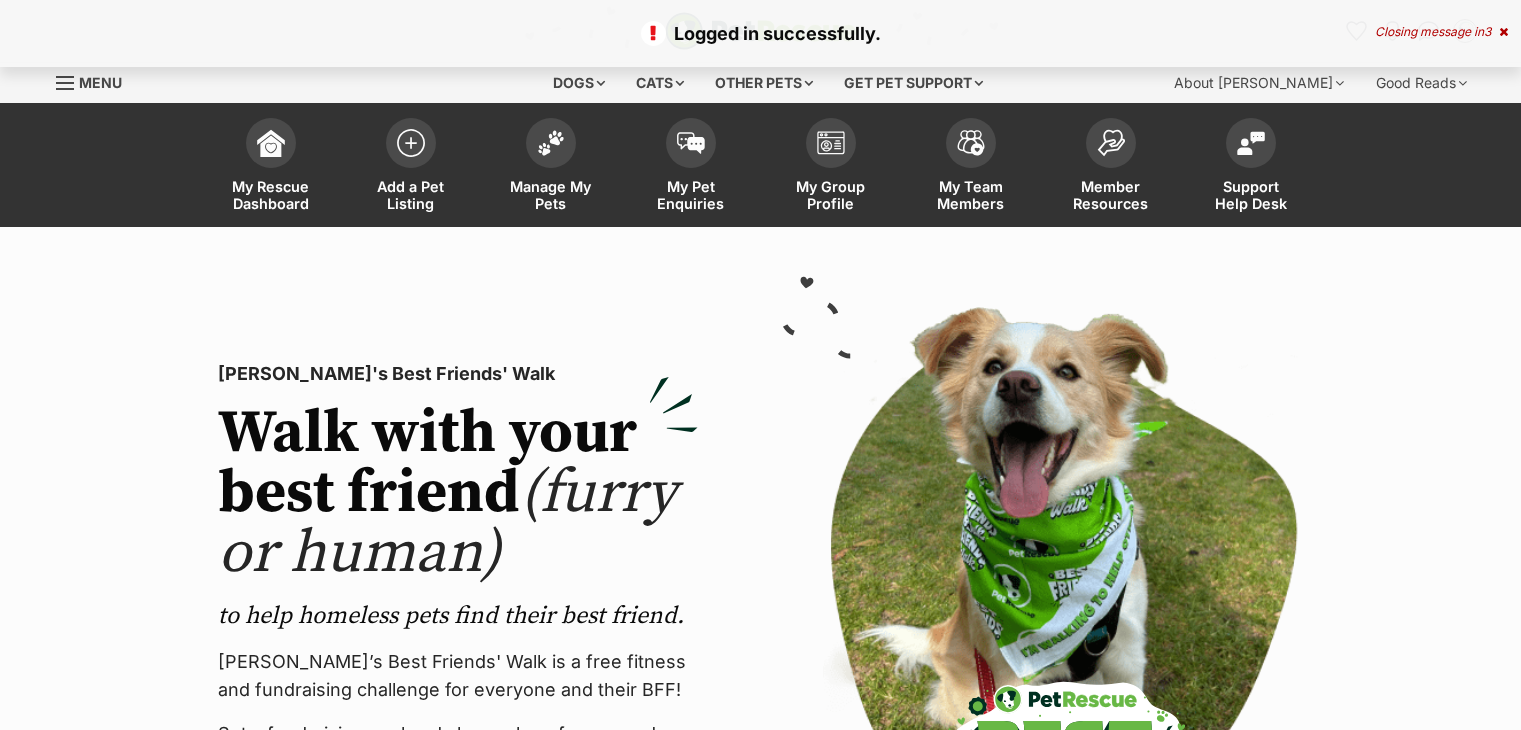 scroll, scrollTop: 0, scrollLeft: 0, axis: both 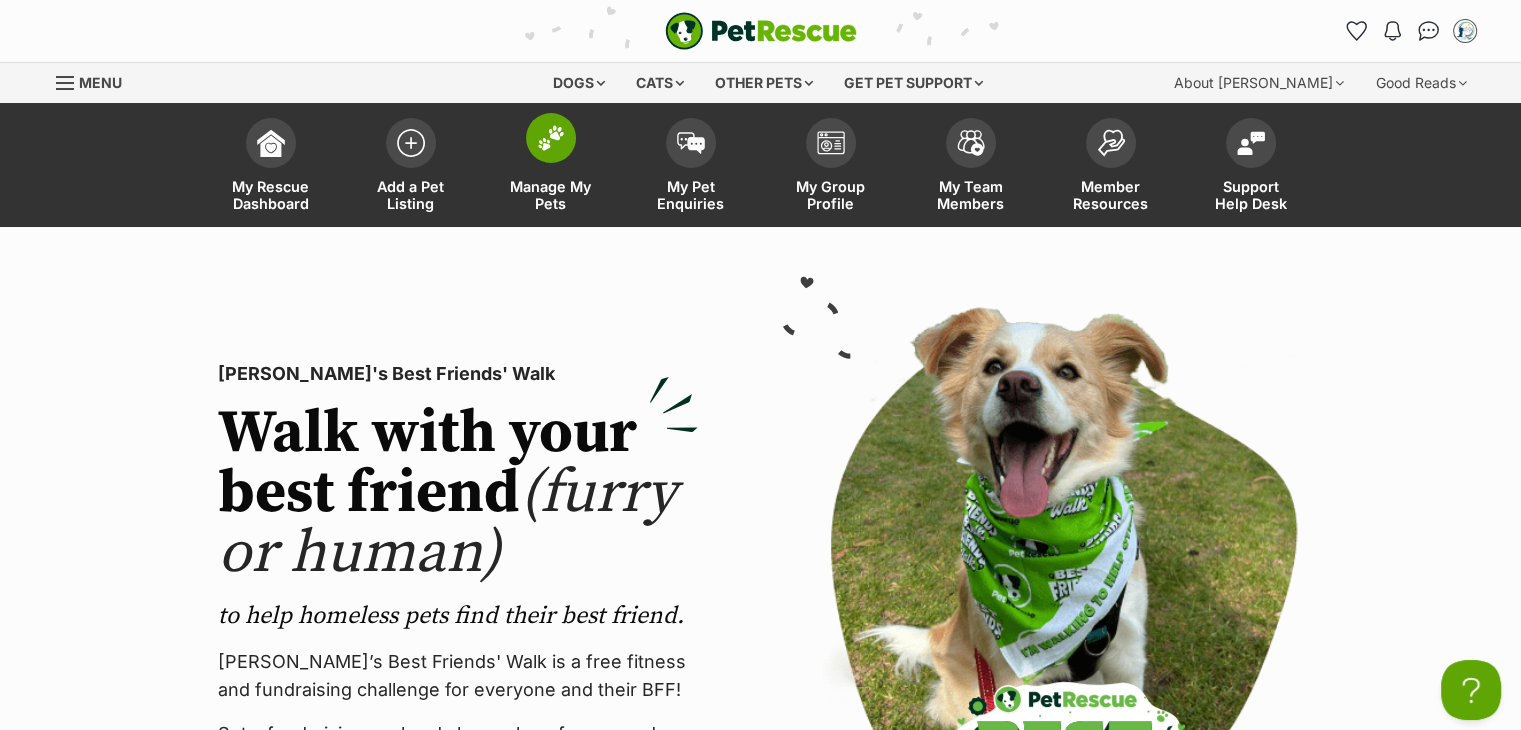 click at bounding box center [551, 138] 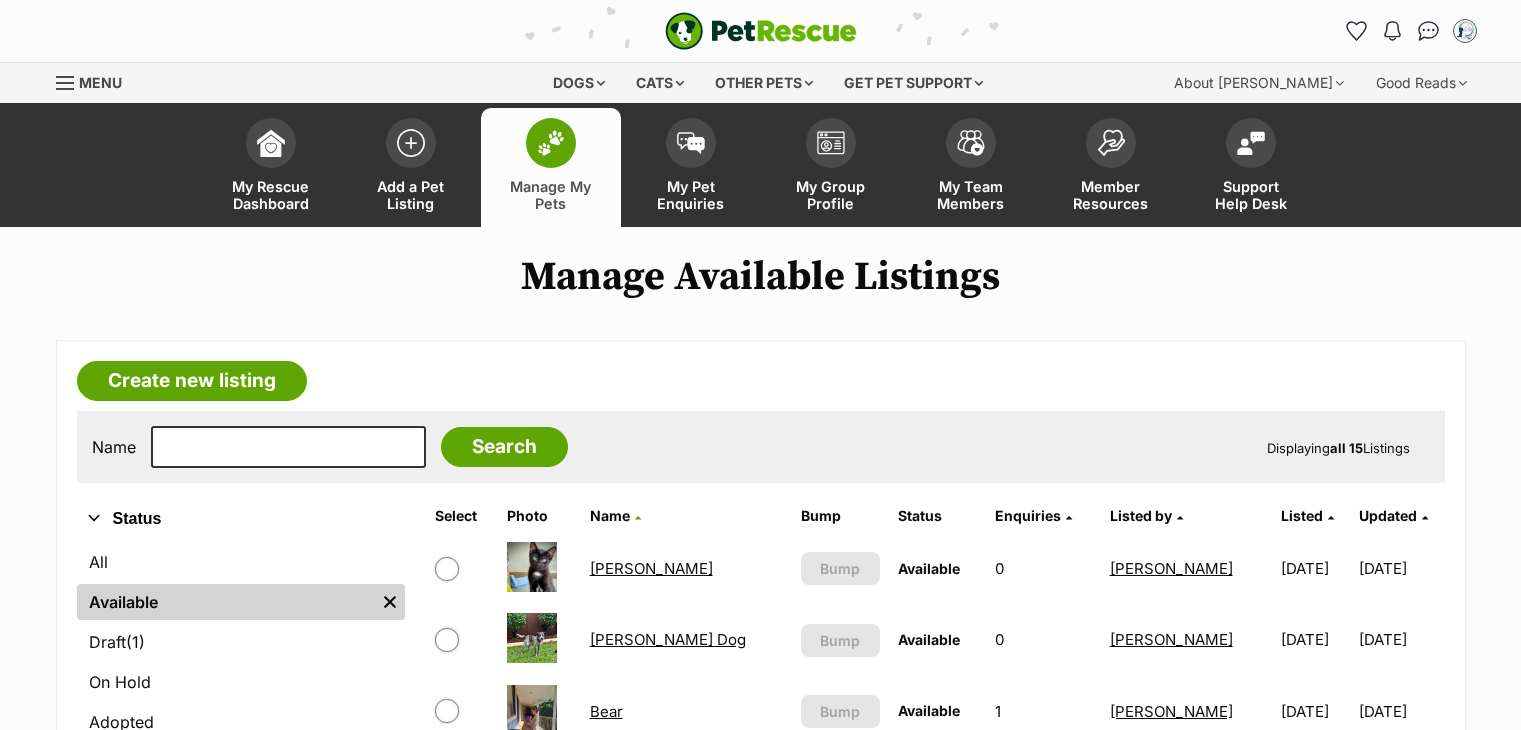scroll, scrollTop: 400, scrollLeft: 0, axis: vertical 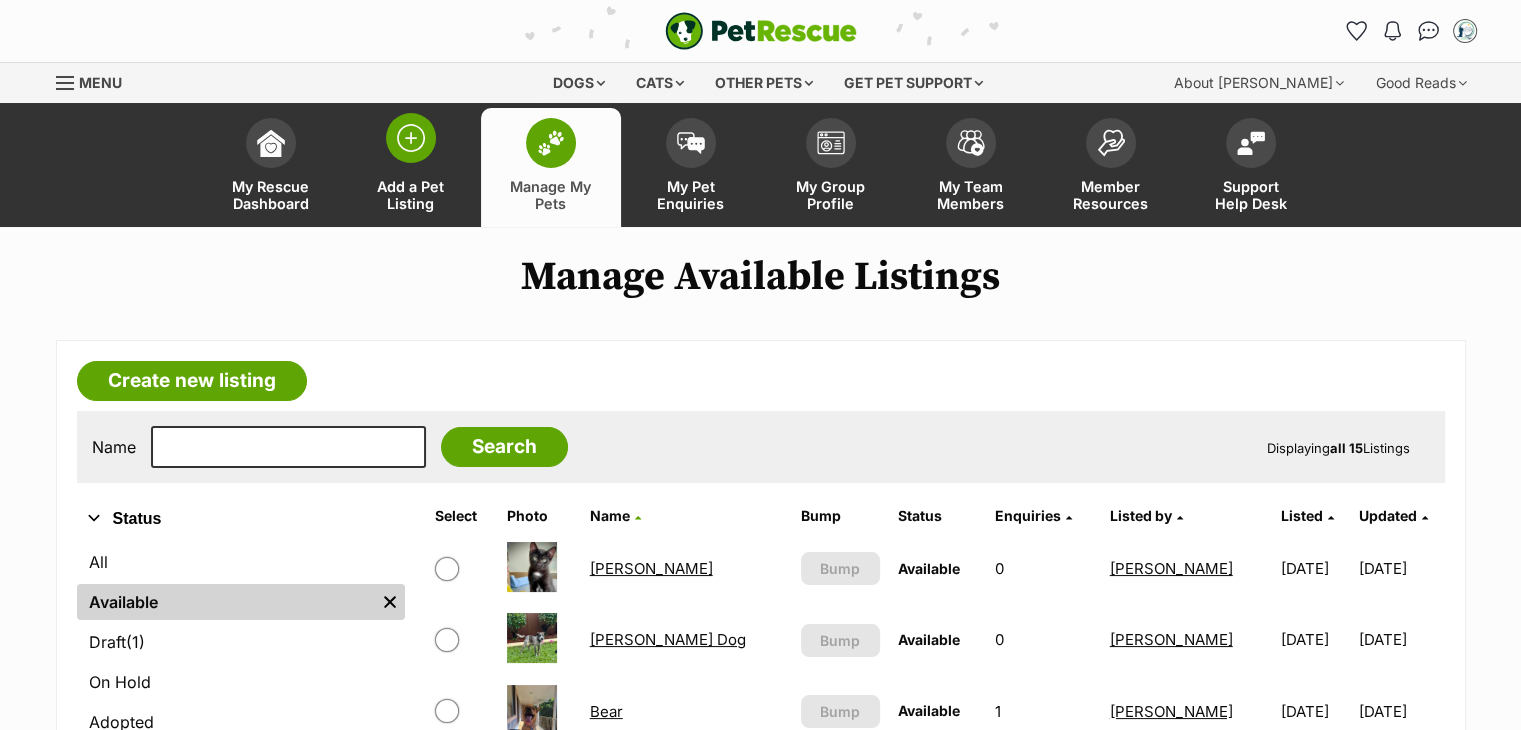 click at bounding box center (411, 138) 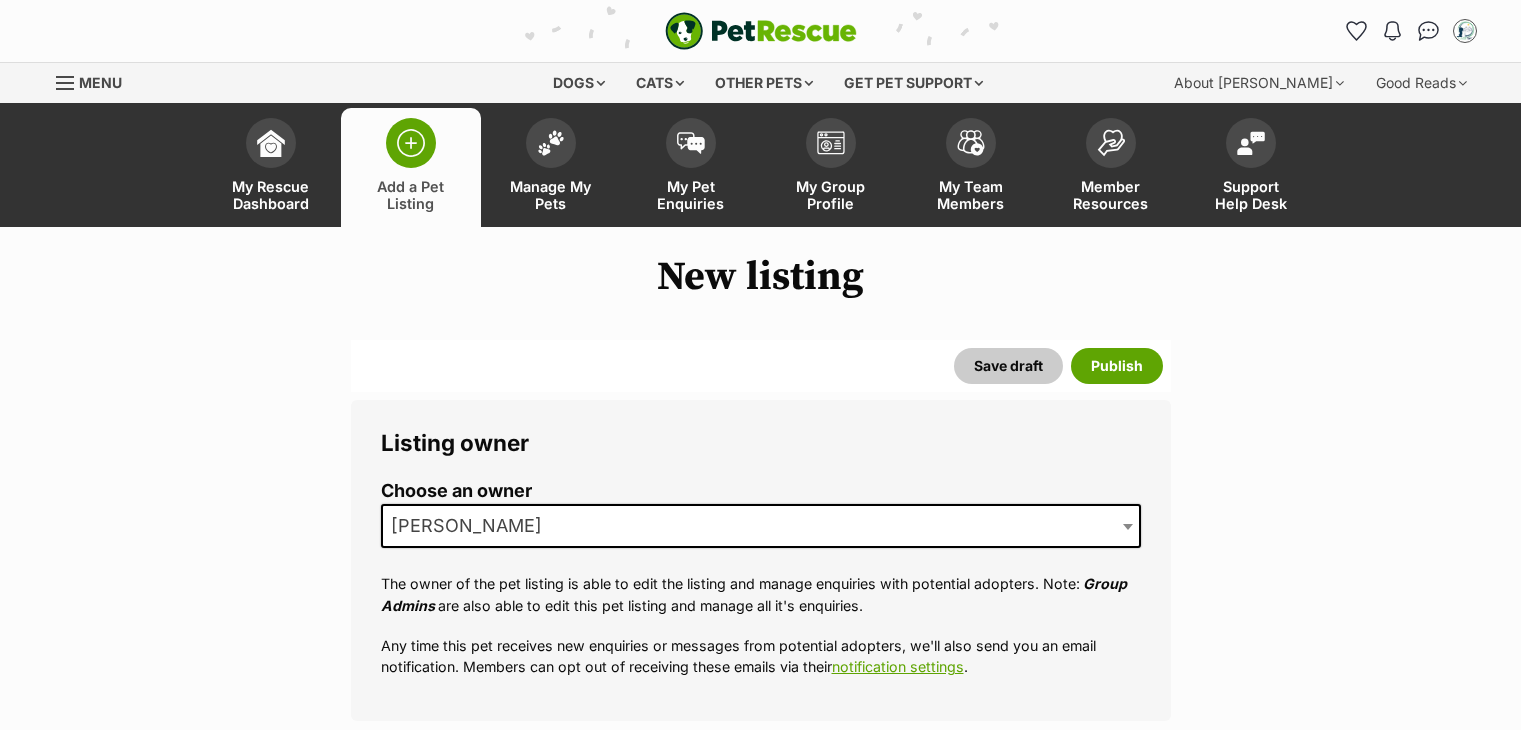 scroll, scrollTop: 0, scrollLeft: 0, axis: both 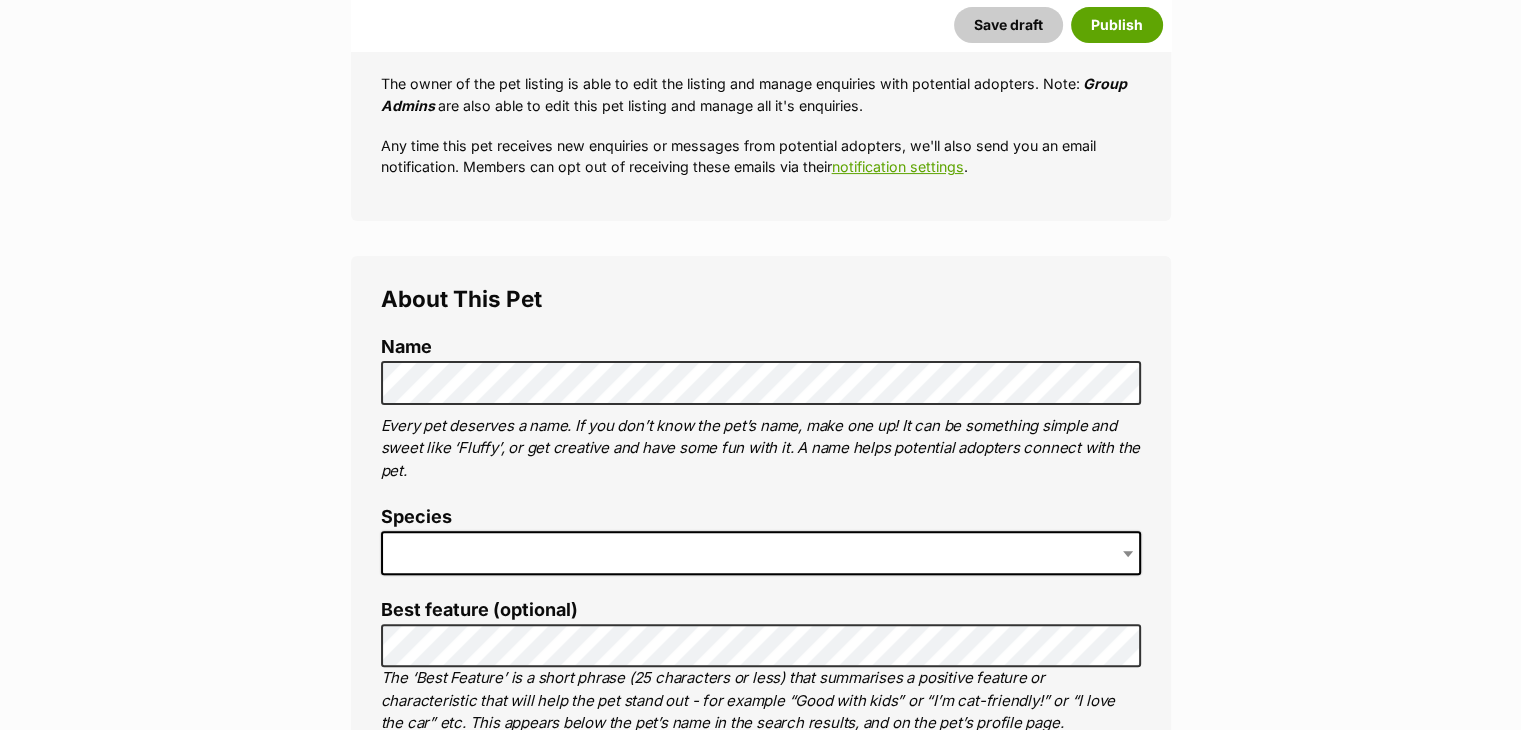 click at bounding box center [761, 553] 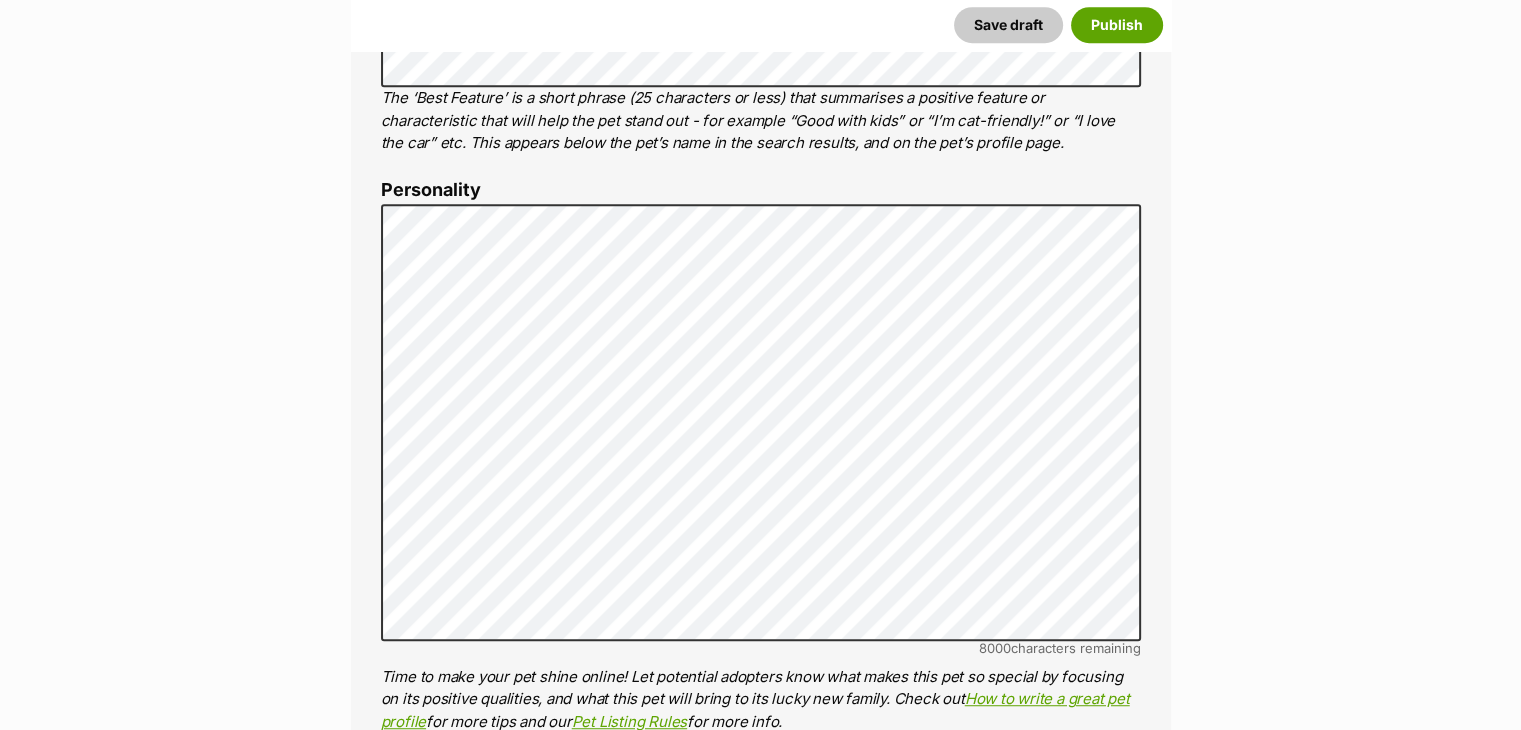 scroll, scrollTop: 1100, scrollLeft: 0, axis: vertical 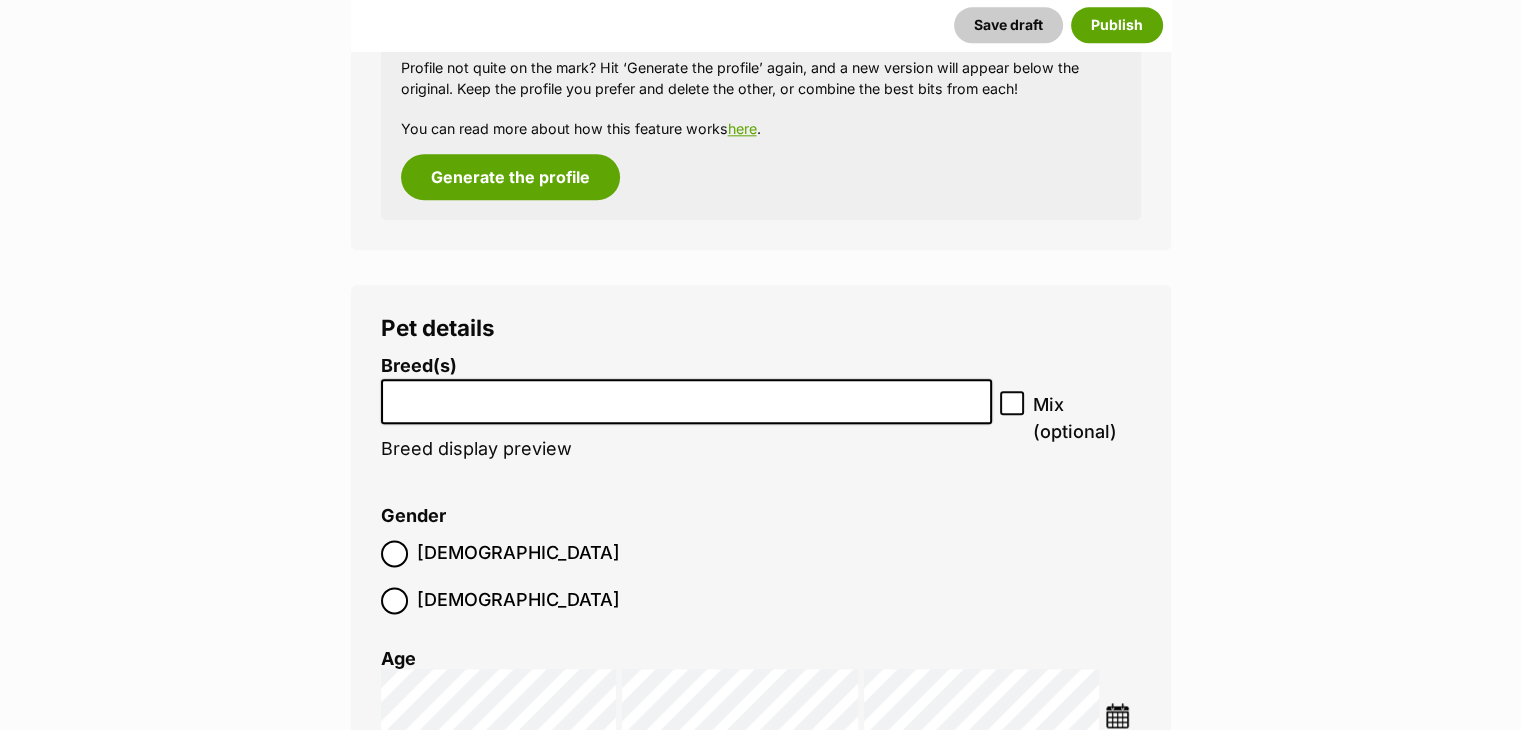 click at bounding box center (687, 396) 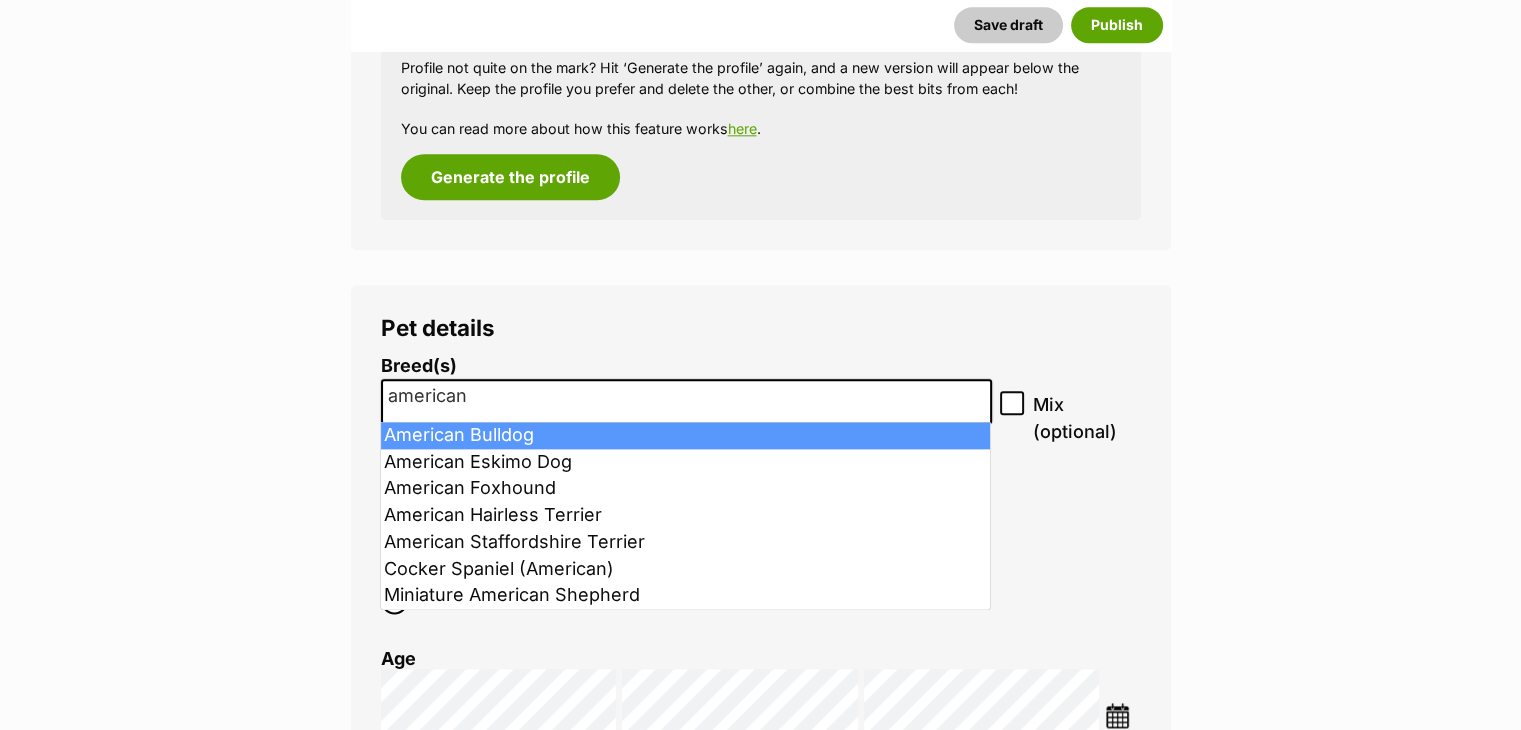 drag, startPoint x: 563, startPoint y: 400, endPoint x: 355, endPoint y: 384, distance: 208.61447 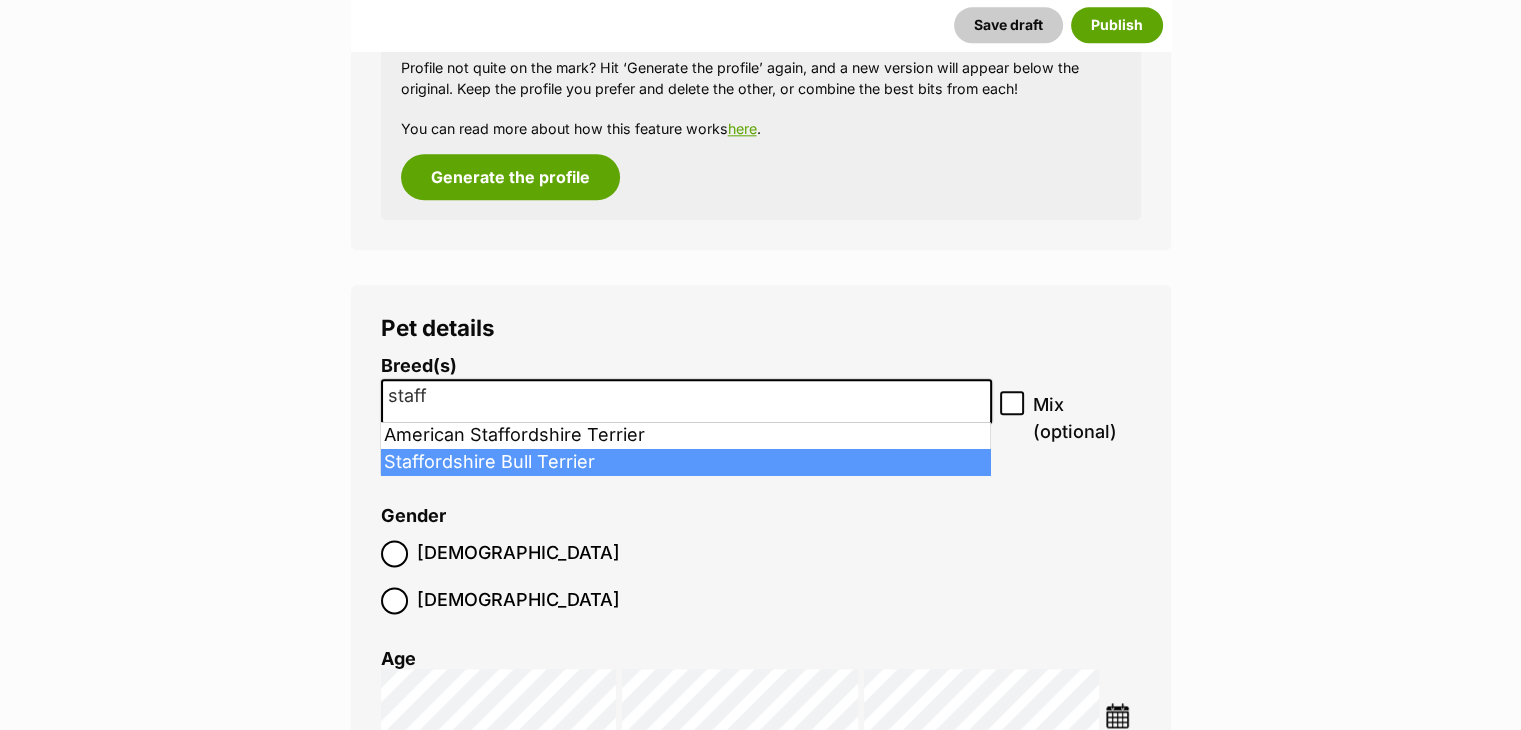 type on "staff" 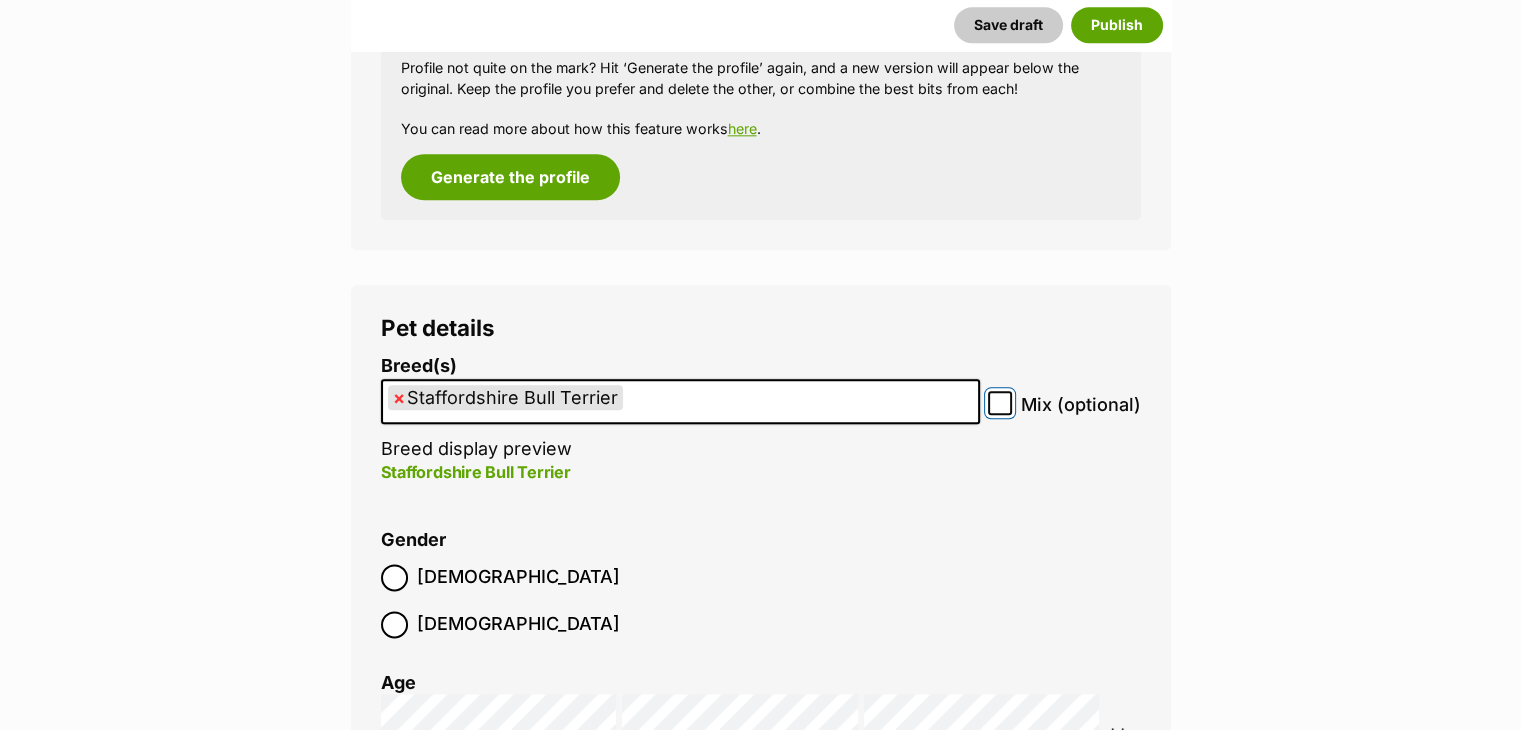 click on "Mix (optional)" at bounding box center (1000, 403) 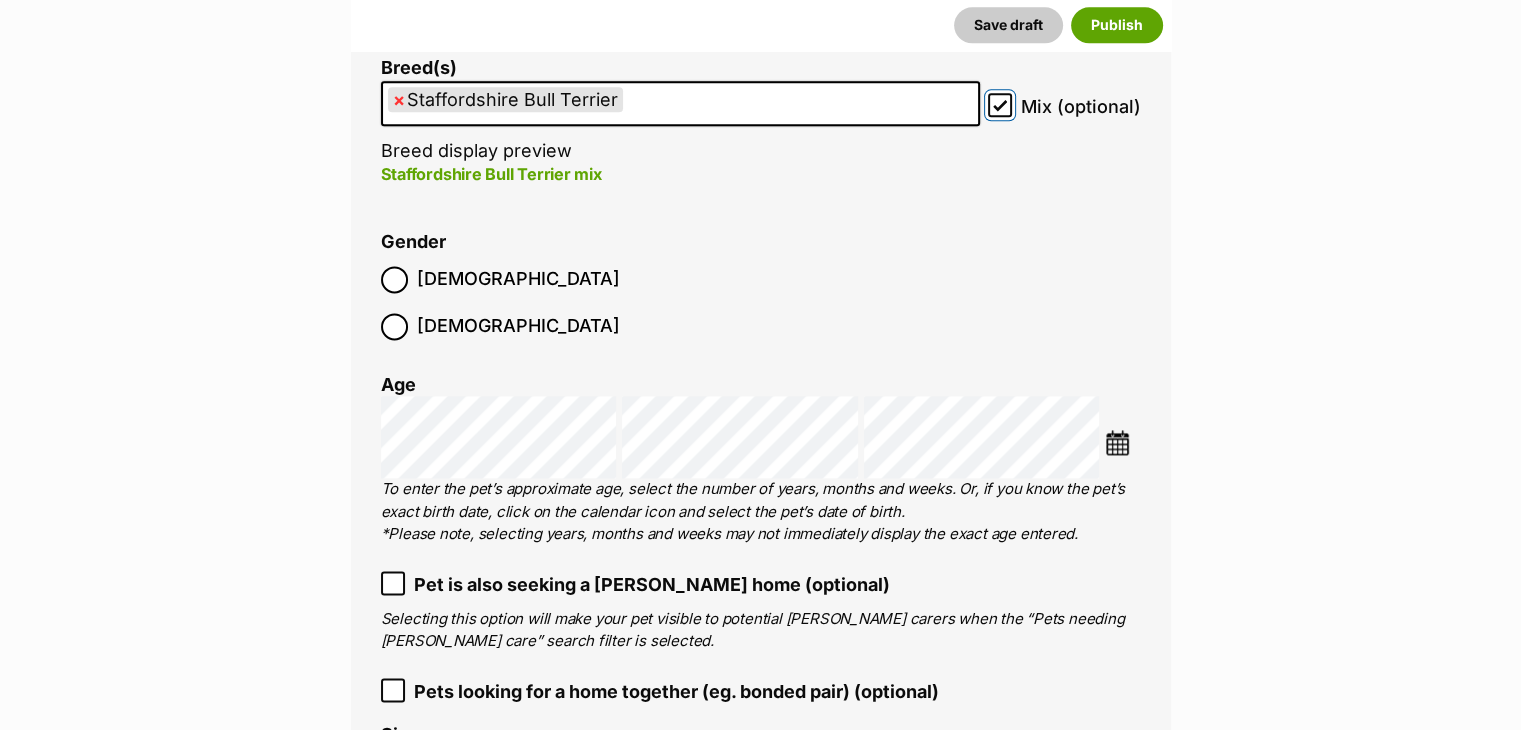 scroll, scrollTop: 2686, scrollLeft: 0, axis: vertical 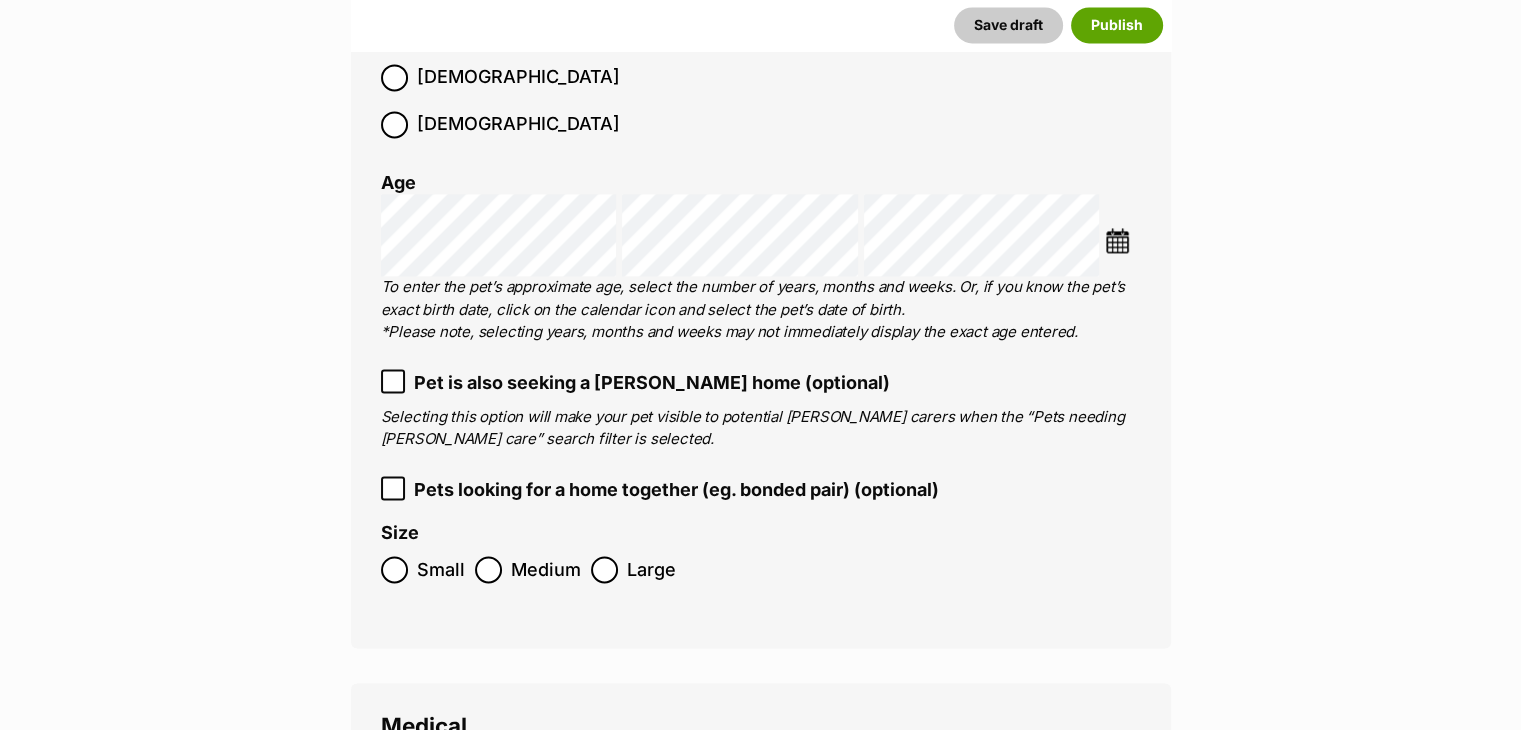 click on "Medium" at bounding box center [546, 569] 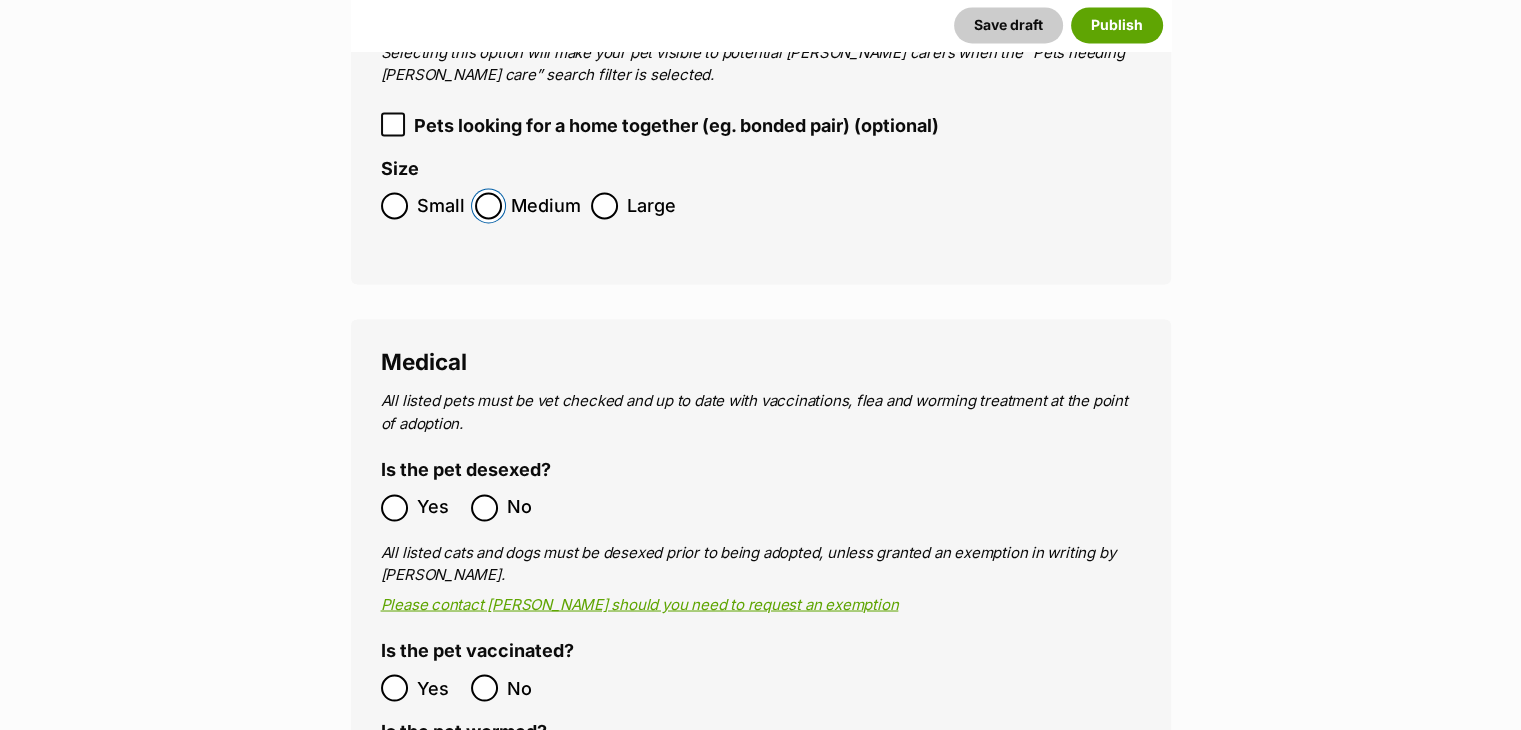 scroll, scrollTop: 3286, scrollLeft: 0, axis: vertical 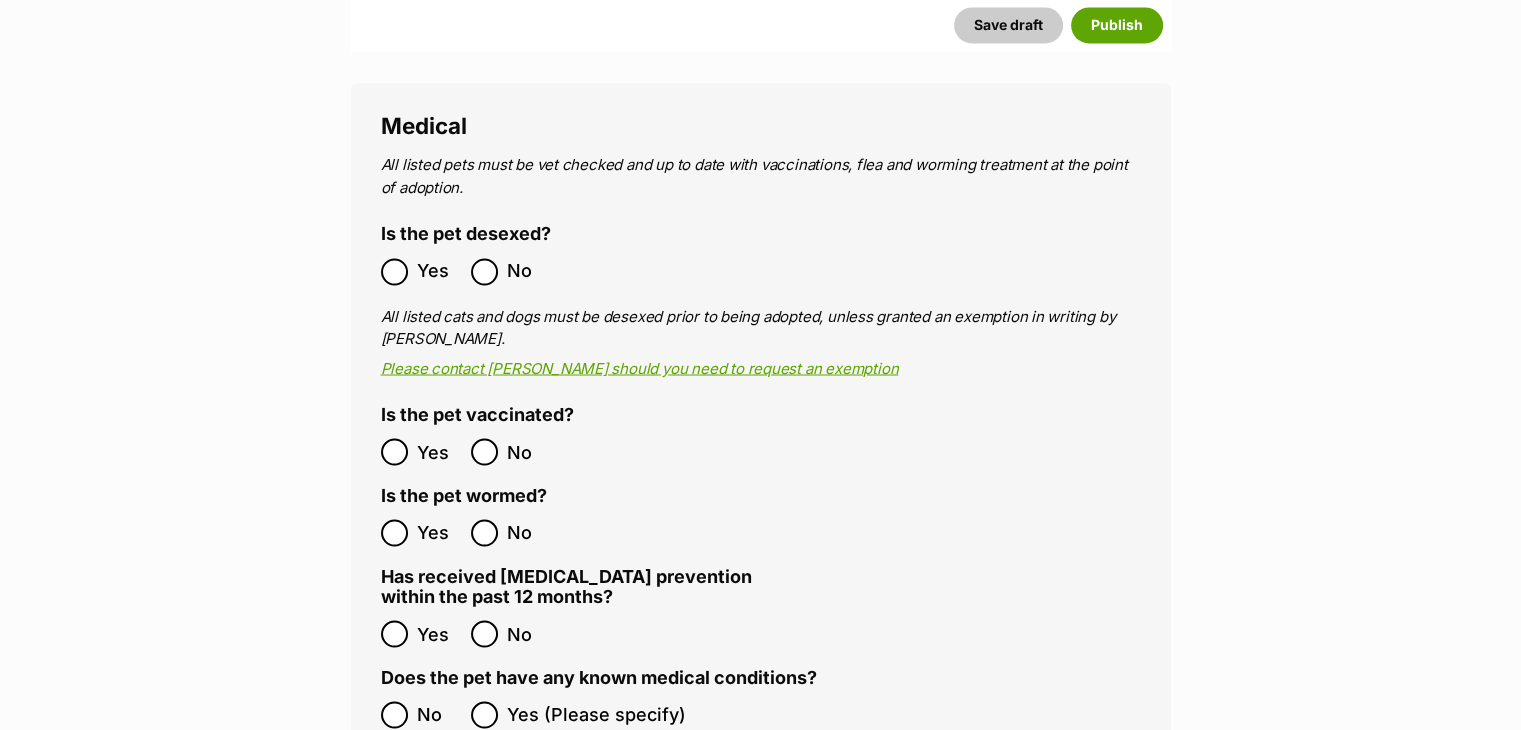 click on "Yes" at bounding box center [421, 532] 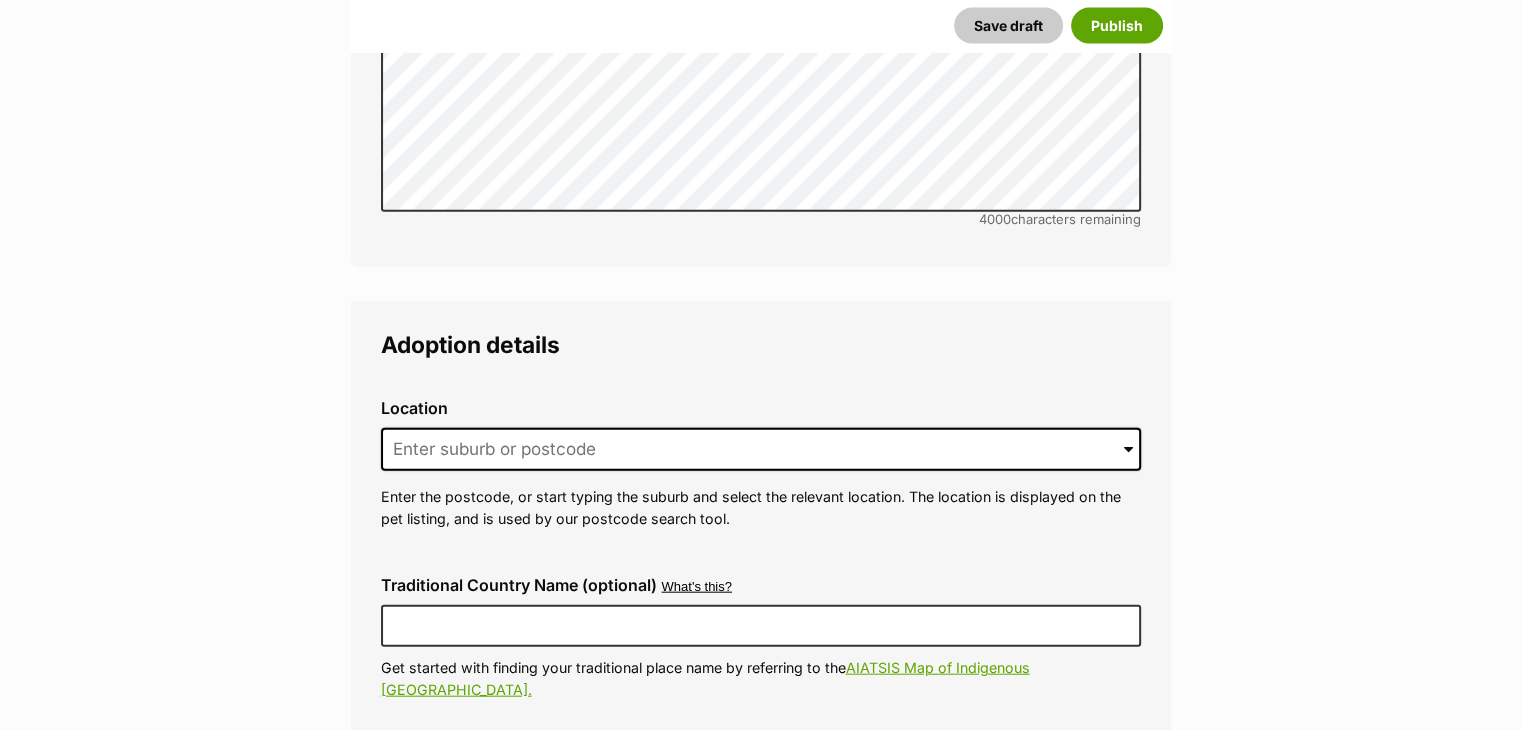 scroll, scrollTop: 4586, scrollLeft: 0, axis: vertical 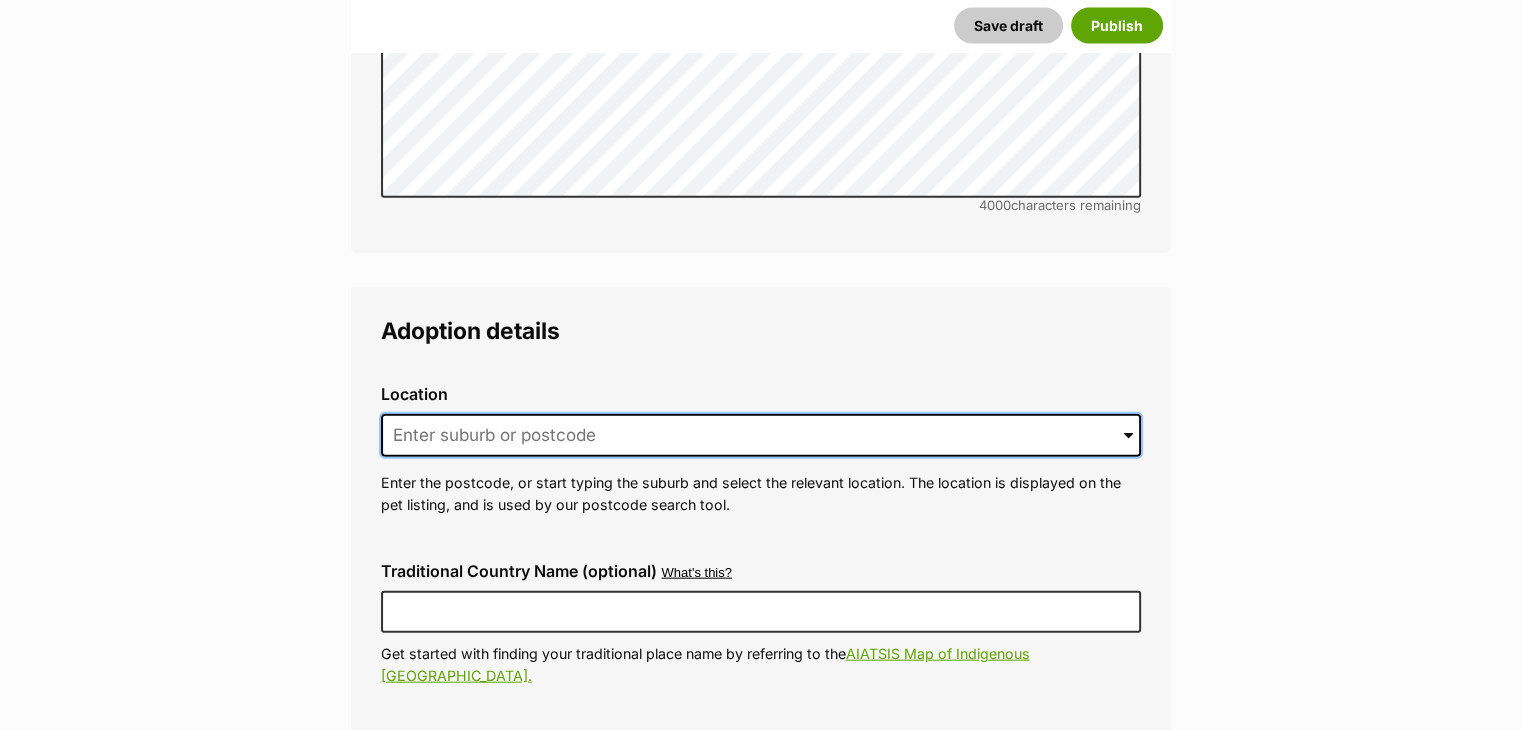 click at bounding box center (761, 436) 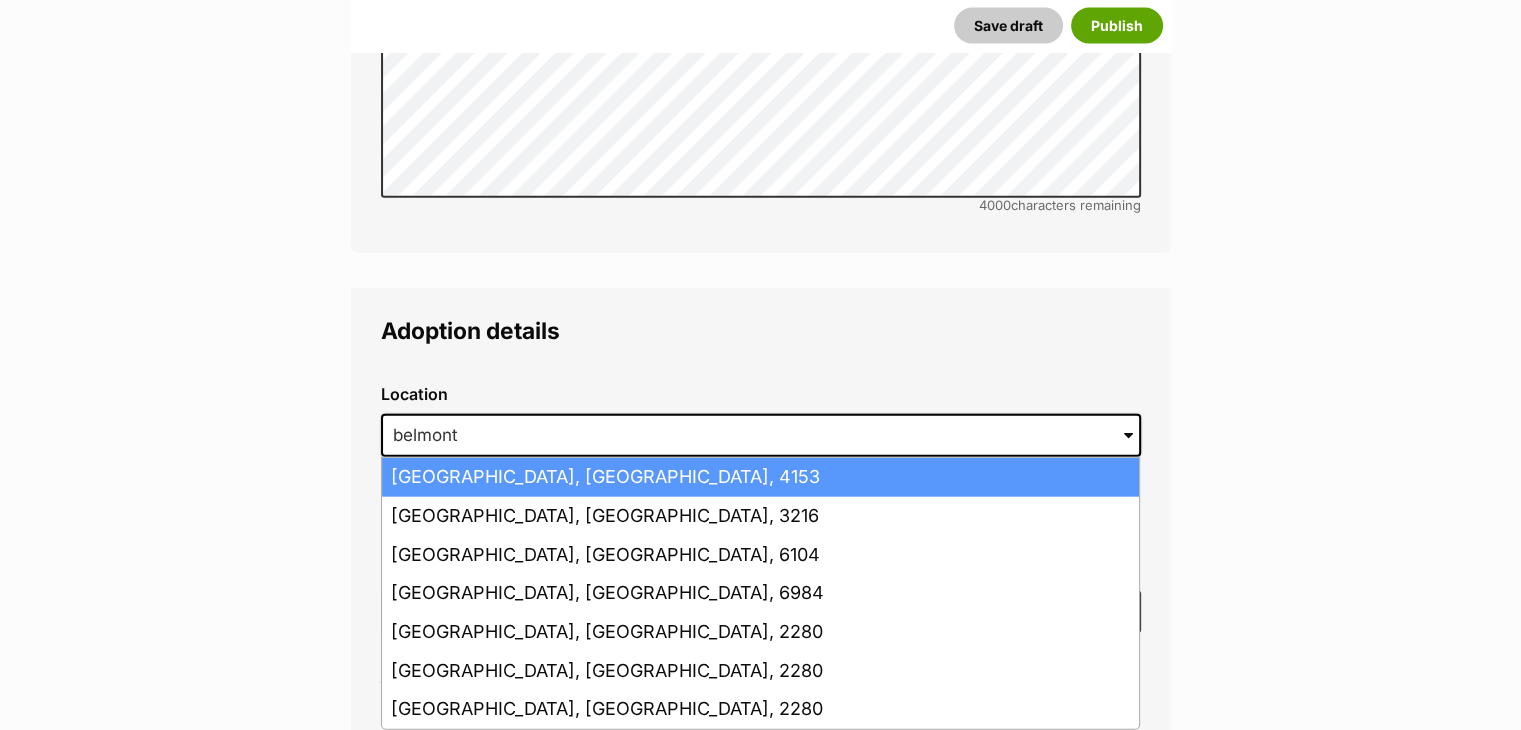 click on "Belmont, Queensland, 4153" at bounding box center (760, 477) 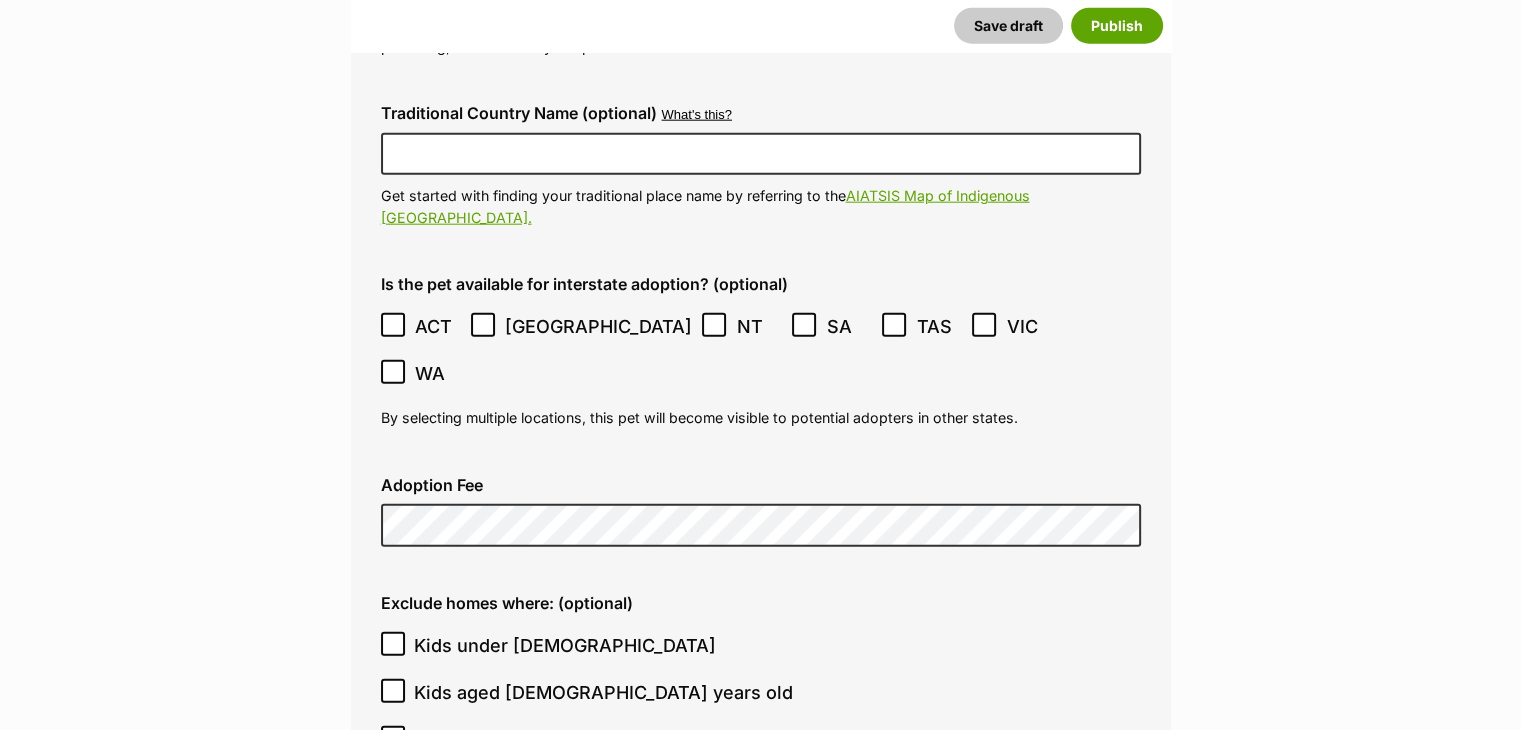 scroll, scrollTop: 4986, scrollLeft: 0, axis: vertical 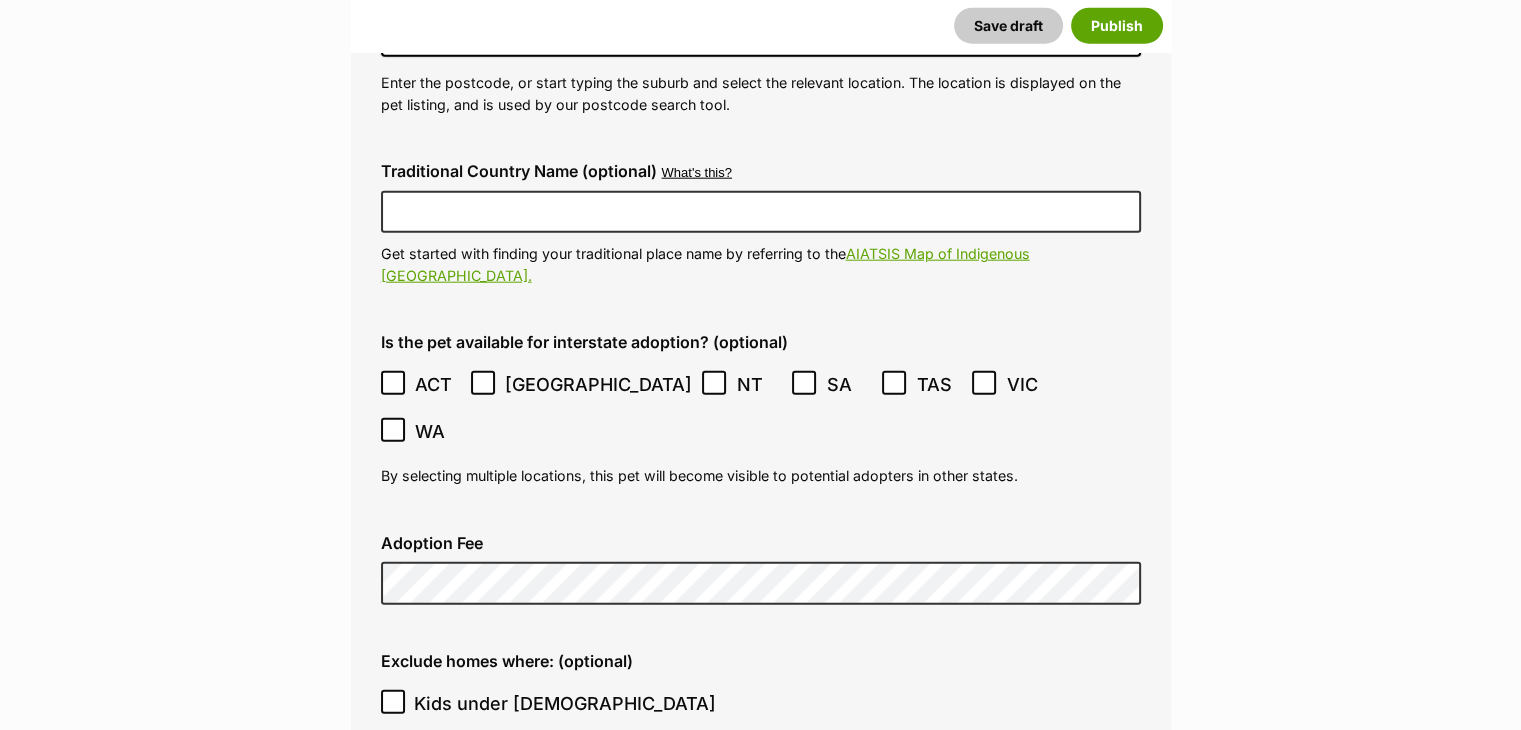 click on "New listing
Listing owner Choose an owner Kira Williams
The owner of the pet listing is able to edit the listing and manage enquiries with potential adopters. Note:
Group Admins
are also able to edit this pet listing and manage all it's enquiries.
Any time this pet receives new enquiries or messages from potential adopters, we'll also send you an email notification. Members can opt out of receiving these emails via their
notification settings .
About This Pet Name
Henlo there, it looks like you might be using the pet name field to indicate that this pet is now on hold - we recommend updating the status to on hold from the listing page instead!
Every pet deserves a name. If you don’t know the pet’s name, make one up! It can be something simple and sweet like ‘Fluffy’, or get creative and have some fun with it. A name helps potential adopters connect with the pet.
Species Dog
Best feature (optional)
Personality 8000  characters remaining" at bounding box center [760, -577] 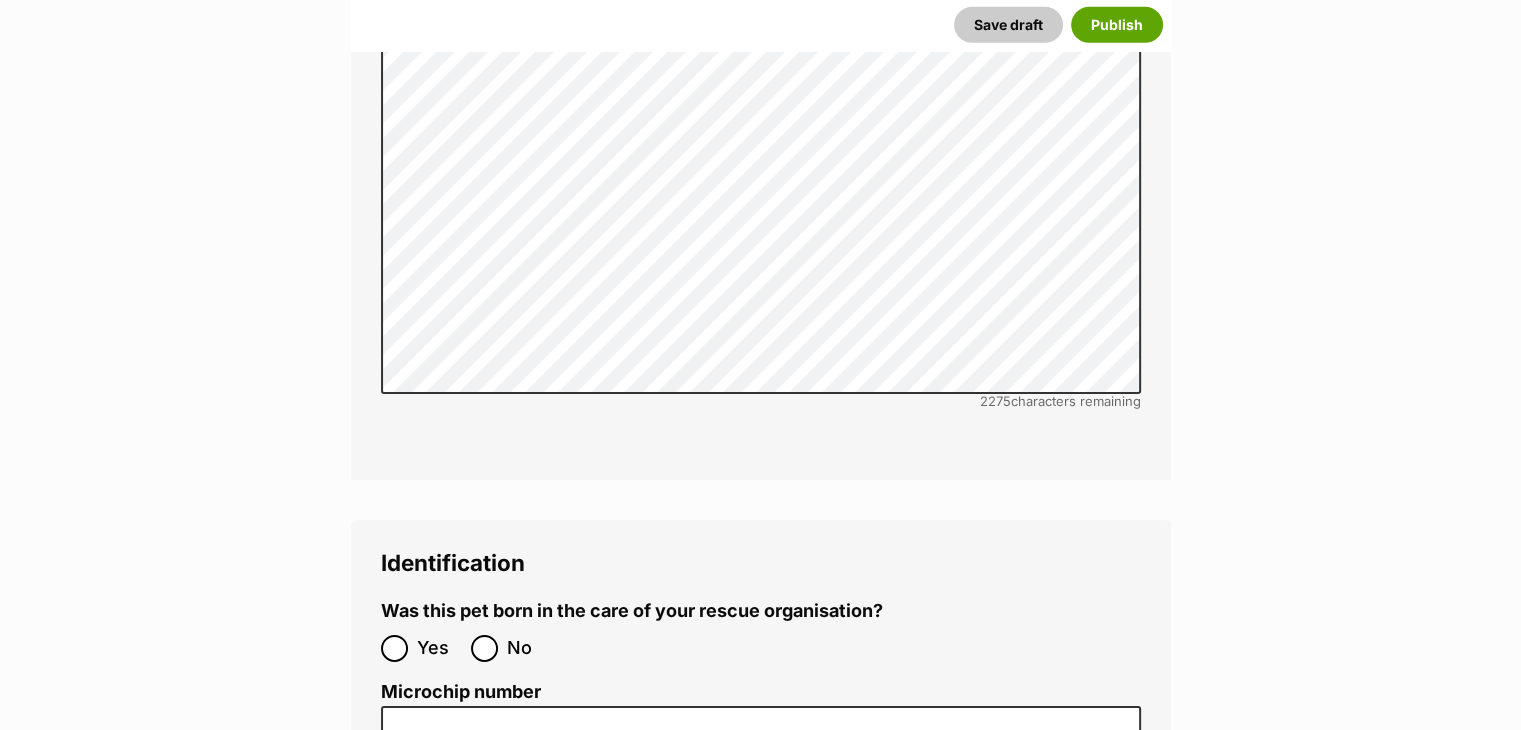 scroll, scrollTop: 6686, scrollLeft: 0, axis: vertical 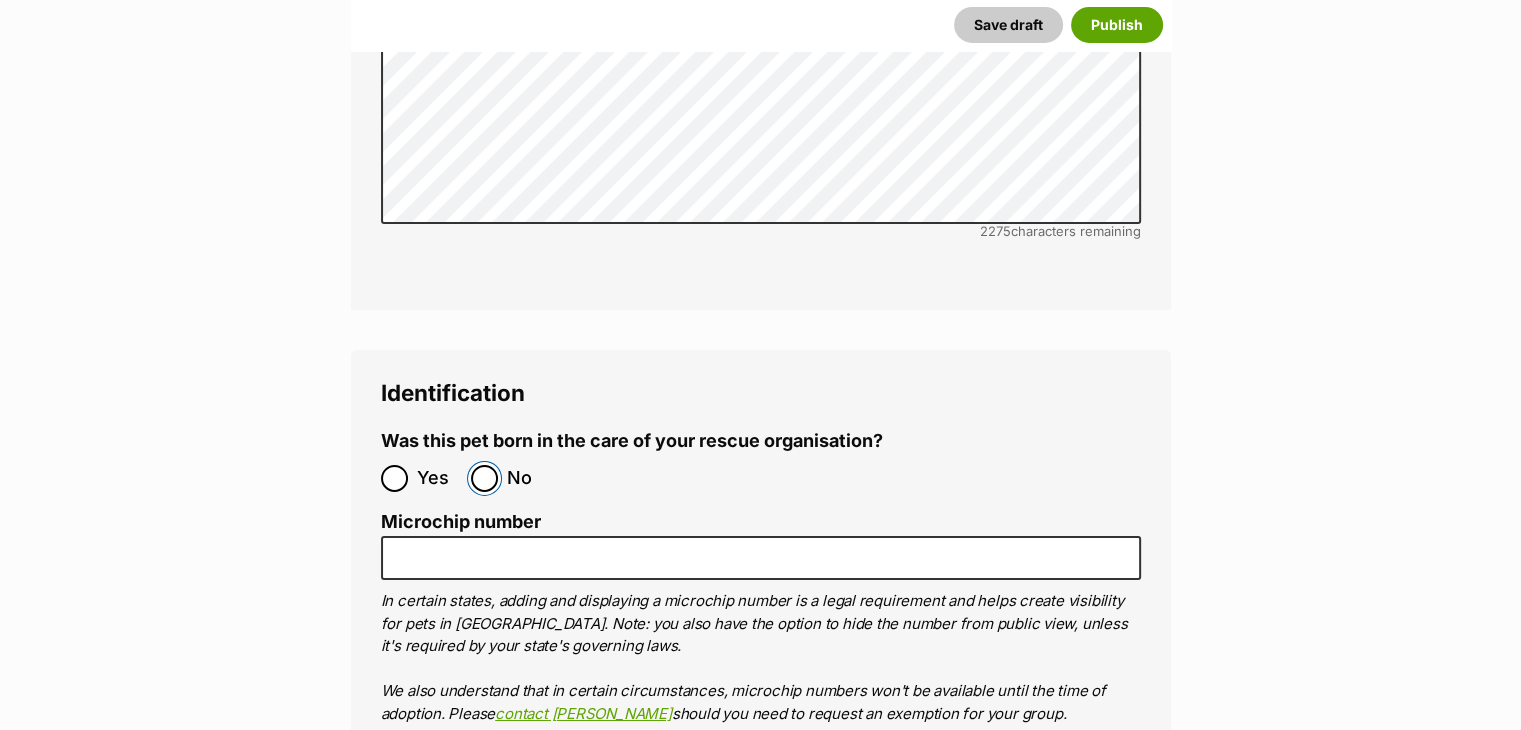 click on "No" at bounding box center (484, 478) 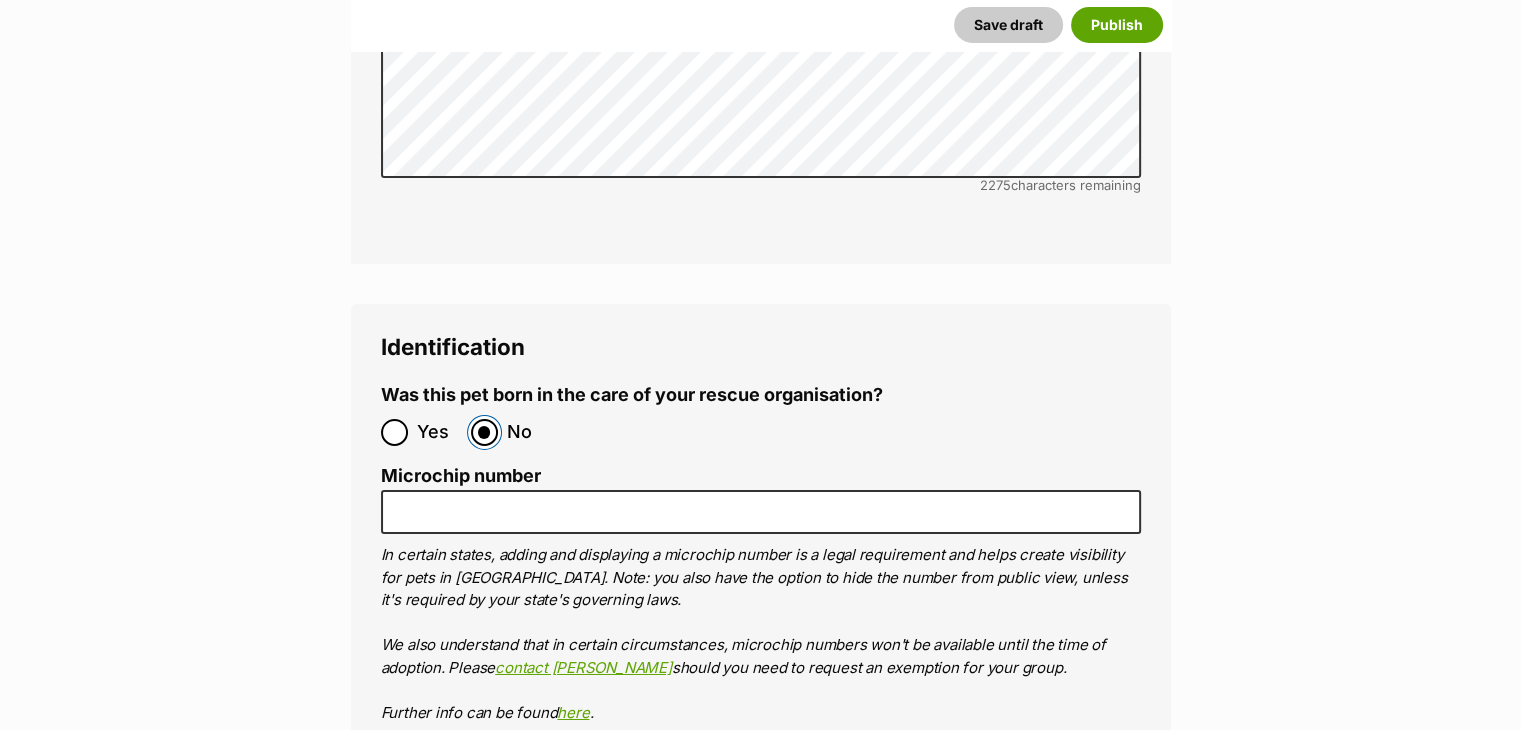 scroll, scrollTop: 6886, scrollLeft: 0, axis: vertical 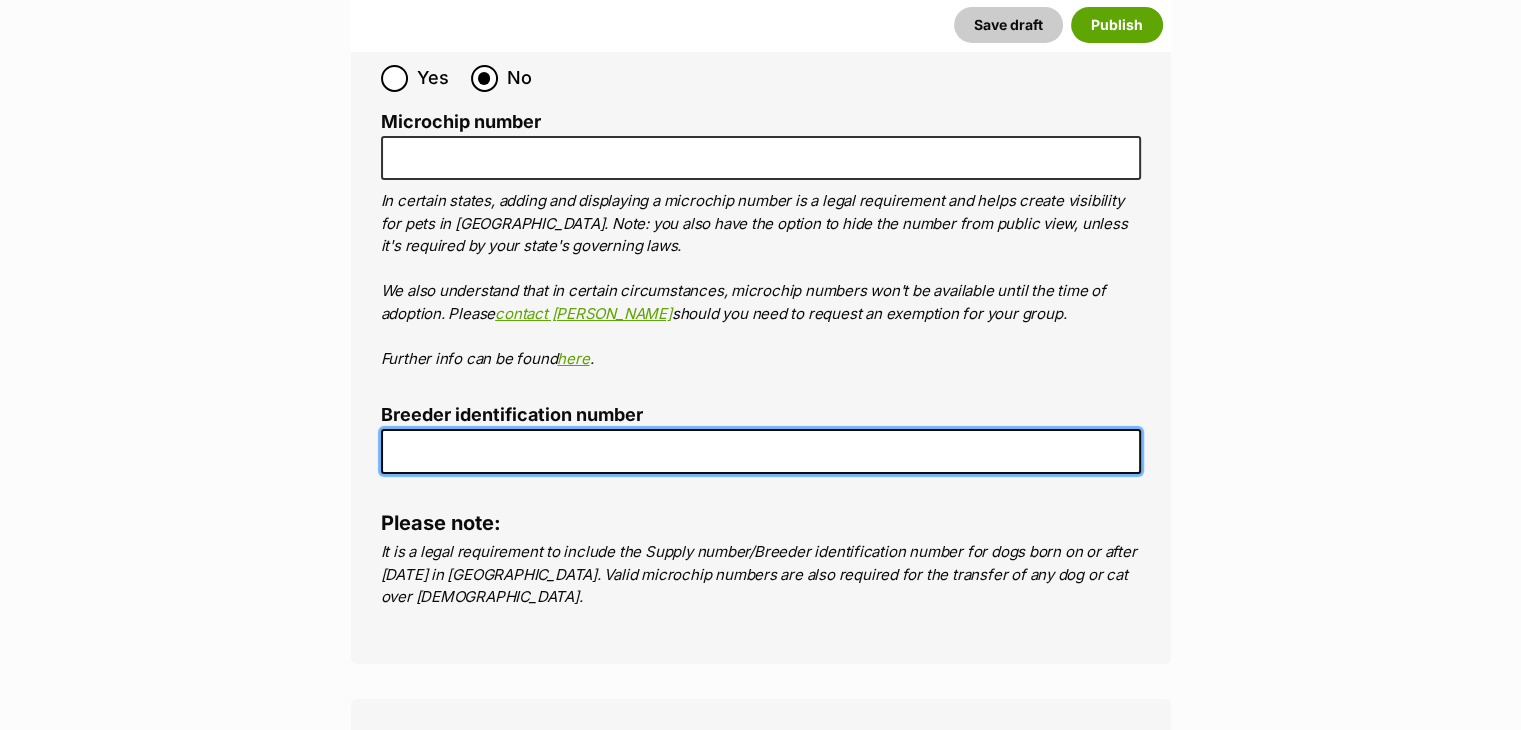 click on "Breeder identification number" at bounding box center (761, 451) 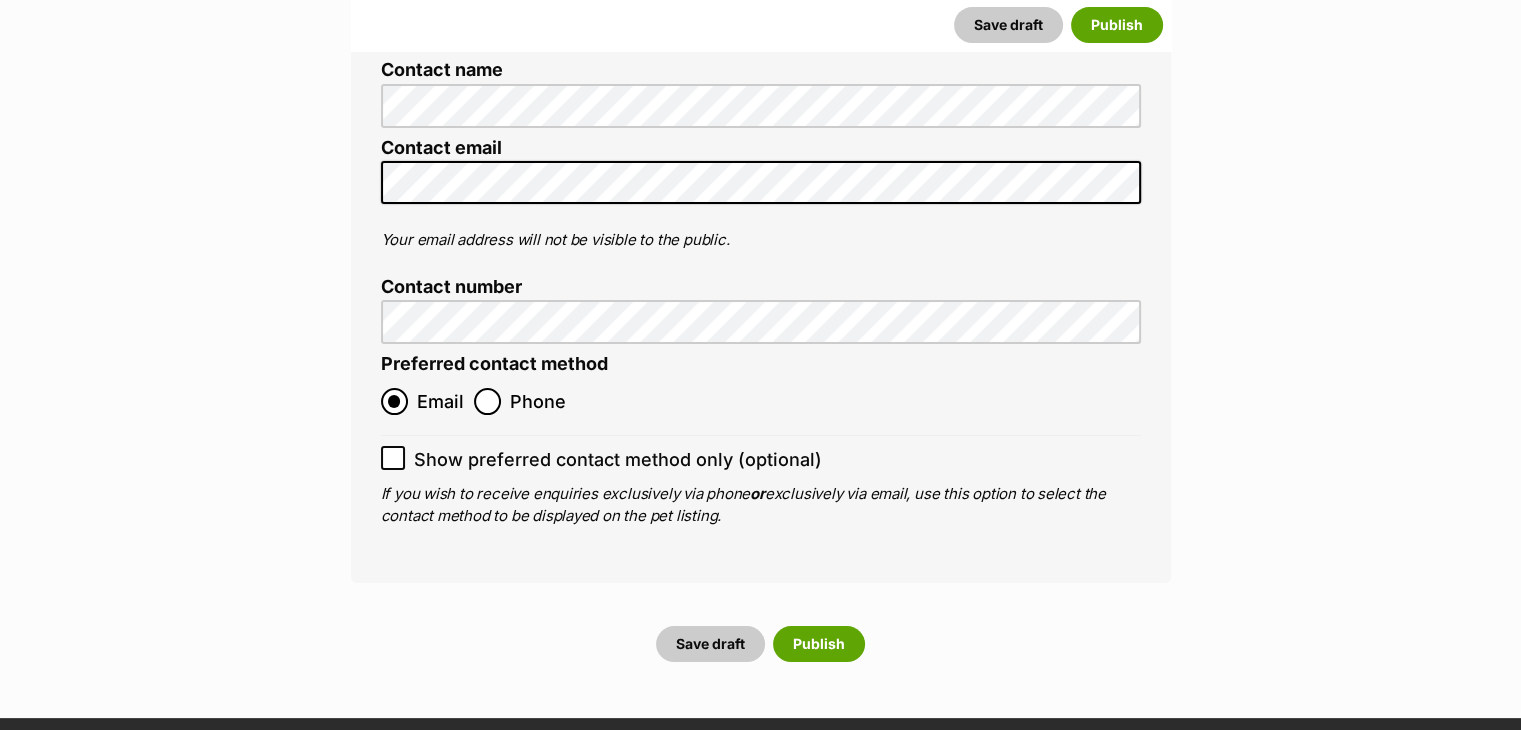 scroll, scrollTop: 7686, scrollLeft: 0, axis: vertical 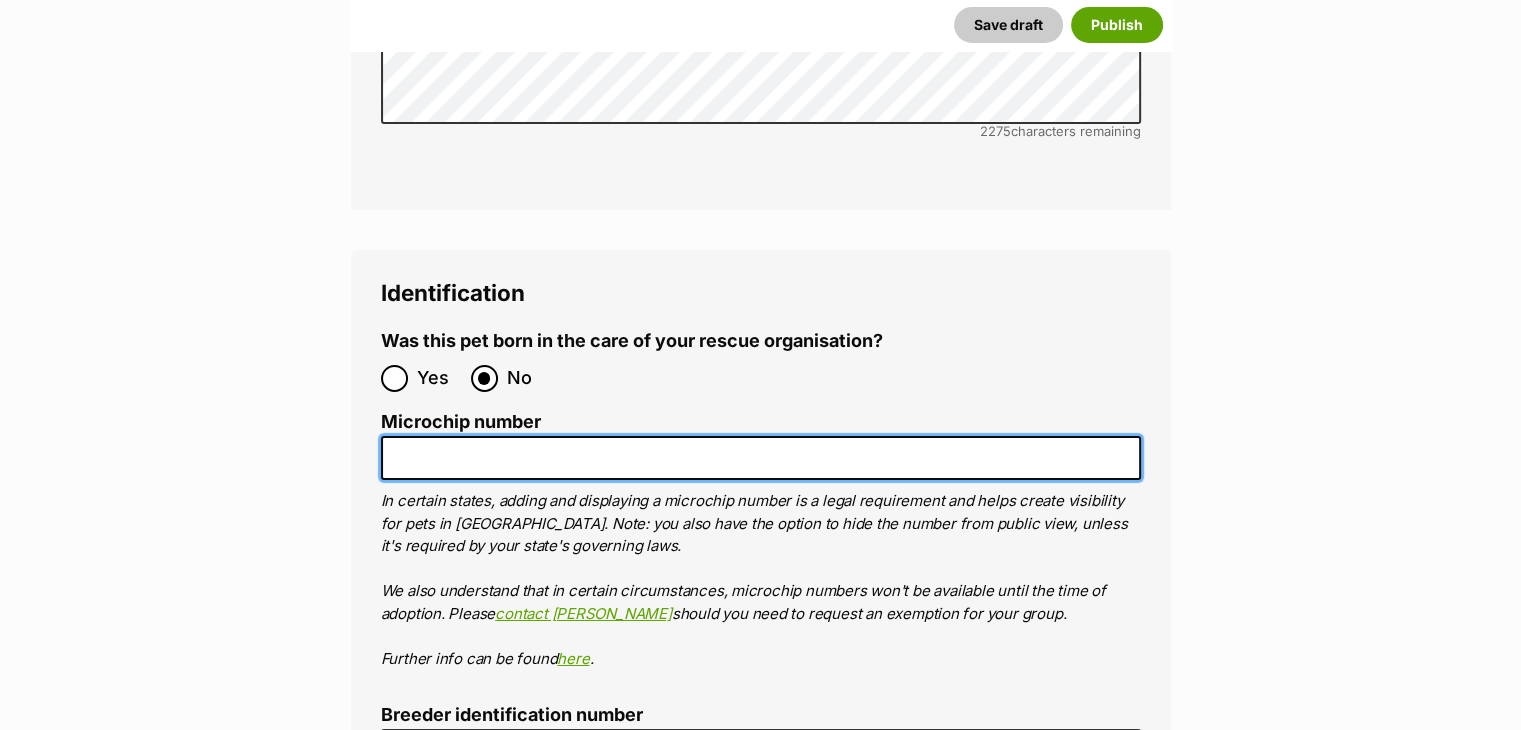 click on "Microchip number" at bounding box center (761, 458) 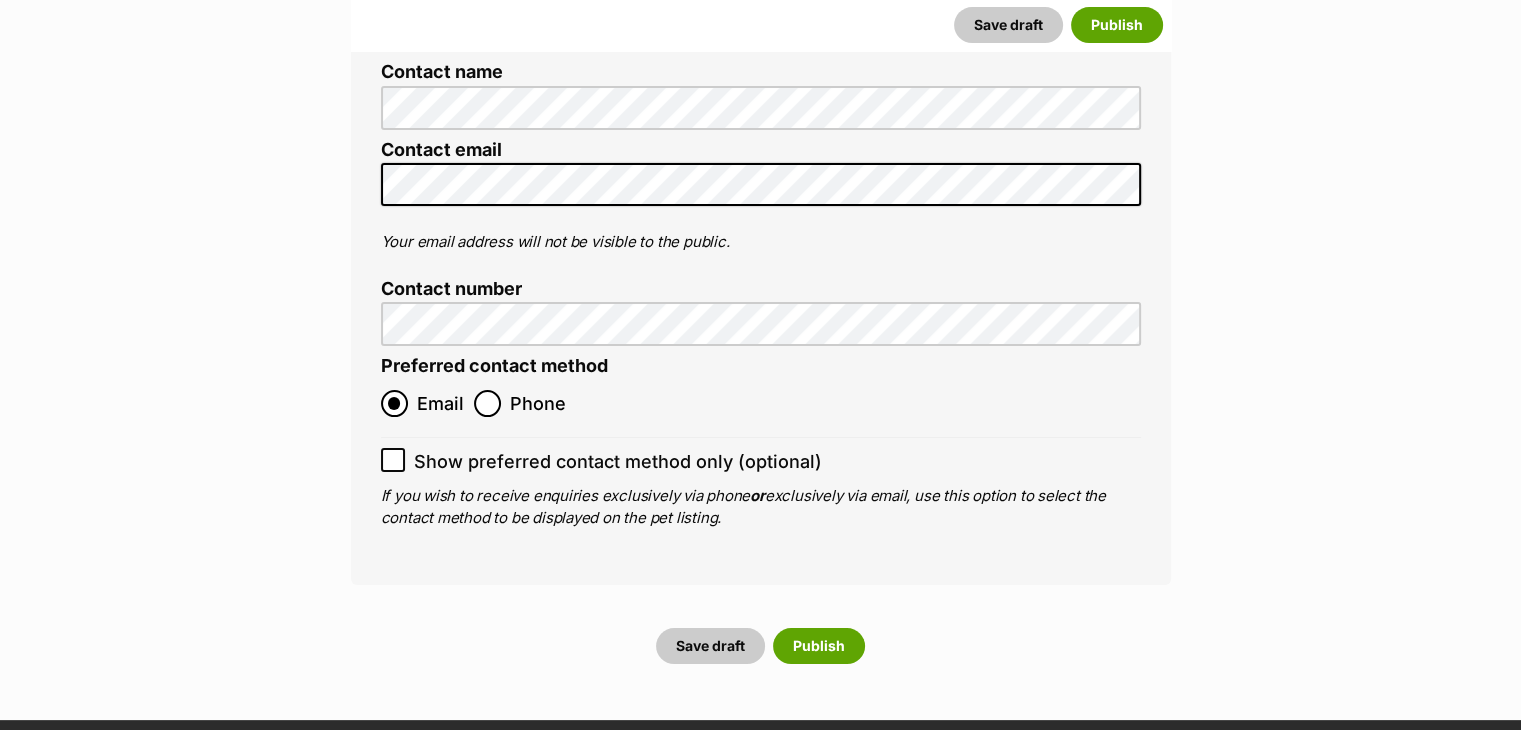 scroll, scrollTop: 7886, scrollLeft: 0, axis: vertical 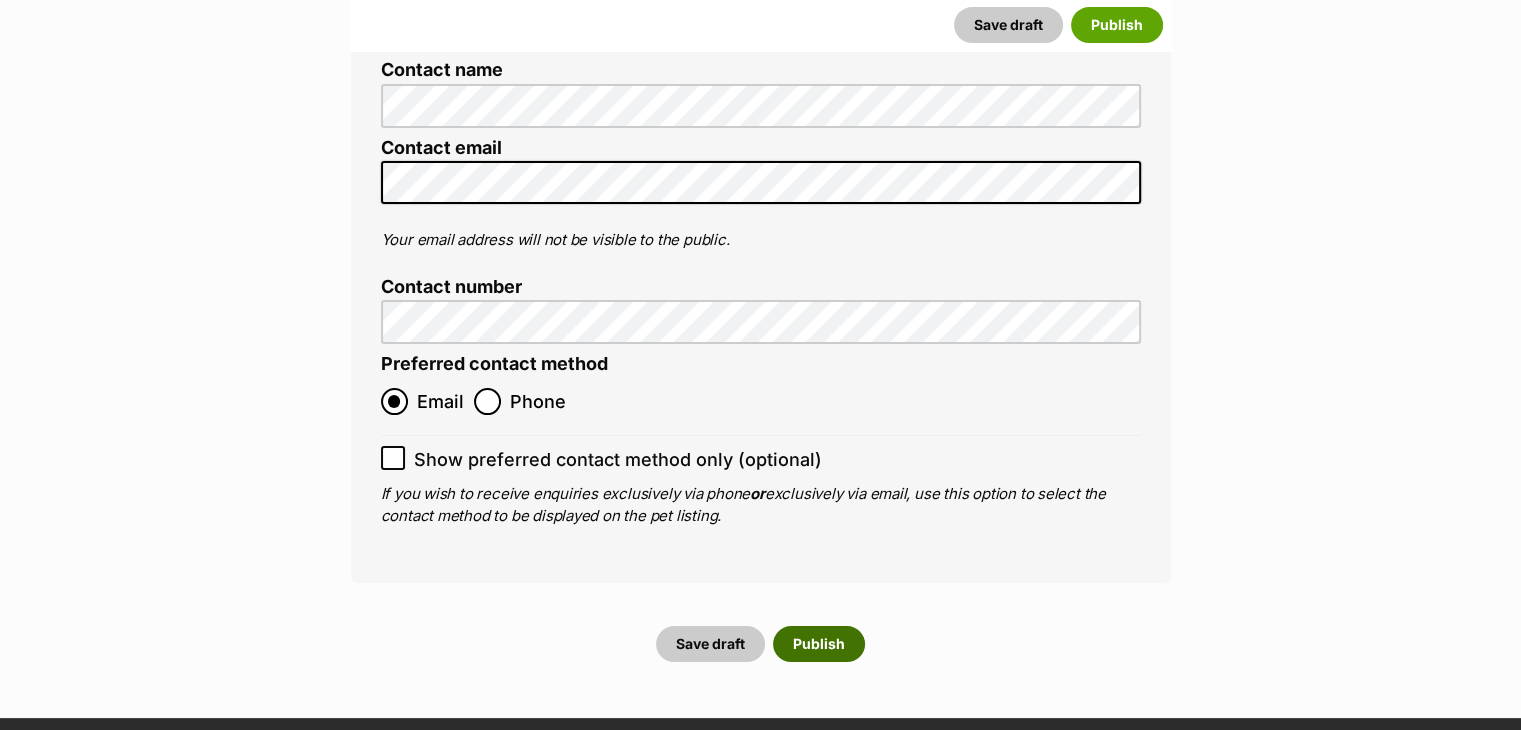 type on "8795632142" 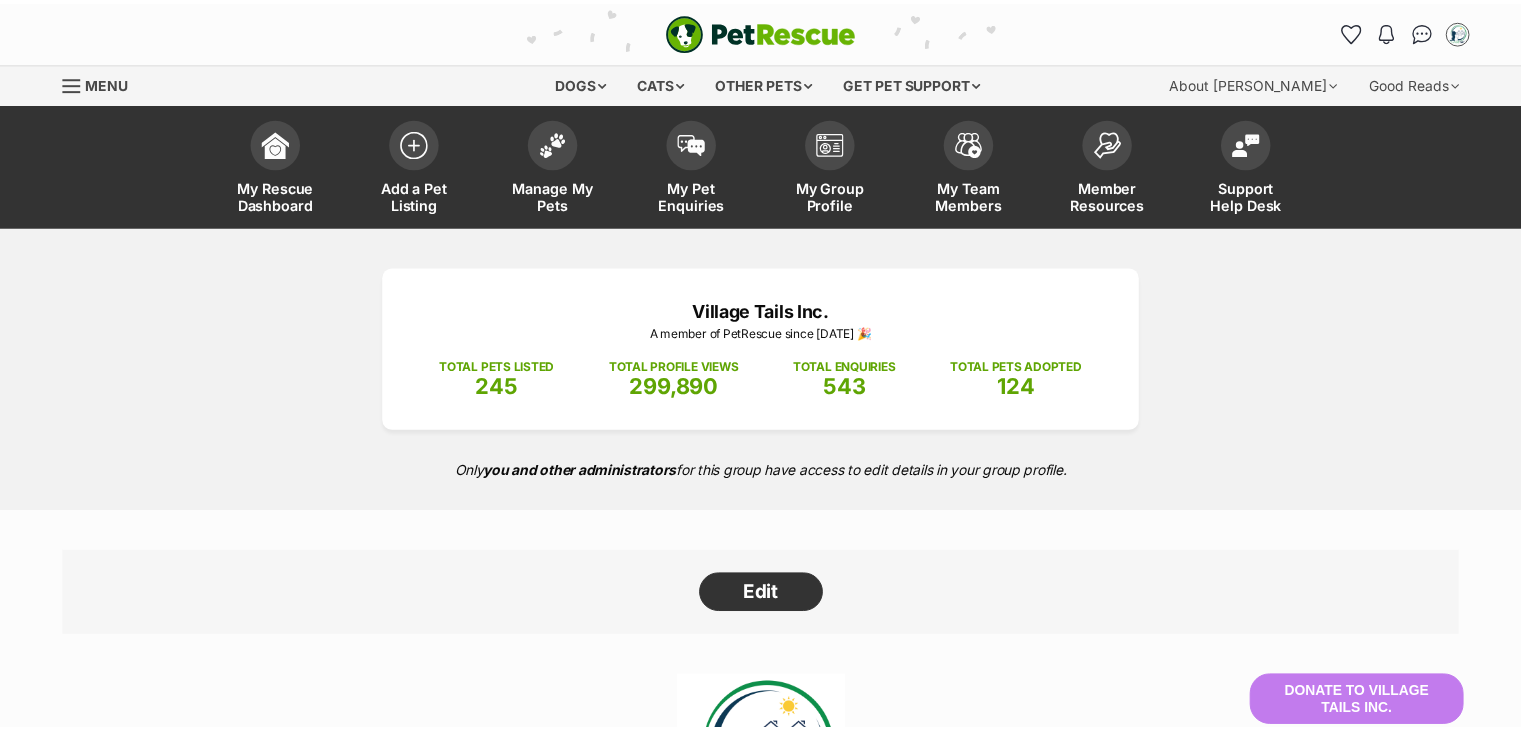 scroll, scrollTop: 0, scrollLeft: 0, axis: both 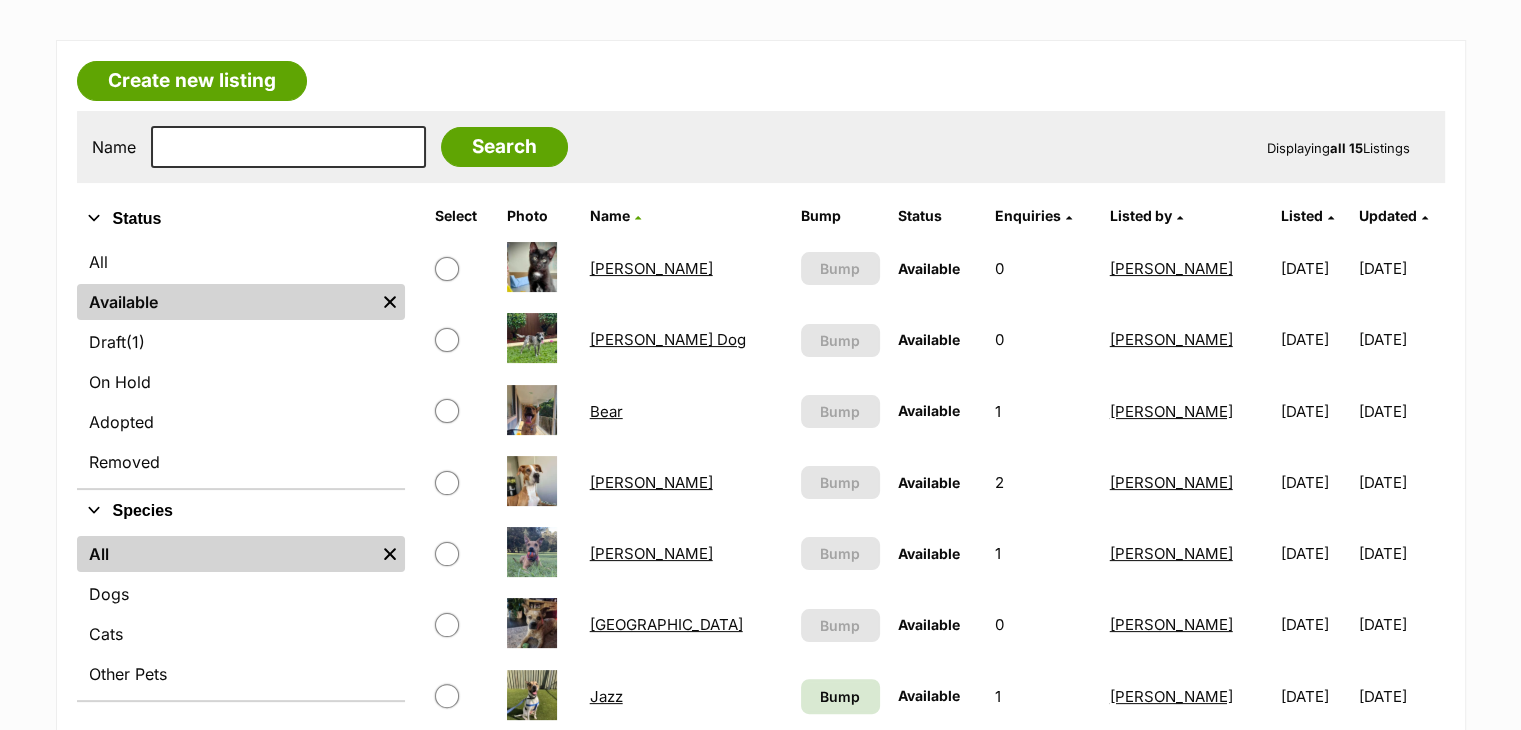 click on "[PERSON_NAME] Dog" at bounding box center (668, 339) 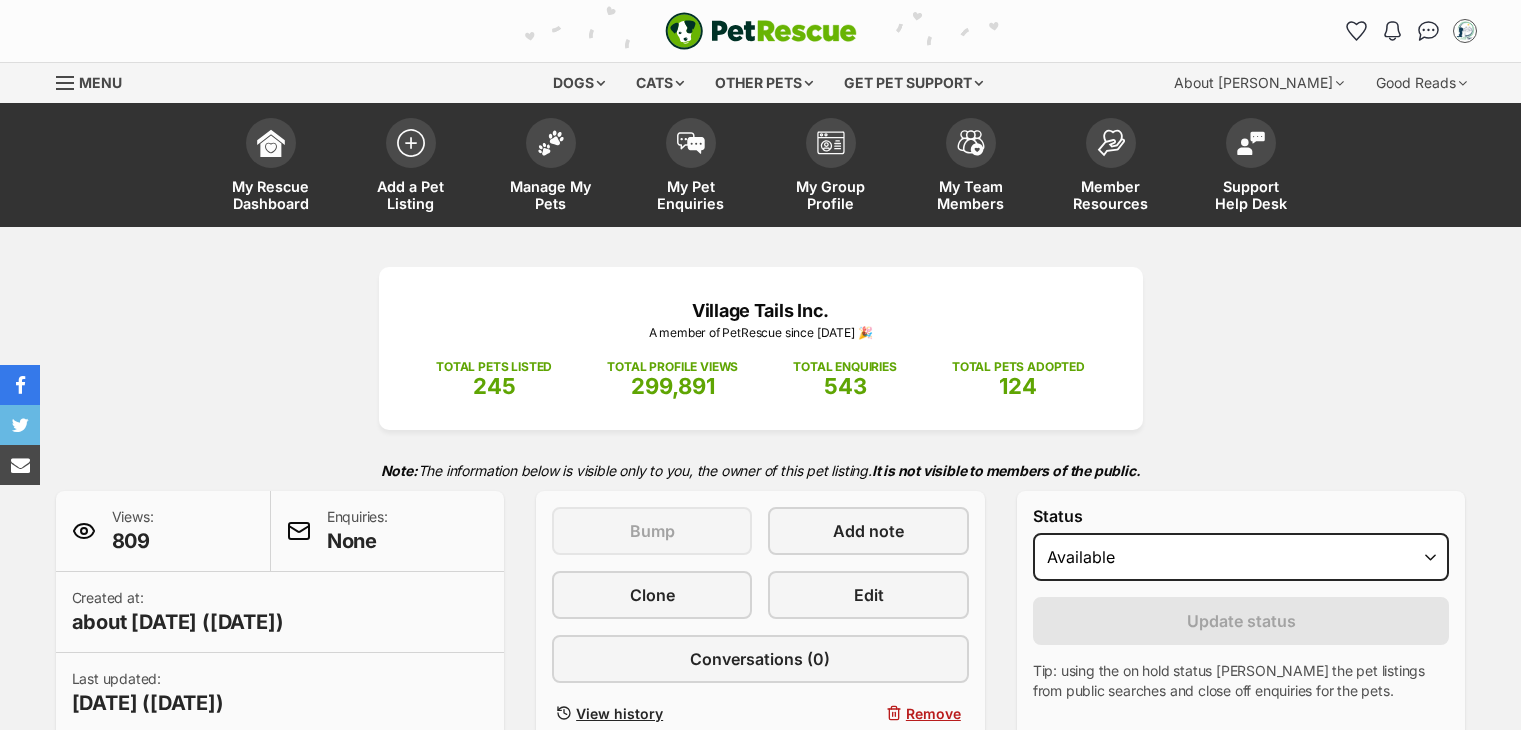 scroll, scrollTop: 748, scrollLeft: 0, axis: vertical 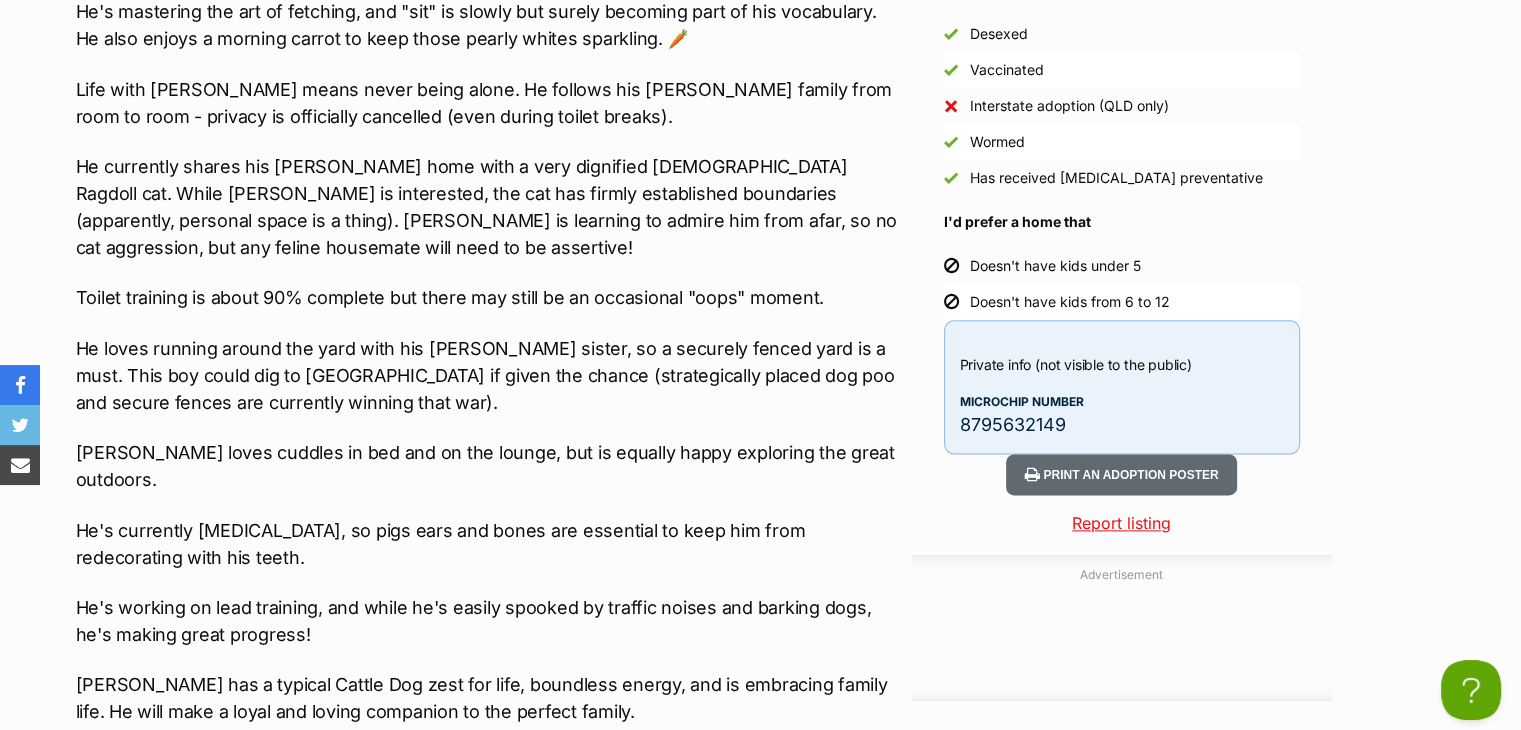 click on "8795632149" at bounding box center (1122, 424) 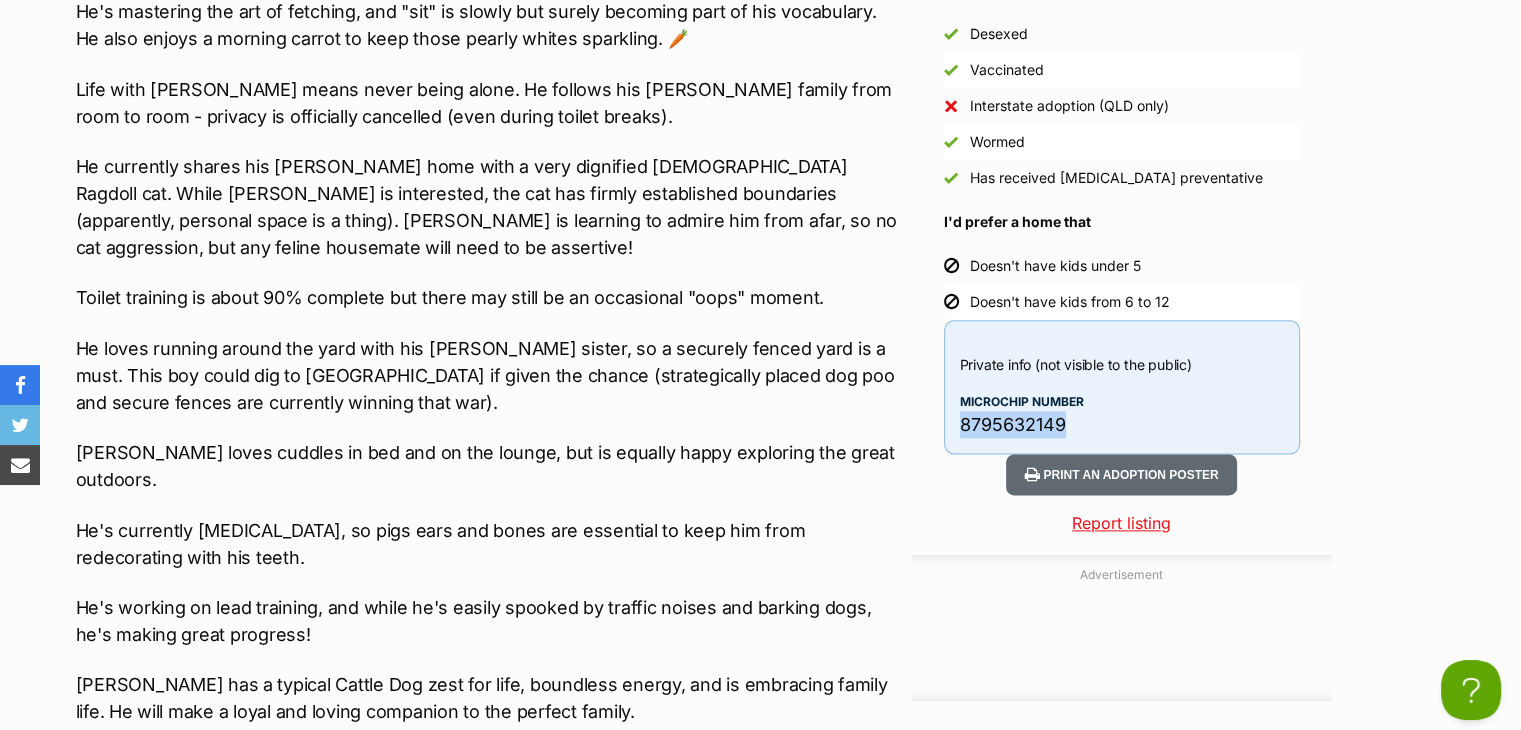 click on "8795632149" at bounding box center [1122, 424] 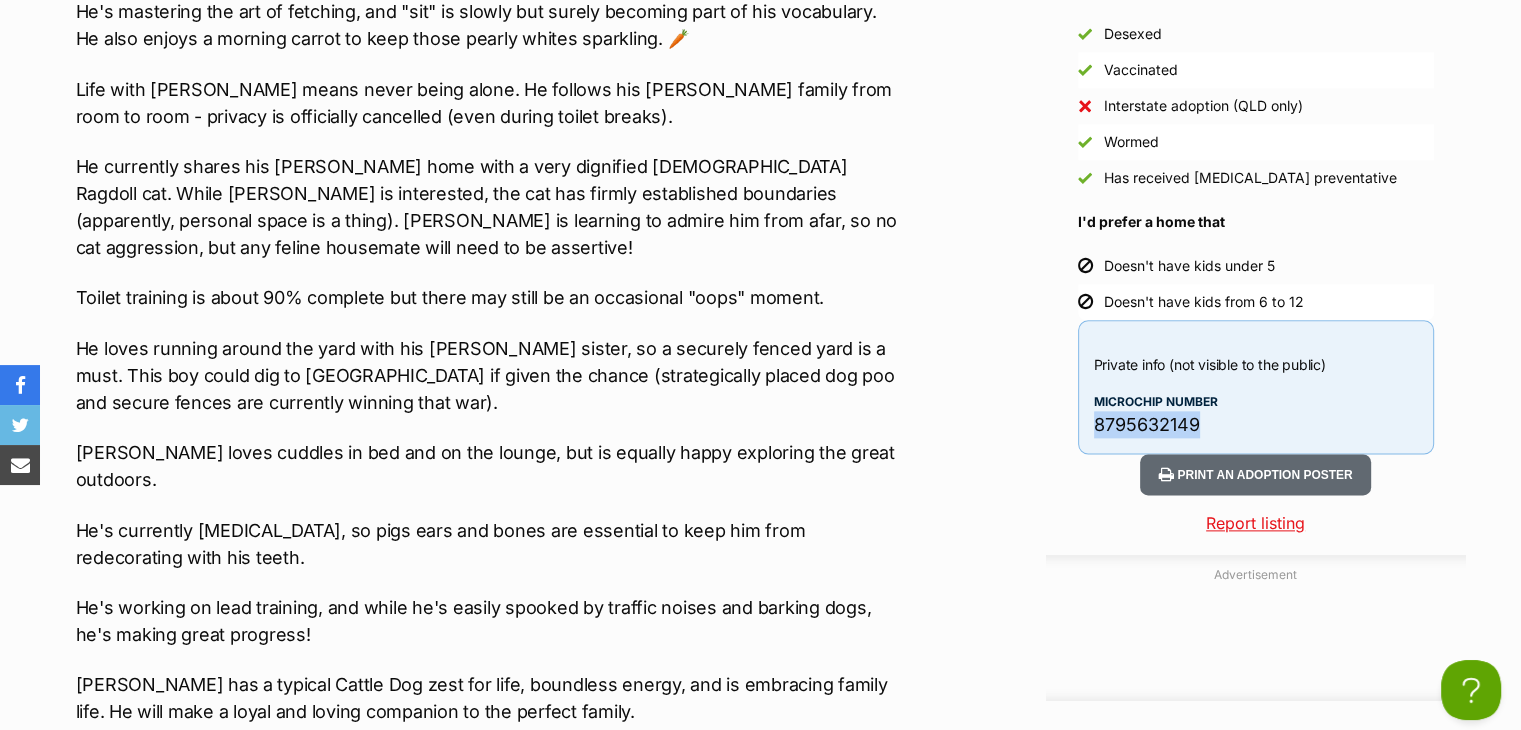 scroll, scrollTop: 0, scrollLeft: 0, axis: both 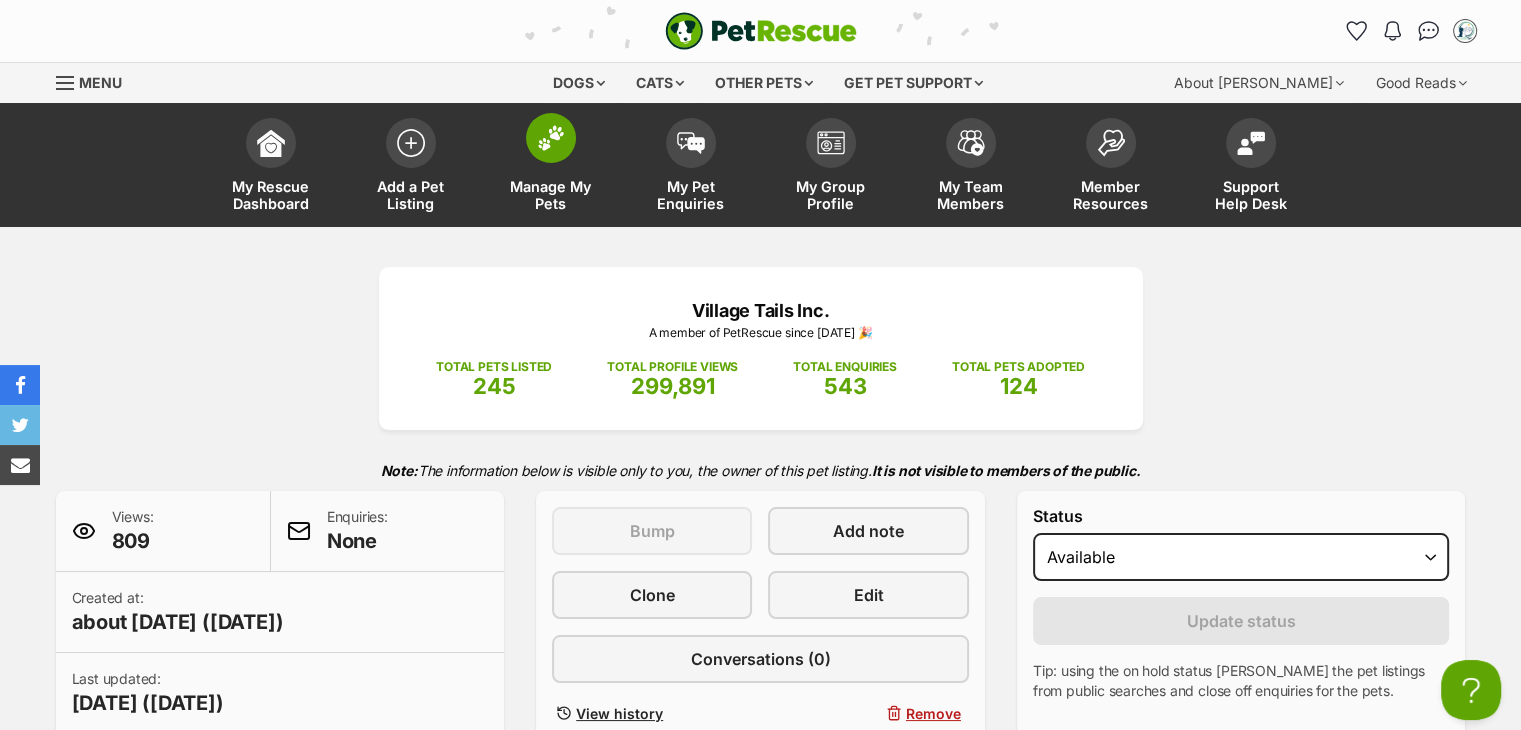 click at bounding box center [551, 138] 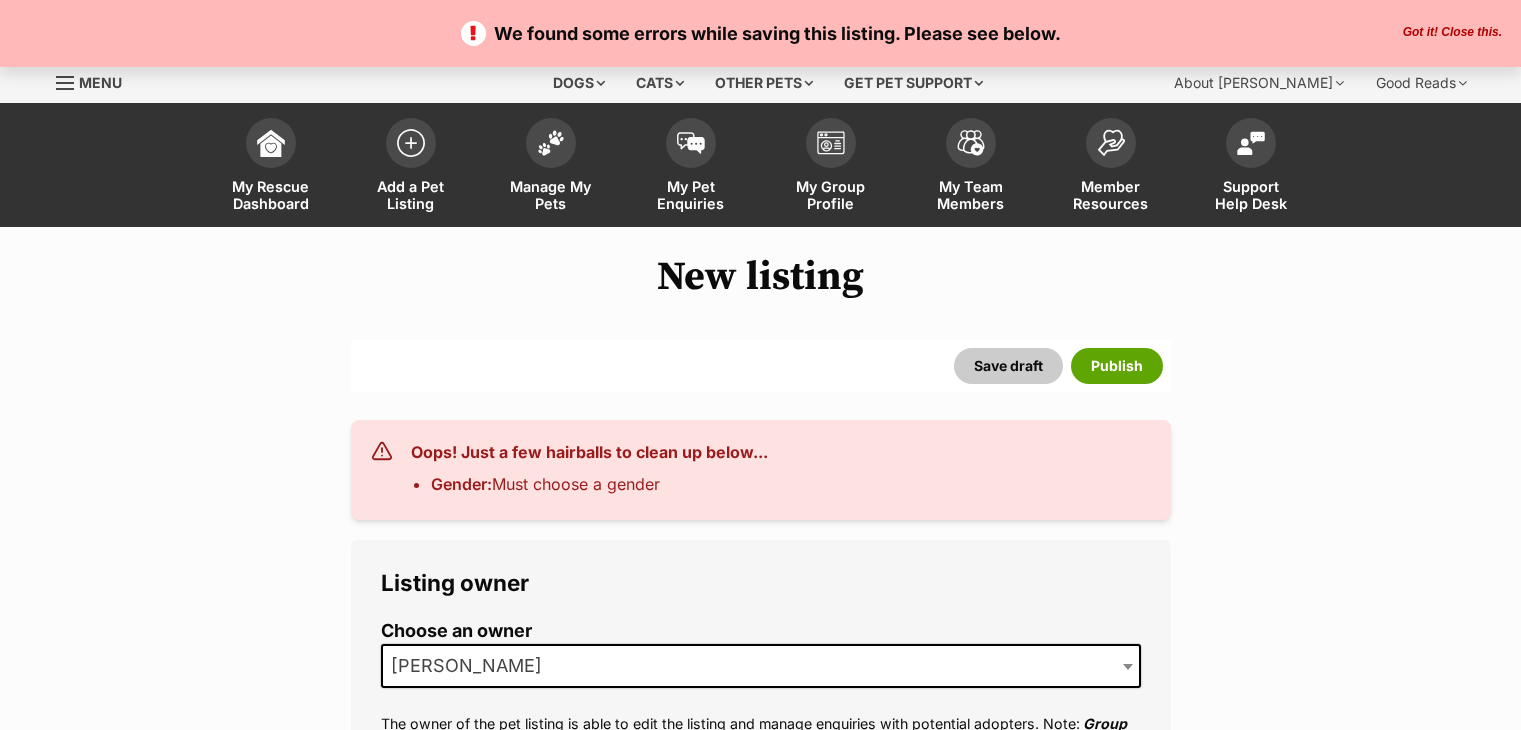 scroll, scrollTop: 0, scrollLeft: 0, axis: both 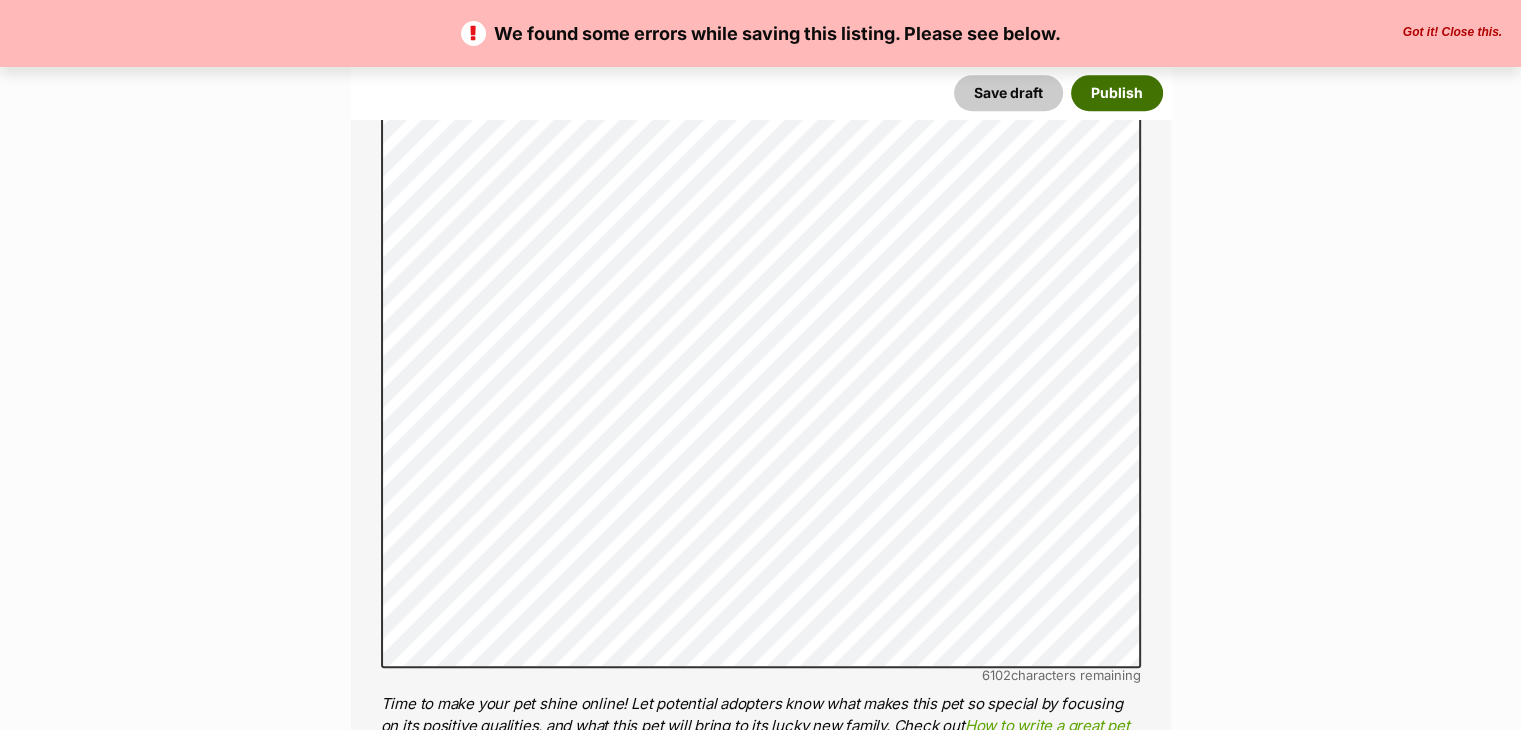 click on "Publish" at bounding box center (1117, 93) 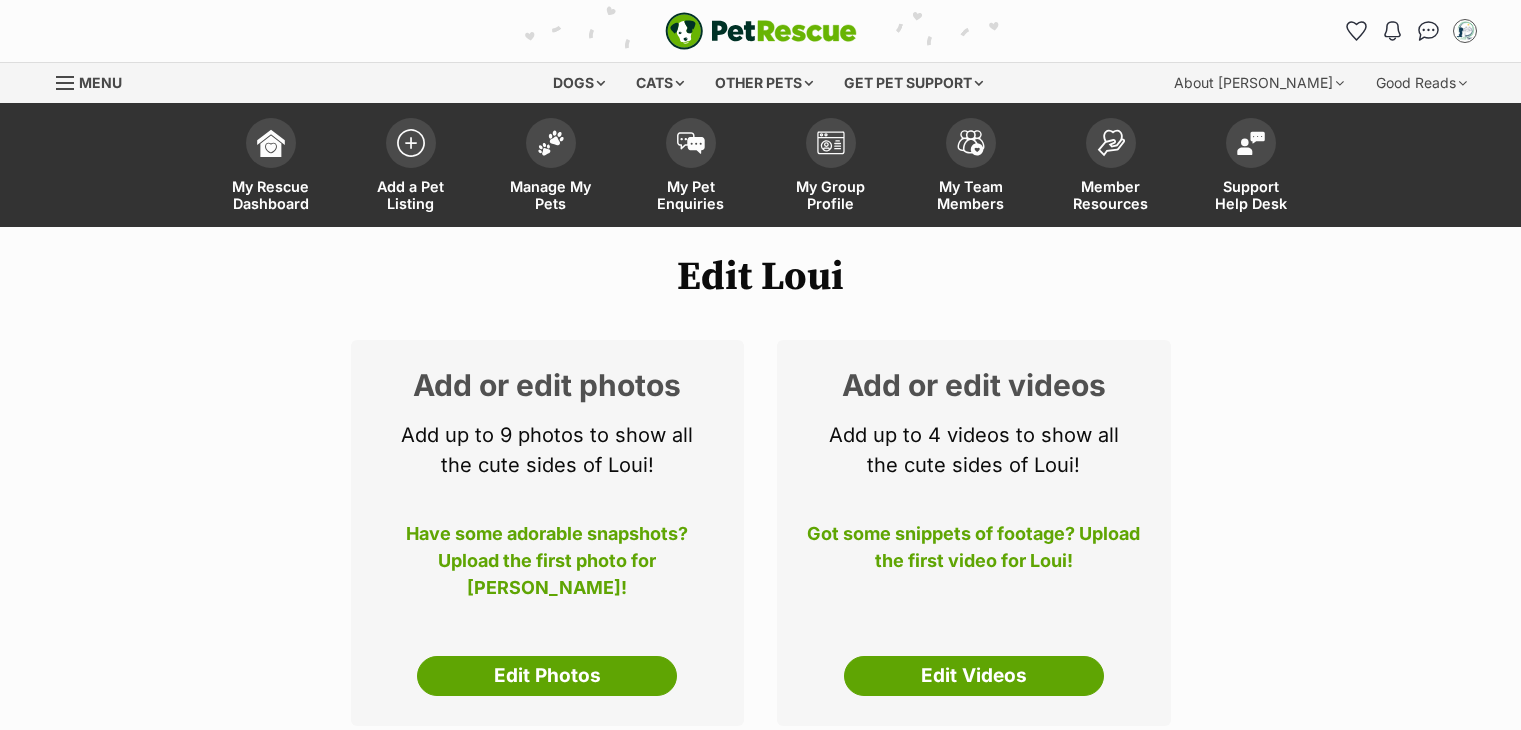 scroll, scrollTop: 100, scrollLeft: 0, axis: vertical 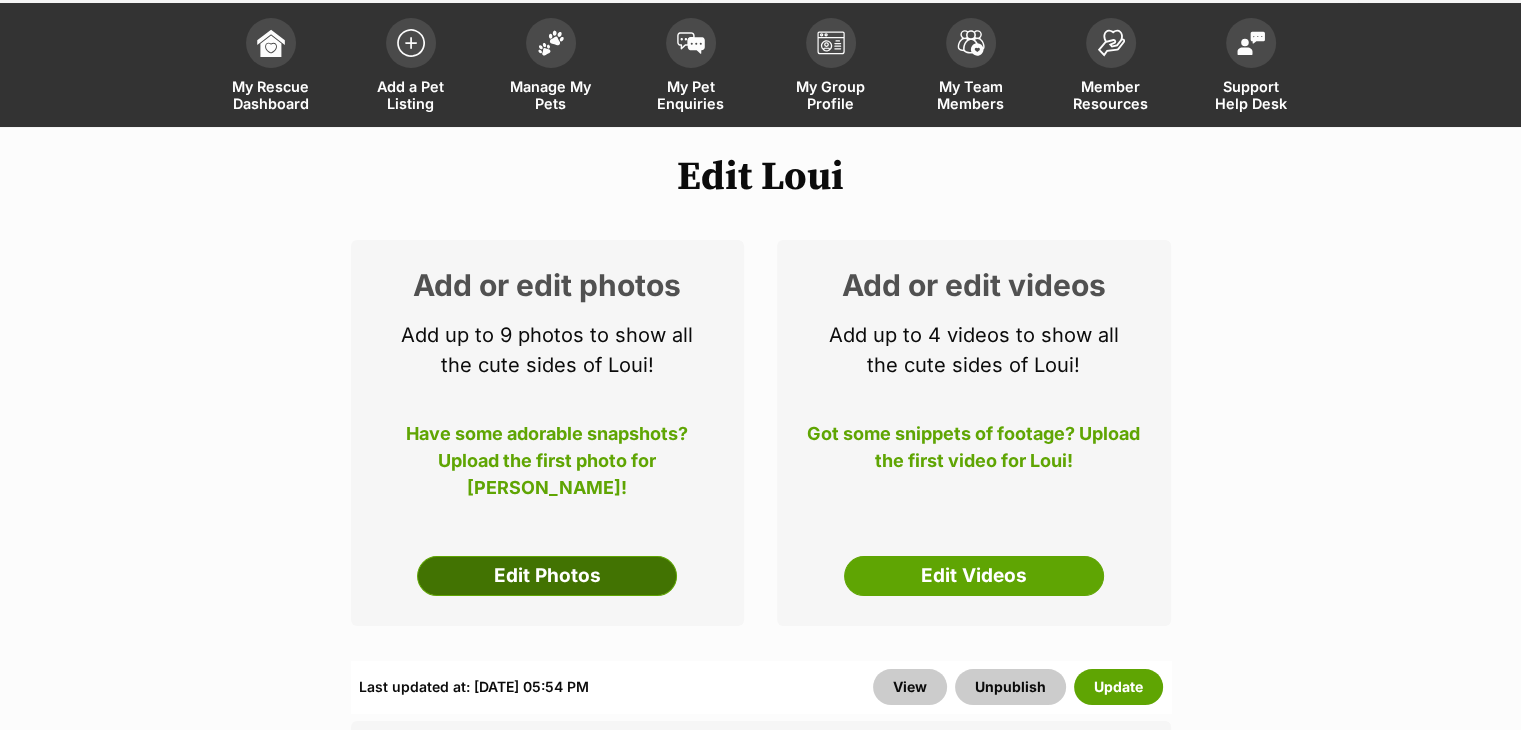 click on "Edit Photos" at bounding box center [547, 576] 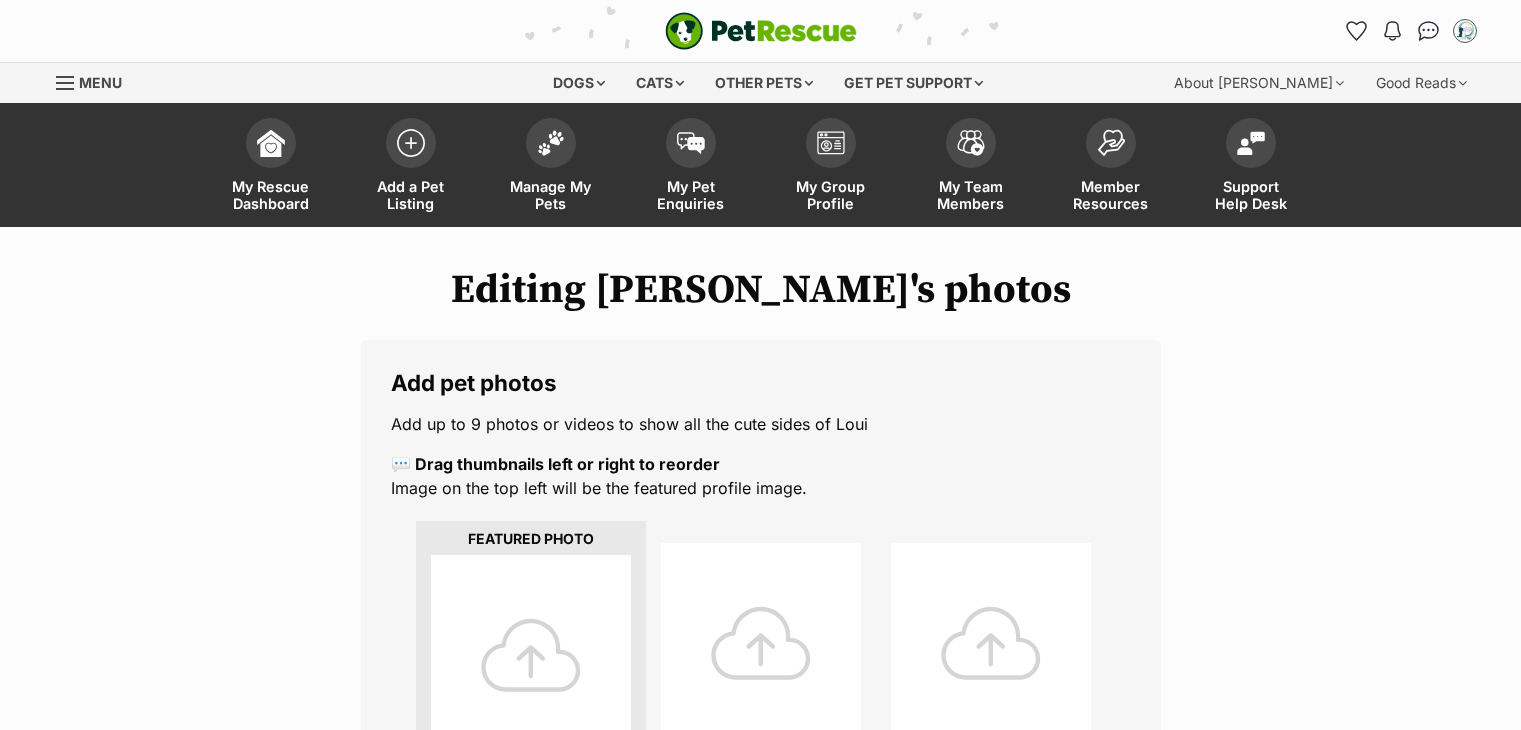 scroll, scrollTop: 0, scrollLeft: 0, axis: both 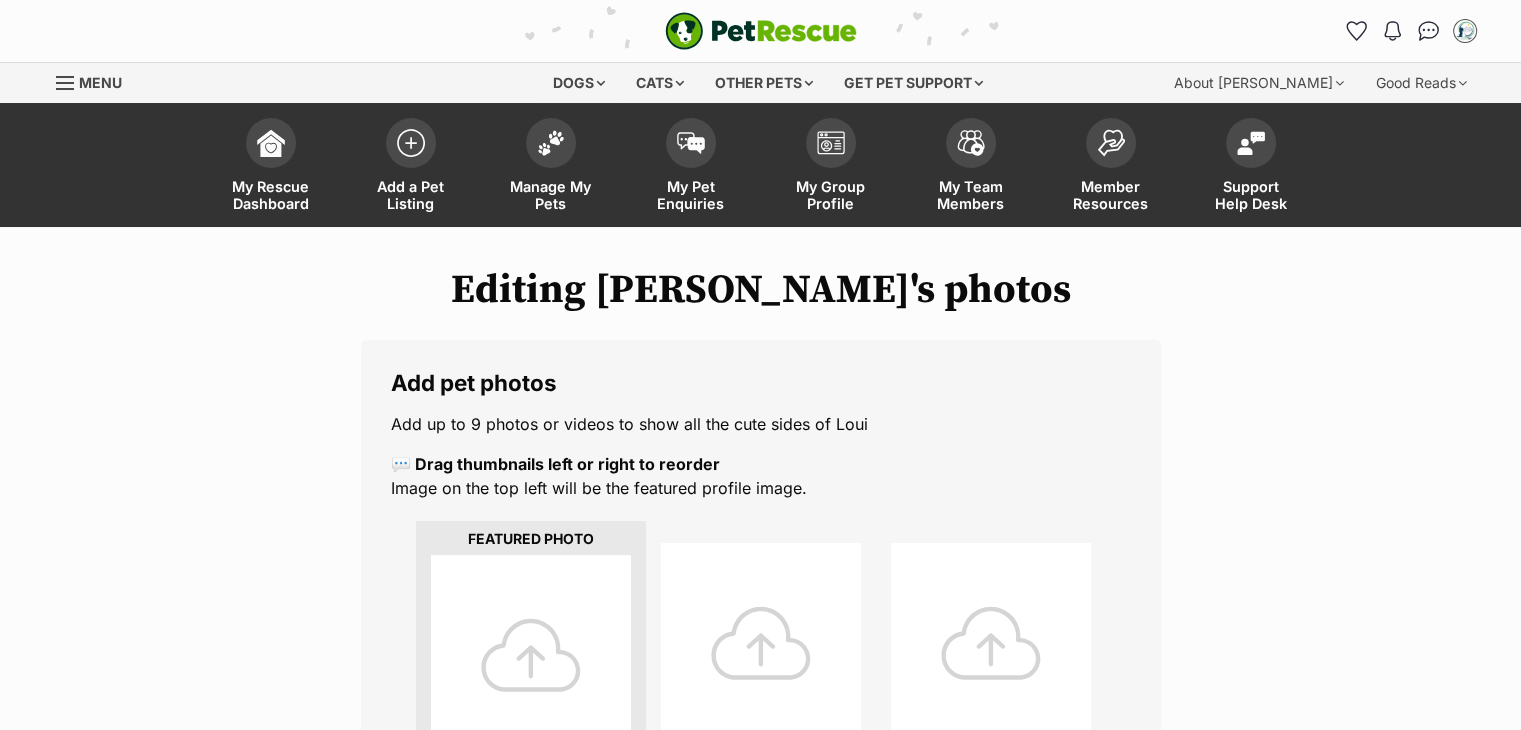 click at bounding box center [531, 655] 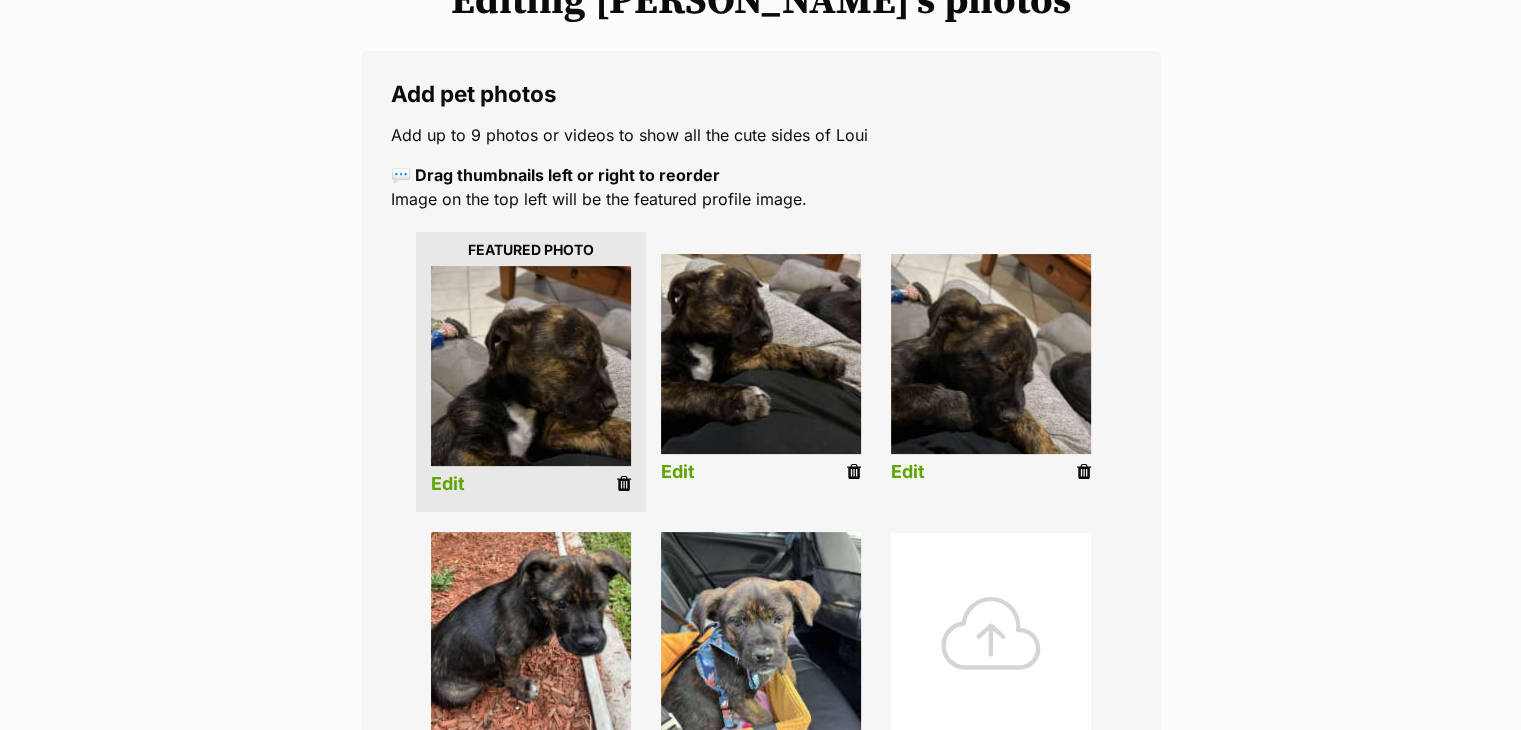 scroll, scrollTop: 400, scrollLeft: 0, axis: vertical 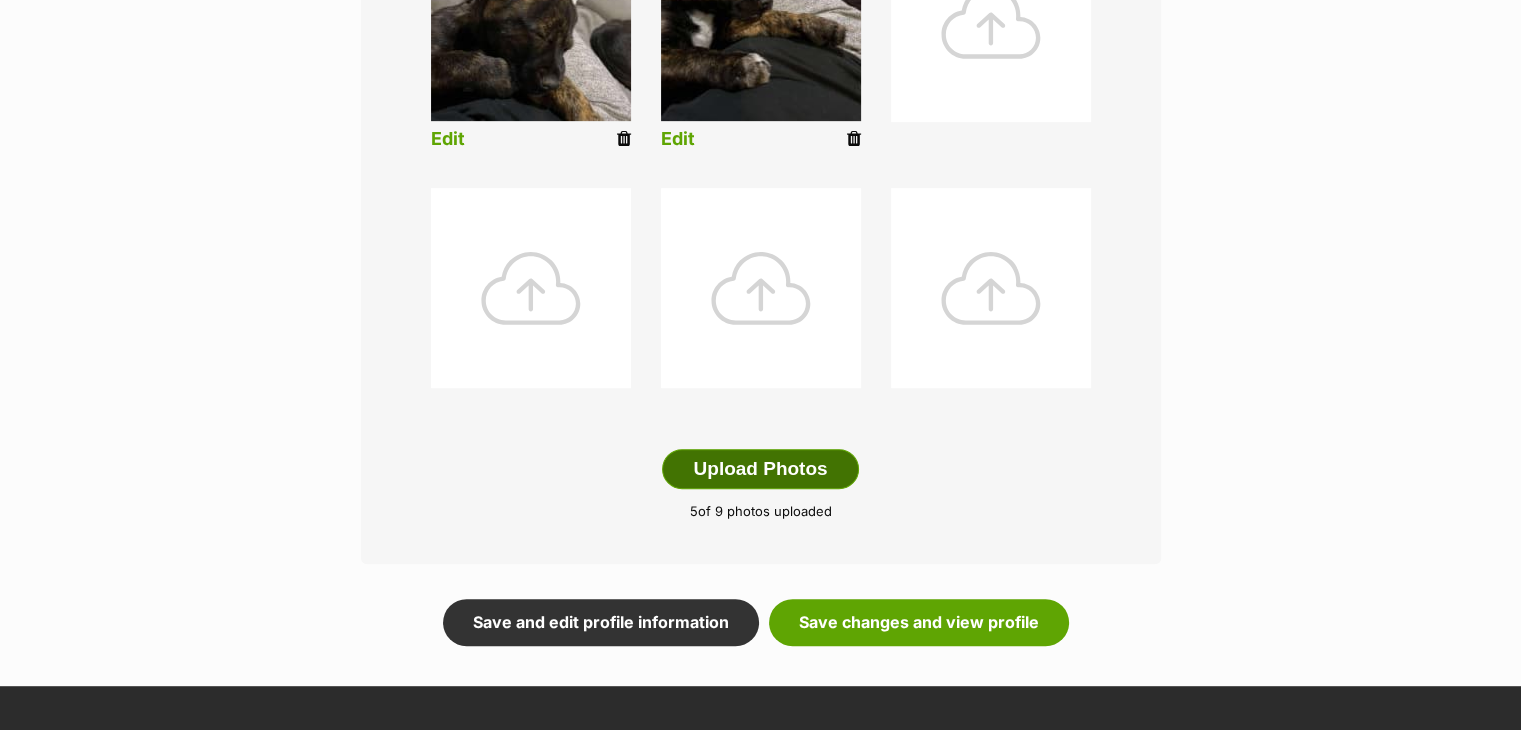 click on "Upload Photos" at bounding box center (760, 469) 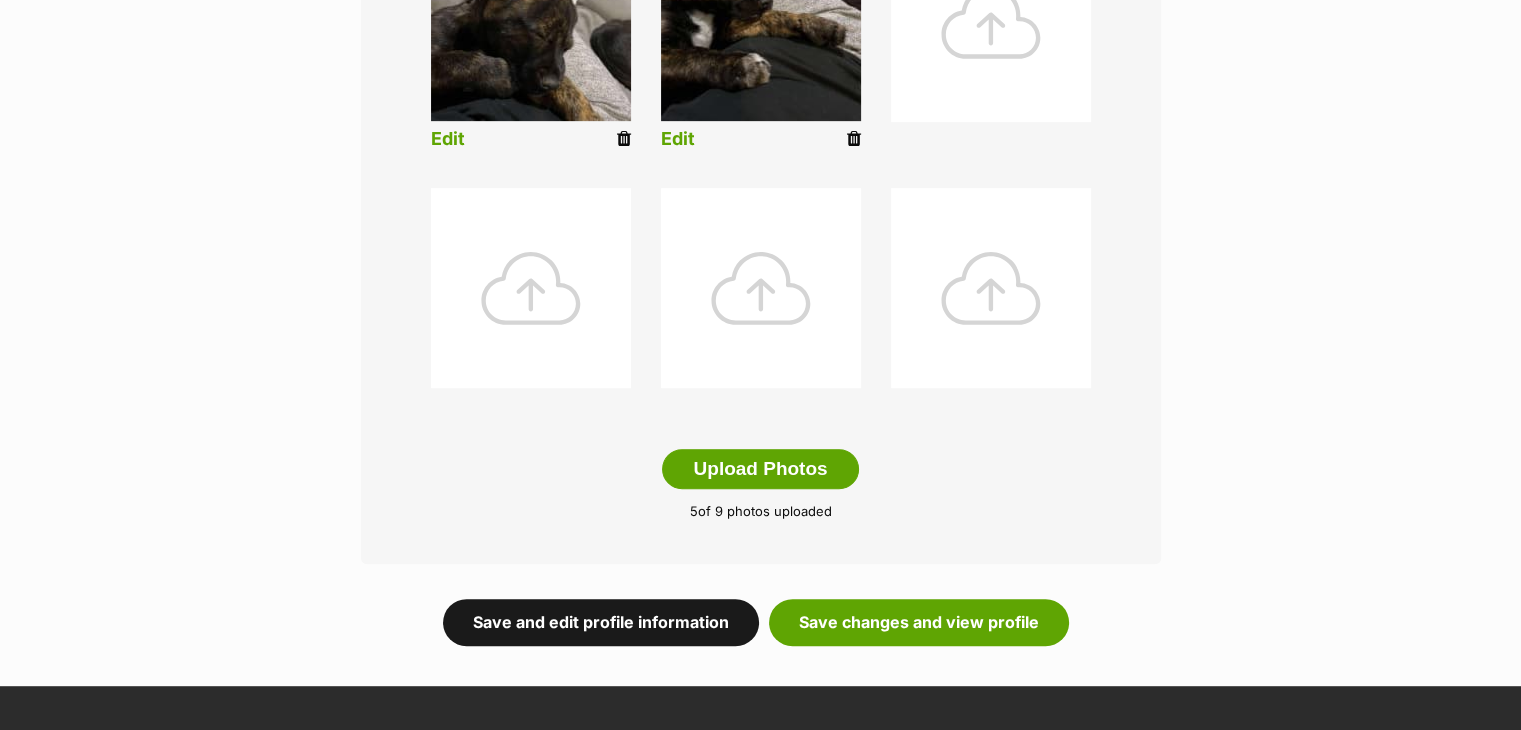 click on "Save and edit profile information" at bounding box center [601, 622] 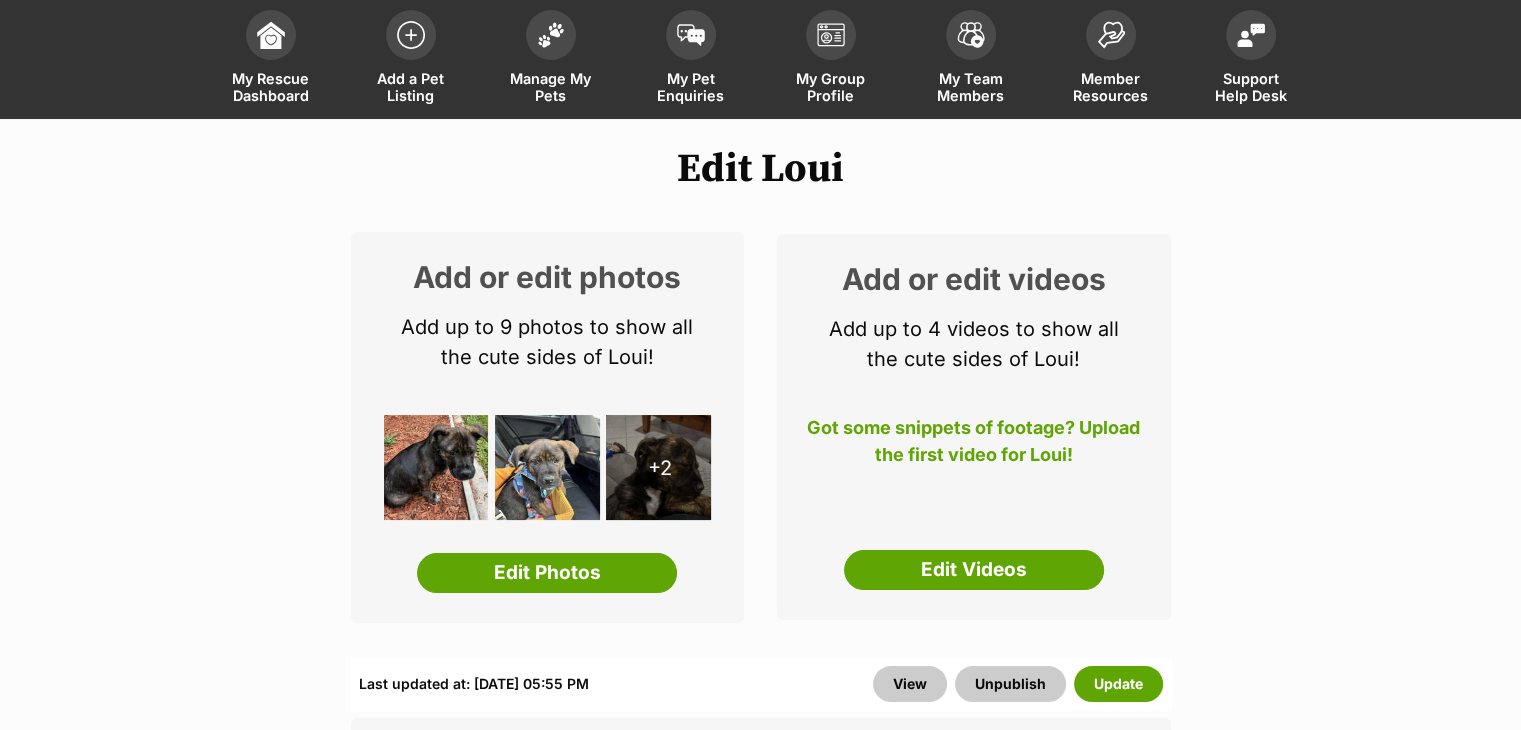 scroll, scrollTop: 0, scrollLeft: 0, axis: both 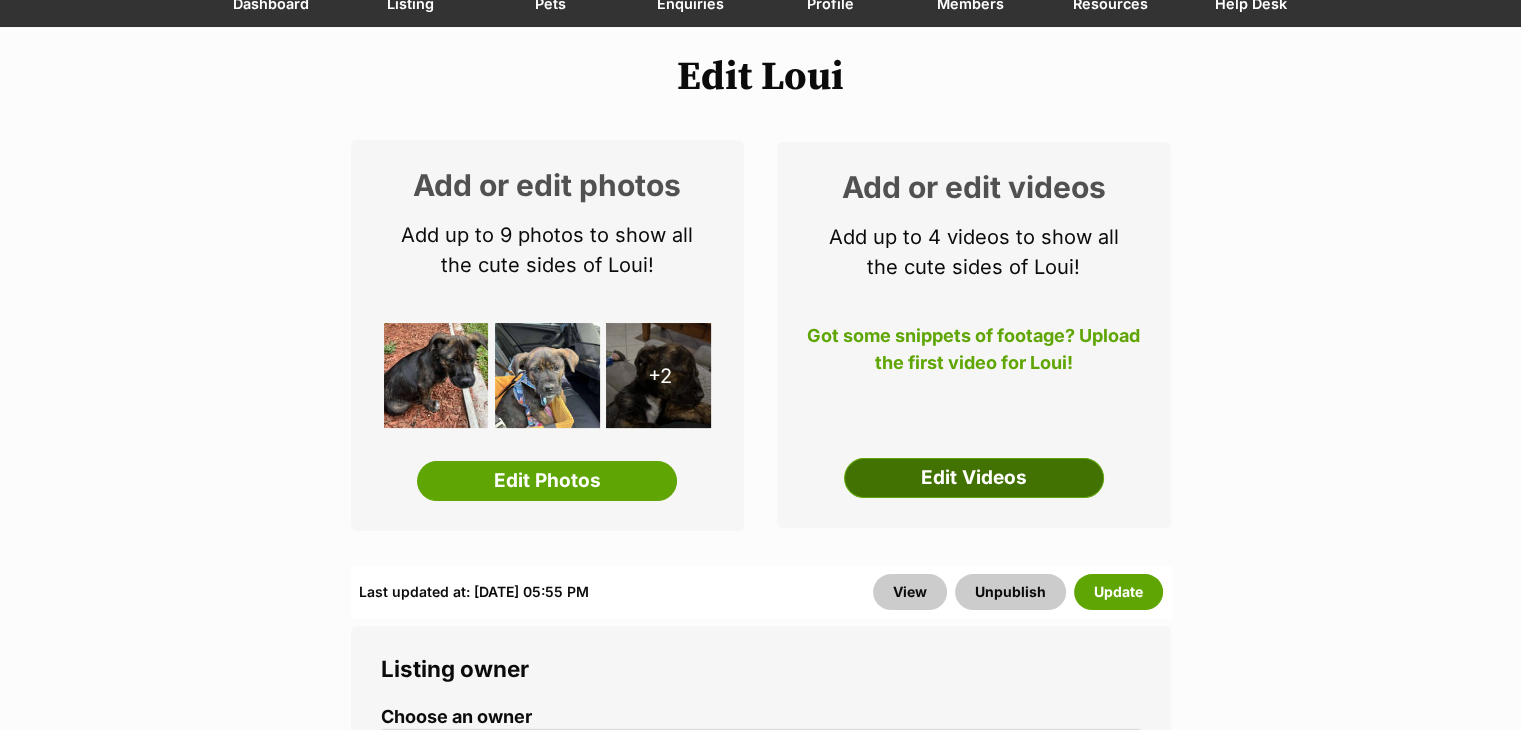 click on "Edit Videos" at bounding box center (974, 478) 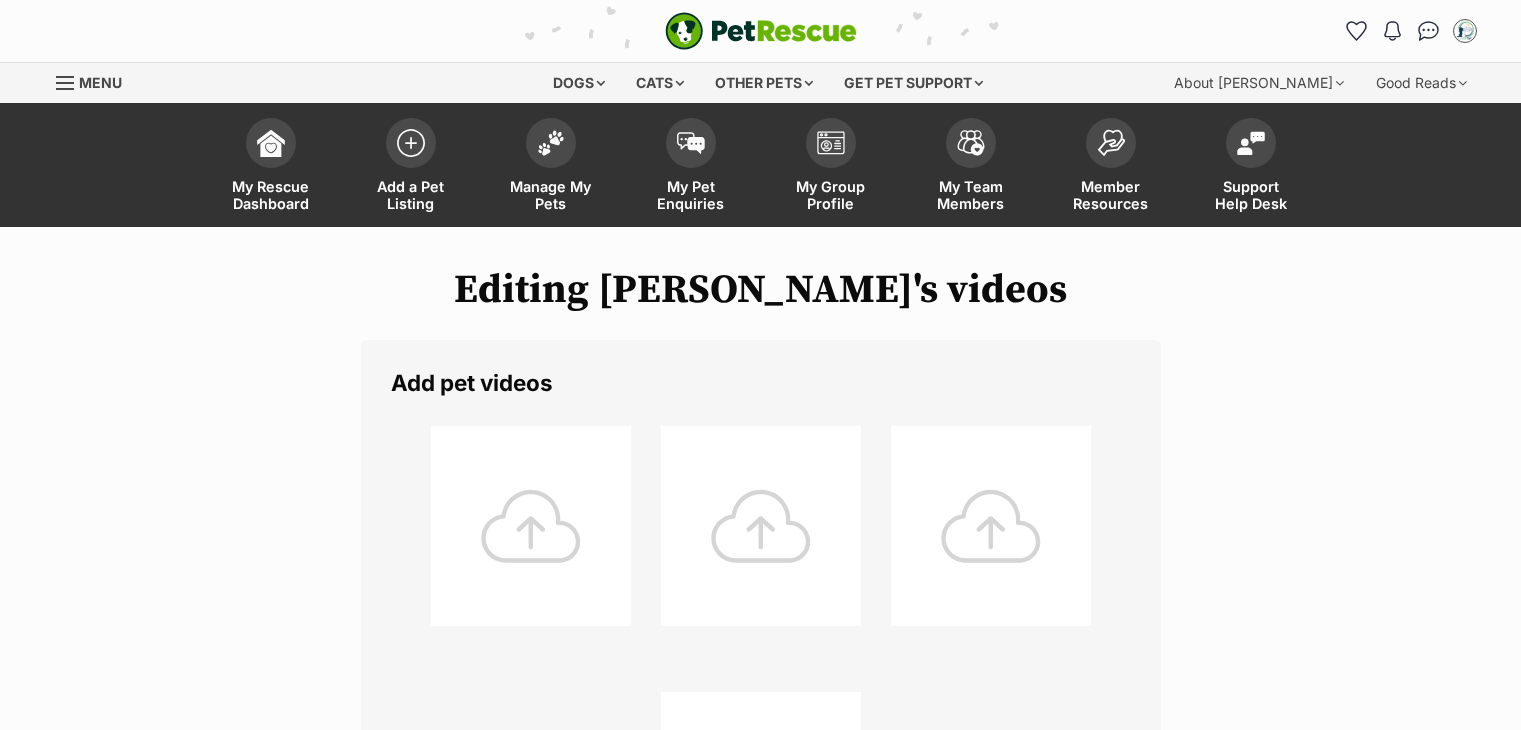 scroll, scrollTop: 0, scrollLeft: 0, axis: both 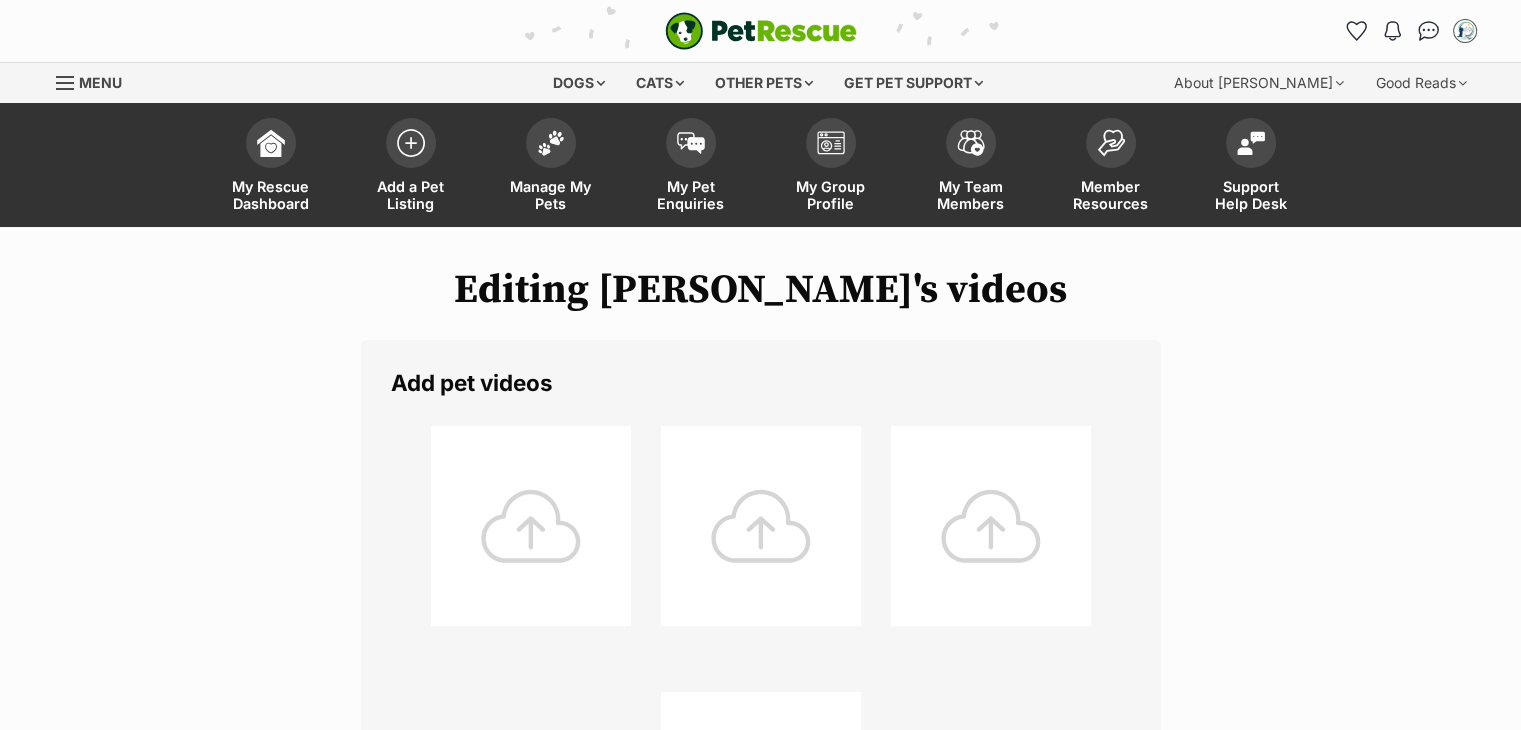 click at bounding box center [531, 526] 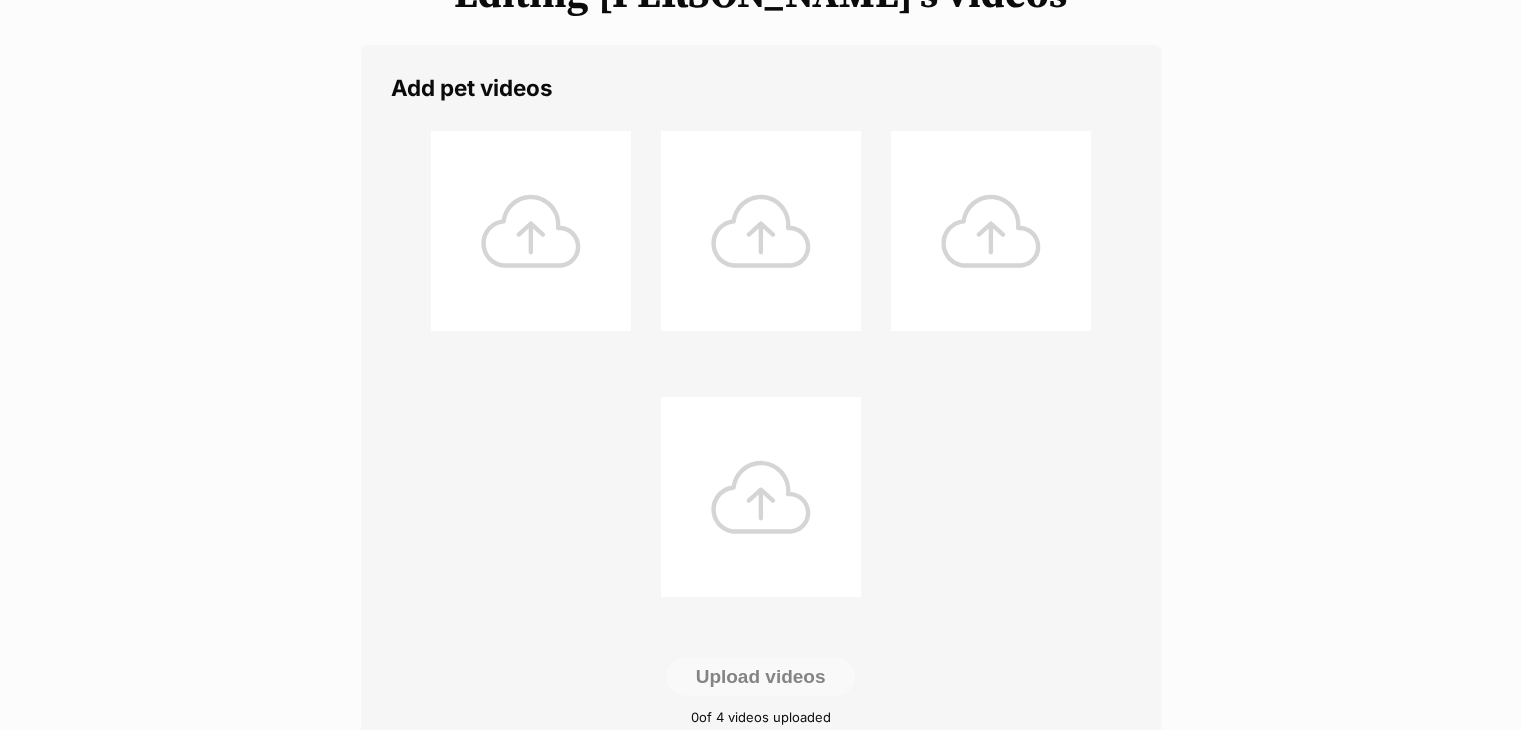 scroll, scrollTop: 300, scrollLeft: 0, axis: vertical 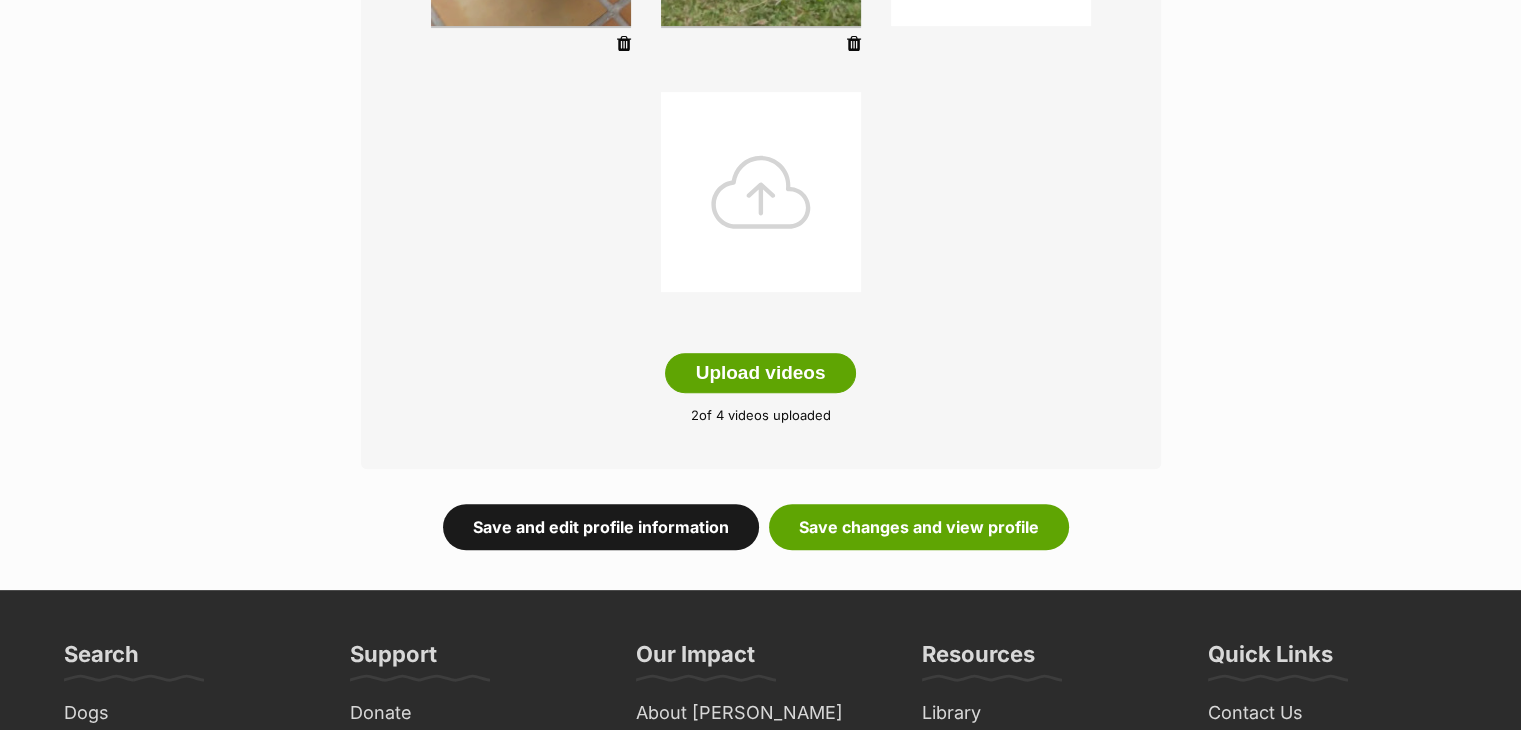 click on "Save and edit profile information" at bounding box center (601, 527) 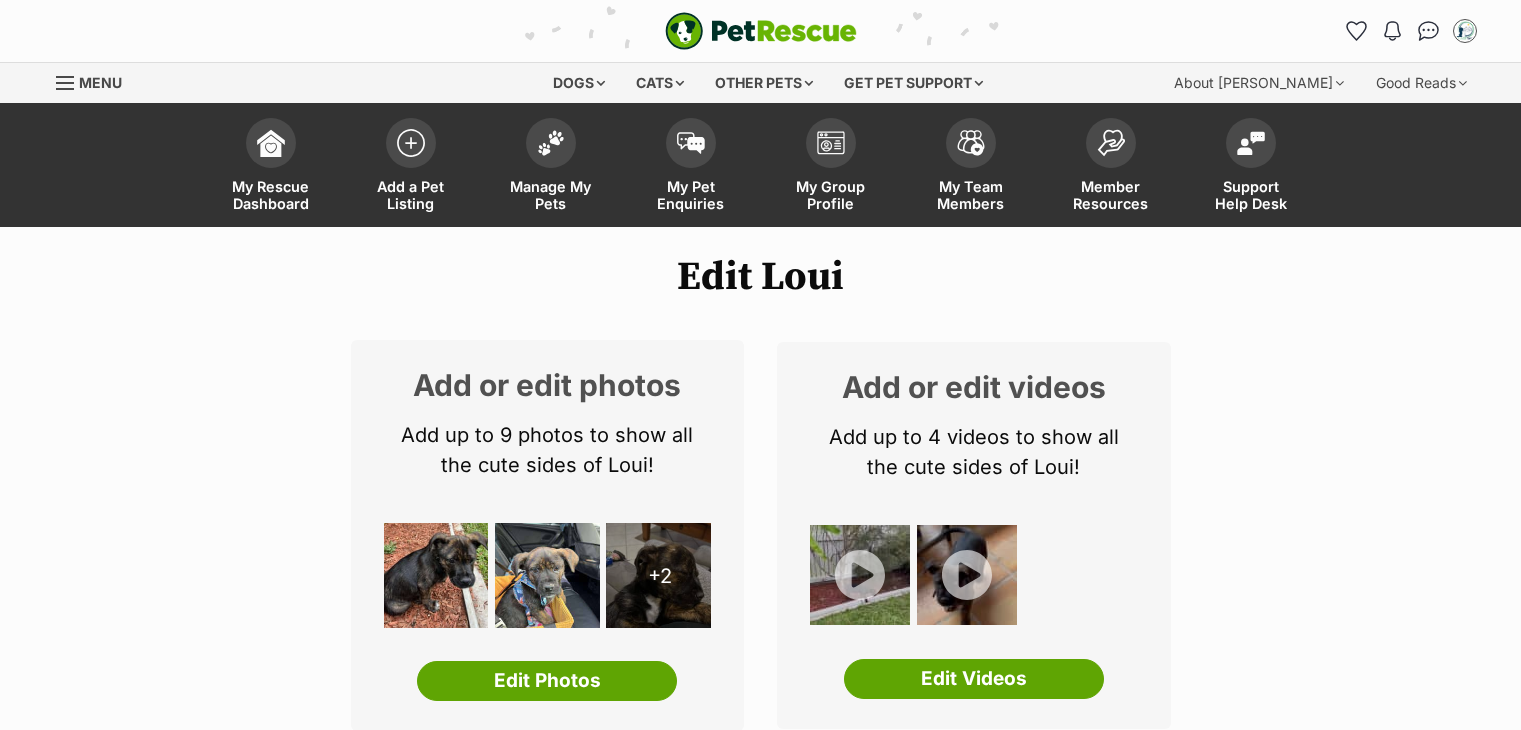 scroll, scrollTop: 600, scrollLeft: 0, axis: vertical 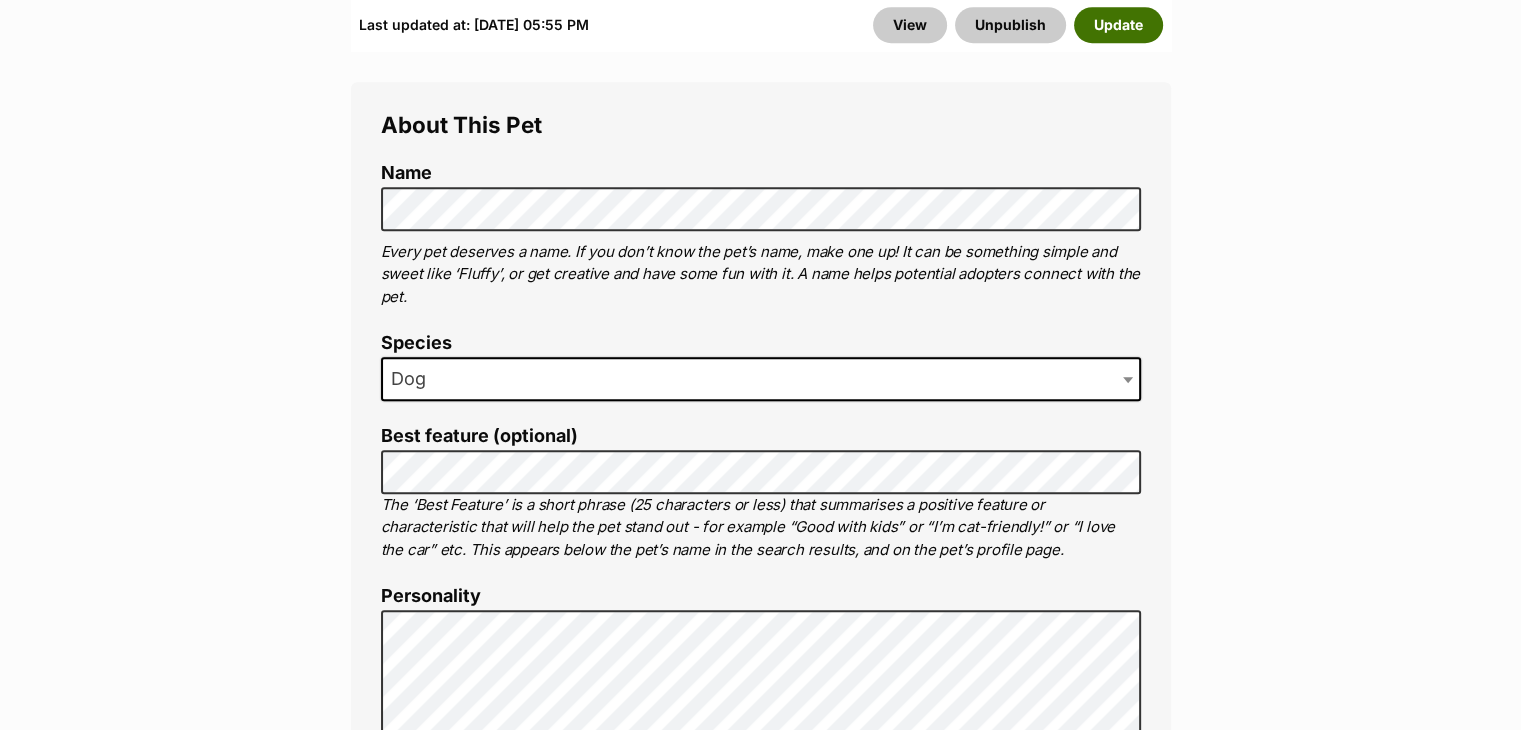 click on "Update" at bounding box center (1118, 25) 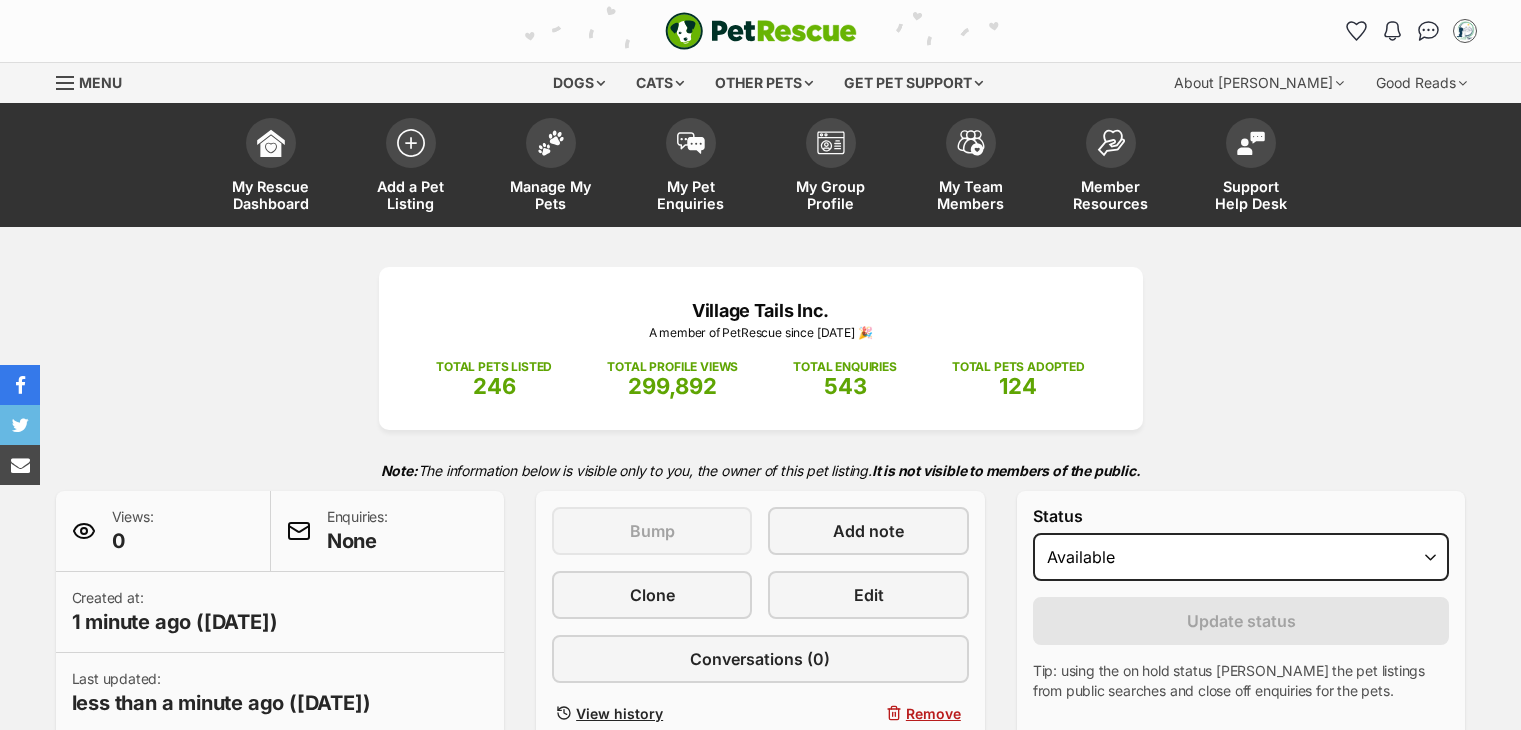scroll, scrollTop: 300, scrollLeft: 0, axis: vertical 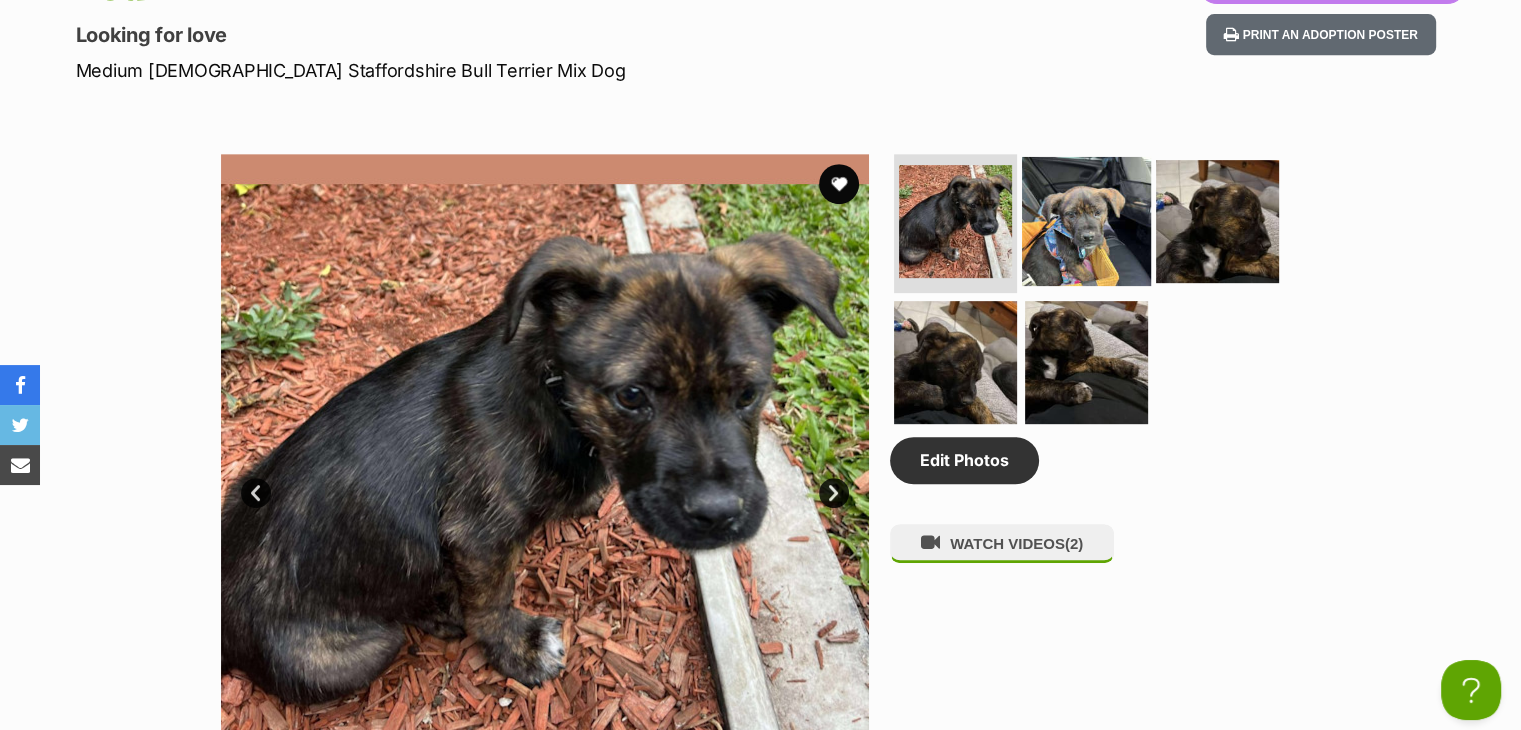 click at bounding box center (1086, 220) 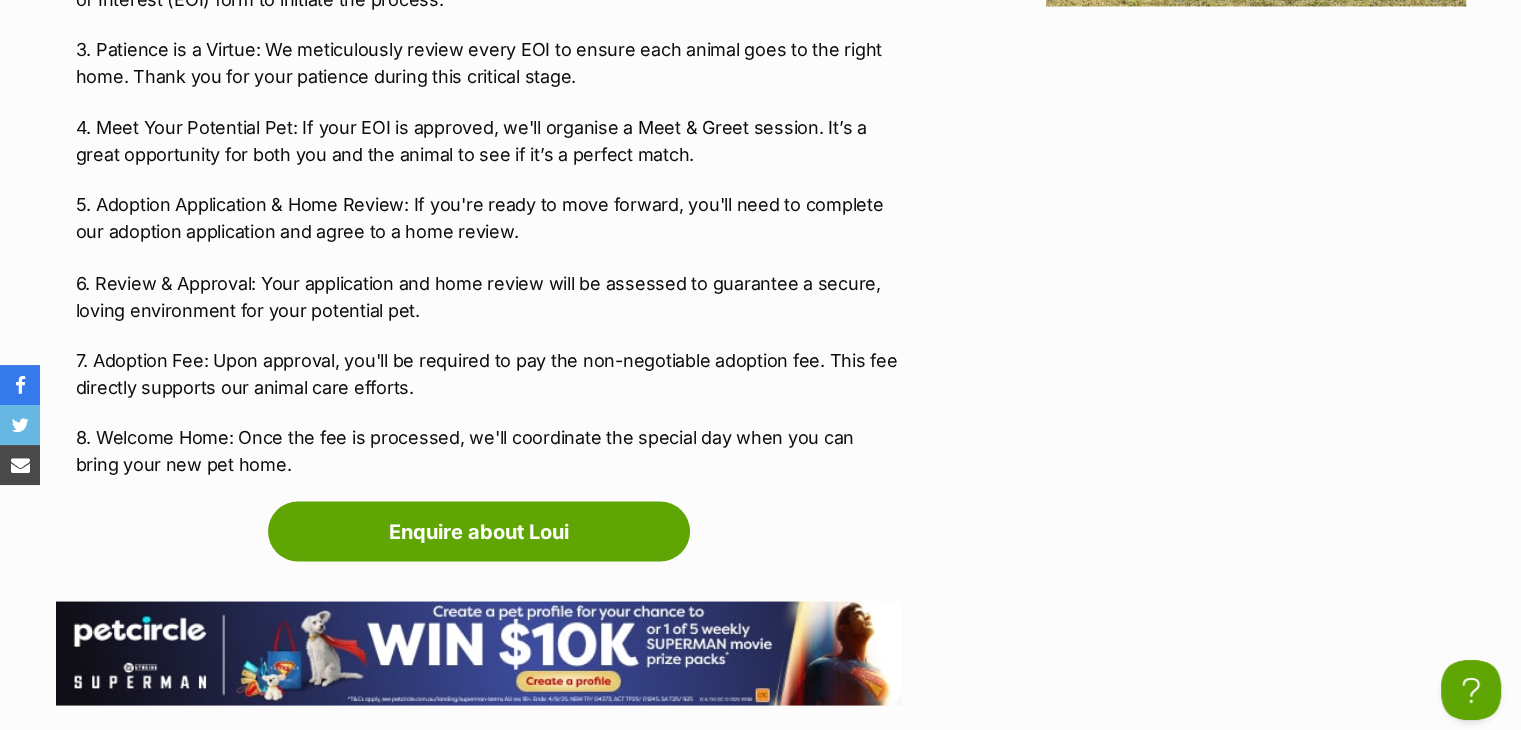 scroll, scrollTop: 3700, scrollLeft: 0, axis: vertical 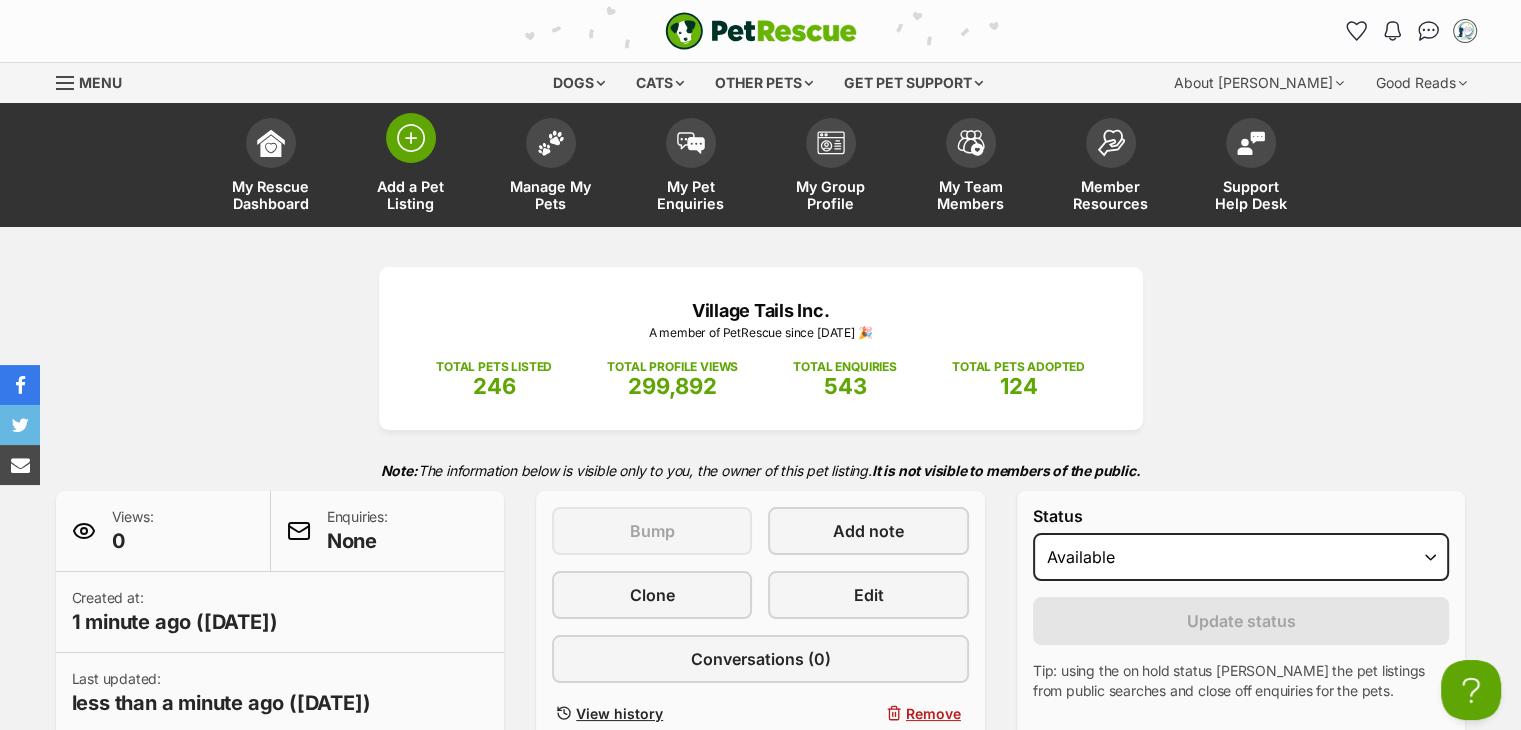 click at bounding box center [411, 138] 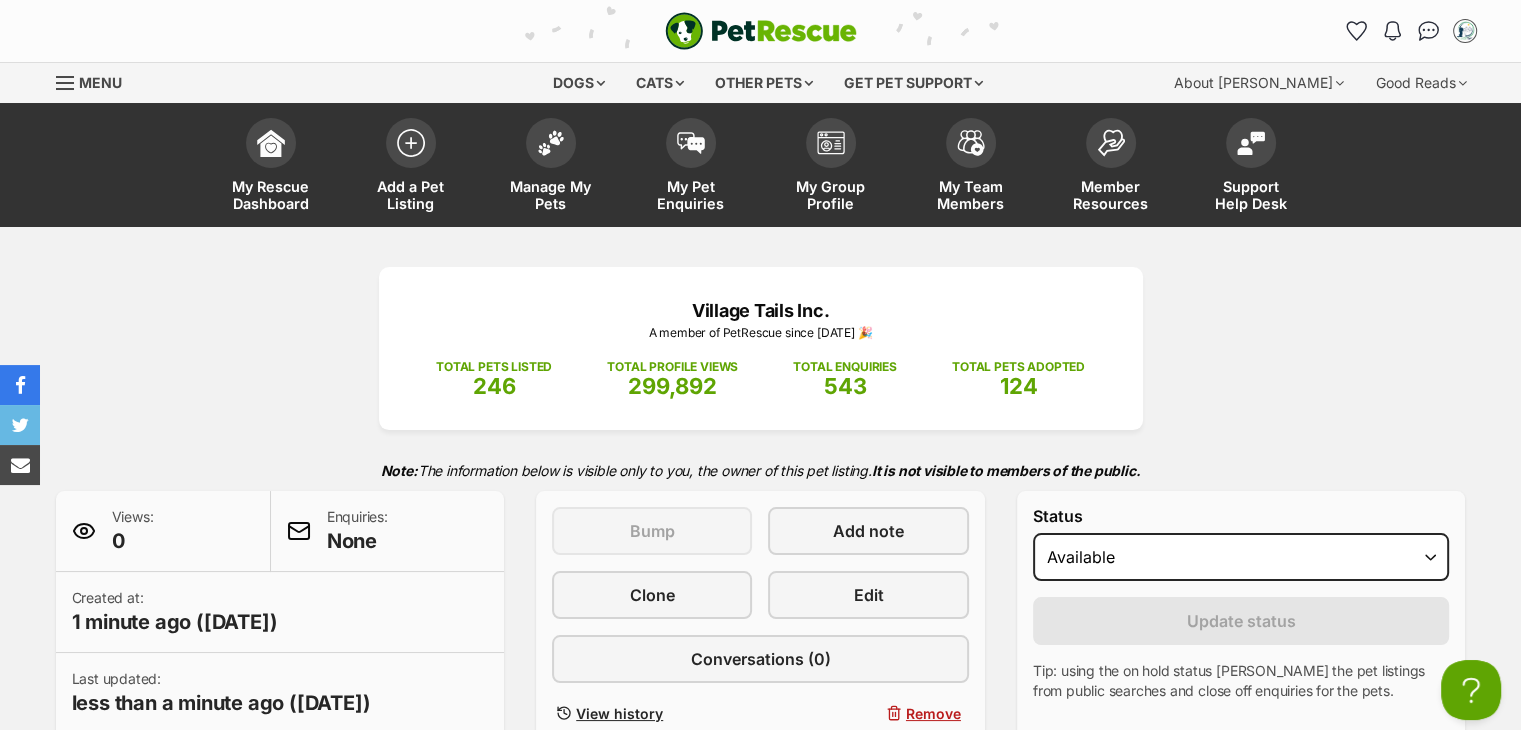 scroll, scrollTop: 0, scrollLeft: 0, axis: both 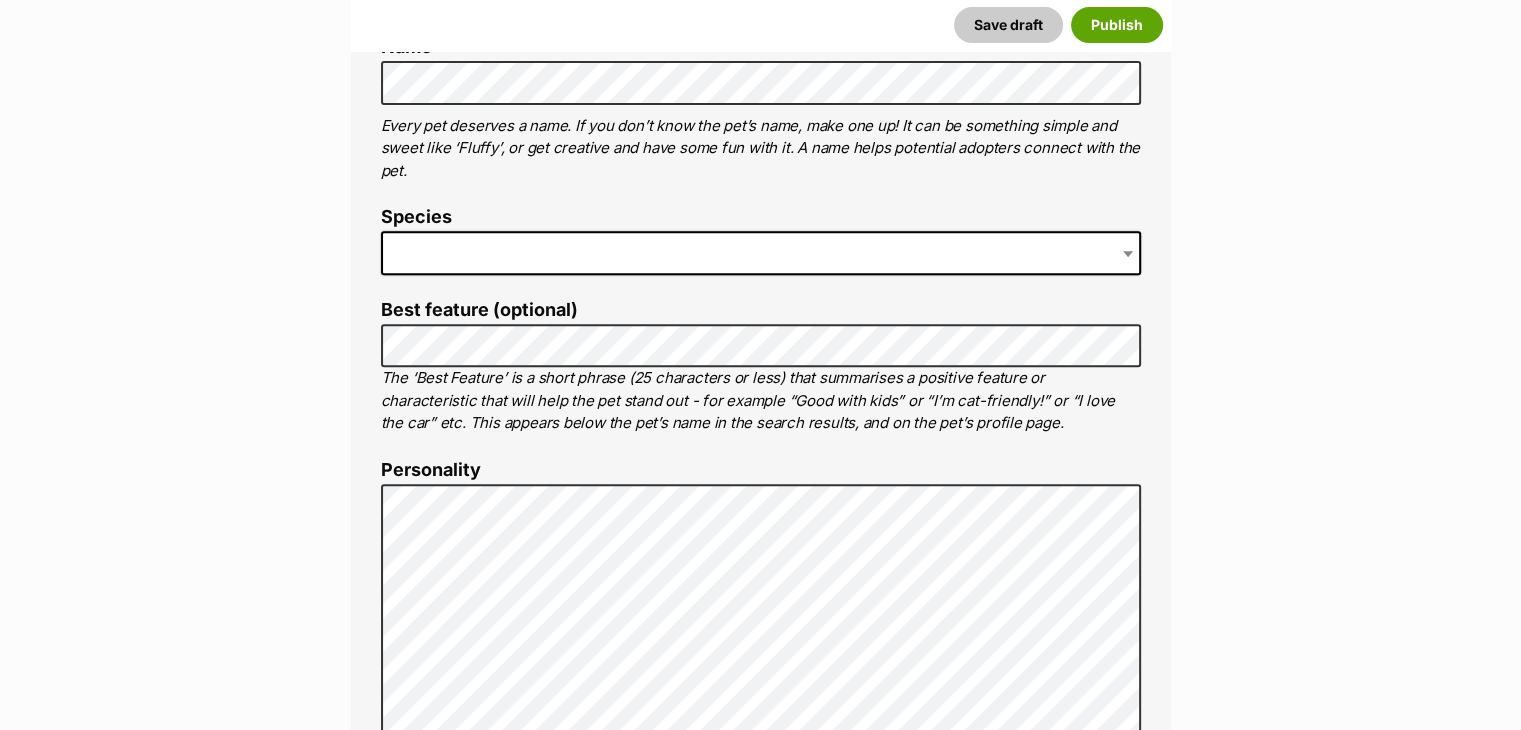 click at bounding box center [761, 253] 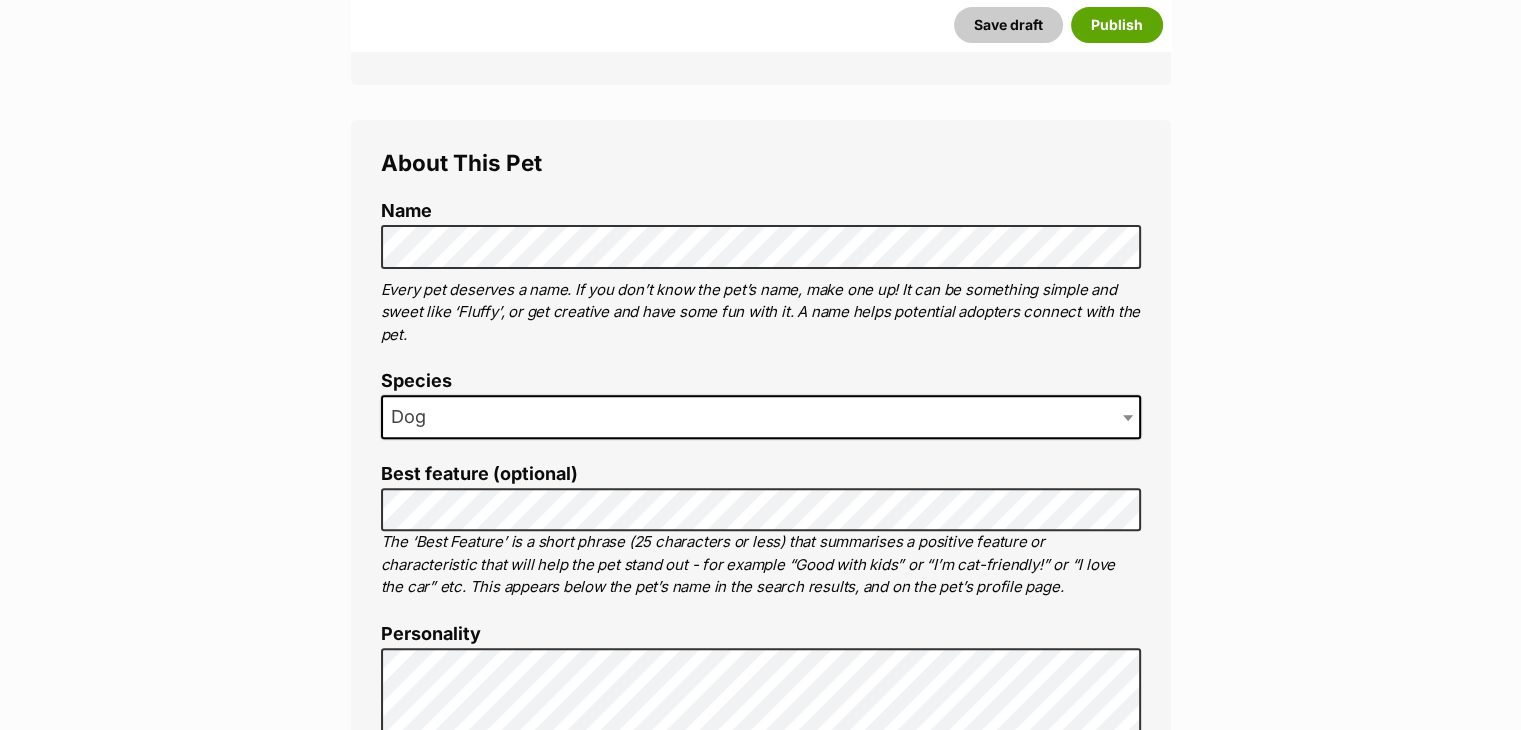 scroll, scrollTop: 600, scrollLeft: 0, axis: vertical 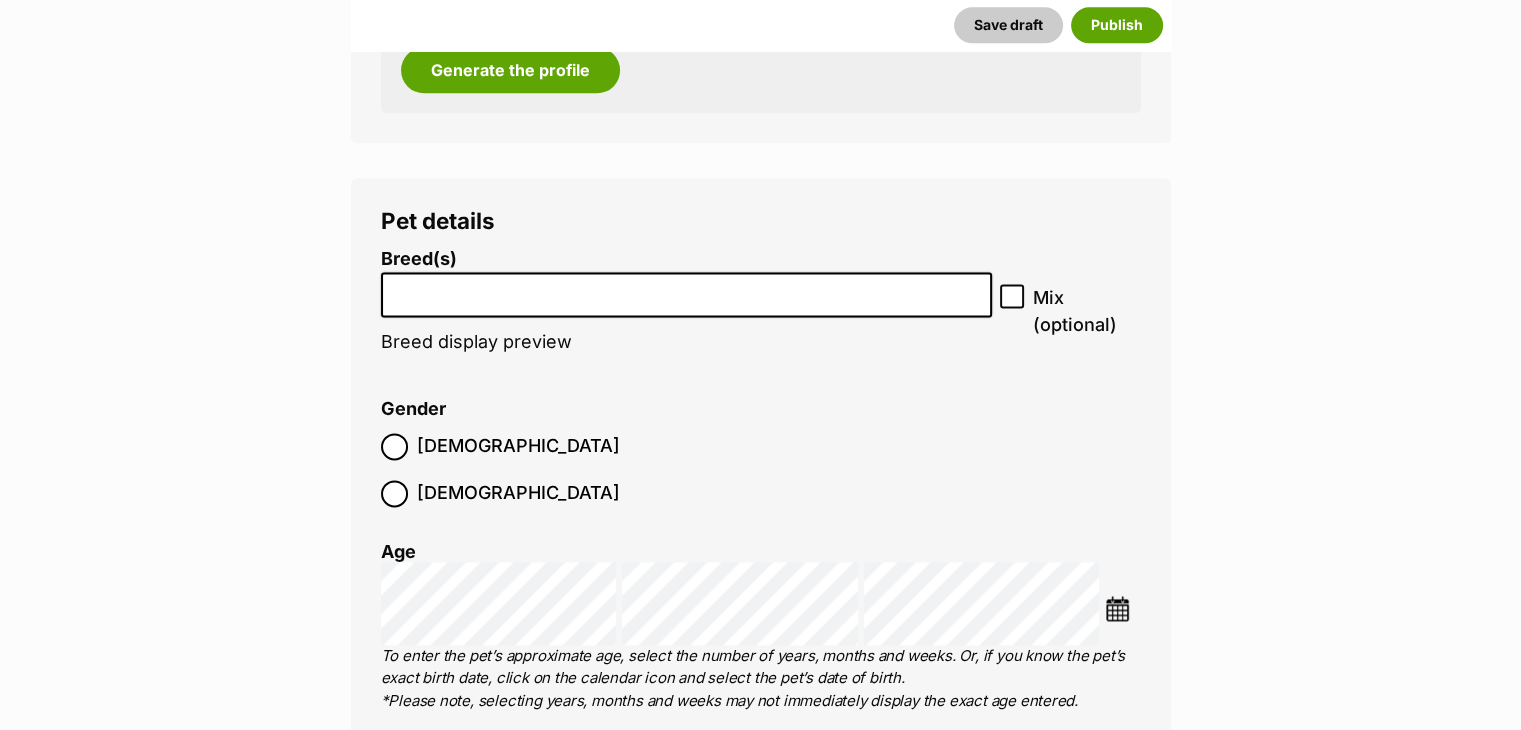 click at bounding box center [687, 289] 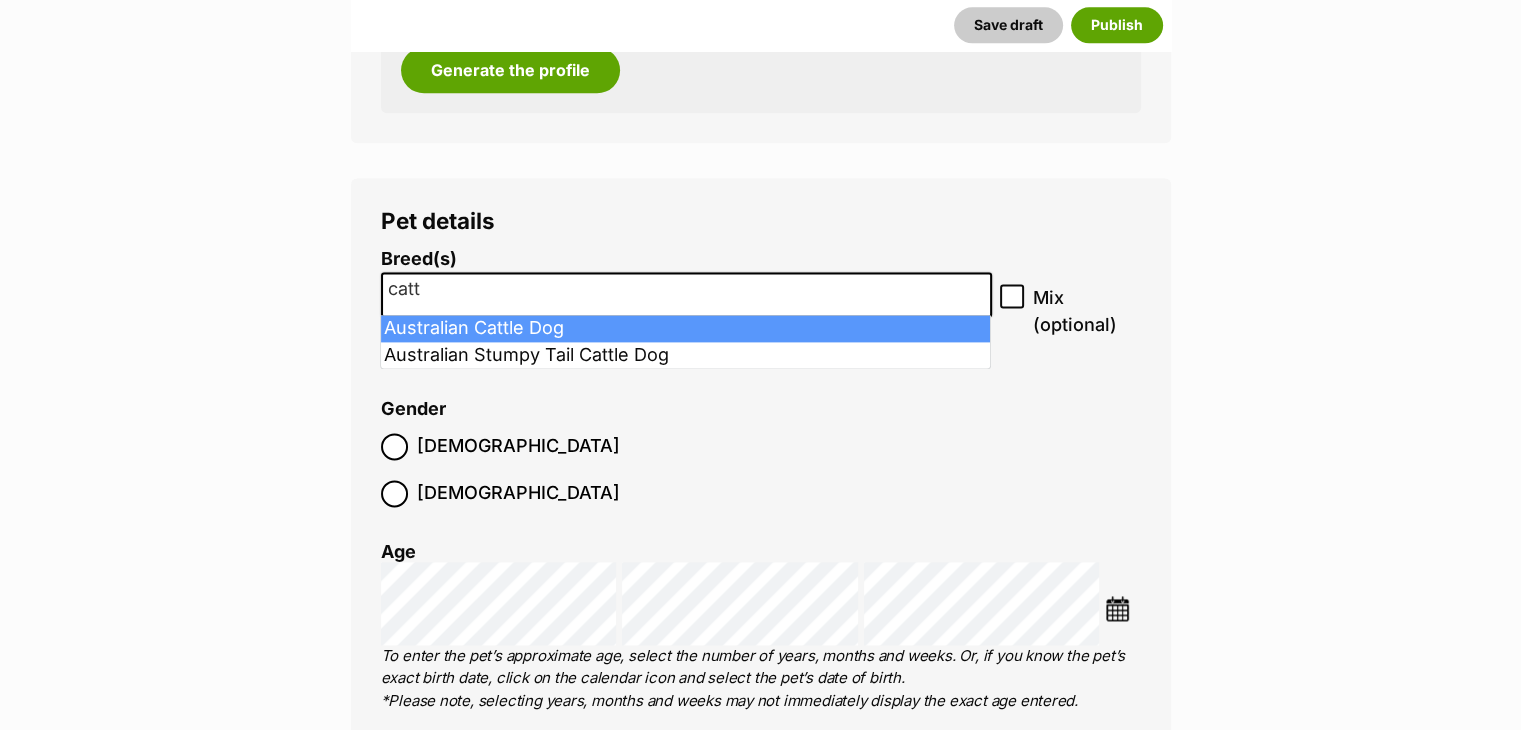 type on "catt" 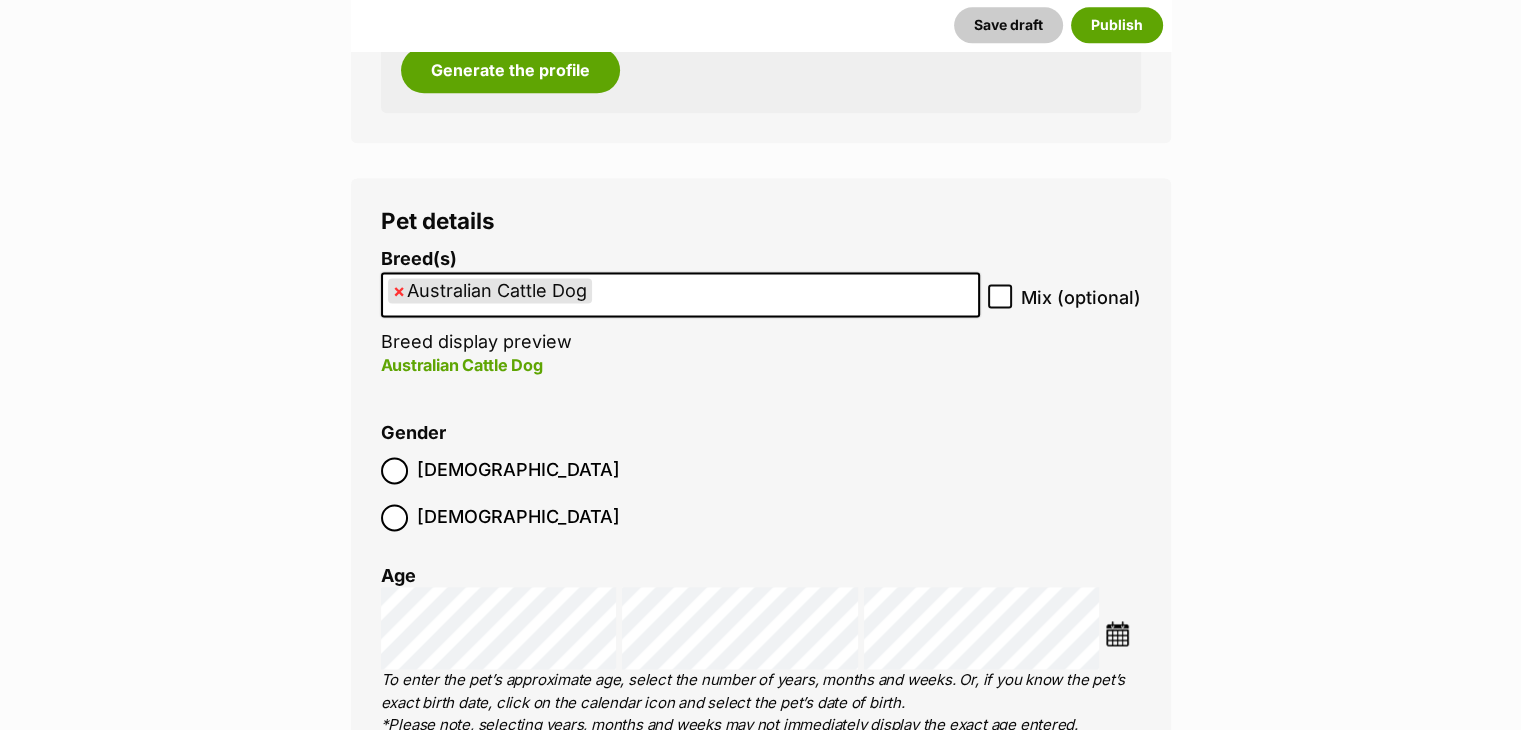 click on "Mix (optional)" at bounding box center [1081, 297] 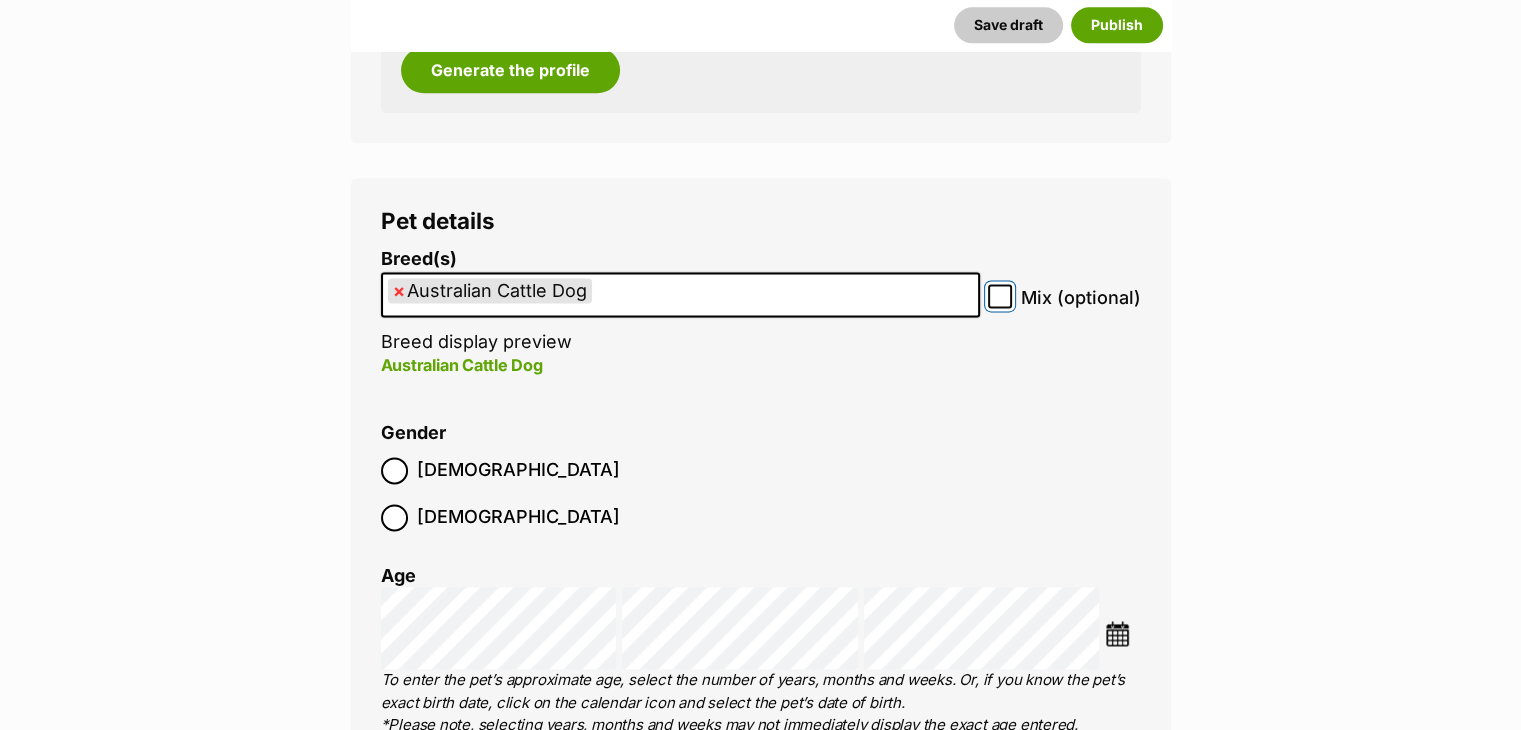 click on "Mix (optional)" at bounding box center (1000, 296) 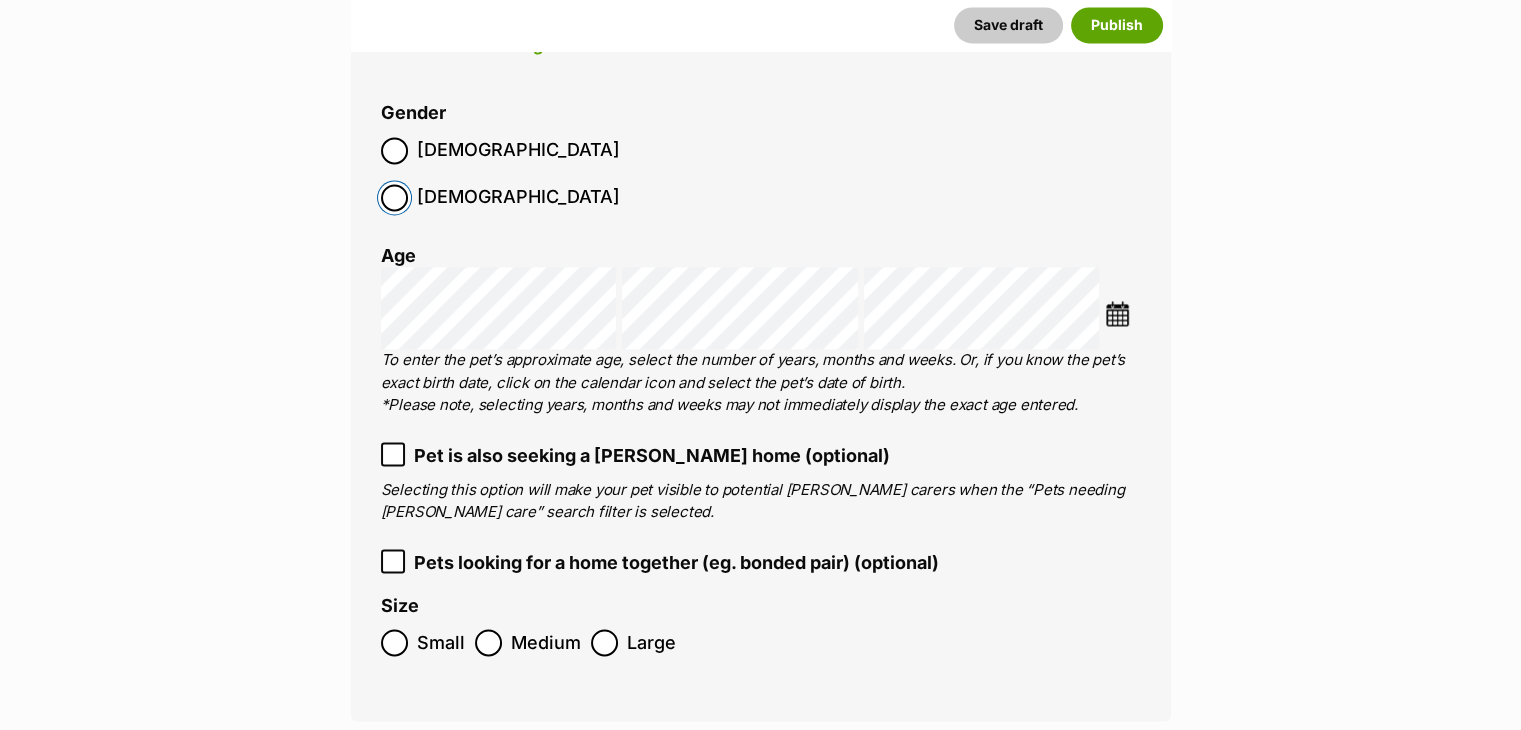 scroll, scrollTop: 3000, scrollLeft: 0, axis: vertical 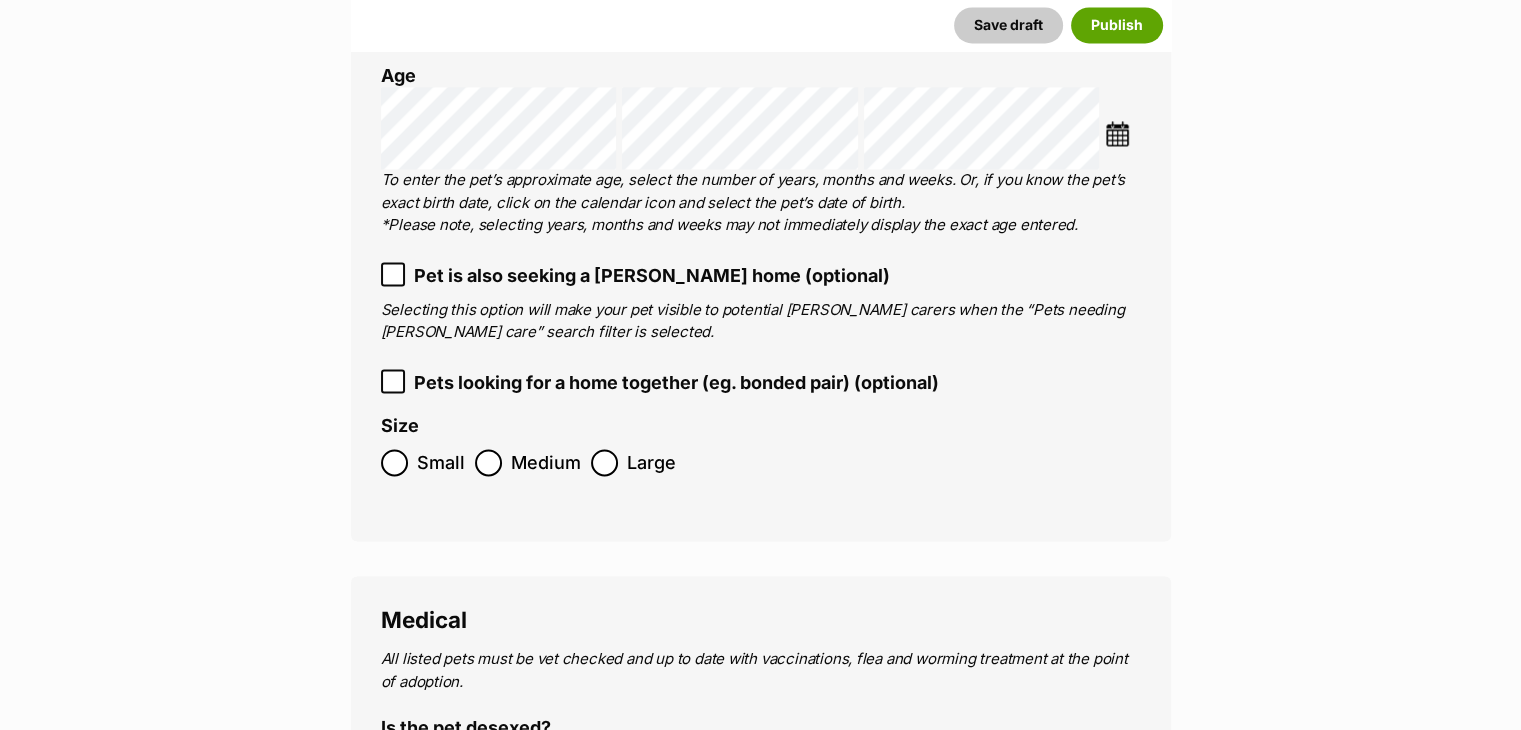 click on "Medium" at bounding box center (546, 462) 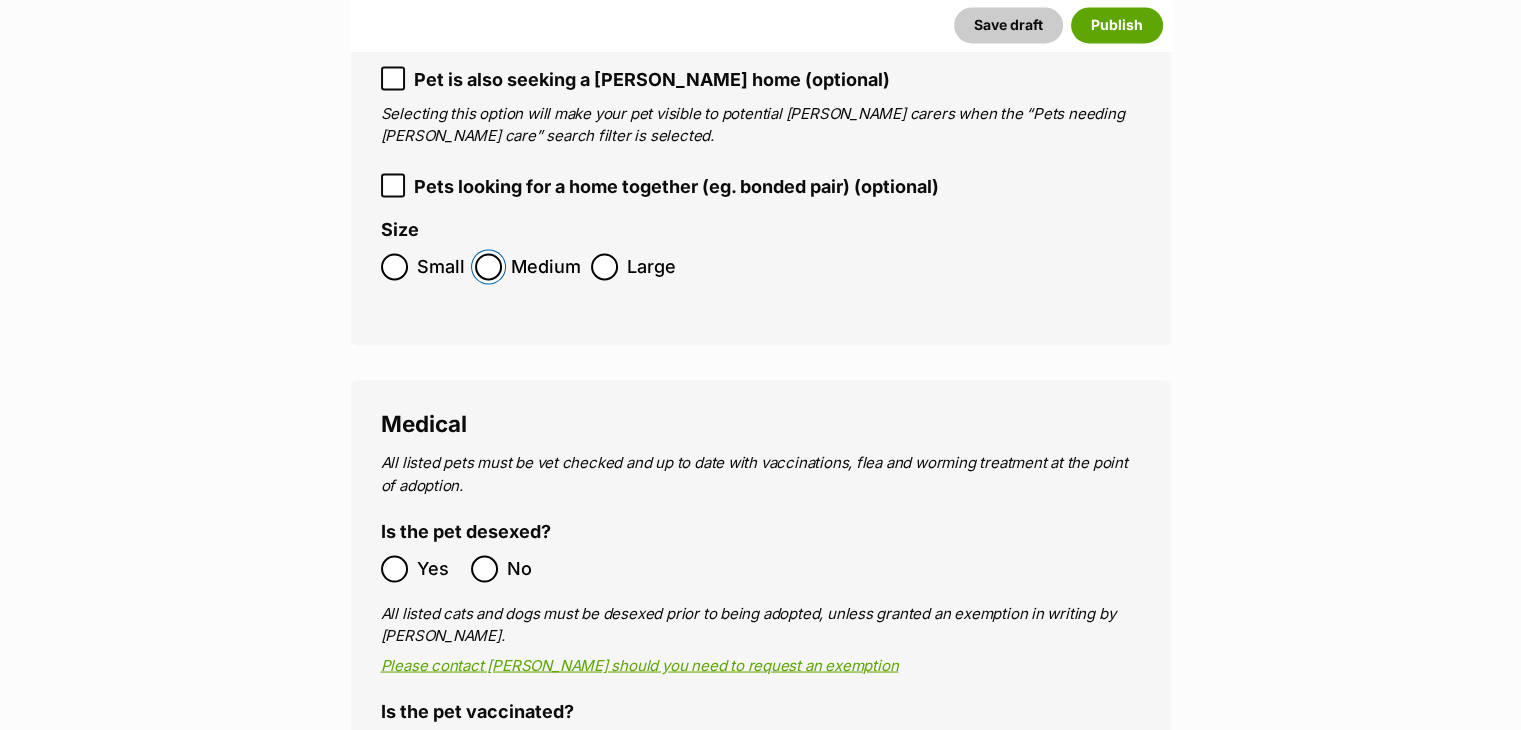 scroll, scrollTop: 3600, scrollLeft: 0, axis: vertical 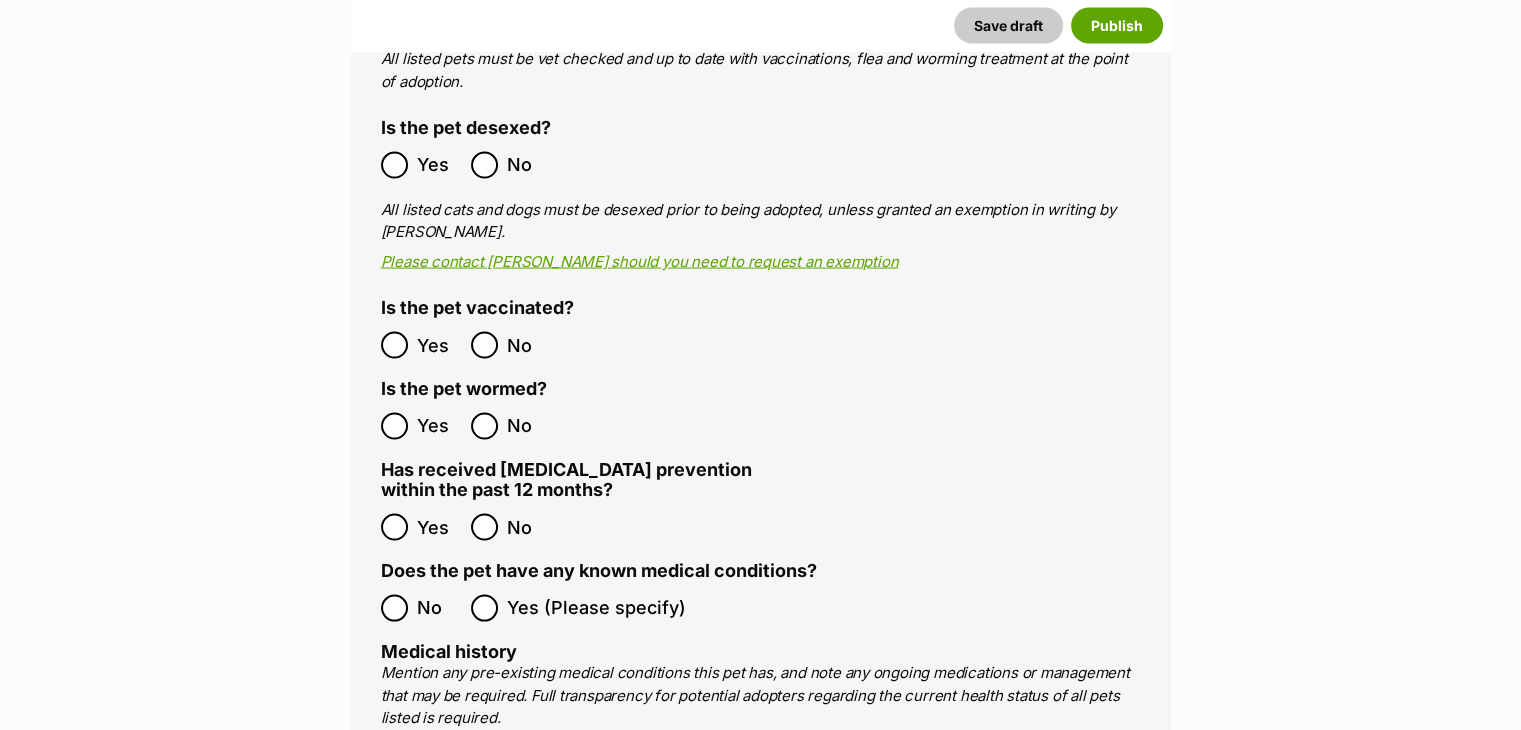 click on "Yes" at bounding box center (421, 425) 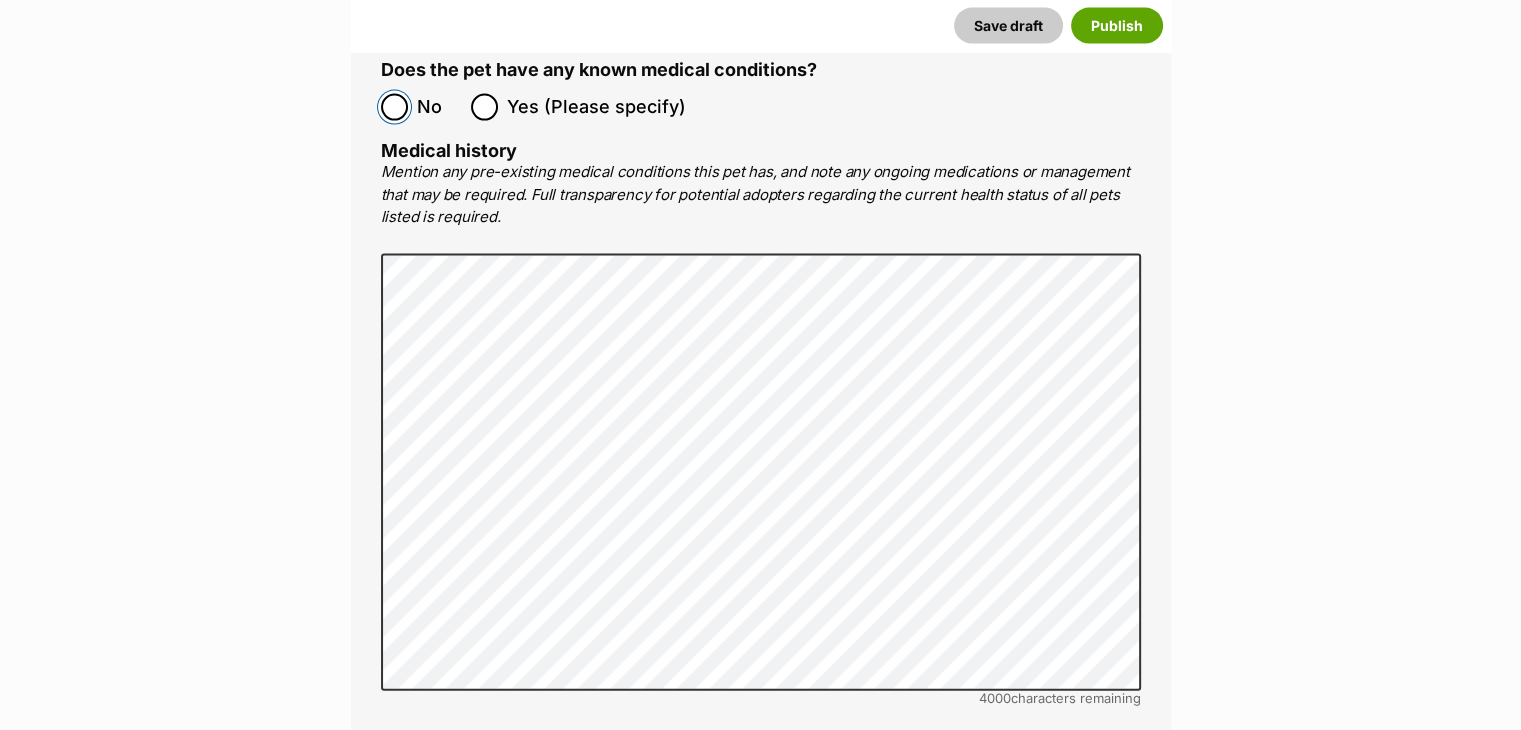 scroll, scrollTop: 4800, scrollLeft: 0, axis: vertical 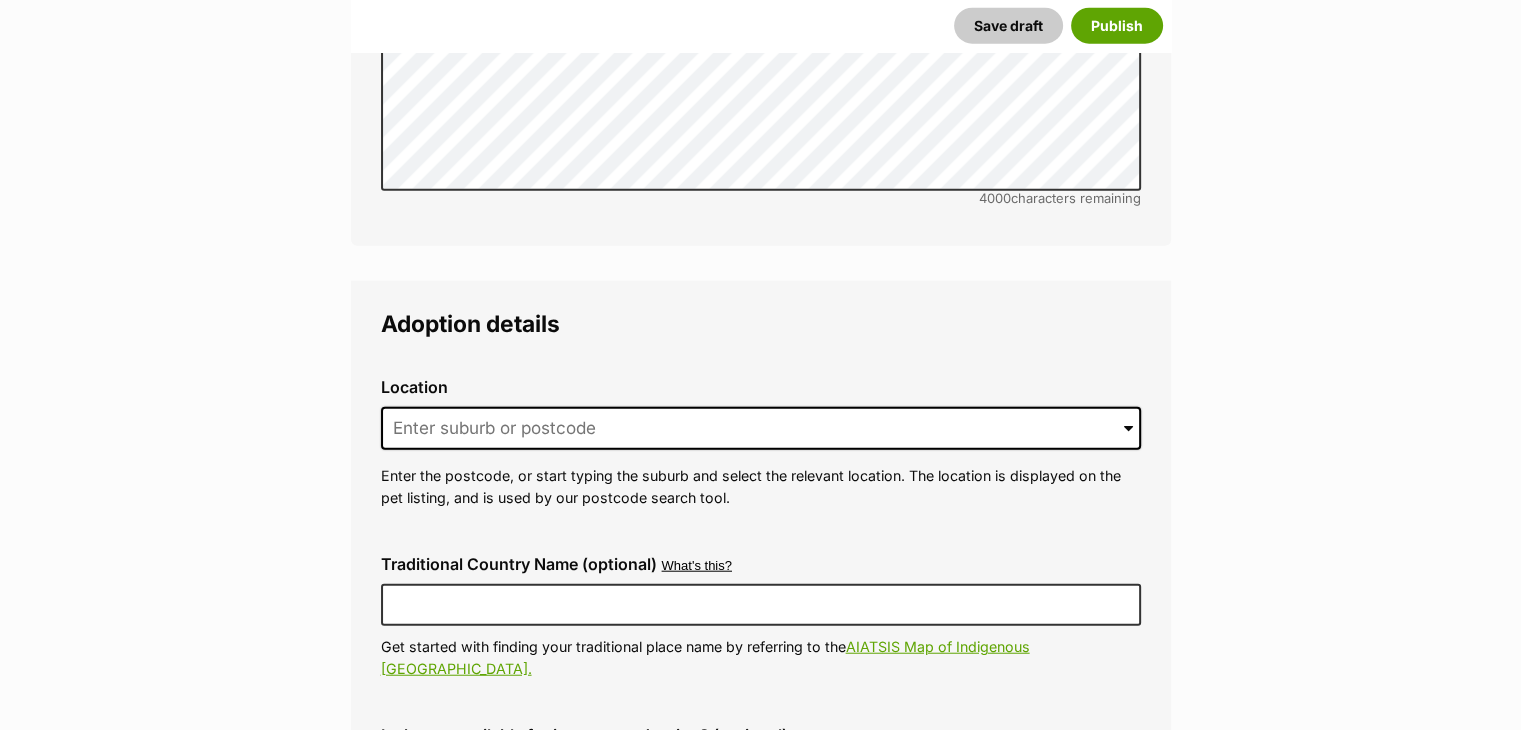 click on "Location
0 options available. Arrow down to browse or start typing to filter.
Enter the postcode, or start typing the suburb and select the relevant location. The location is displayed on the pet listing, and is used by our postcode search tool." at bounding box center [761, 443] 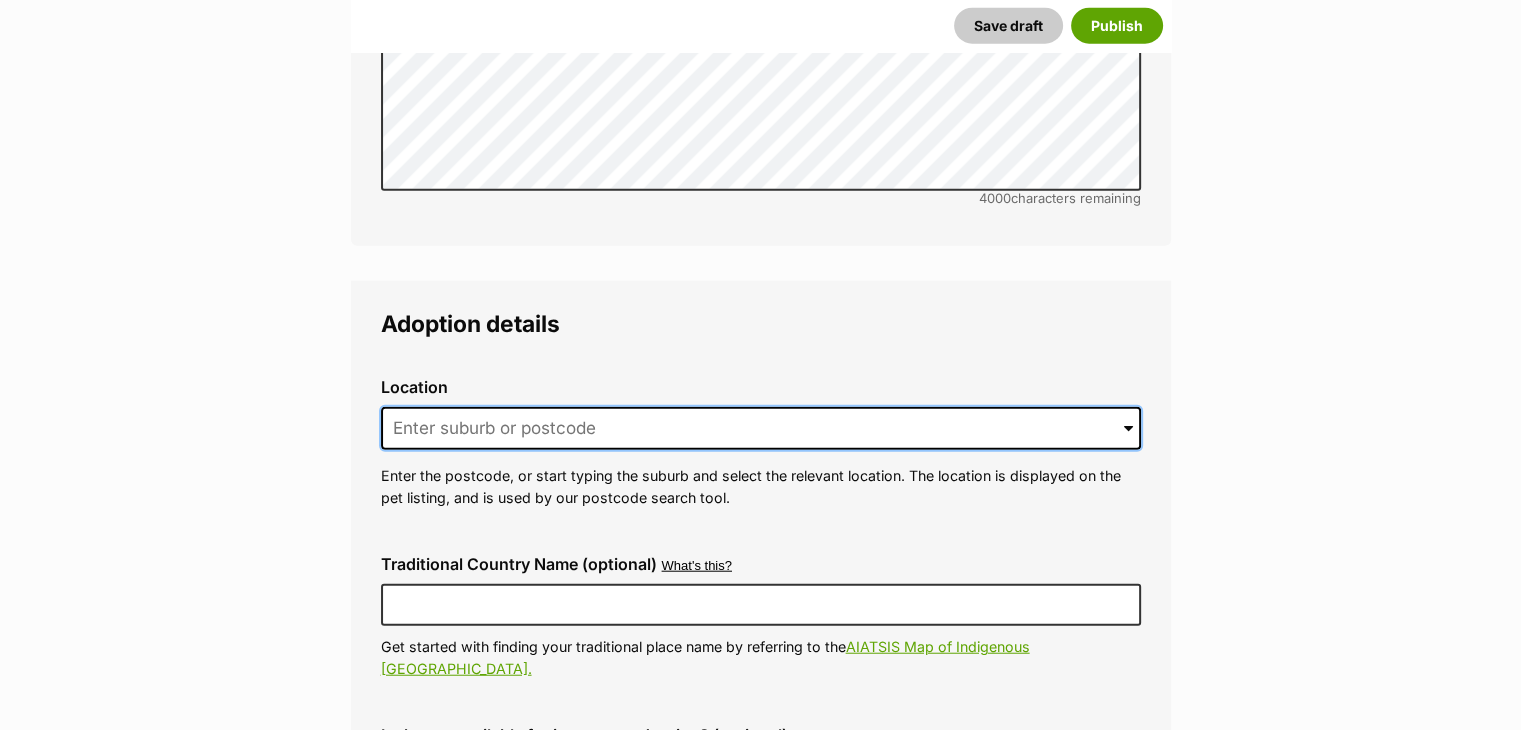 click at bounding box center (761, 429) 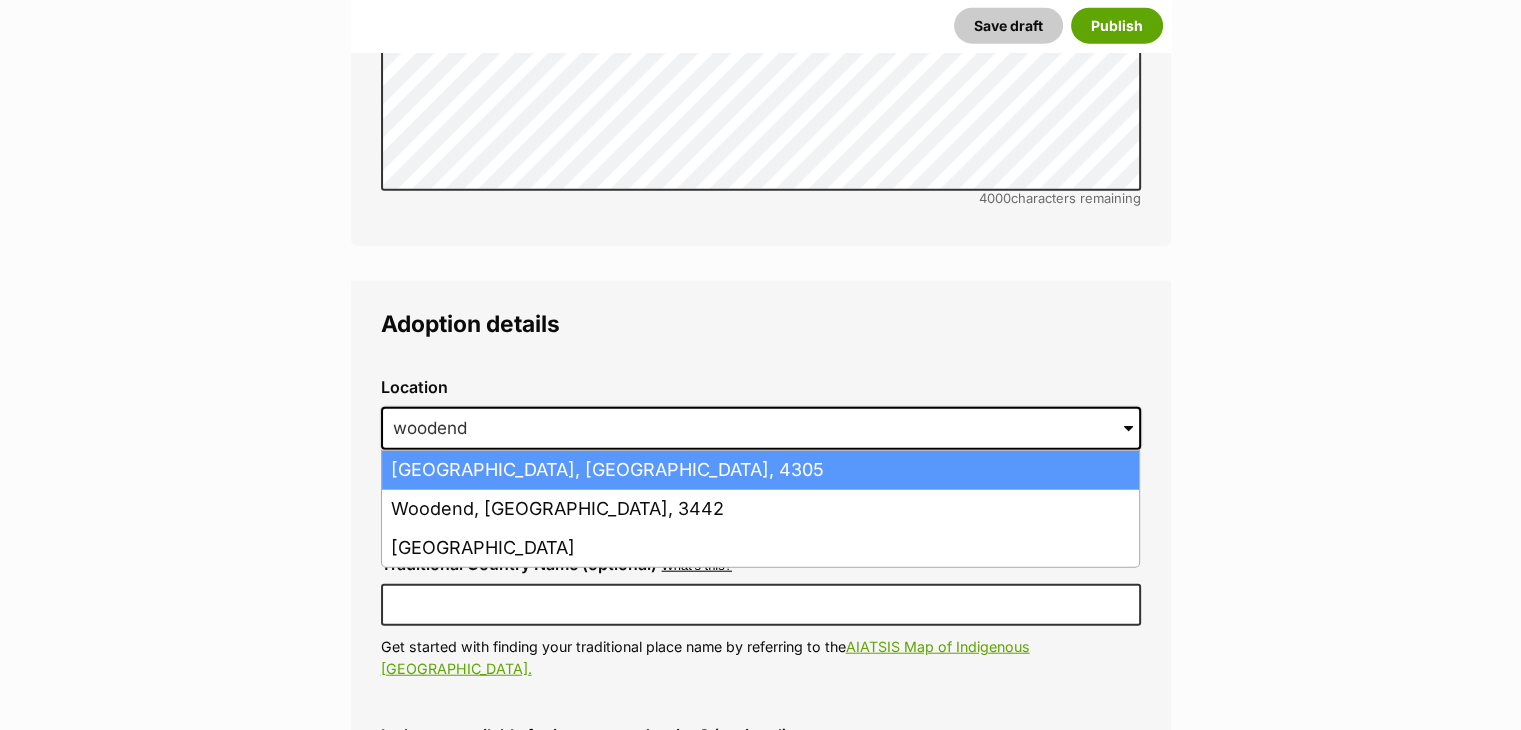 click on "Woodend, Queensland, 4305" at bounding box center (760, 470) 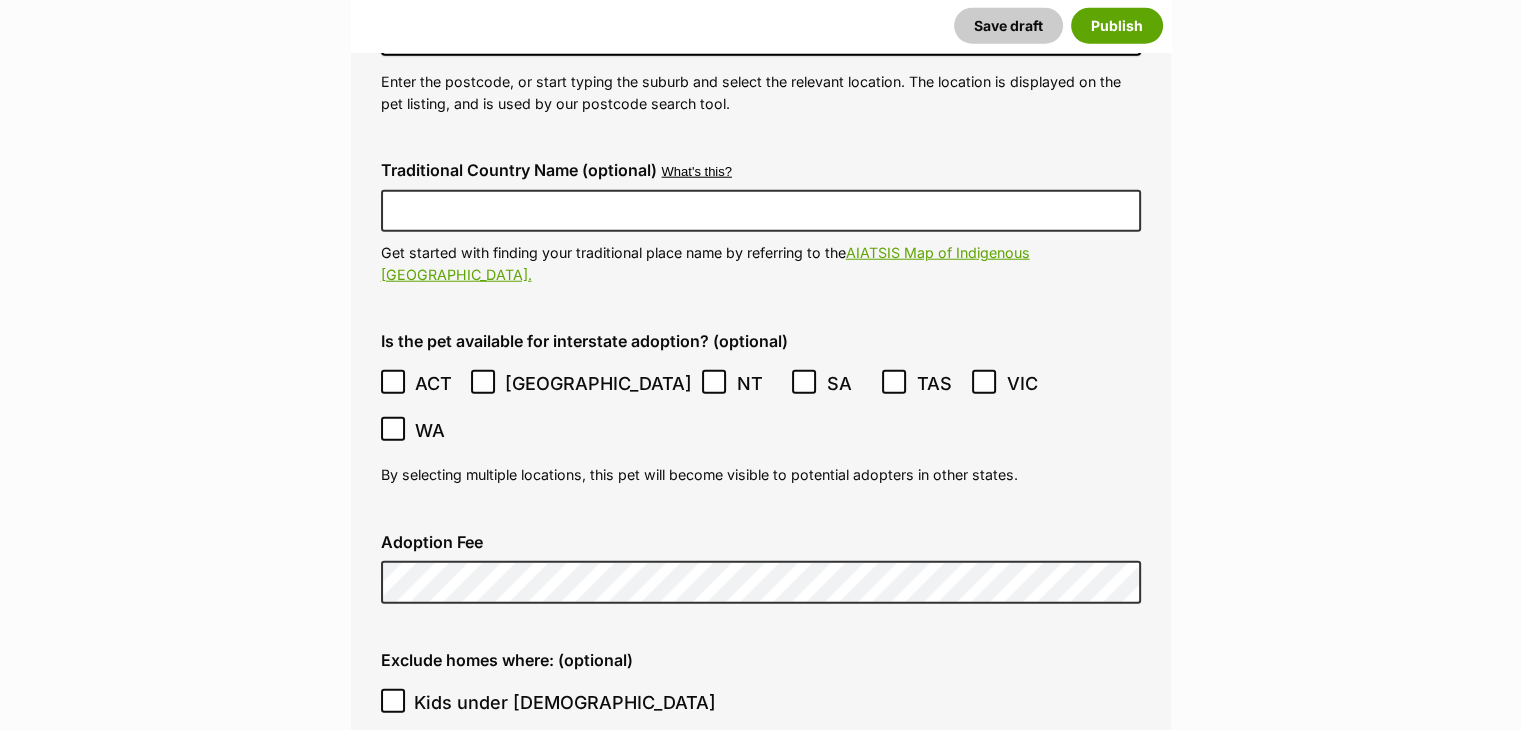 scroll, scrollTop: 5200, scrollLeft: 0, axis: vertical 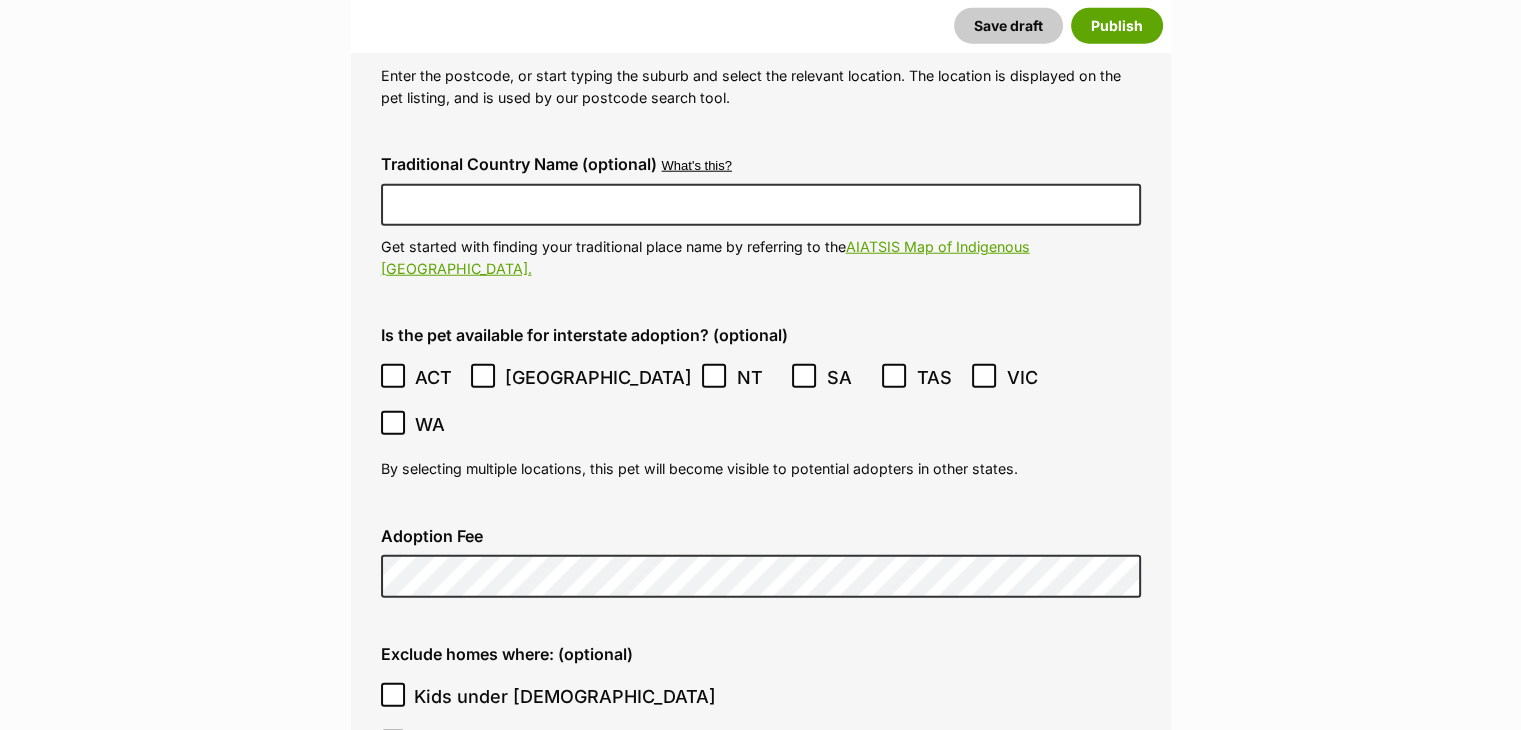 click on "Location
0 options available.
6199
Woodend, Queensland, 4305
Woodend, Queensland, 4305 Woodend, Victoria, 3442 Woodend North, Victoria, 3442
Enter the postcode, or start typing the suburb and select the relevant location. The location is displayed on the pet listing, and is used by our postcode search tool.
Traditional Country Name (optional)
What's this?
We recognise that Australia always was and always will be Aboriginal land. Our hope is that this addition continues the positive encouragement of our community to learn more about Indigenous culture, history and language. We recommend speaking to the Elders or lands council of a community for more information when confirming place names.
Get started with finding your traditional place name by referring to the  AIATSIS Map of Indigenous Australia.
Is the pet available for interstate adoption? (optional)
ACT
NSW
NT" at bounding box center (761, 960) 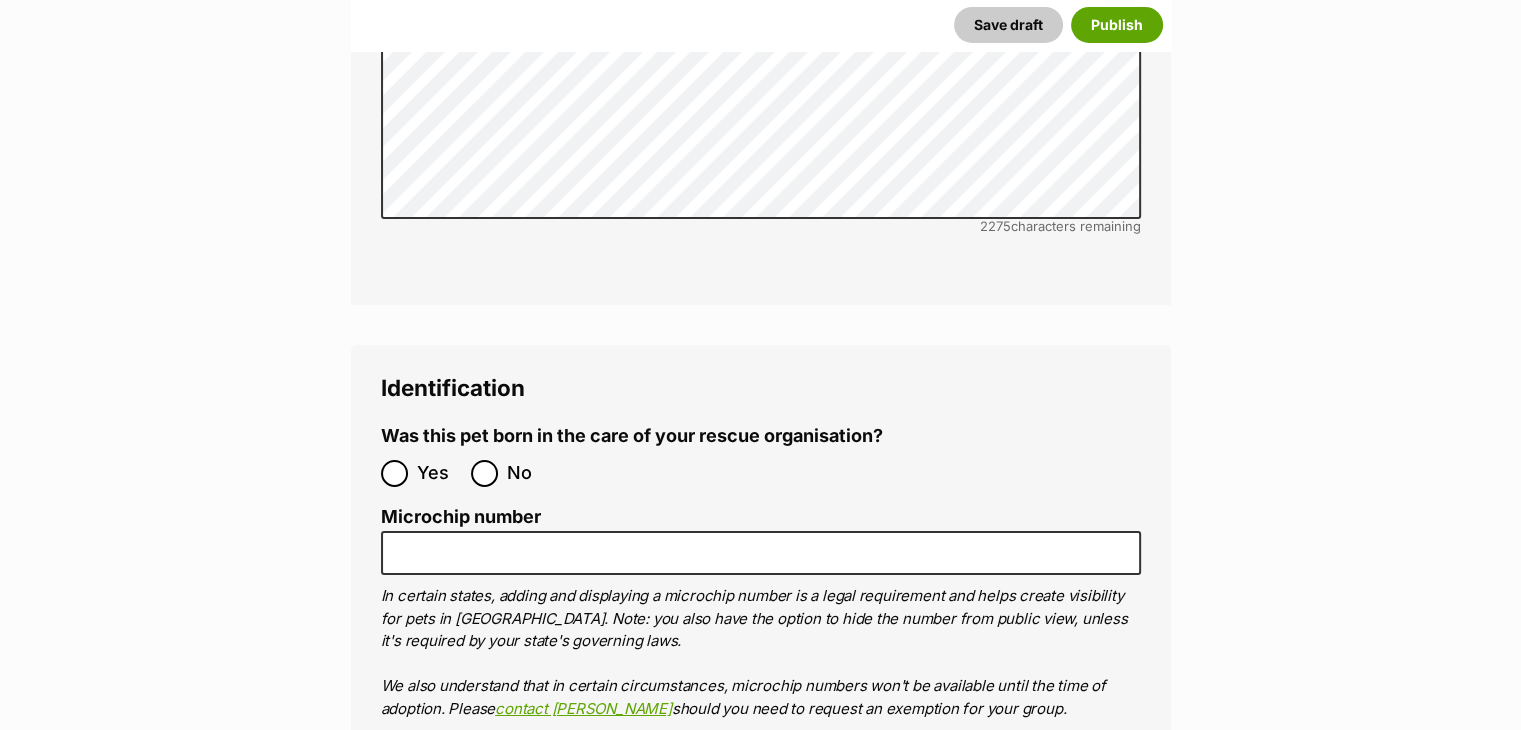 scroll, scrollTop: 6900, scrollLeft: 0, axis: vertical 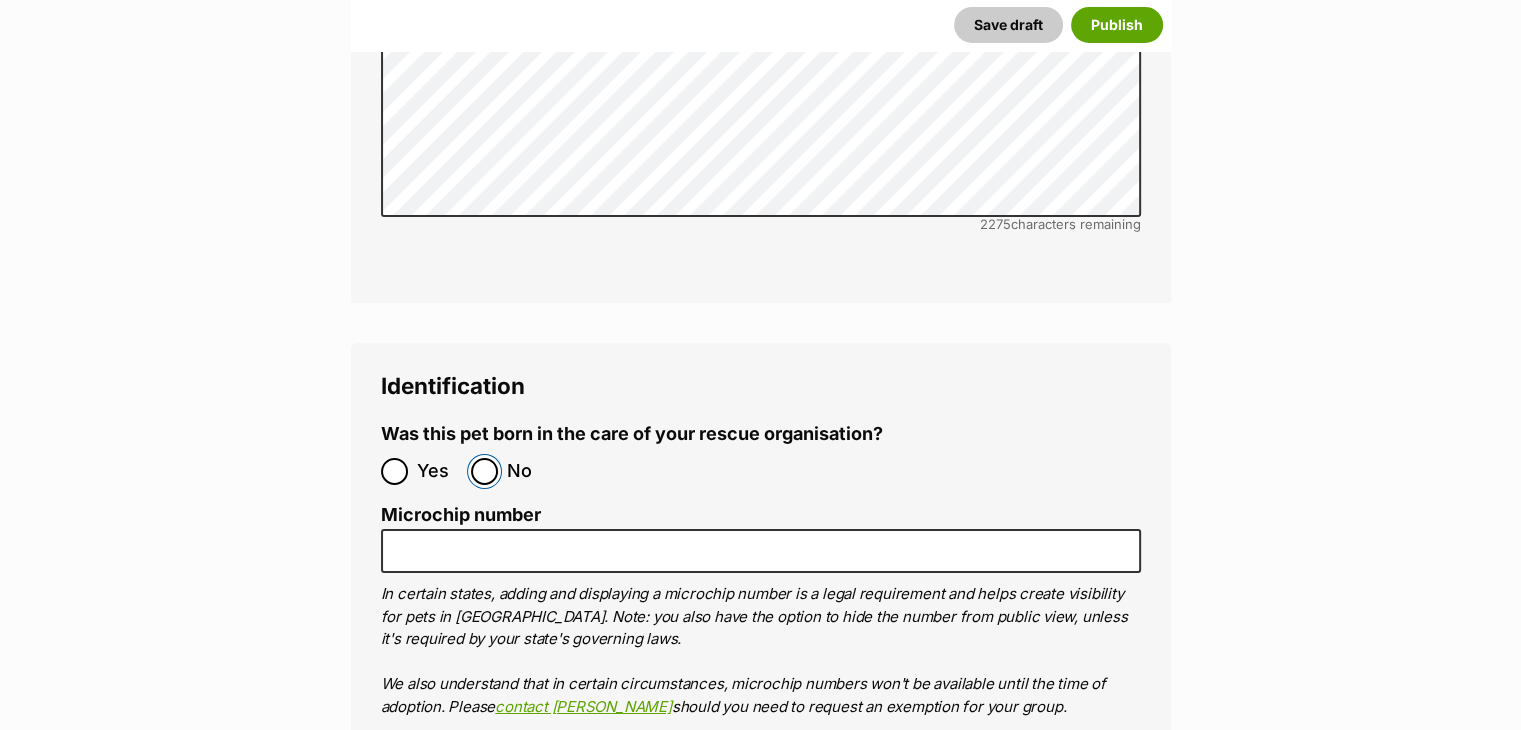 click on "No" at bounding box center (484, 471) 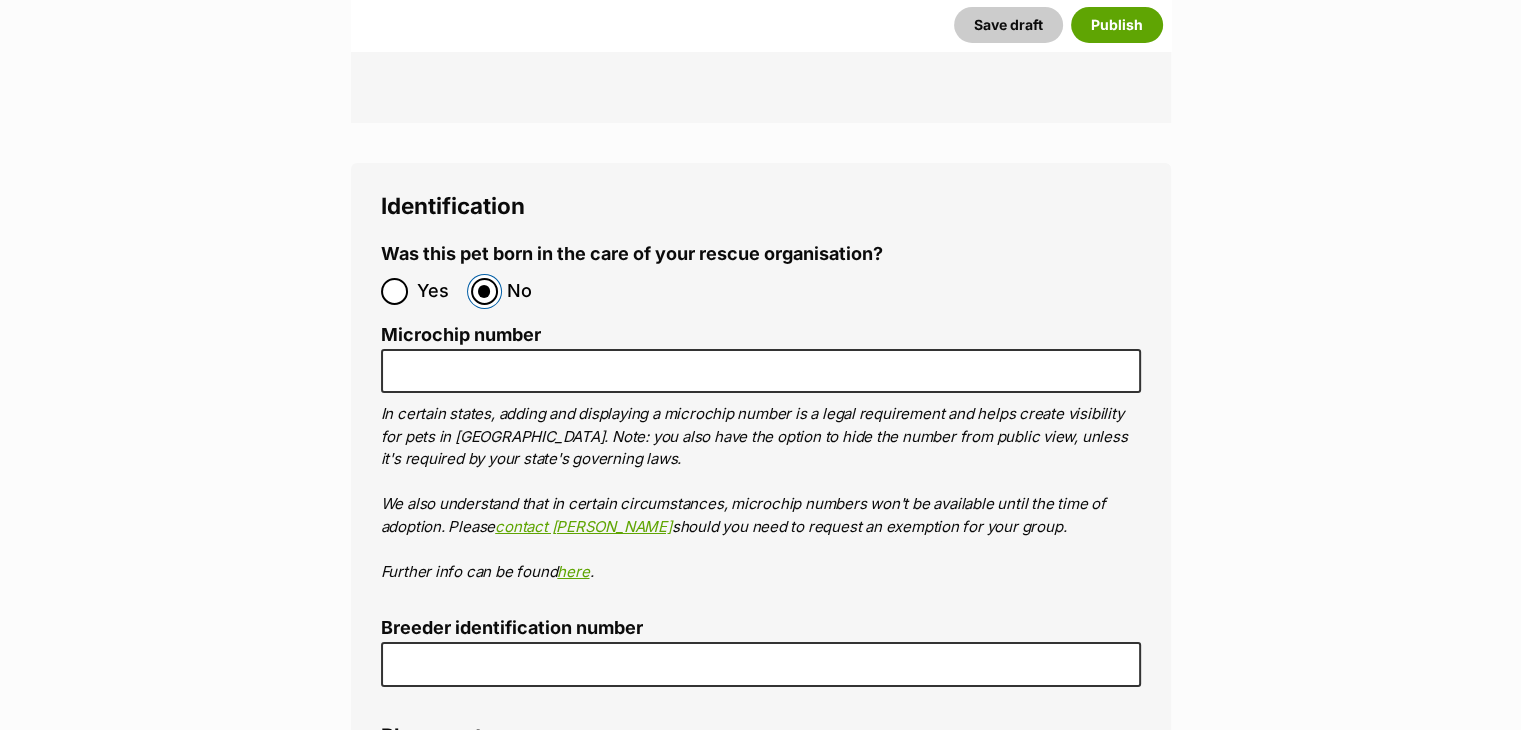 scroll, scrollTop: 7100, scrollLeft: 0, axis: vertical 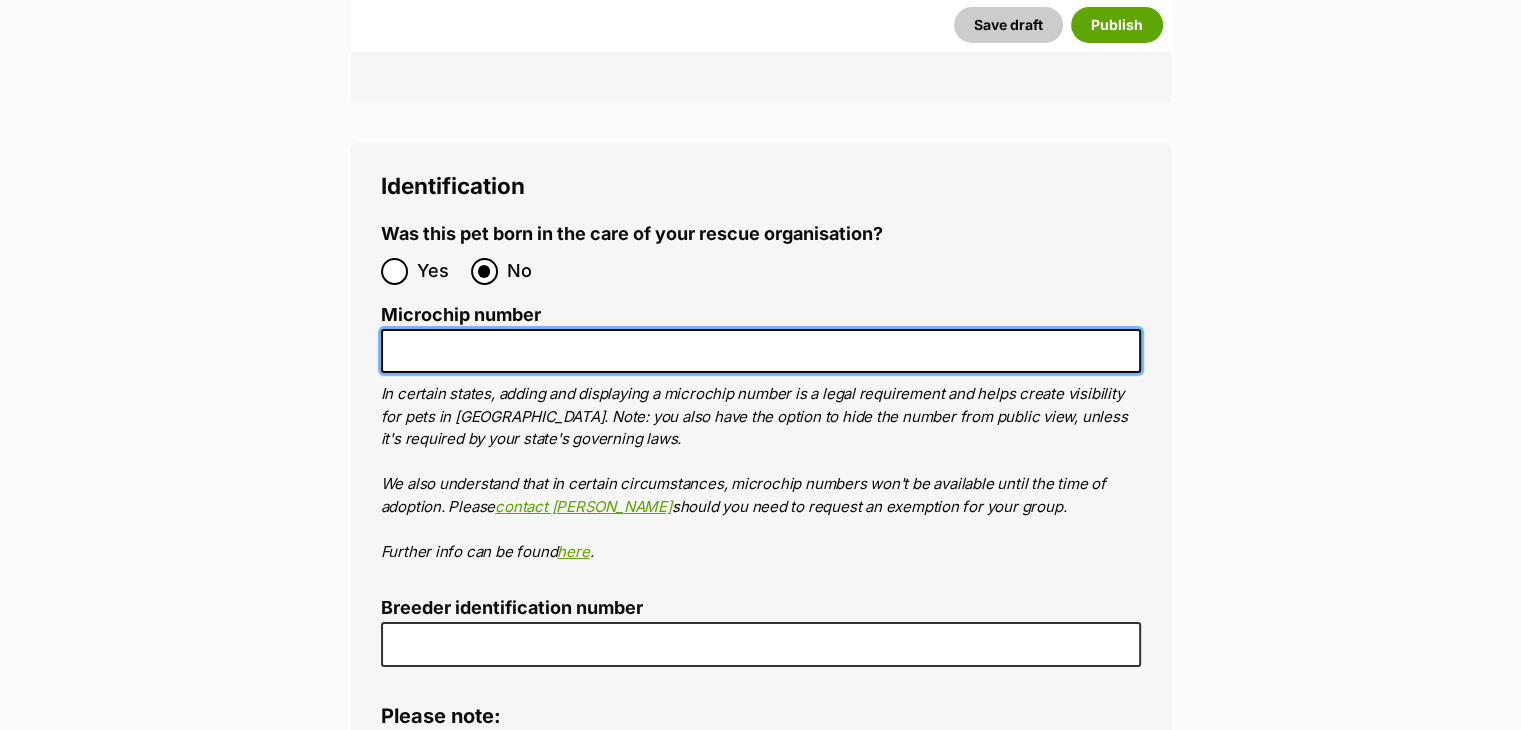 click on "Microchip number" at bounding box center [761, 351] 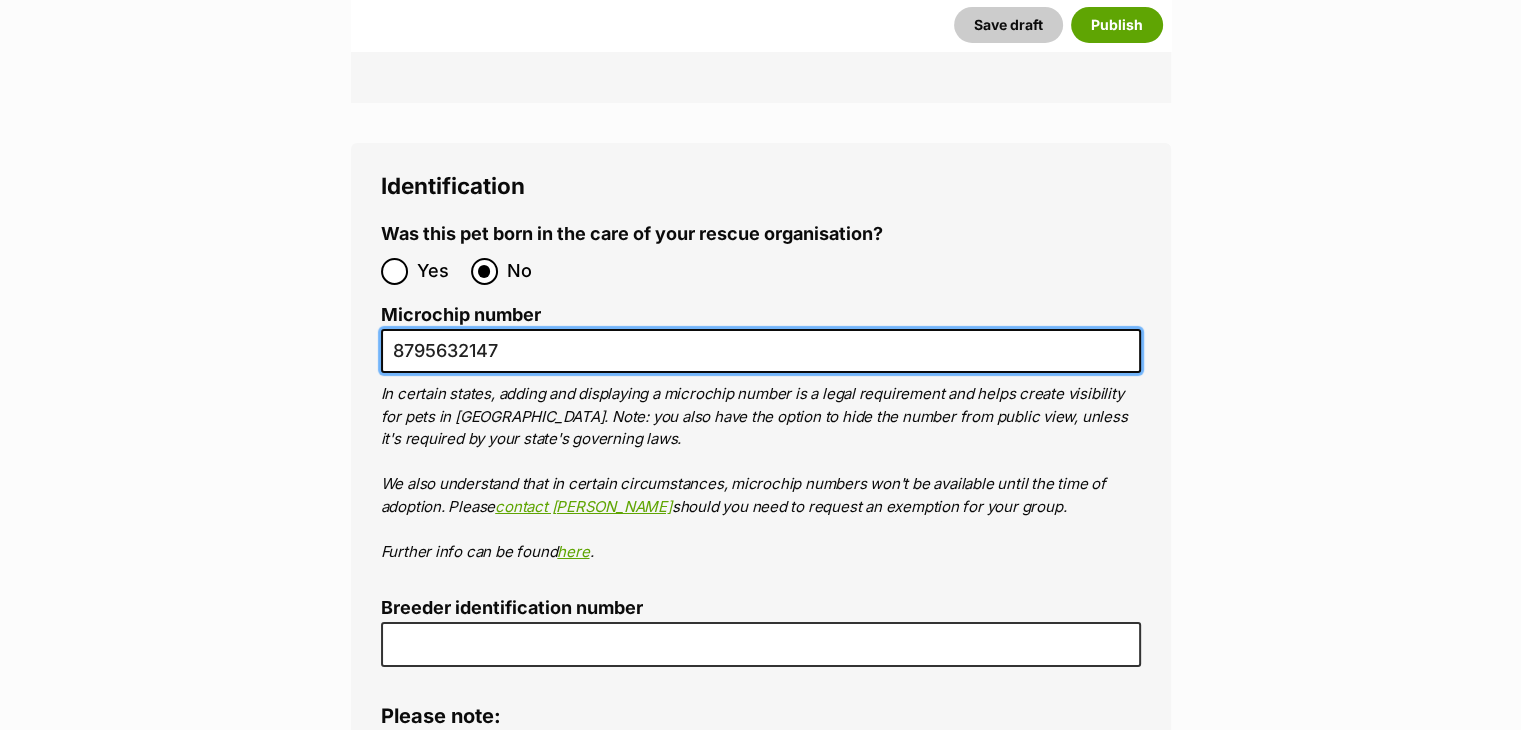 type on "8795632147" 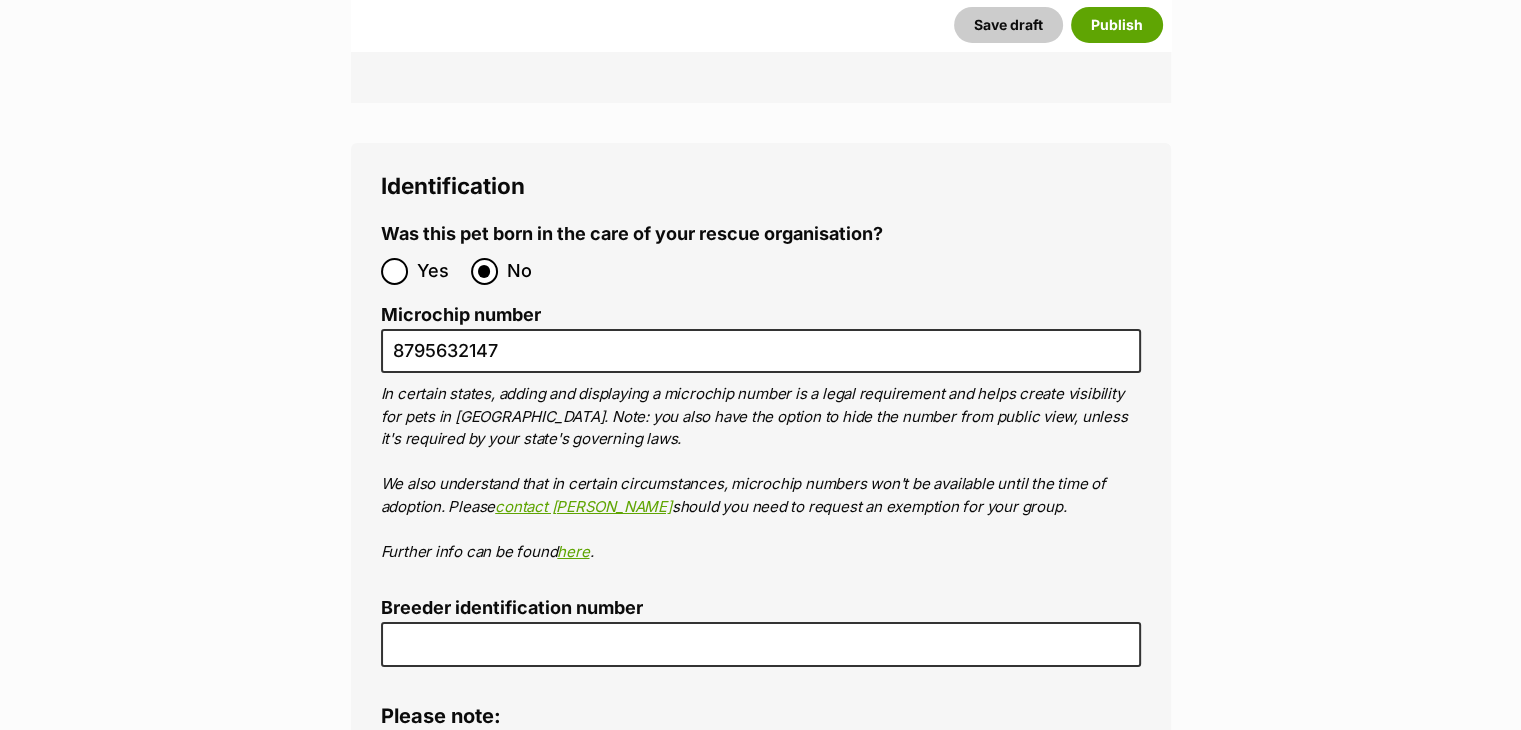 click on "Identification Was this pet born in the care of your rescue organisation?
Yes
No
Microchip number
8795632147
In certain states, adding and displaying a microchip number is a legal requirement and helps create visibility for pets in Australia. Note: you also have the option to hide the number from public view, unless it's required by your state's governing laws. We also understand that in certain circumstances, microchip numbers won't be available until the time of adoption. Please  contact PetRescue  should you need to request an exemption for your group. Further info can be found  here .
Rehoming organisation
Breeder identification number
Source number
Pic number (optional)
A Property Identification Code (or PIC) is required when listing animals that are categorized as livestock in VIC. PIC numbers are easy and free to apply for. You can find out more from the  Agriculture Victoria Website ." at bounding box center [761, 424] 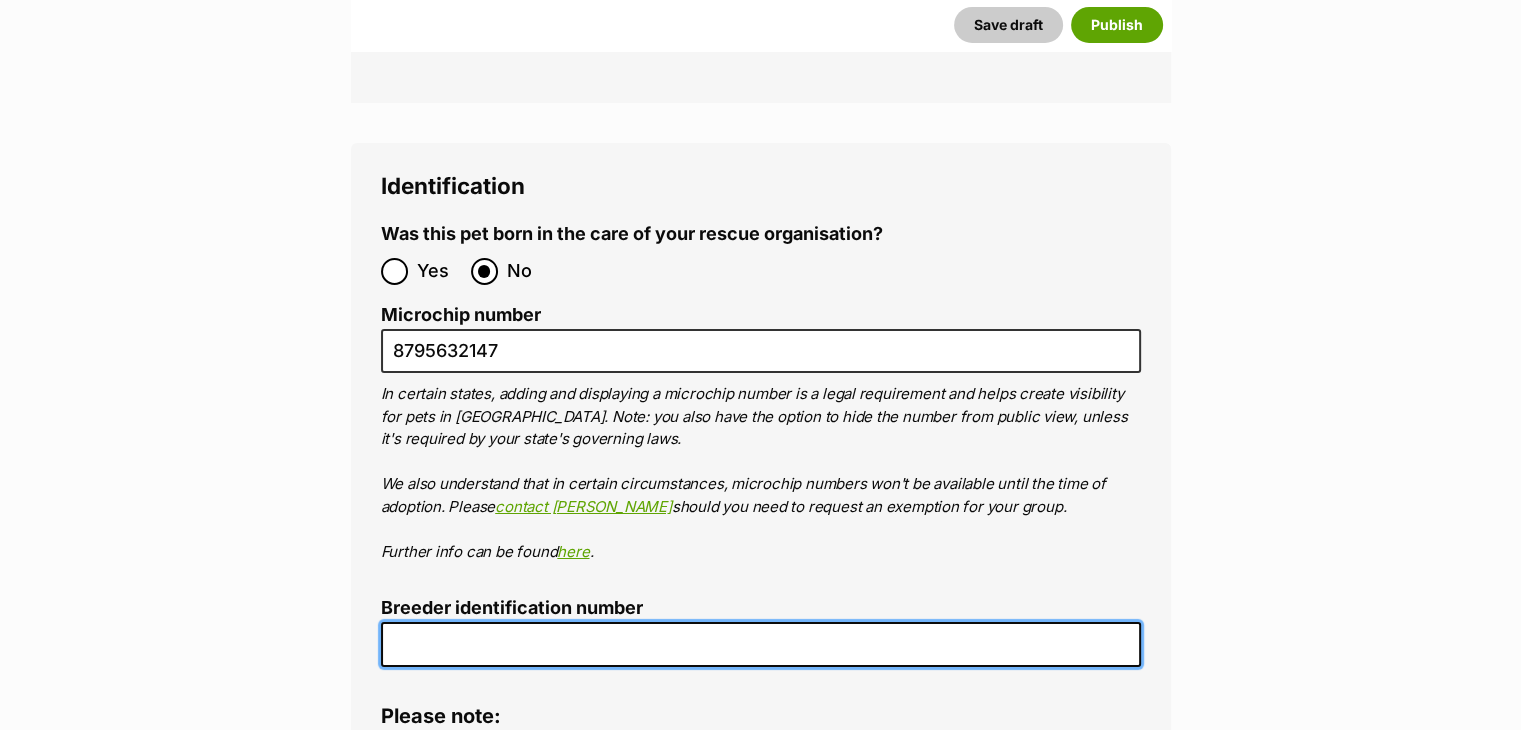click on "Breeder identification number" at bounding box center (761, 644) 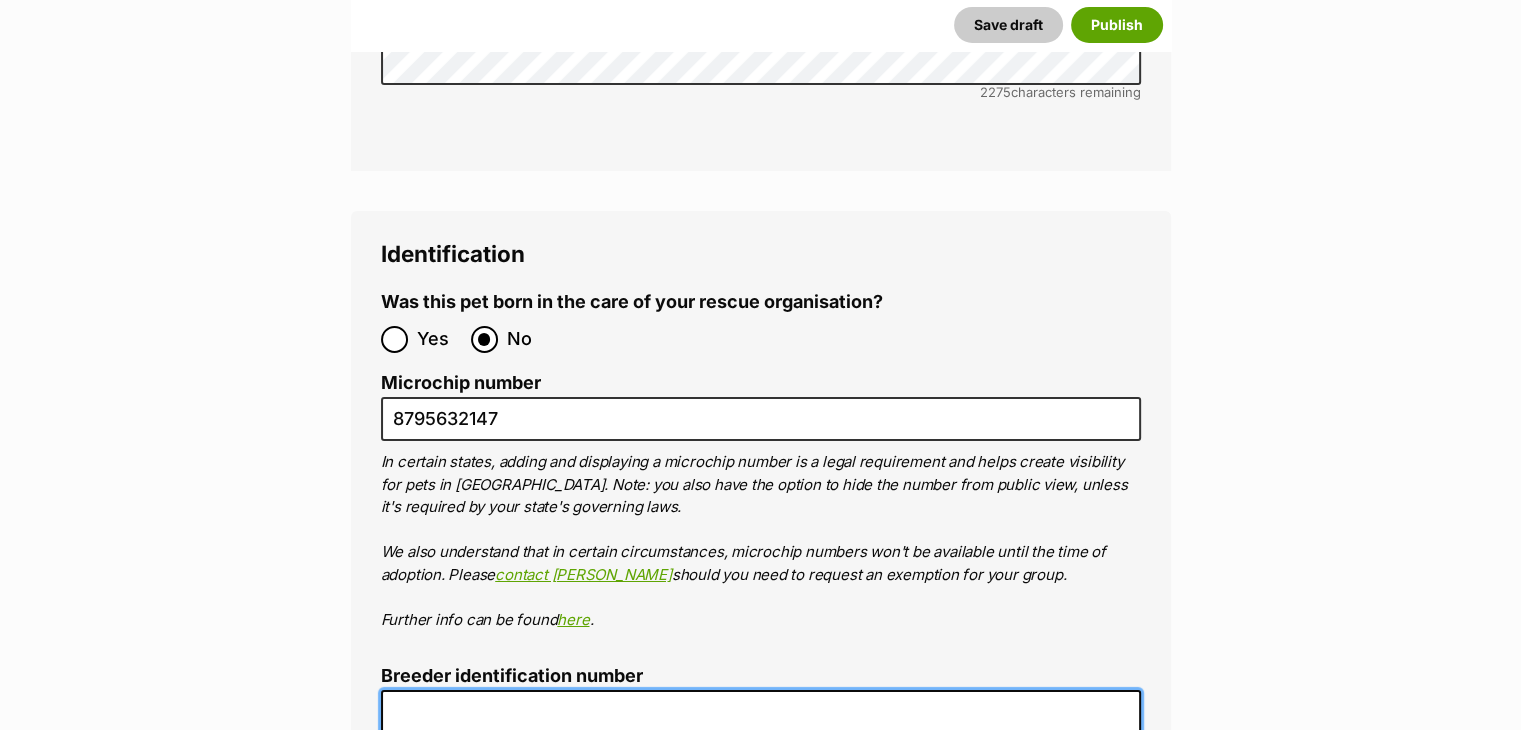 scroll, scrollTop: 7000, scrollLeft: 0, axis: vertical 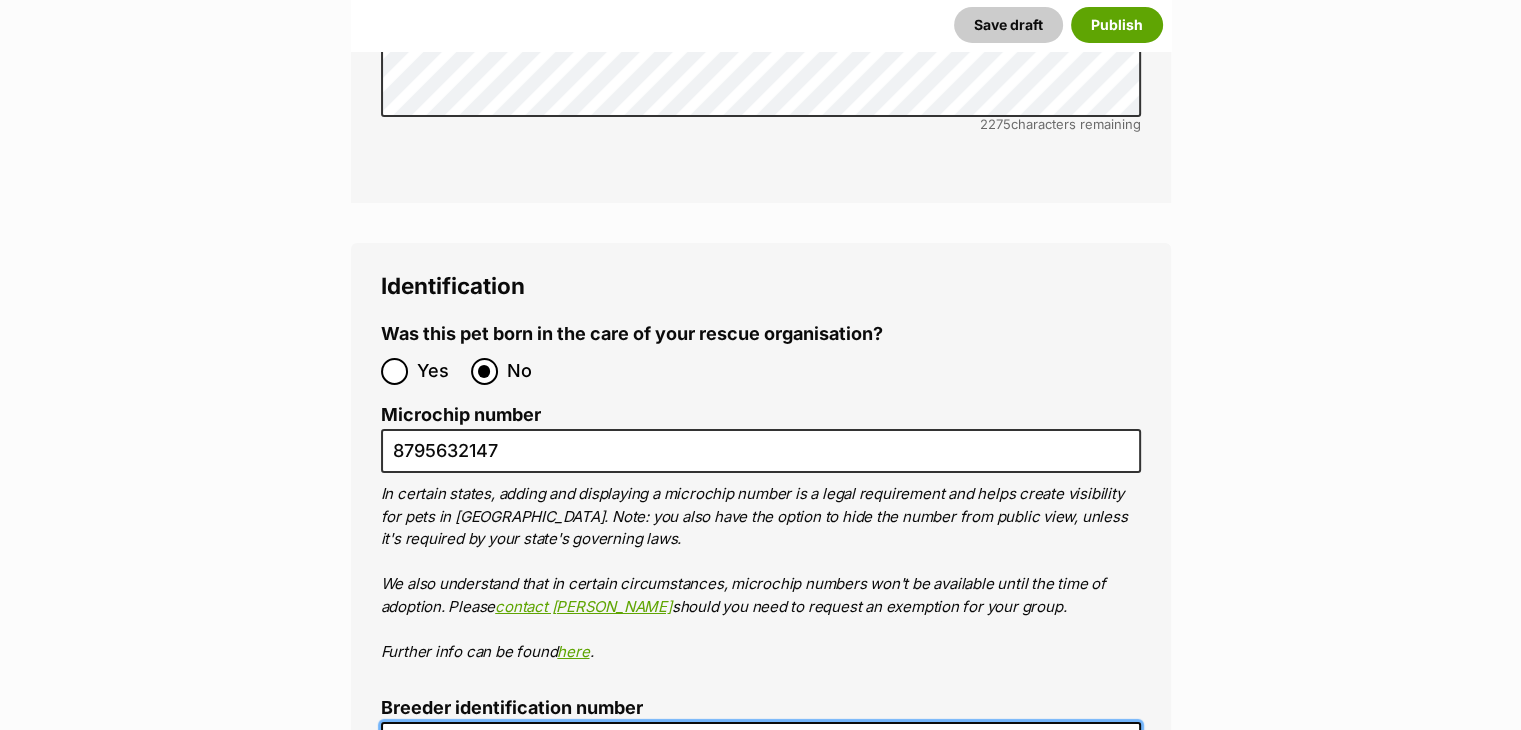 click on "Breeder identification number" at bounding box center (761, 744) 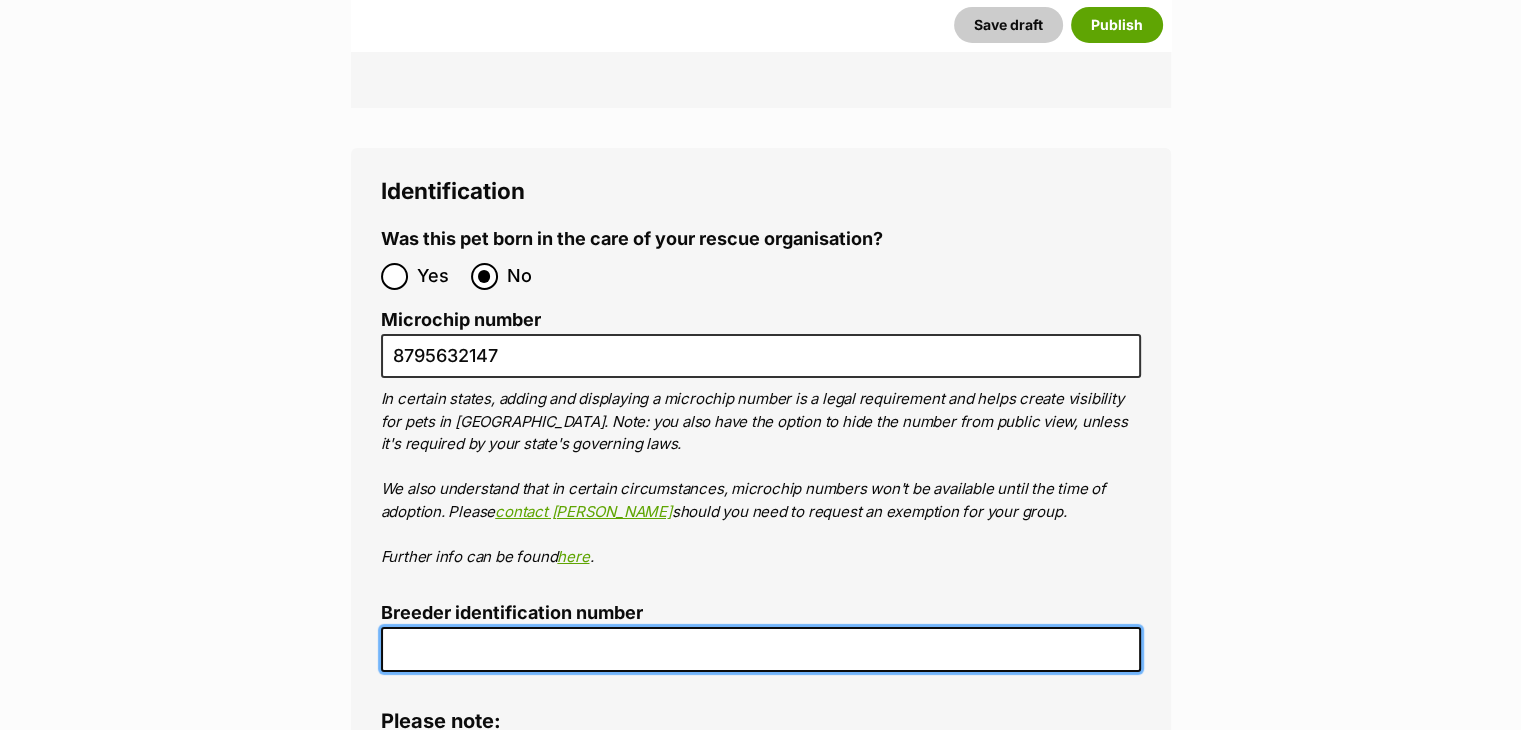 scroll, scrollTop: 7100, scrollLeft: 0, axis: vertical 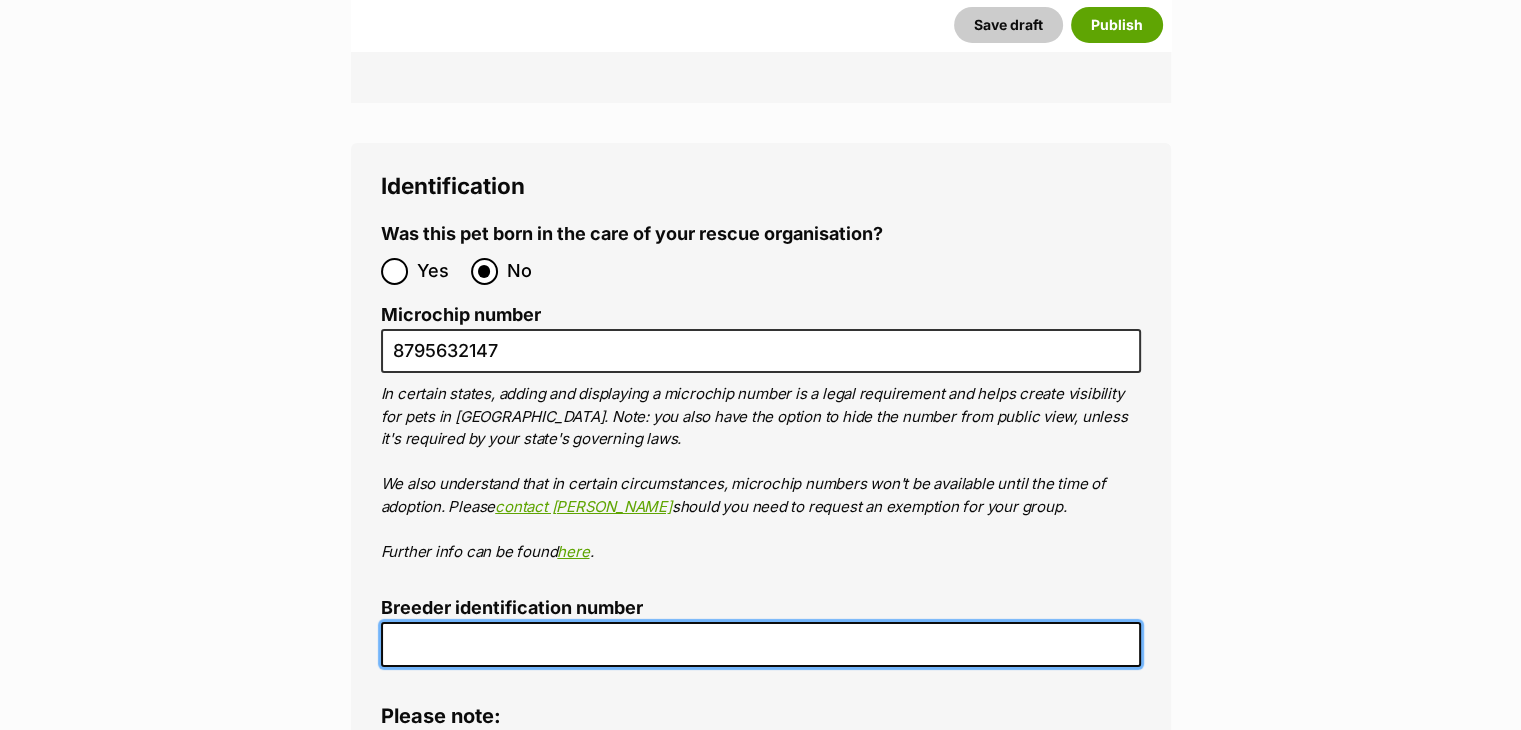 click on "Breeder identification number" at bounding box center (761, 644) 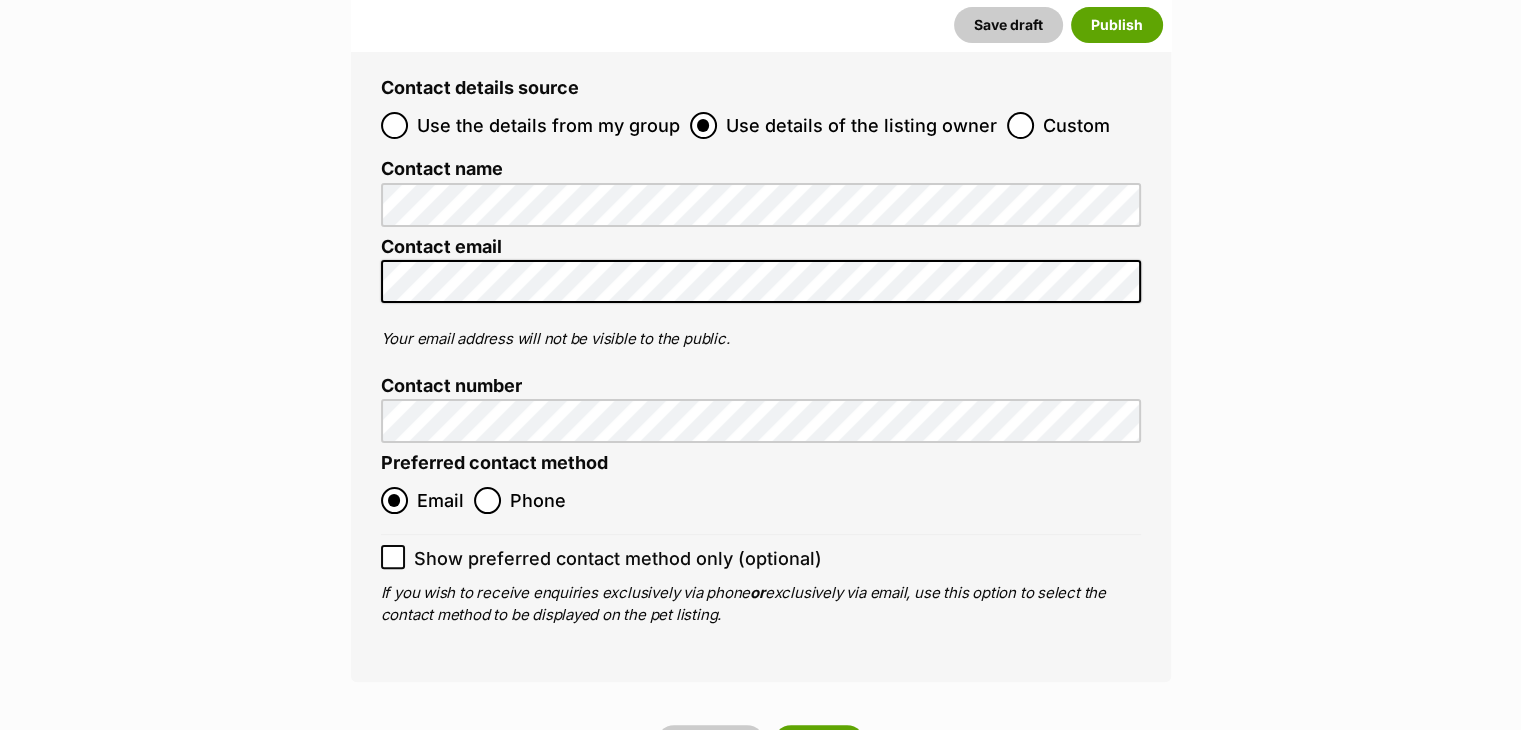 scroll, scrollTop: 8000, scrollLeft: 0, axis: vertical 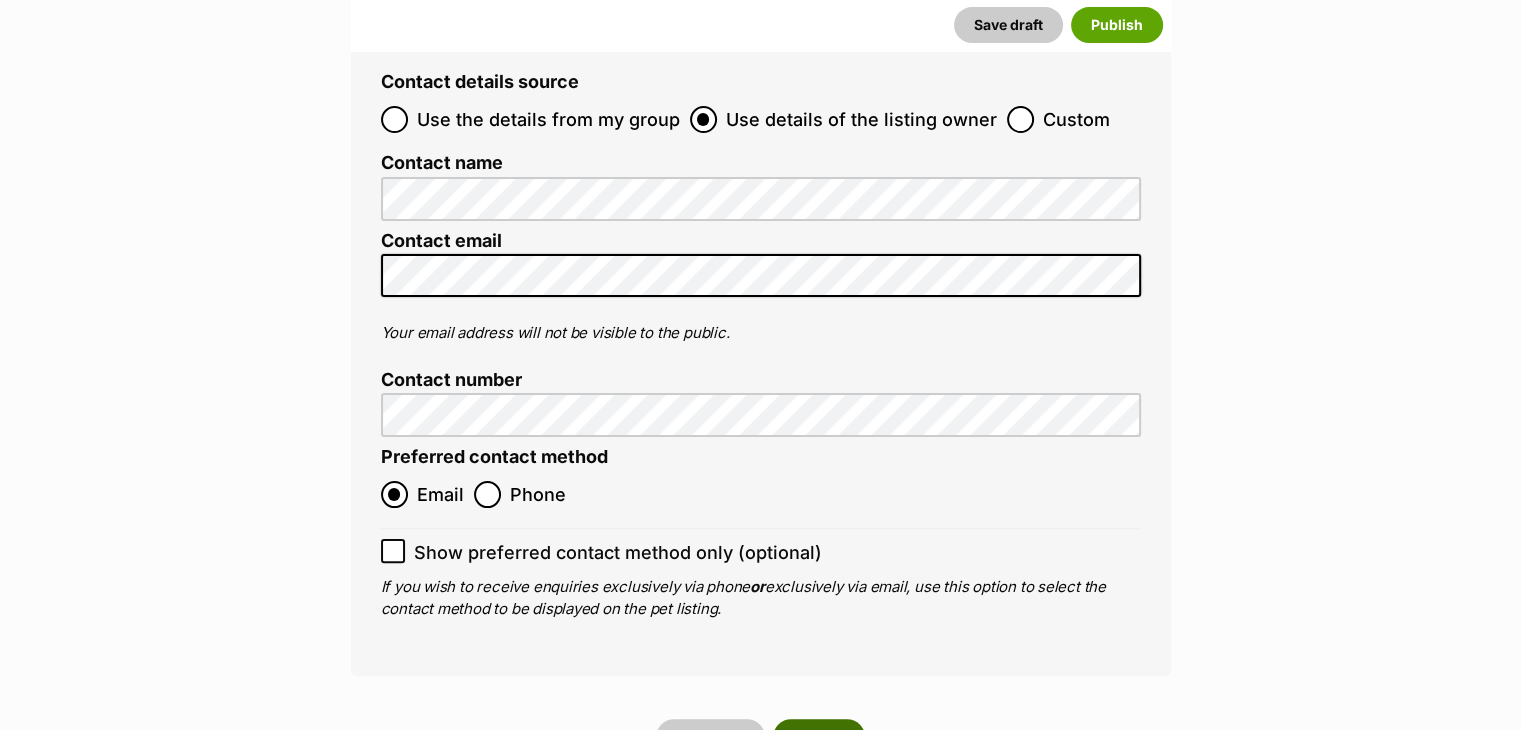 click on "Publish" at bounding box center [819, 737] 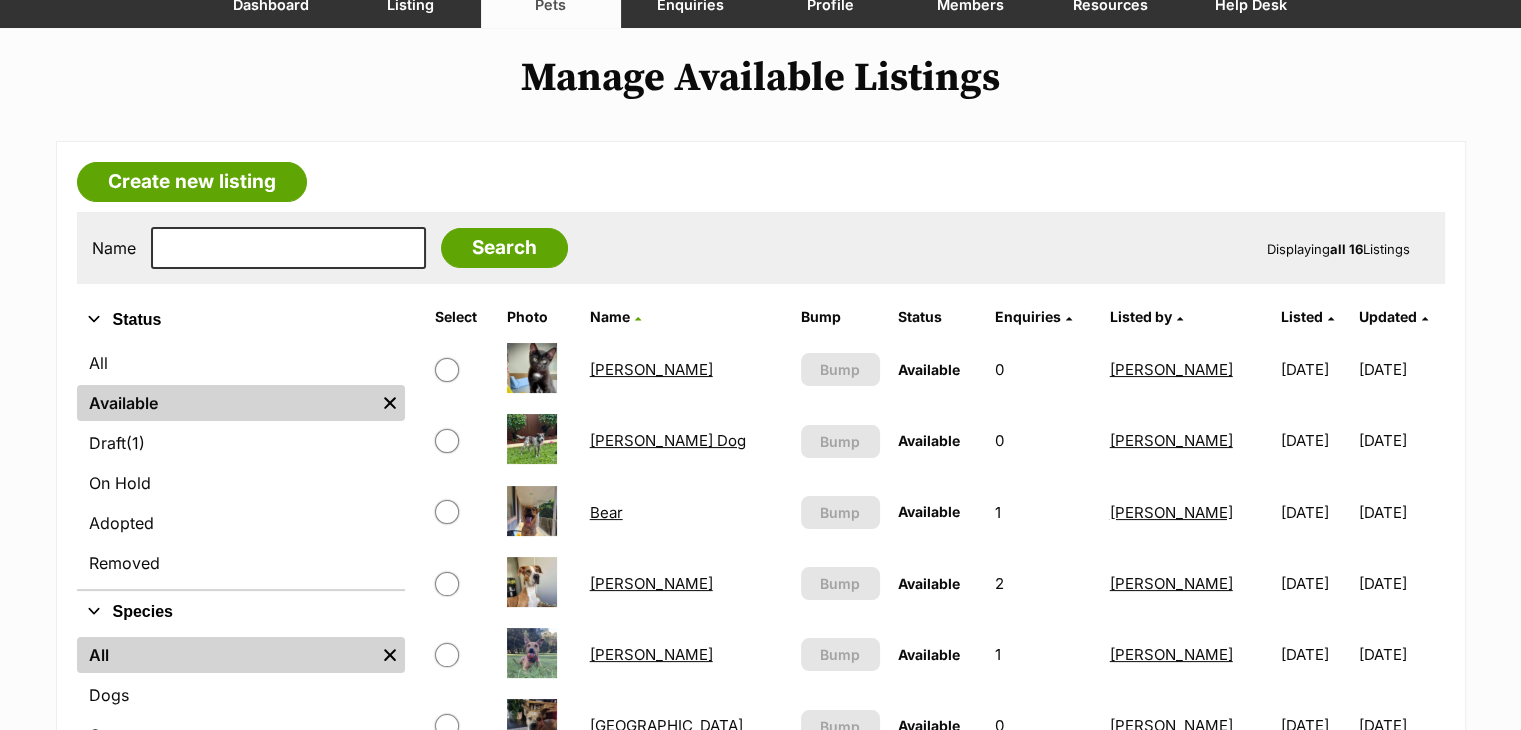 scroll, scrollTop: 0, scrollLeft: 0, axis: both 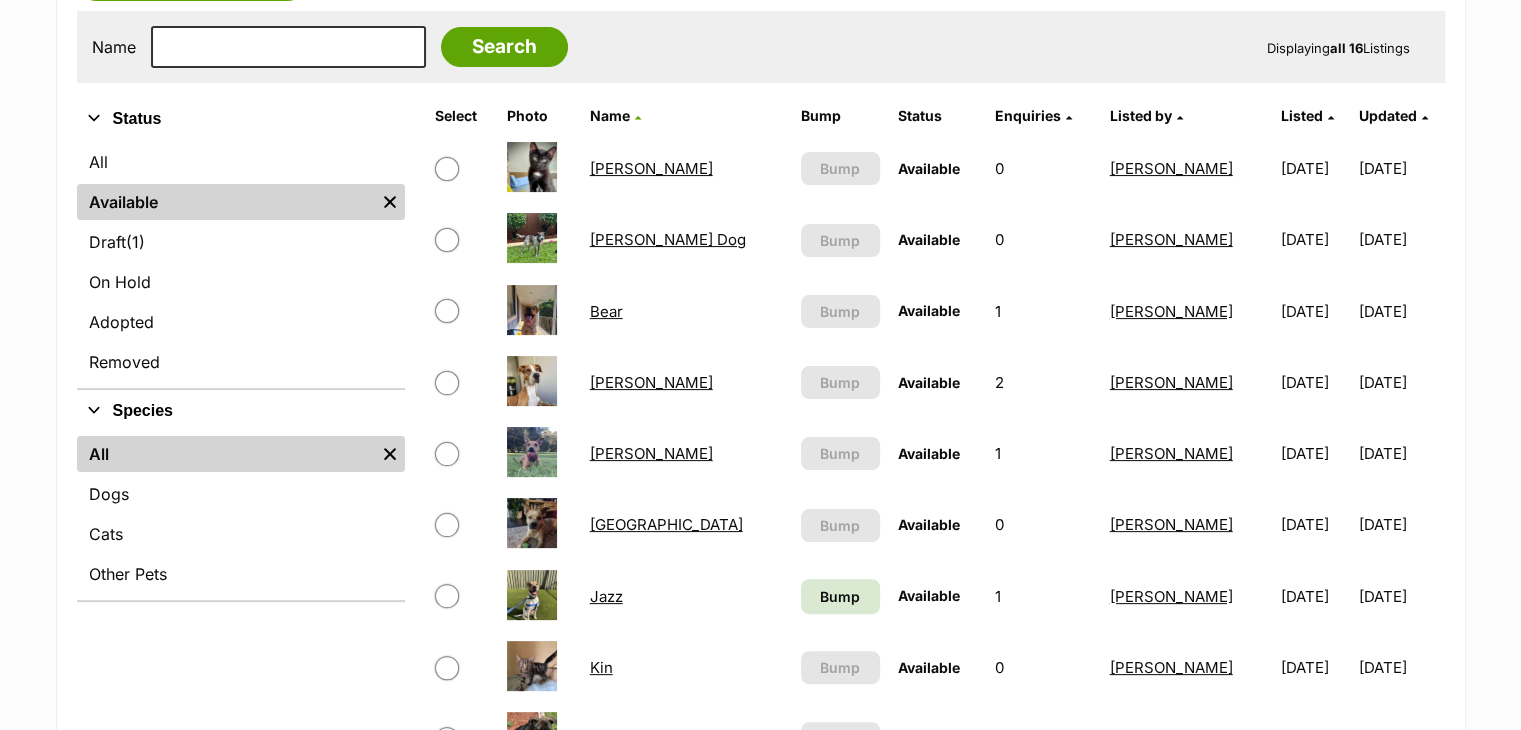 click on "[PERSON_NAME] Dog" at bounding box center (668, 239) 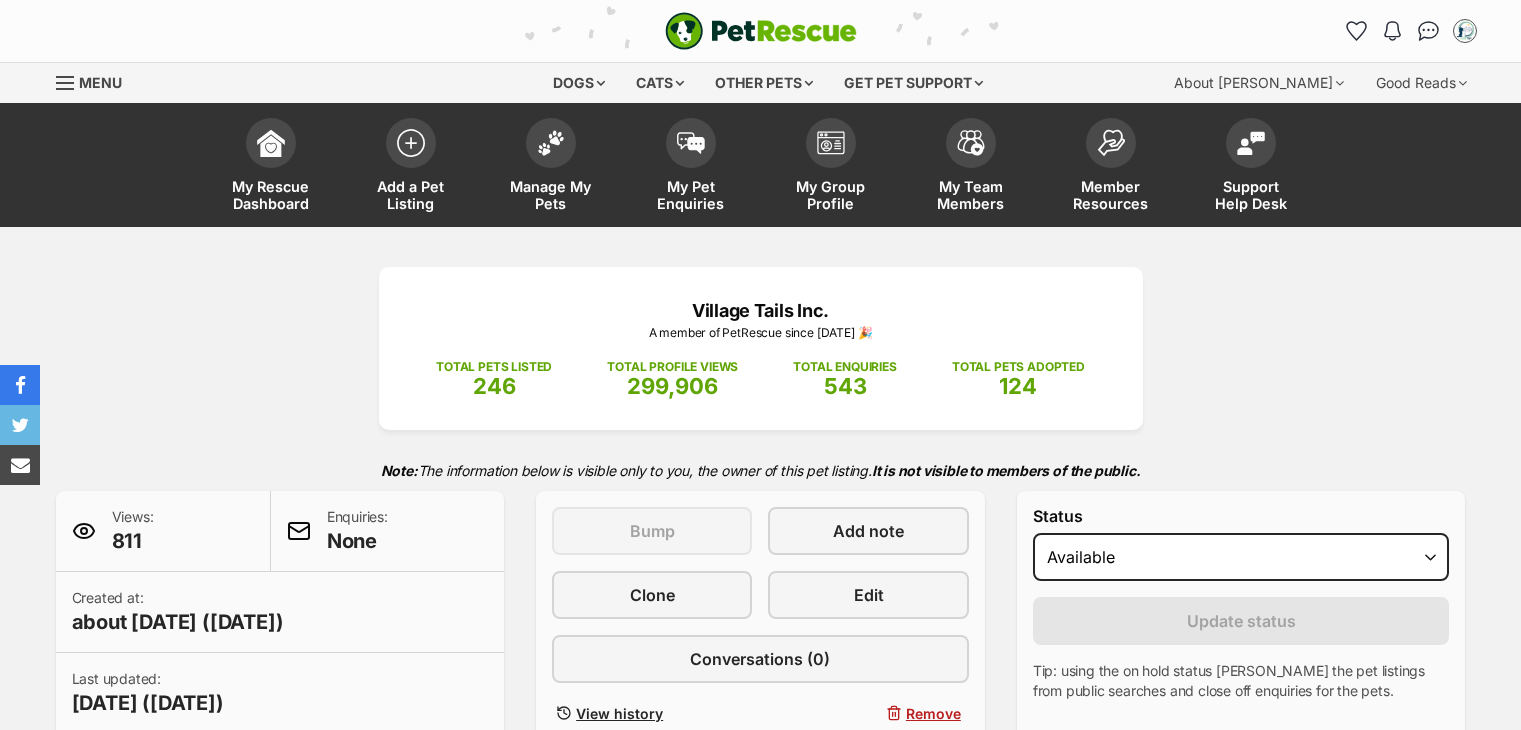 scroll, scrollTop: 1098, scrollLeft: 0, axis: vertical 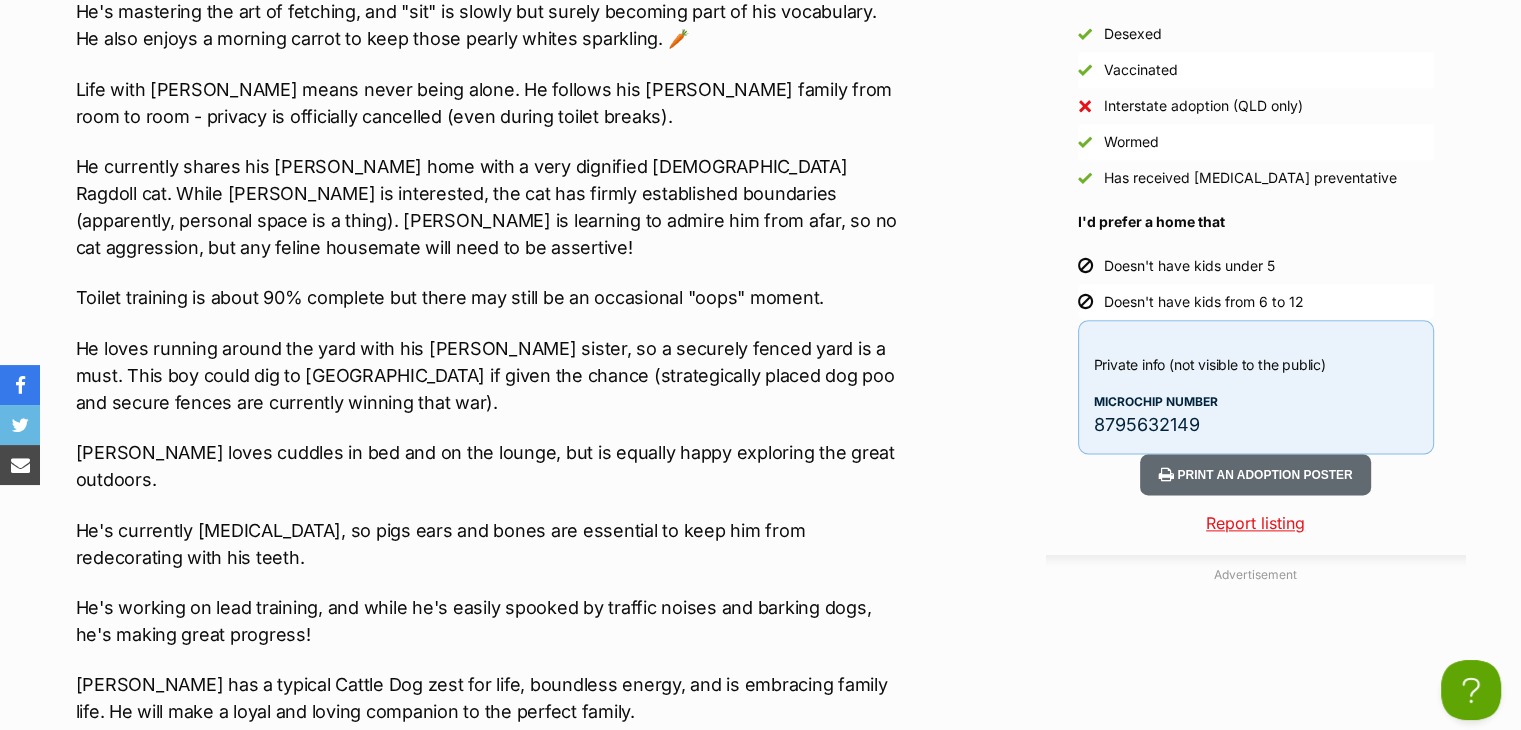 click on "8795632149" at bounding box center [1256, 424] 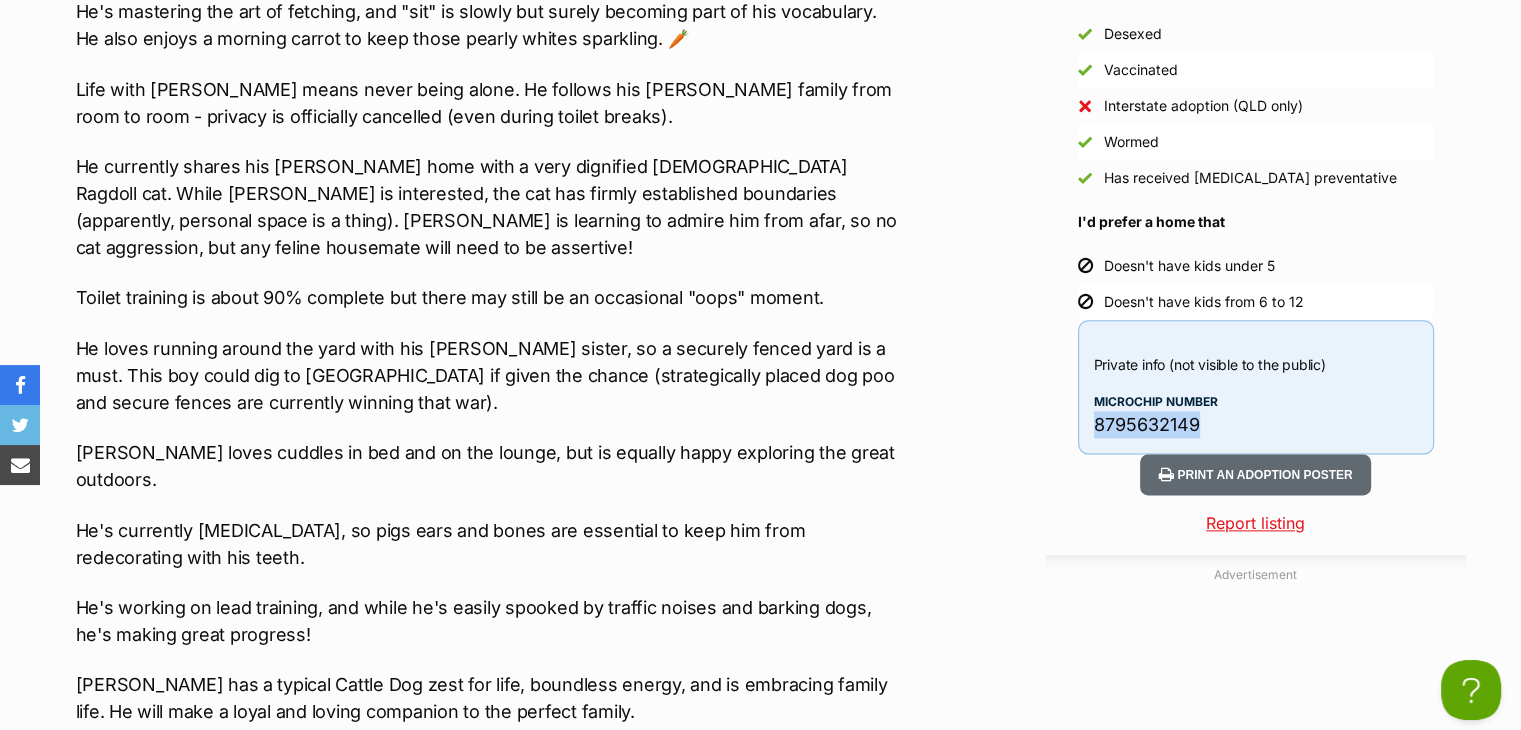 click on "8795632149" at bounding box center (1256, 424) 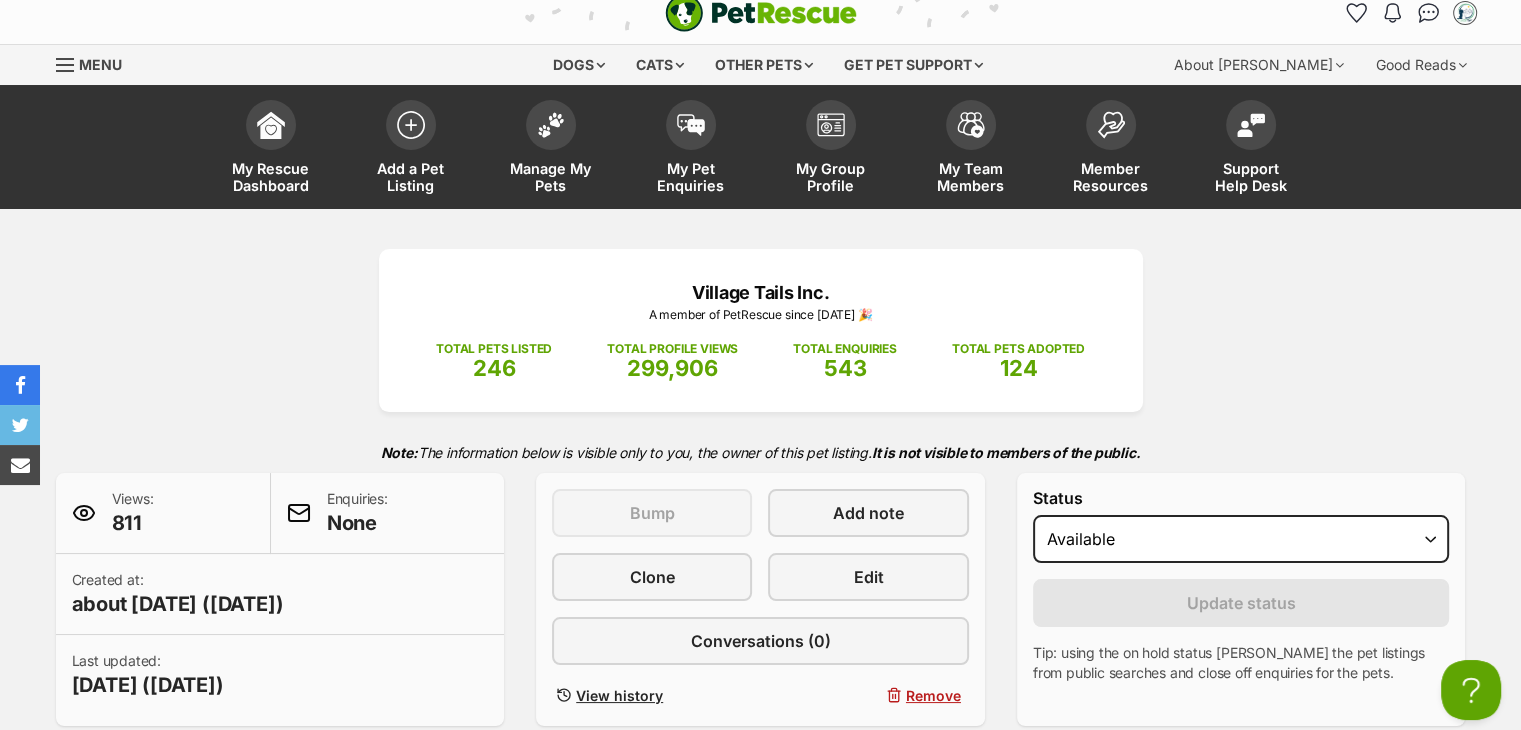 scroll, scrollTop: 0, scrollLeft: 0, axis: both 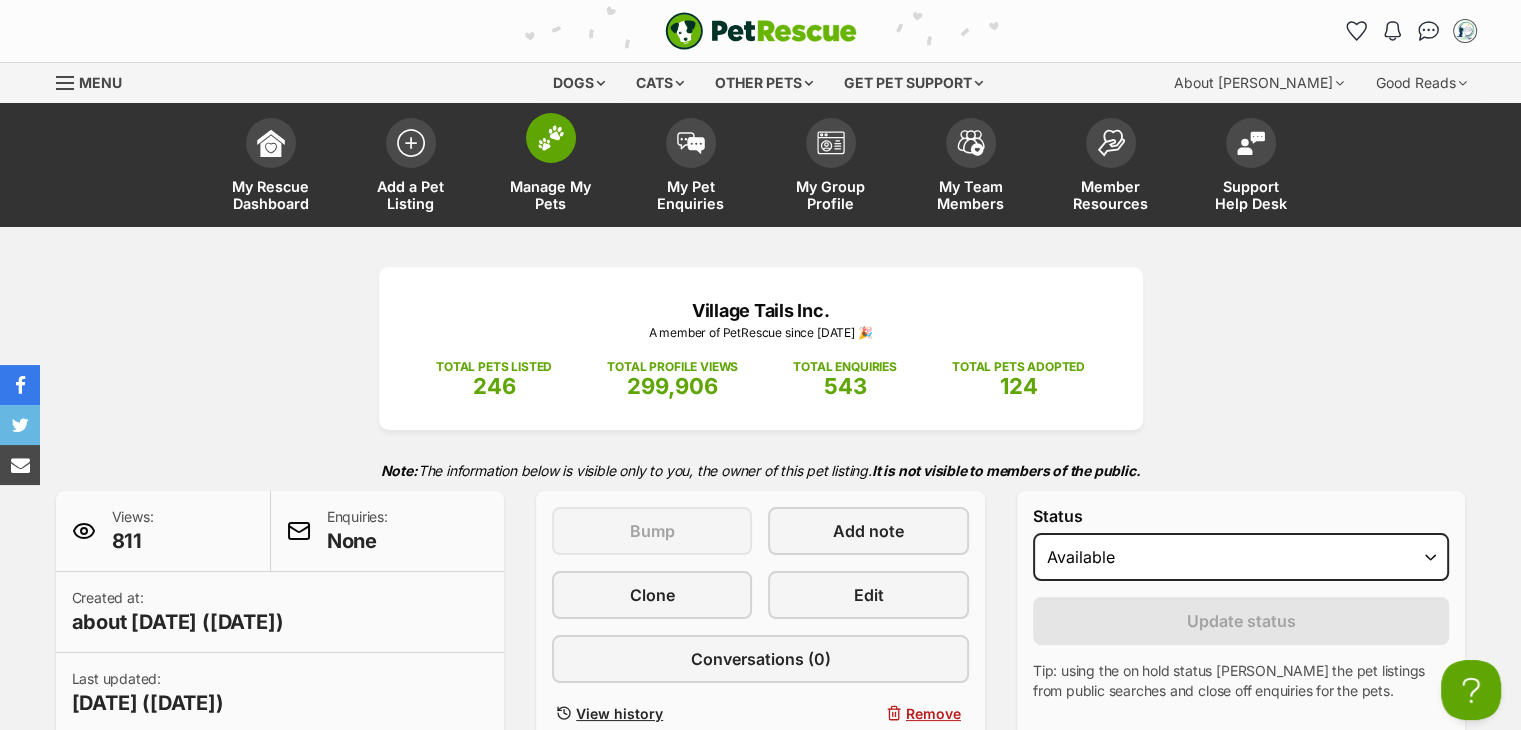 click at bounding box center [551, 138] 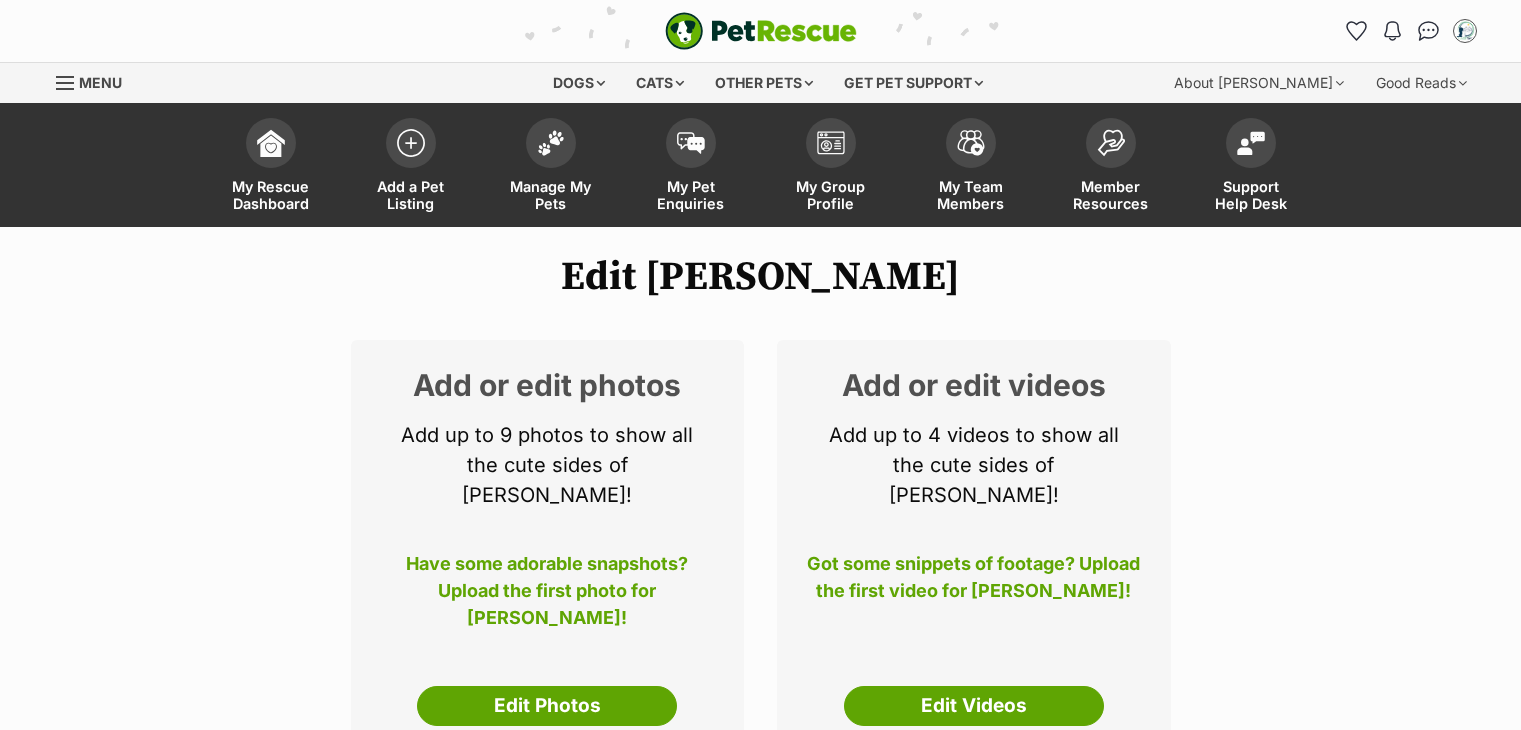 scroll, scrollTop: 0, scrollLeft: 0, axis: both 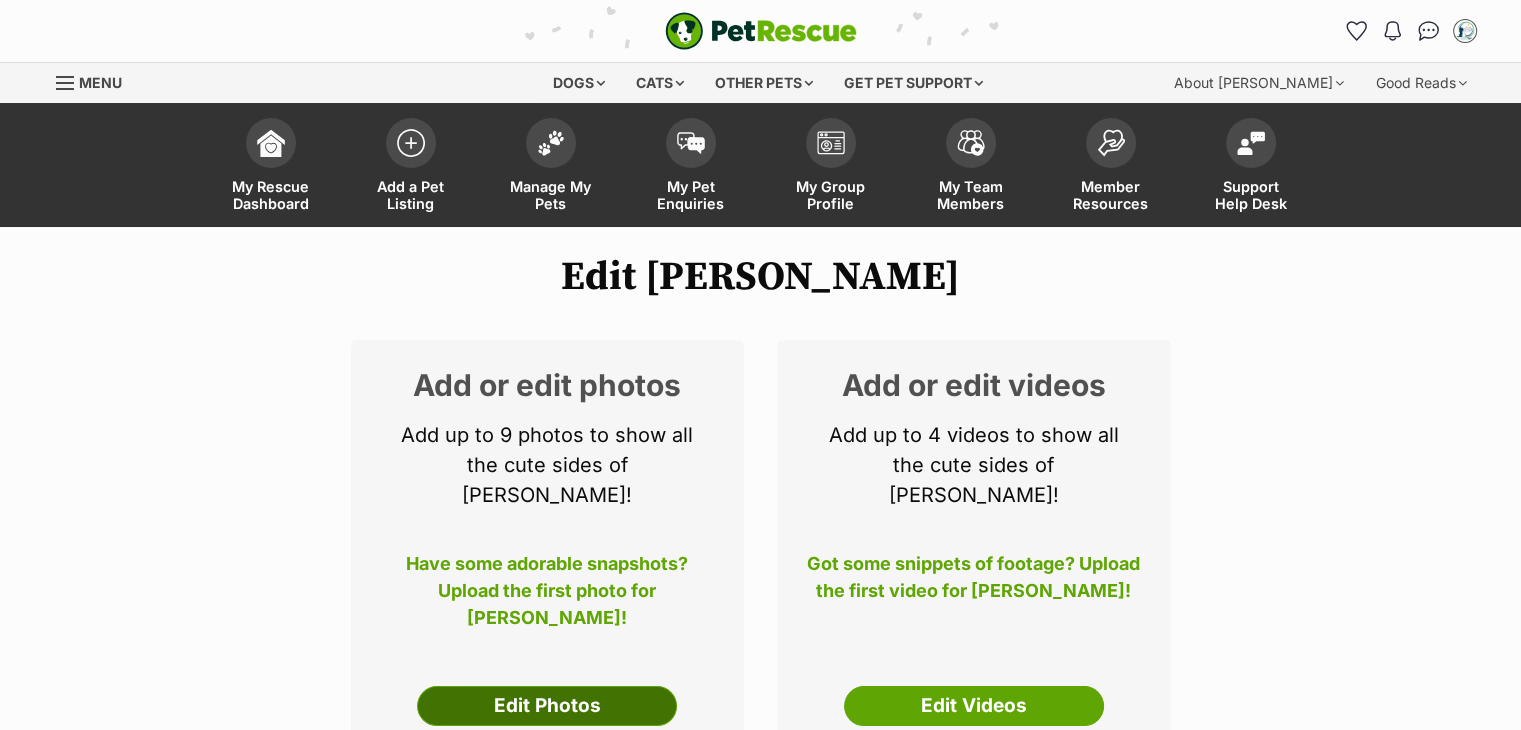 click on "Edit Photos" at bounding box center [547, 706] 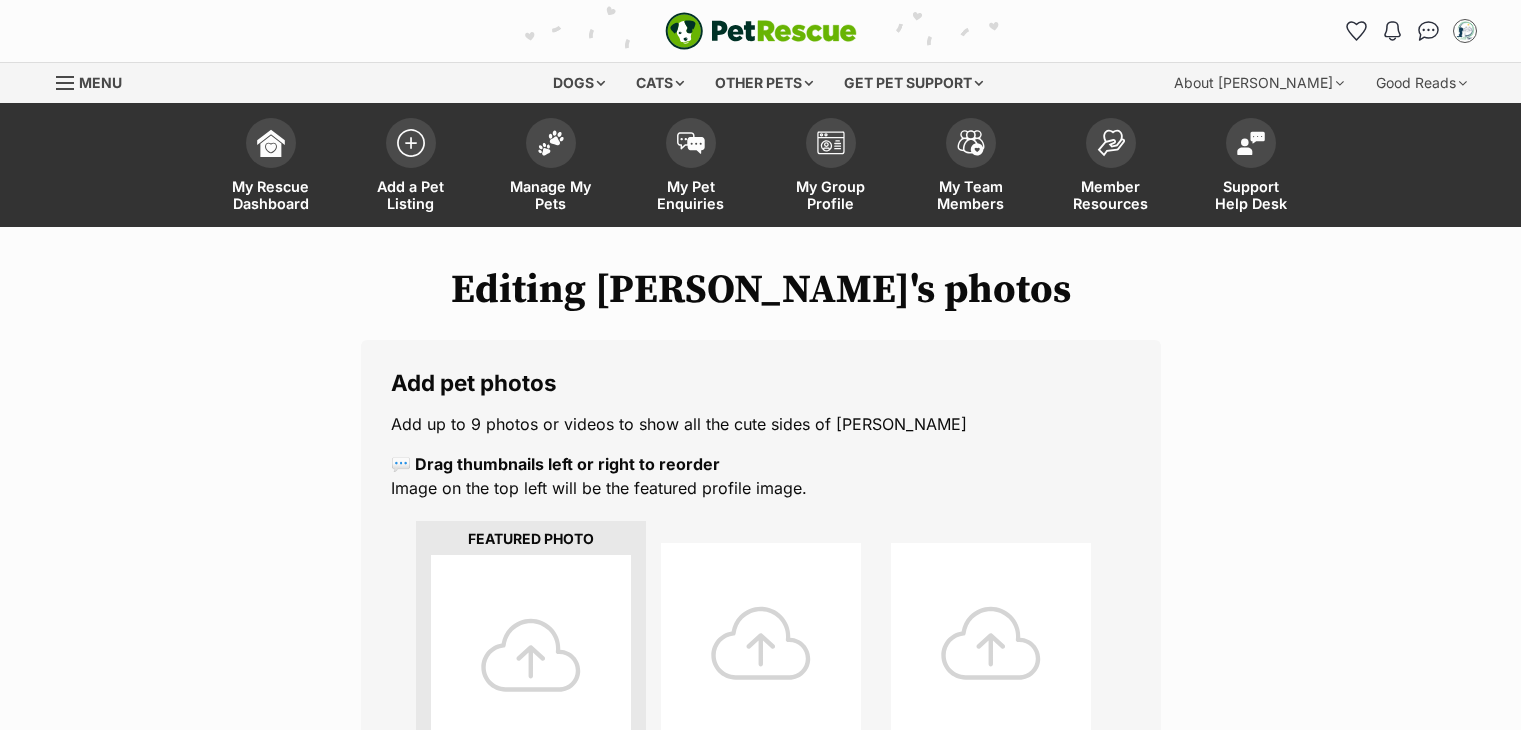 scroll, scrollTop: 0, scrollLeft: 0, axis: both 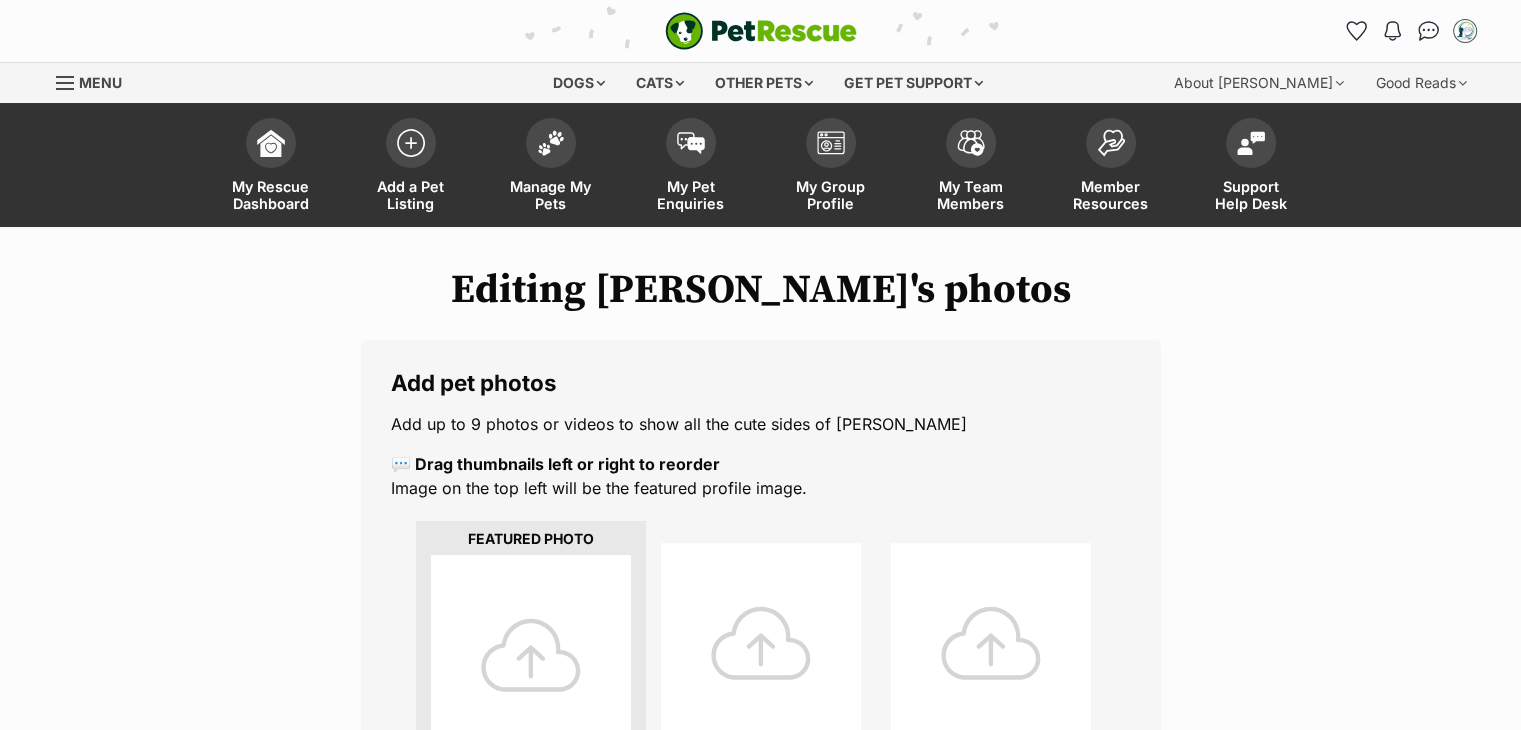 click at bounding box center (531, 655) 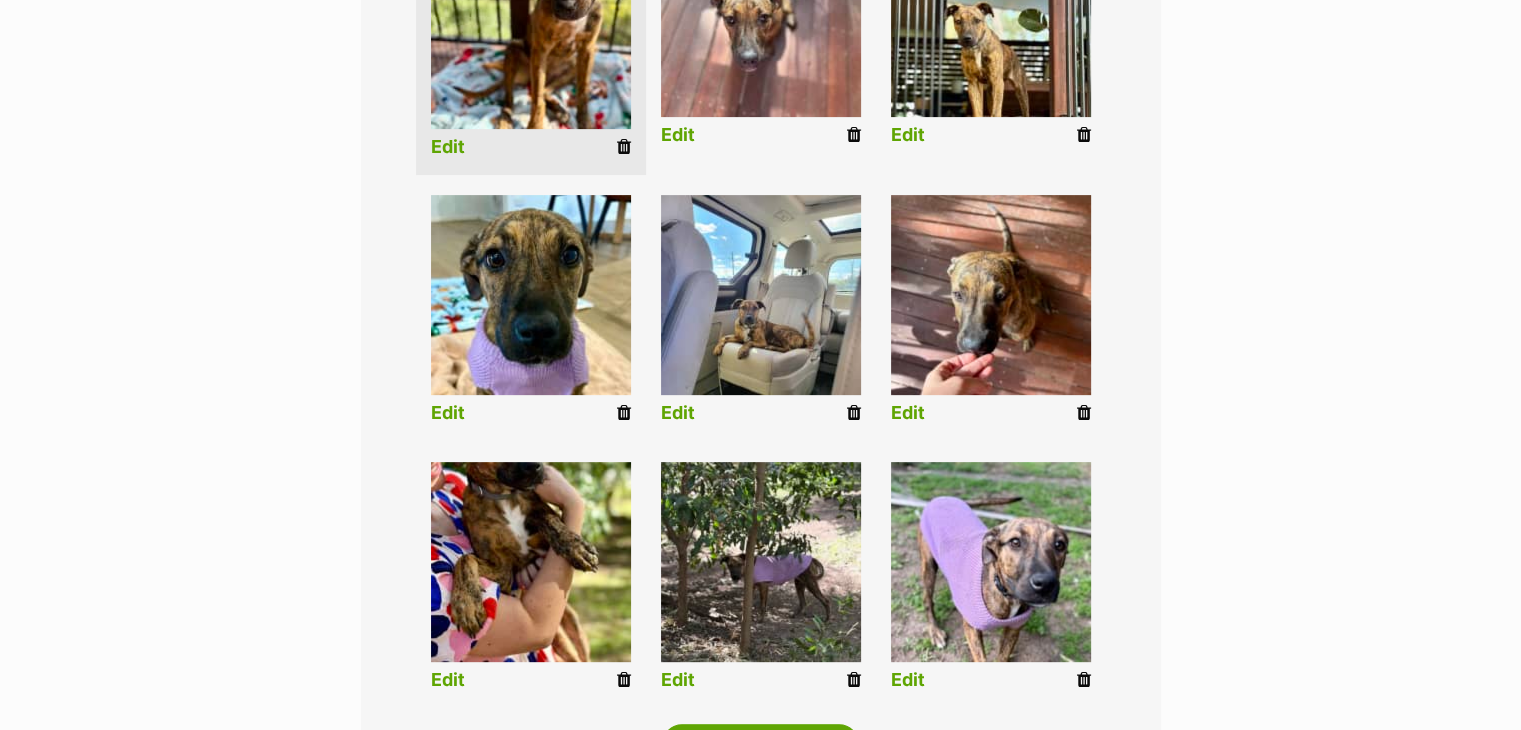 scroll, scrollTop: 500, scrollLeft: 0, axis: vertical 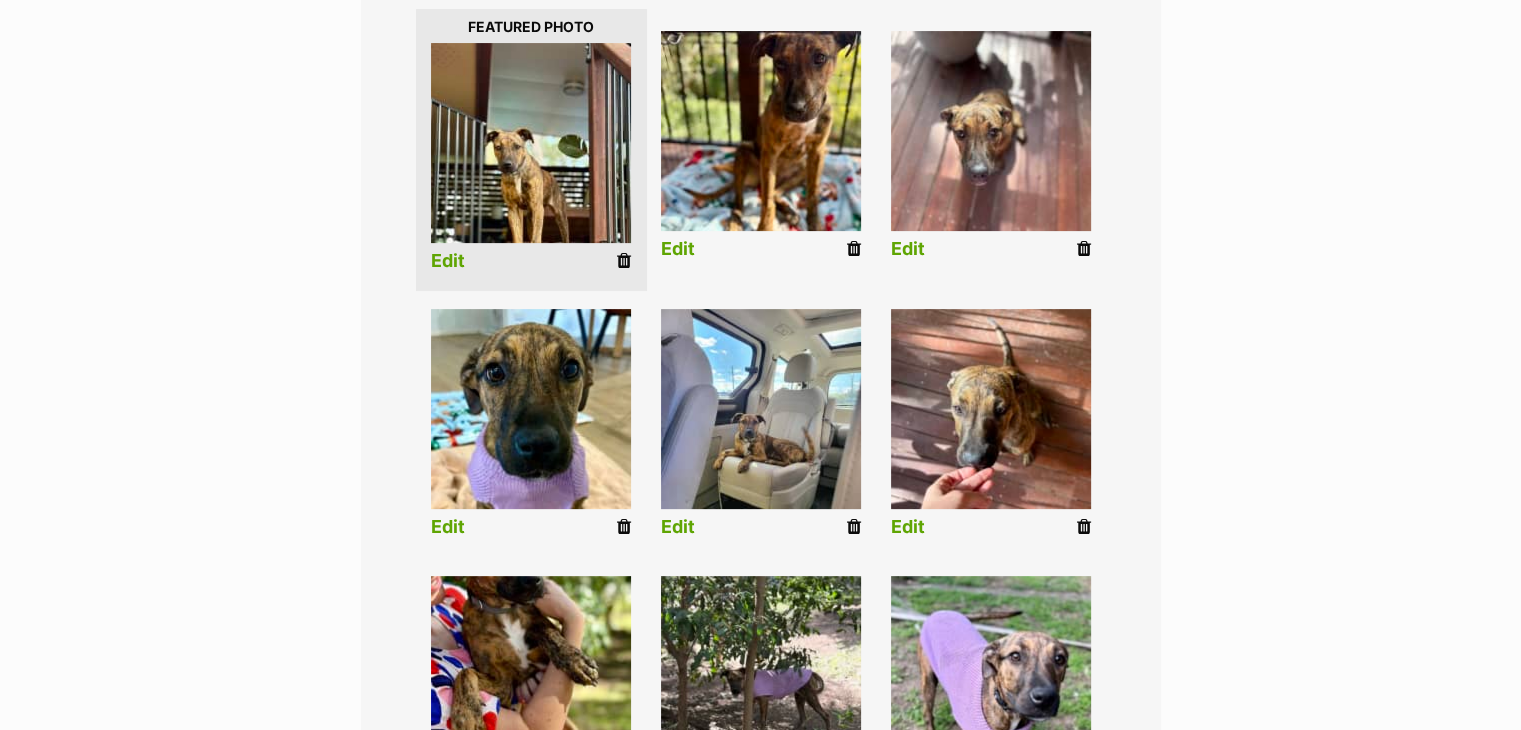 click on "Edit" at bounding box center (448, 261) 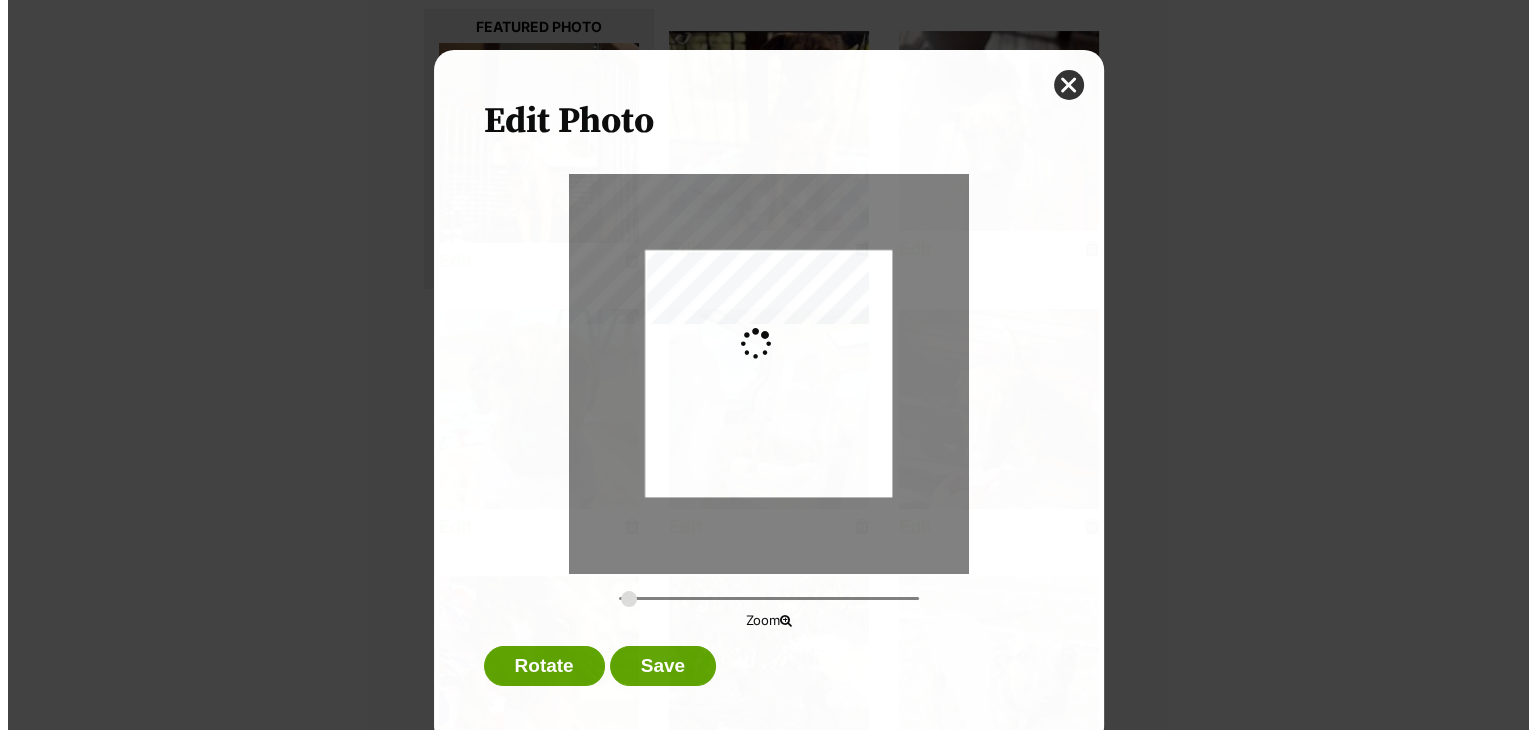 scroll, scrollTop: 0, scrollLeft: 0, axis: both 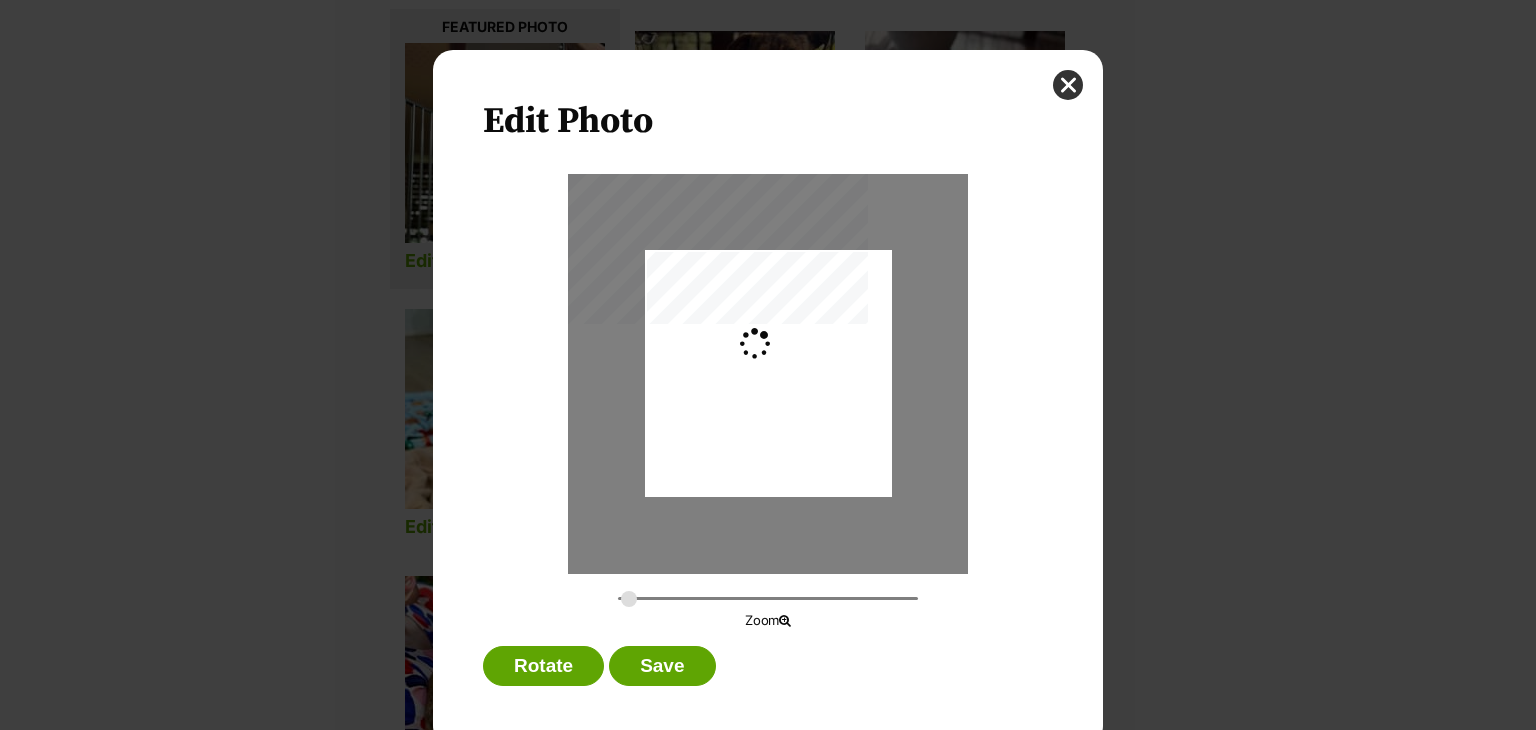 type on "0.2744" 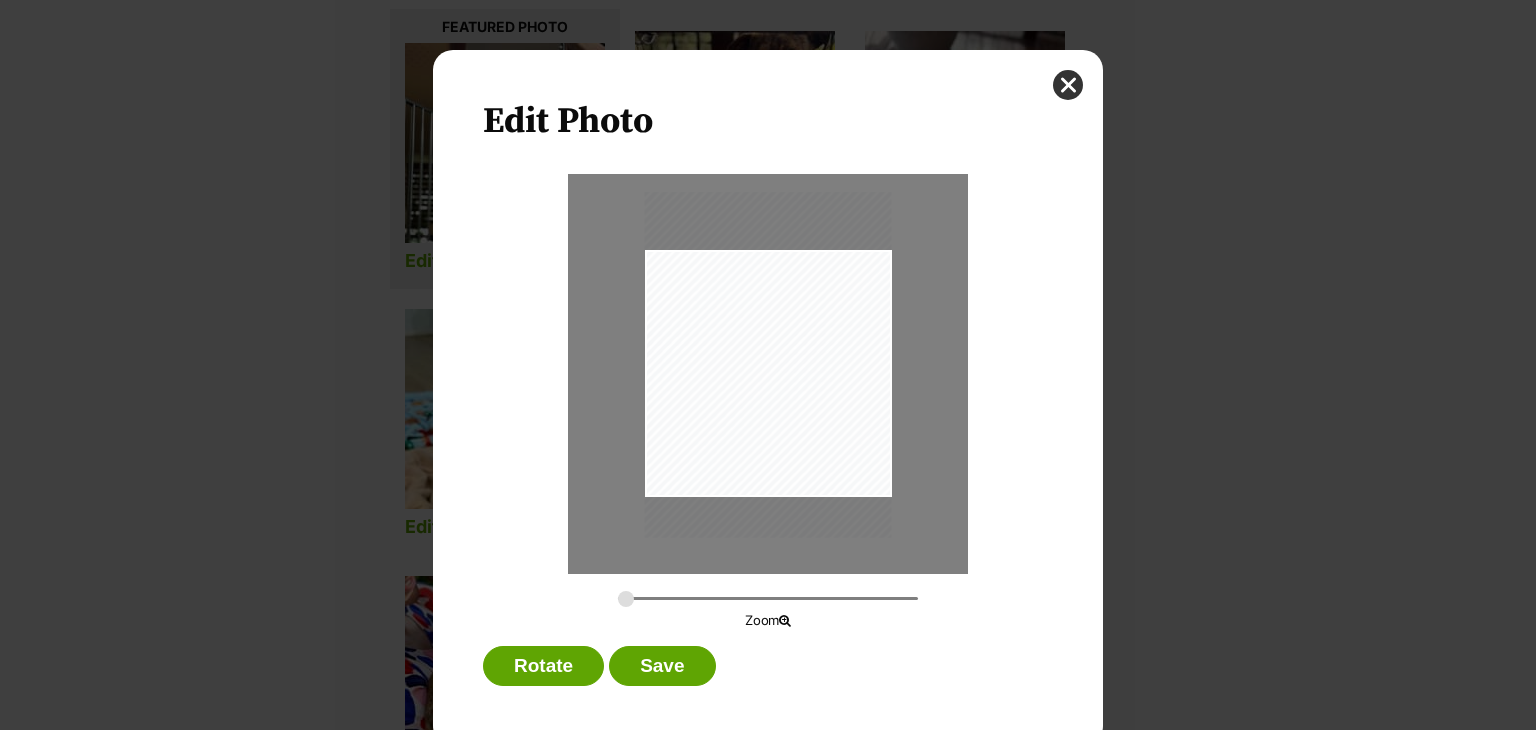 click at bounding box center (768, 365) 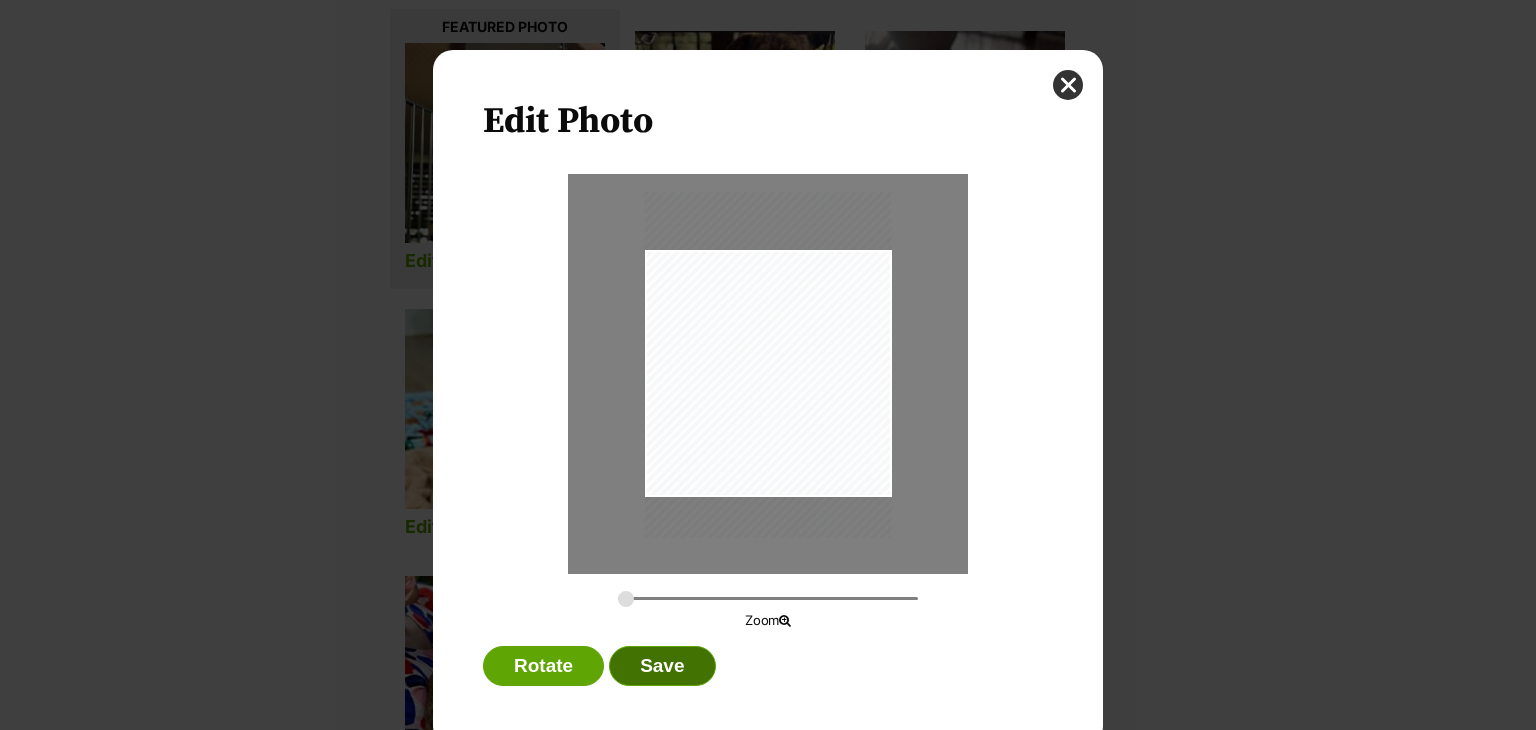 click on "Save" at bounding box center (662, 666) 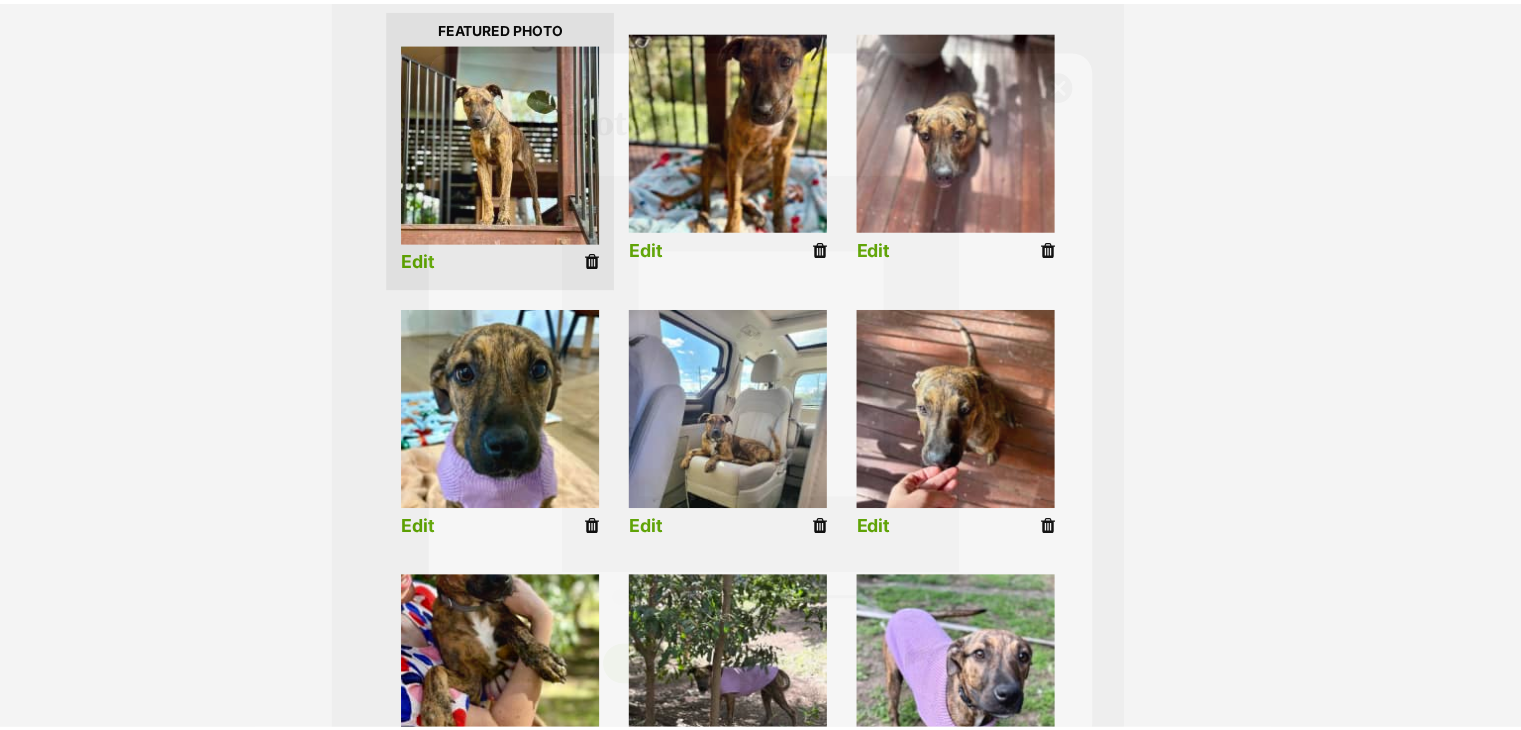 scroll, scrollTop: 512, scrollLeft: 0, axis: vertical 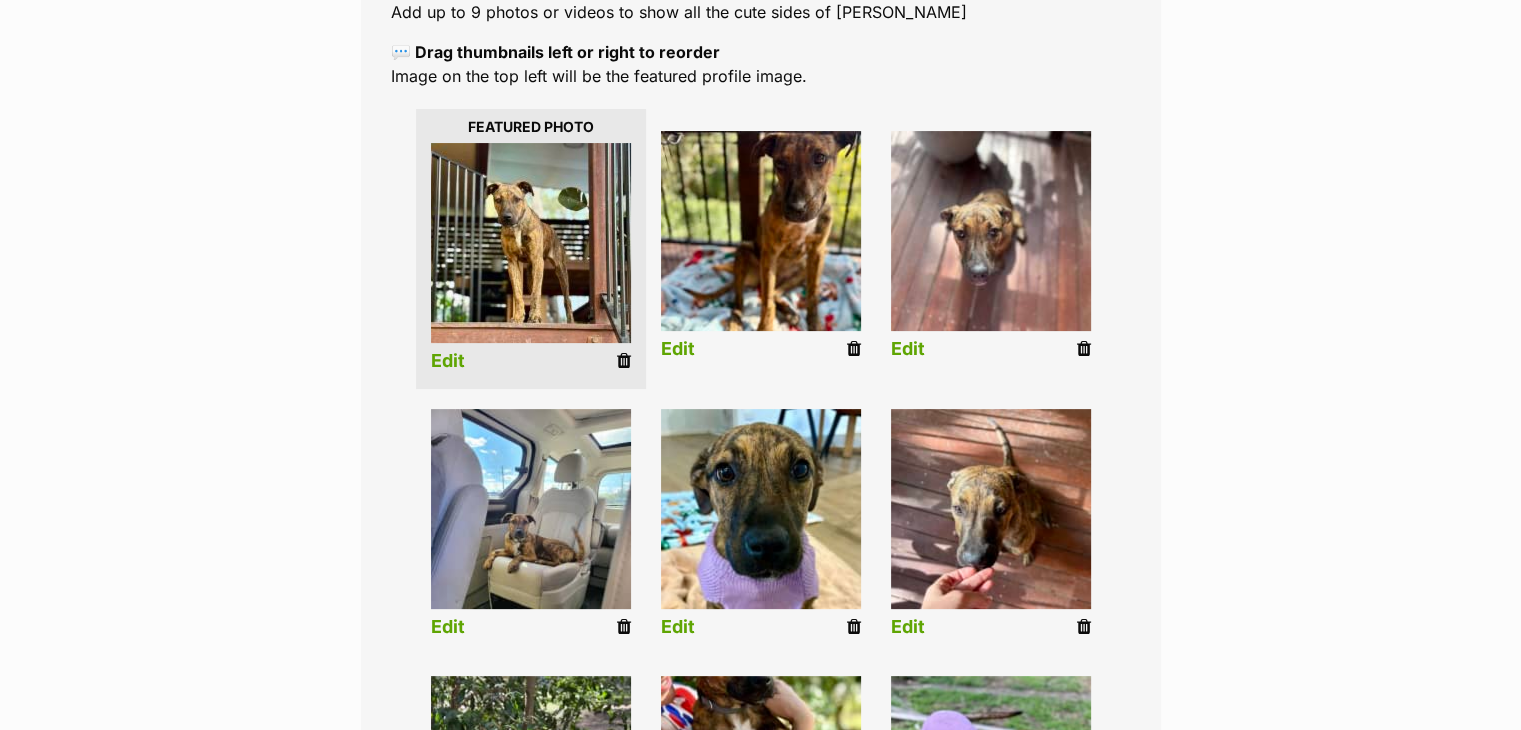 click on "Edit" at bounding box center [678, 349] 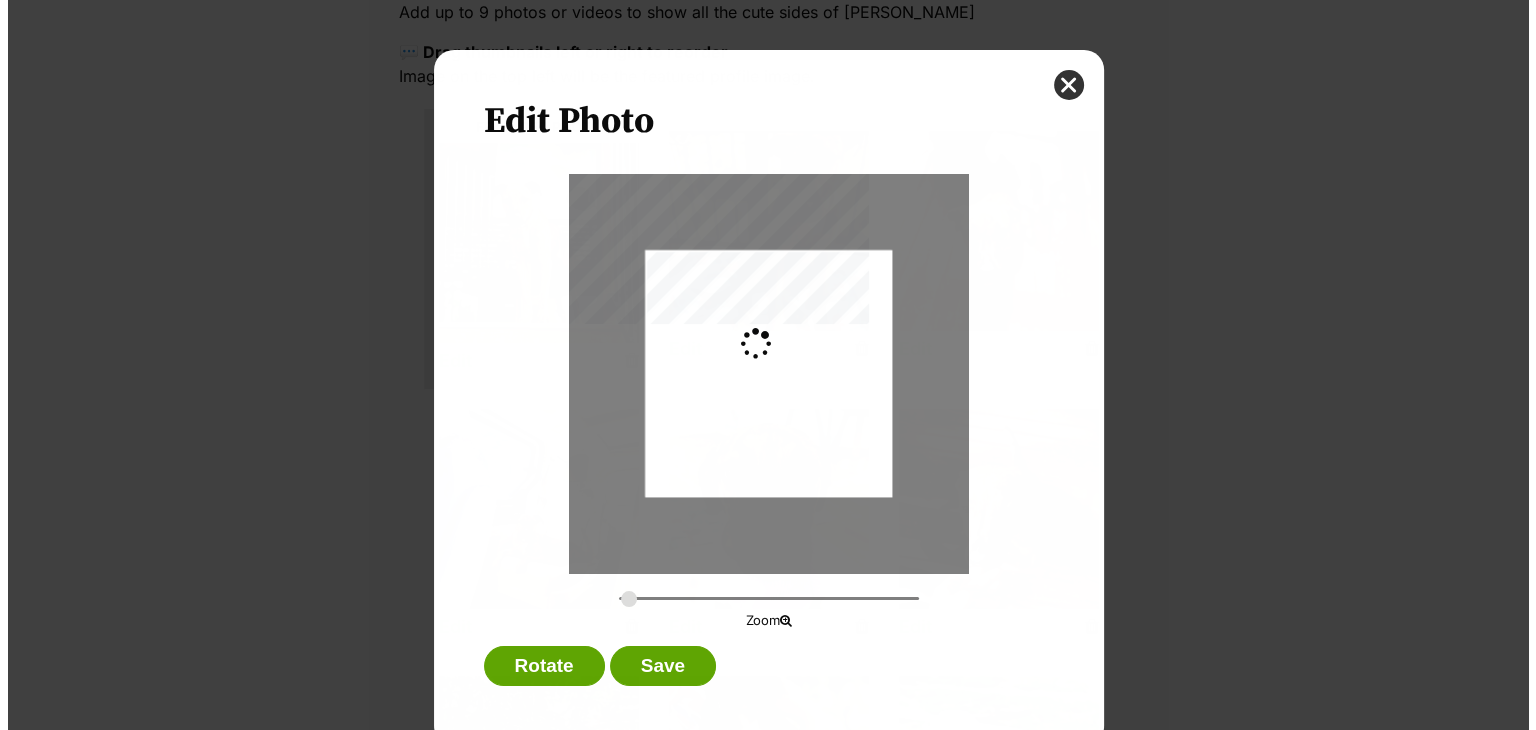 scroll, scrollTop: 0, scrollLeft: 0, axis: both 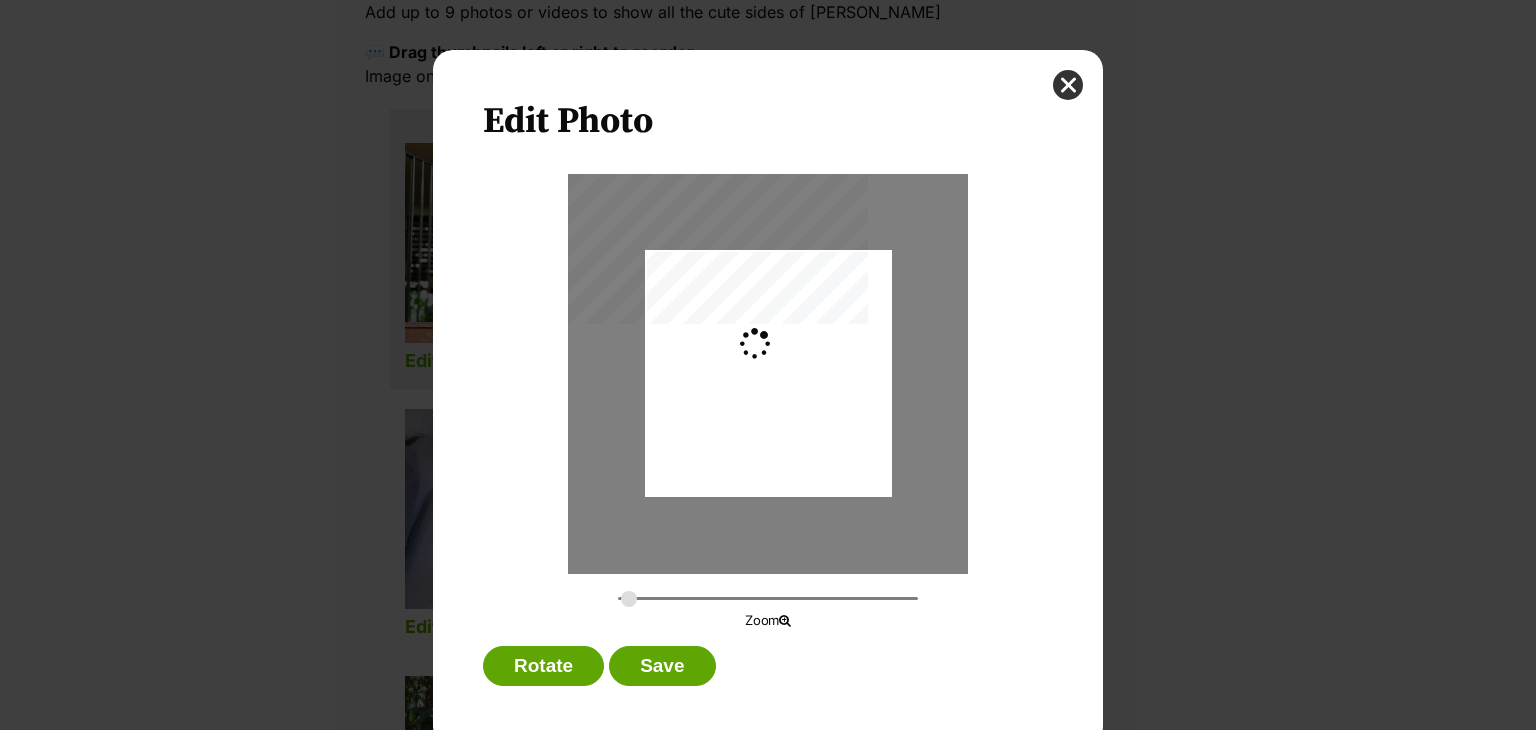 type on "0.3659" 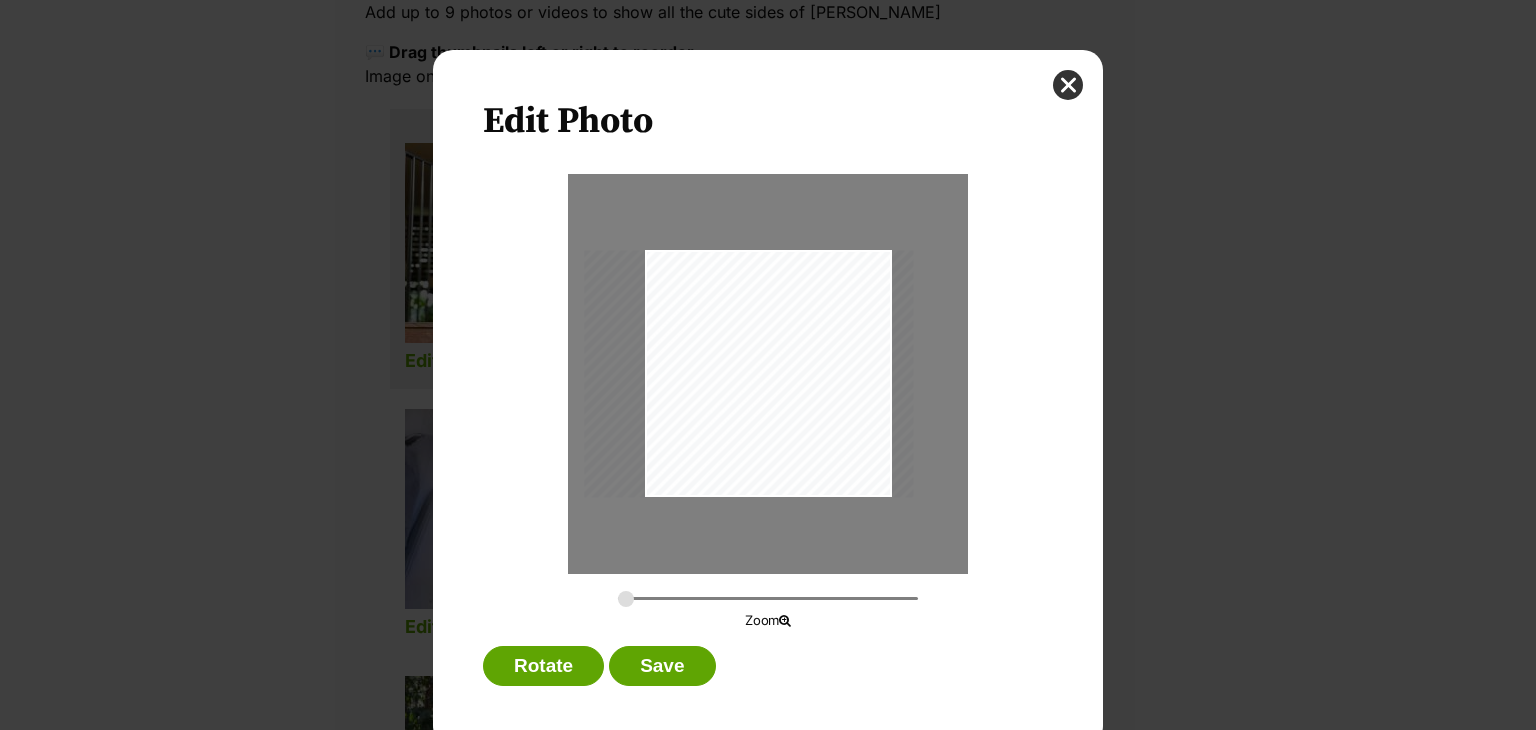 drag, startPoint x: 756, startPoint y: 384, endPoint x: 889, endPoint y: 216, distance: 214.2732 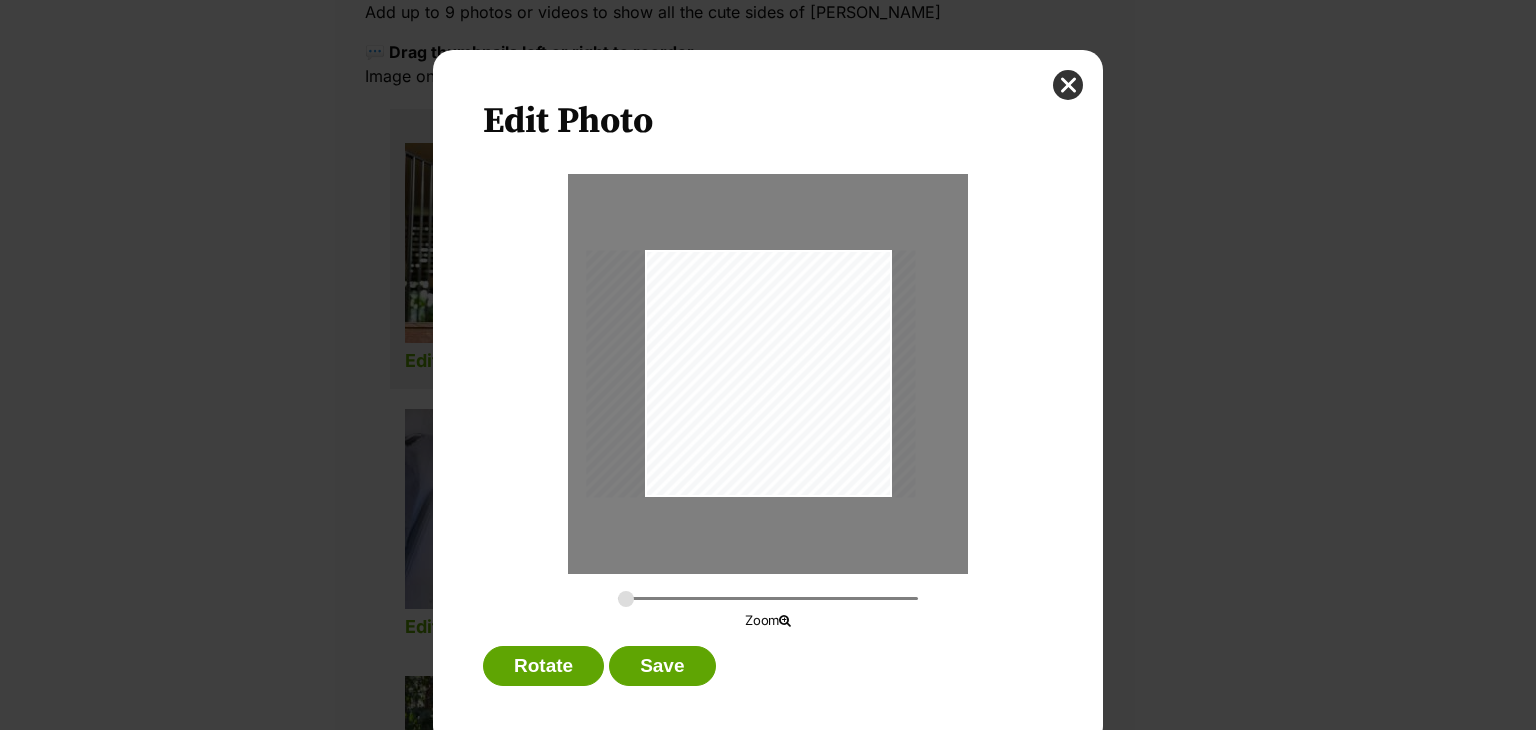 click on "Edit Photo
Zoom
Rotate
Save" at bounding box center (768, 398) 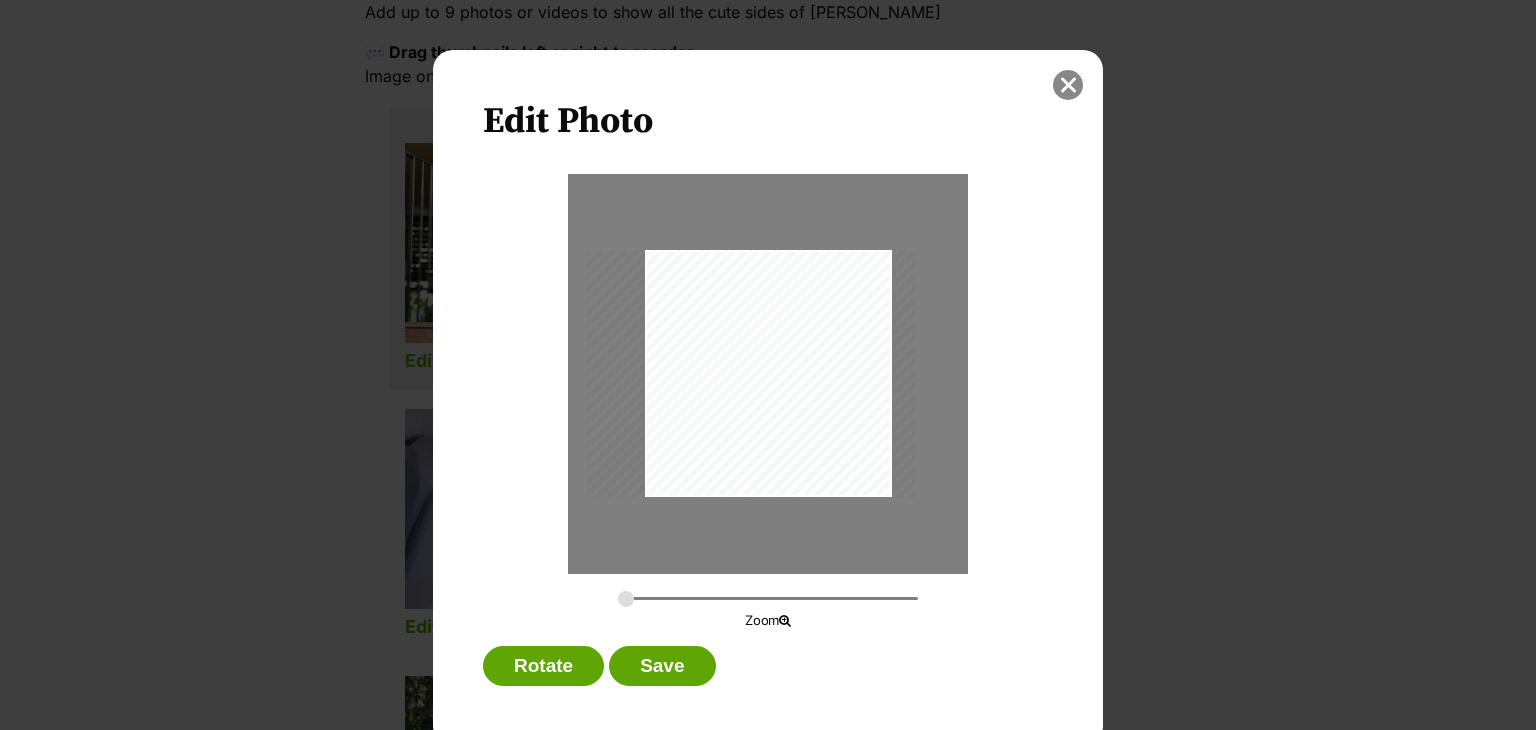 click at bounding box center [1068, 85] 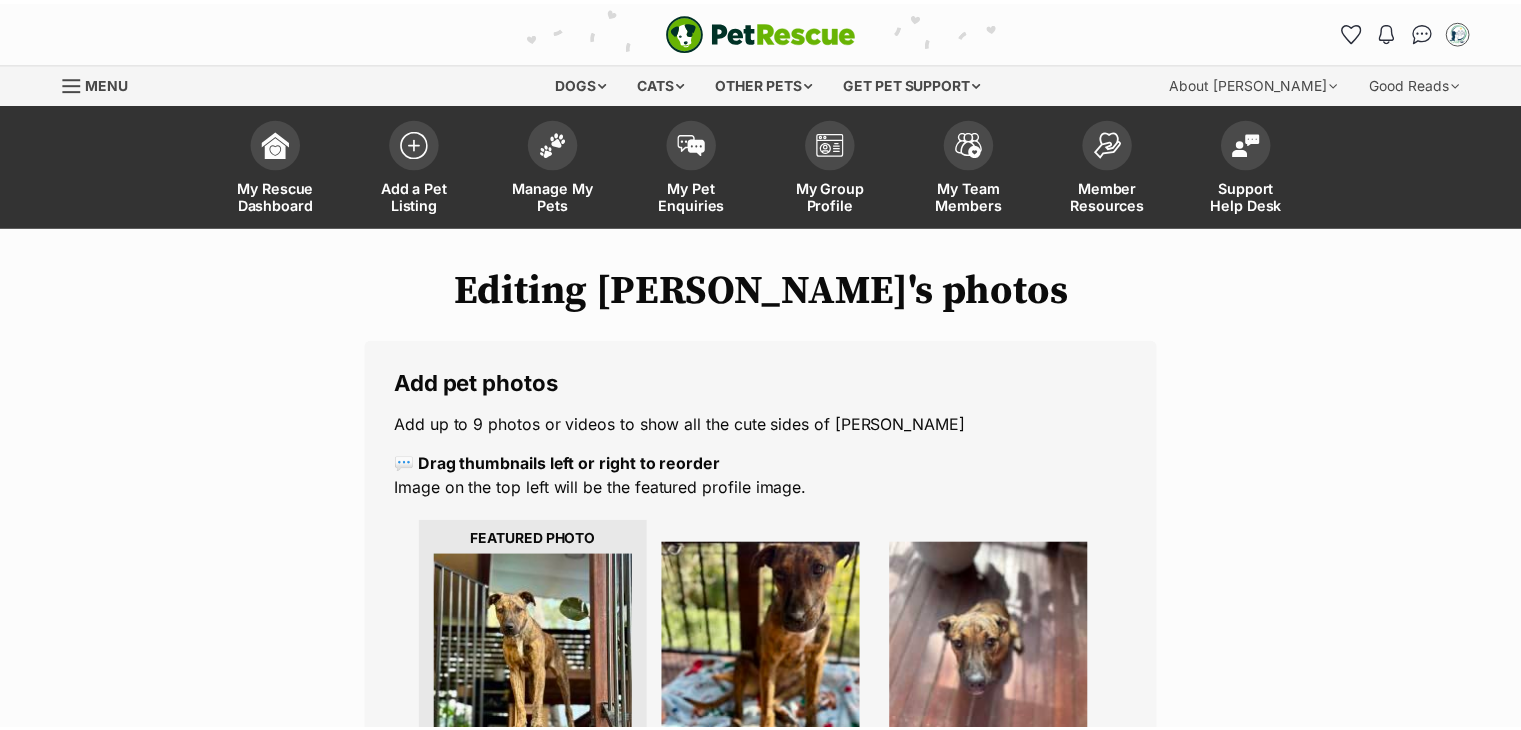 scroll, scrollTop: 412, scrollLeft: 0, axis: vertical 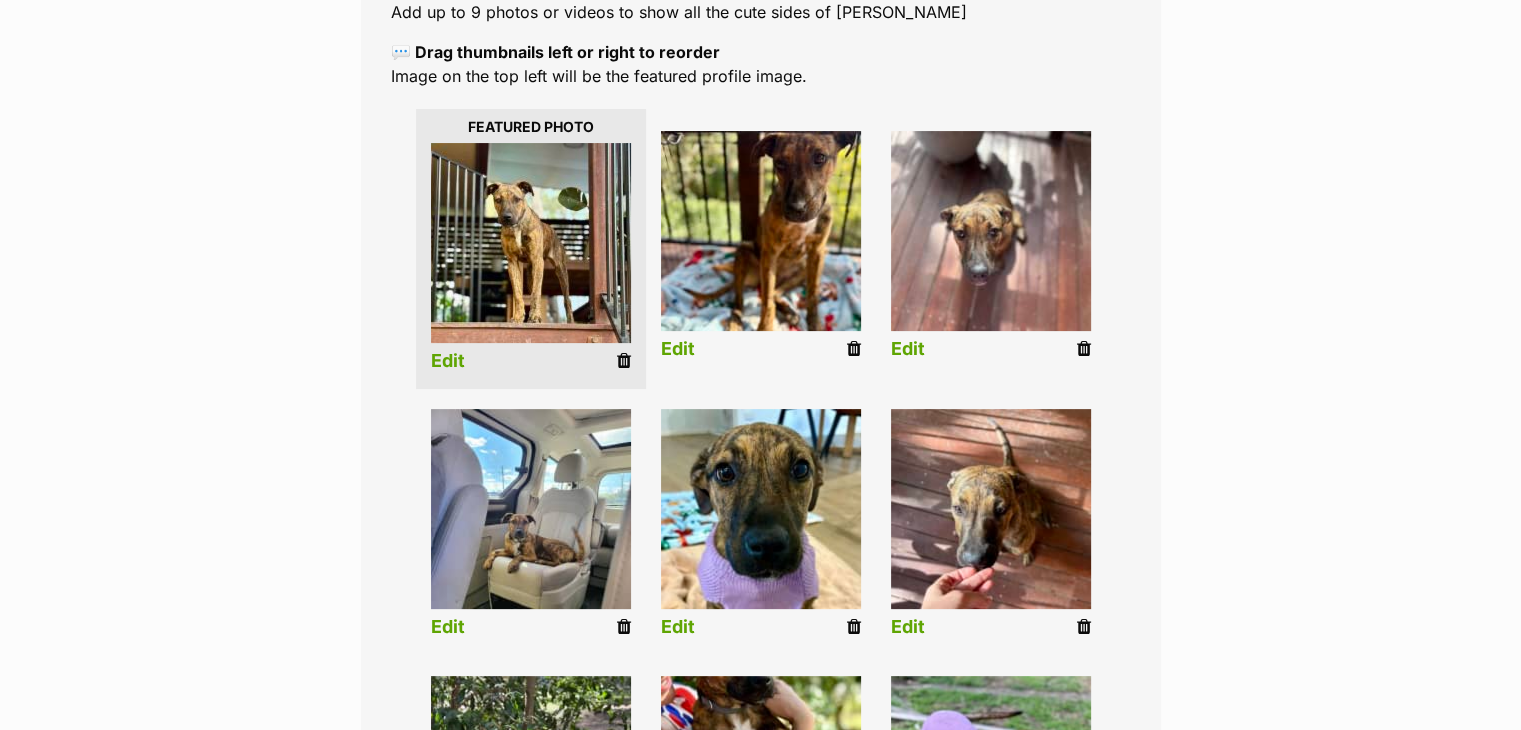 click on "Edit" at bounding box center (908, 349) 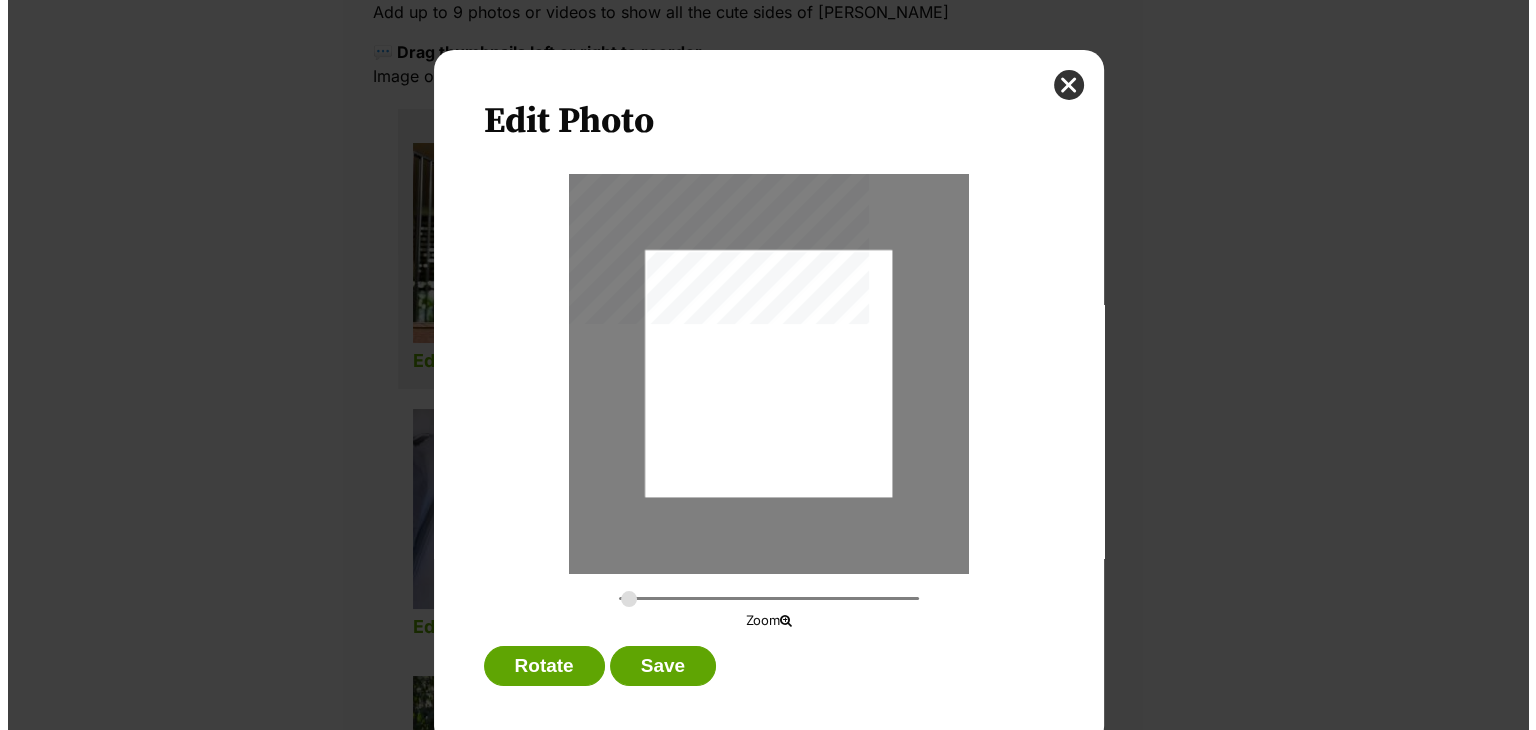 scroll, scrollTop: 0, scrollLeft: 0, axis: both 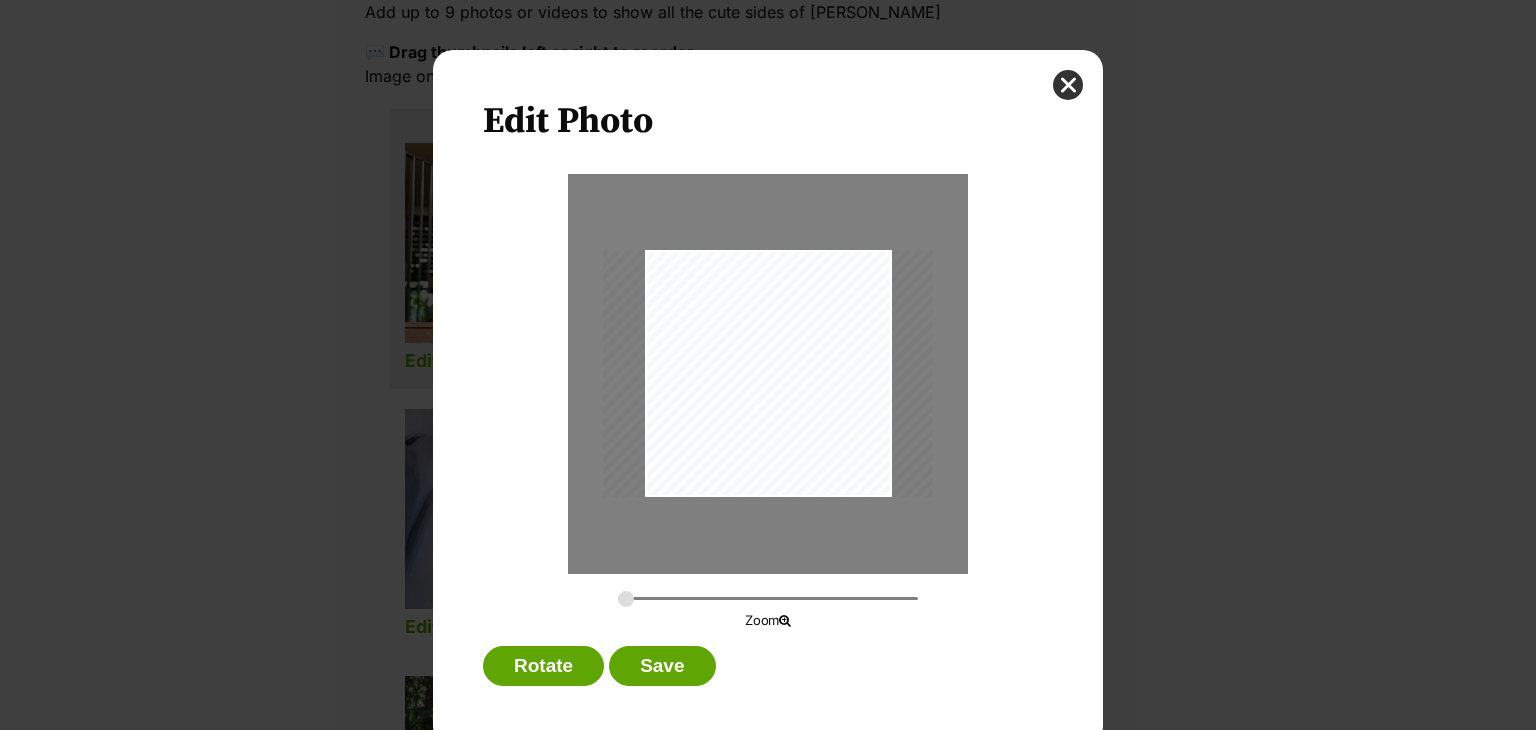 drag, startPoint x: 604, startPoint y: 598, endPoint x: 624, endPoint y: 601, distance: 20.22375 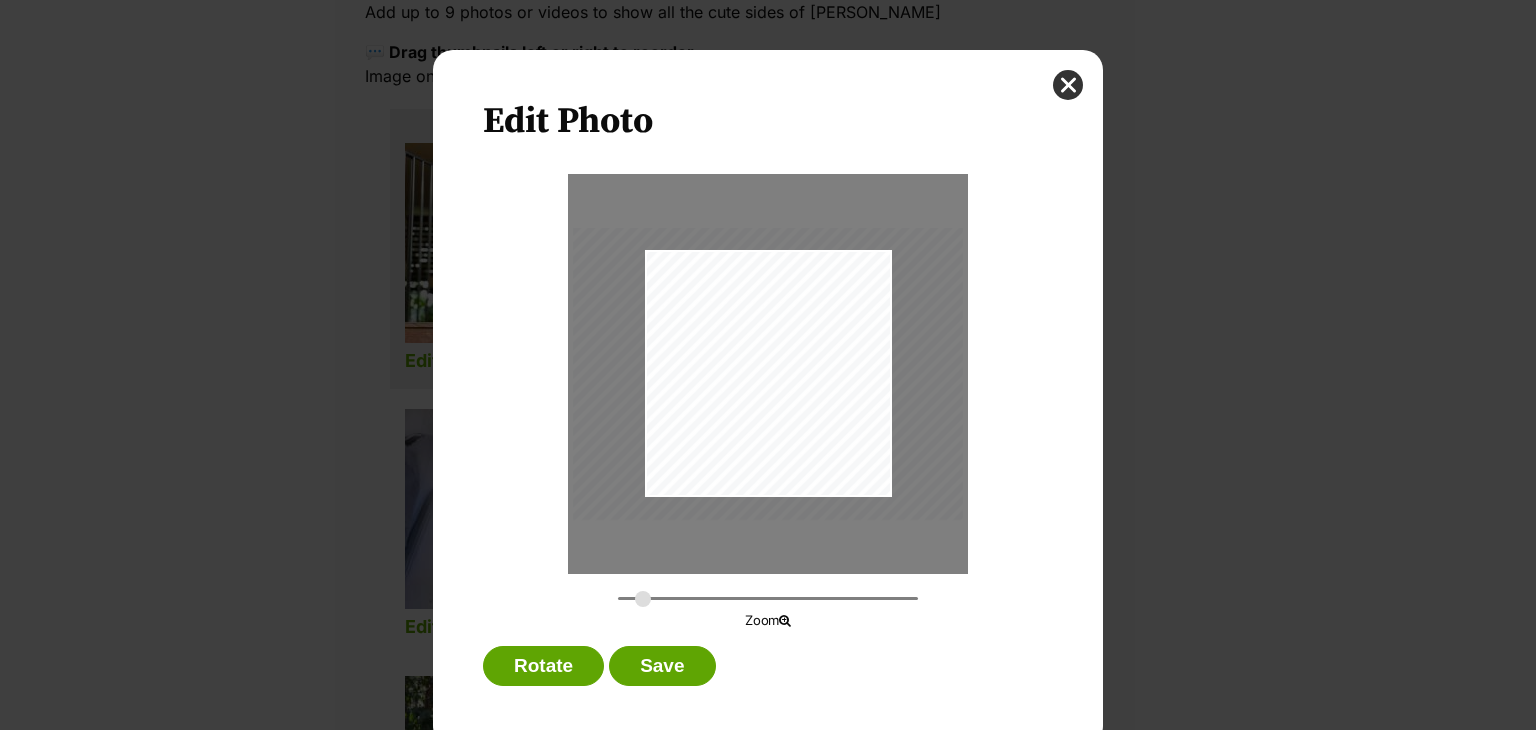 drag, startPoint x: 624, startPoint y: 599, endPoint x: 635, endPoint y: 601, distance: 11.18034 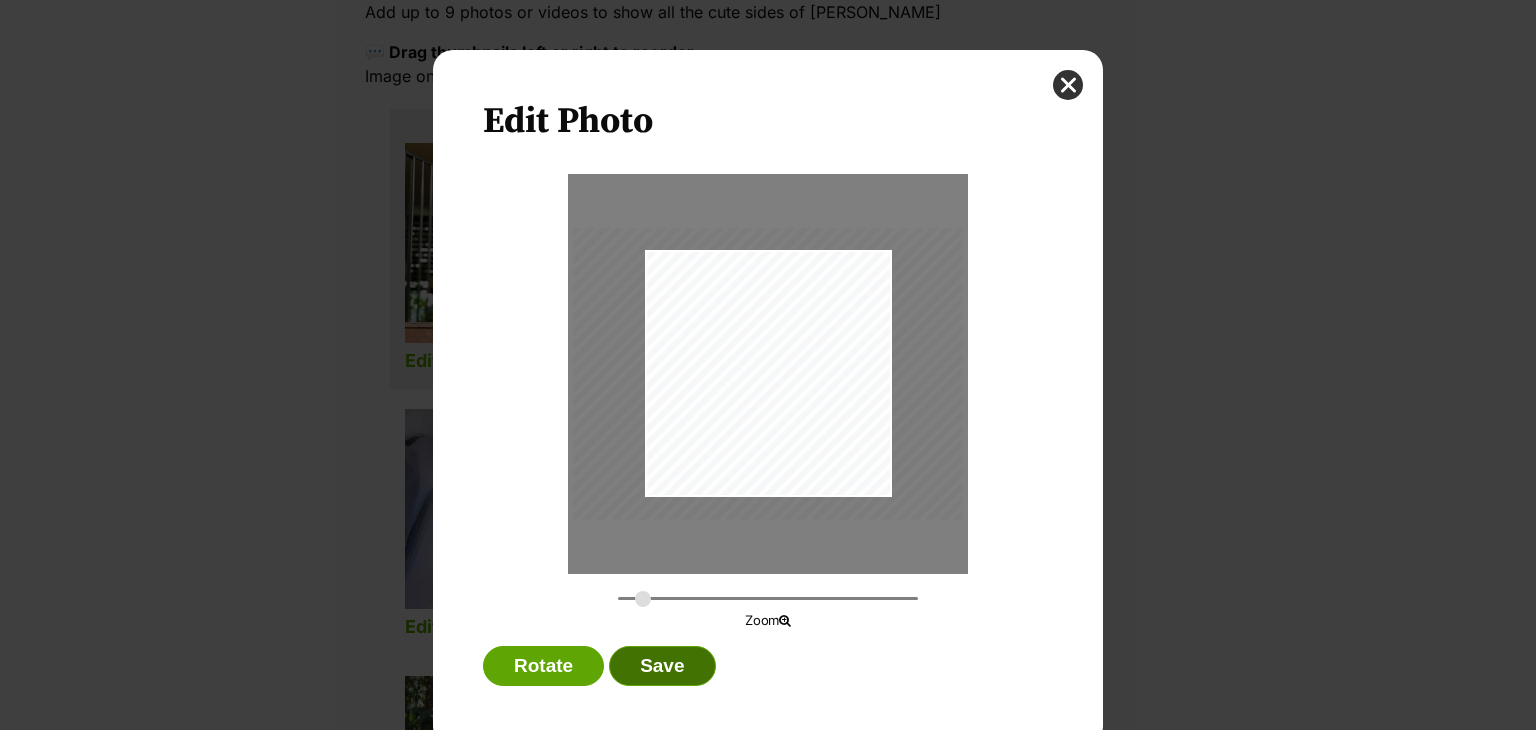 click on "Save" at bounding box center (662, 666) 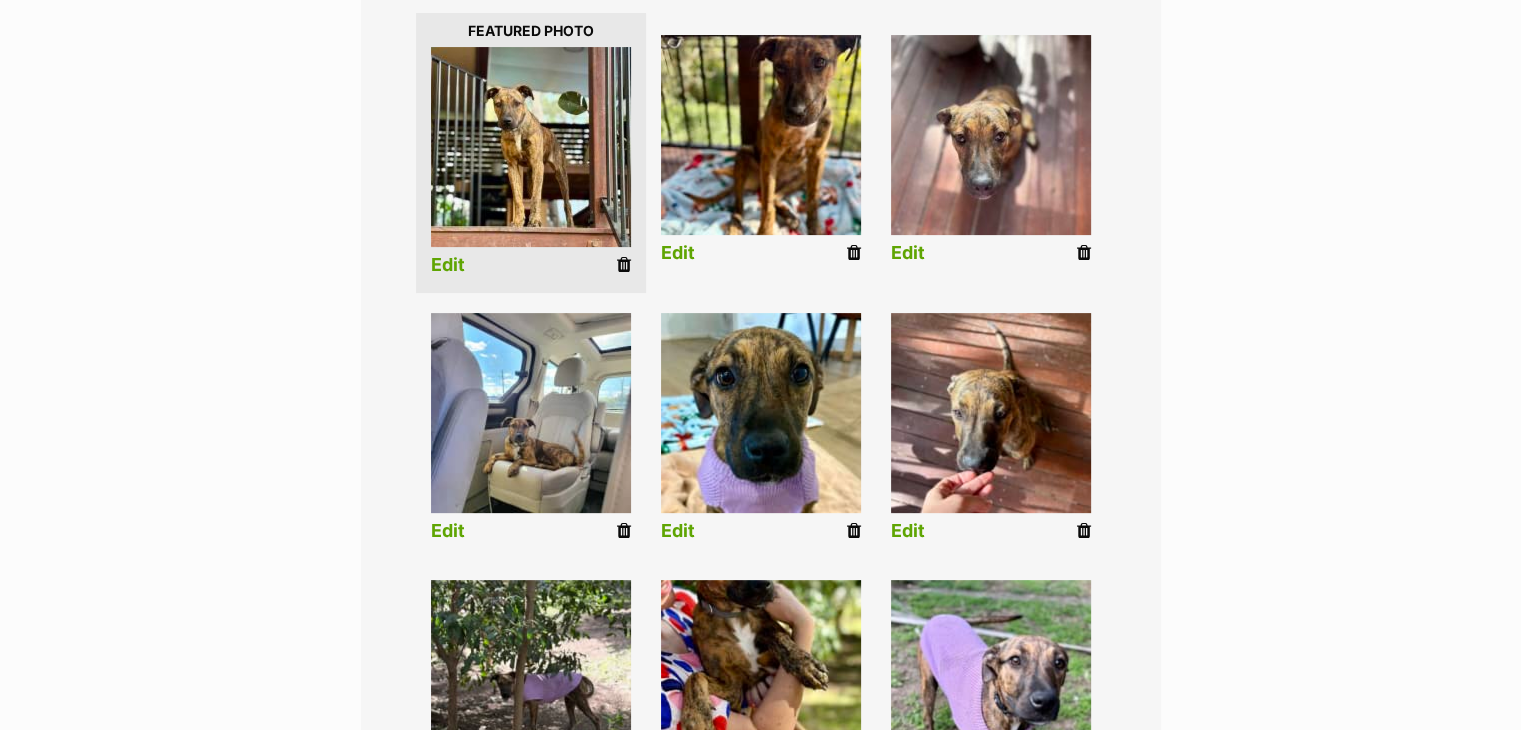 scroll, scrollTop: 512, scrollLeft: 0, axis: vertical 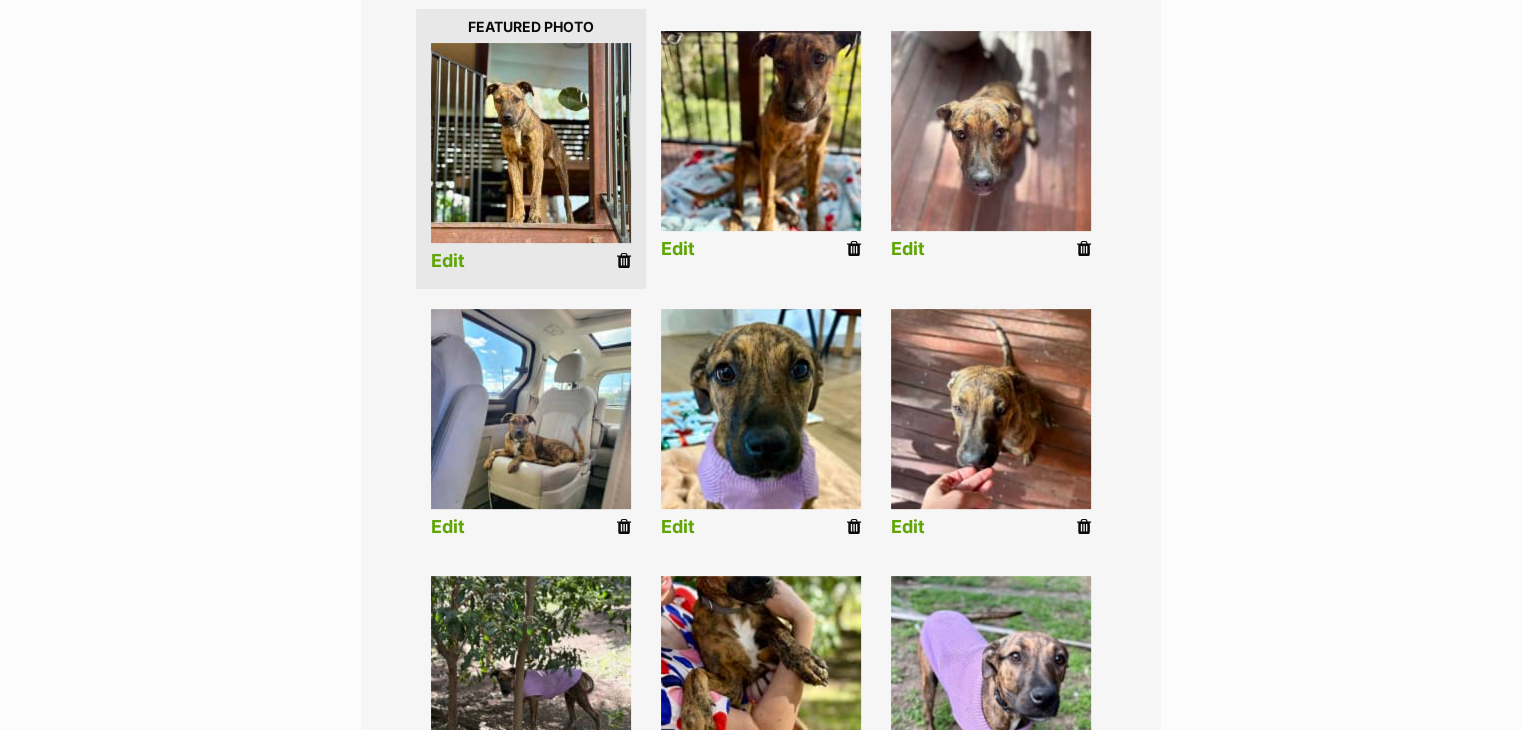 click on "Edit" at bounding box center (448, 527) 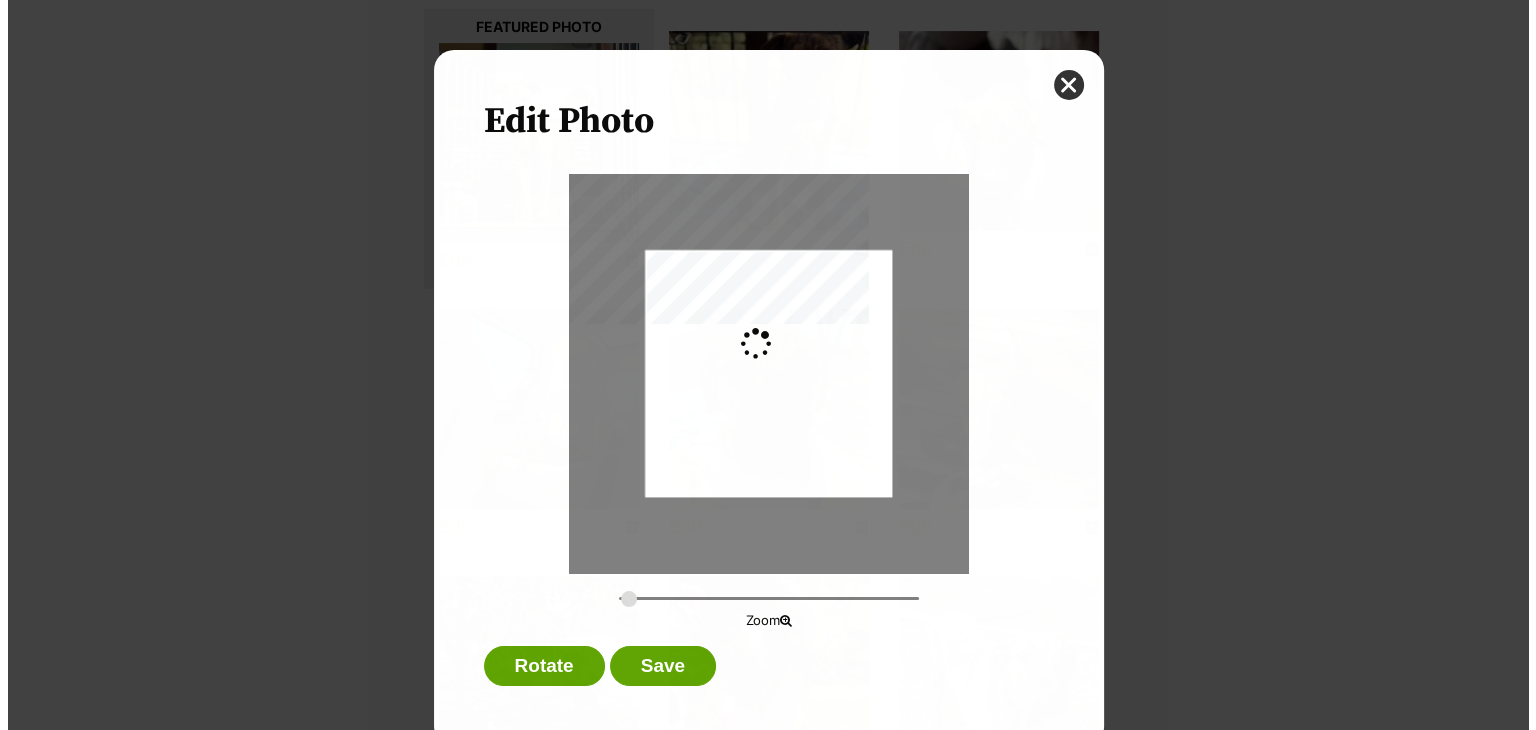 scroll, scrollTop: 0, scrollLeft: 0, axis: both 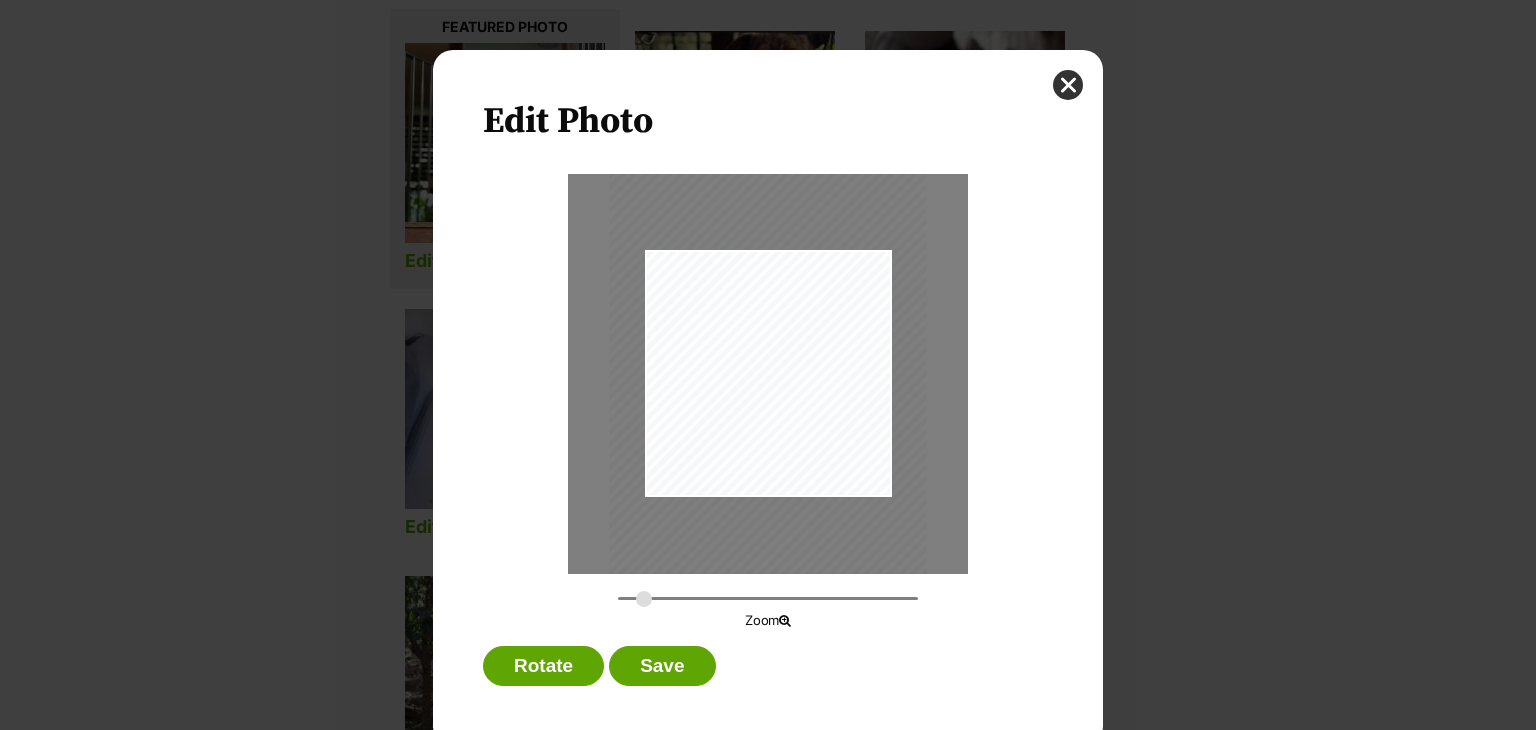 drag, startPoint x: 619, startPoint y: 606, endPoint x: 636, endPoint y: 610, distance: 17.464249 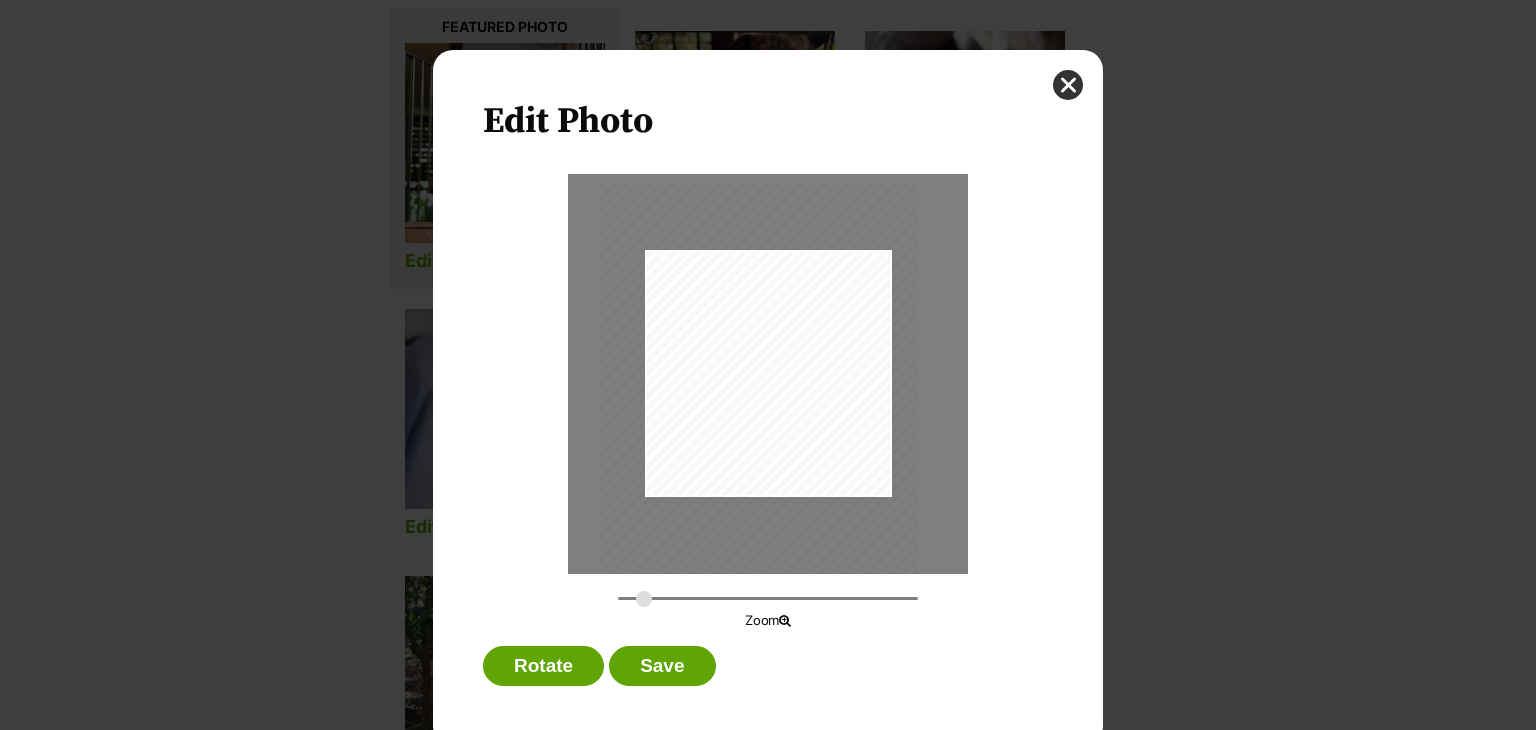 drag, startPoint x: 748, startPoint y: 415, endPoint x: 745, endPoint y: 426, distance: 11.401754 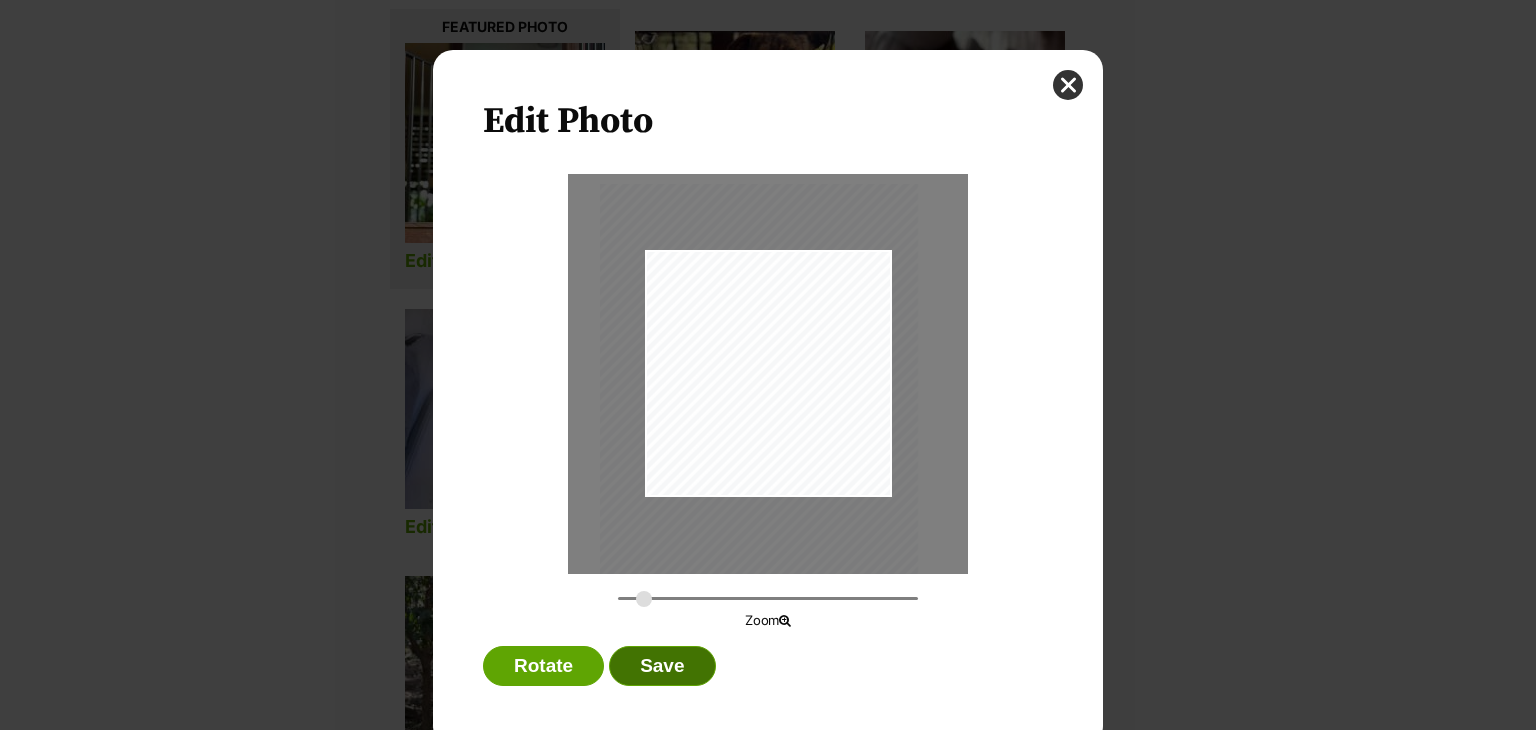 click on "Save" at bounding box center (662, 666) 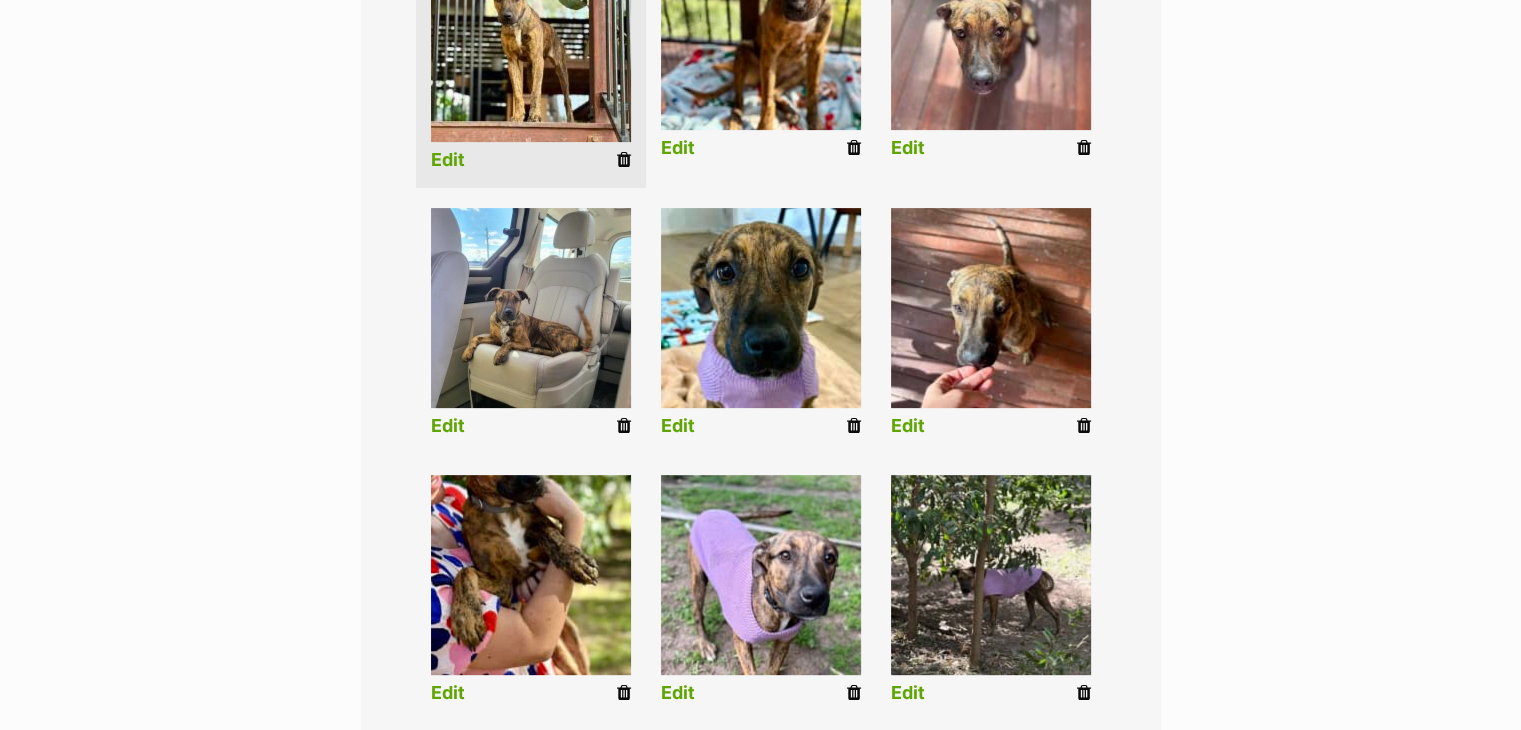 scroll, scrollTop: 1012, scrollLeft: 0, axis: vertical 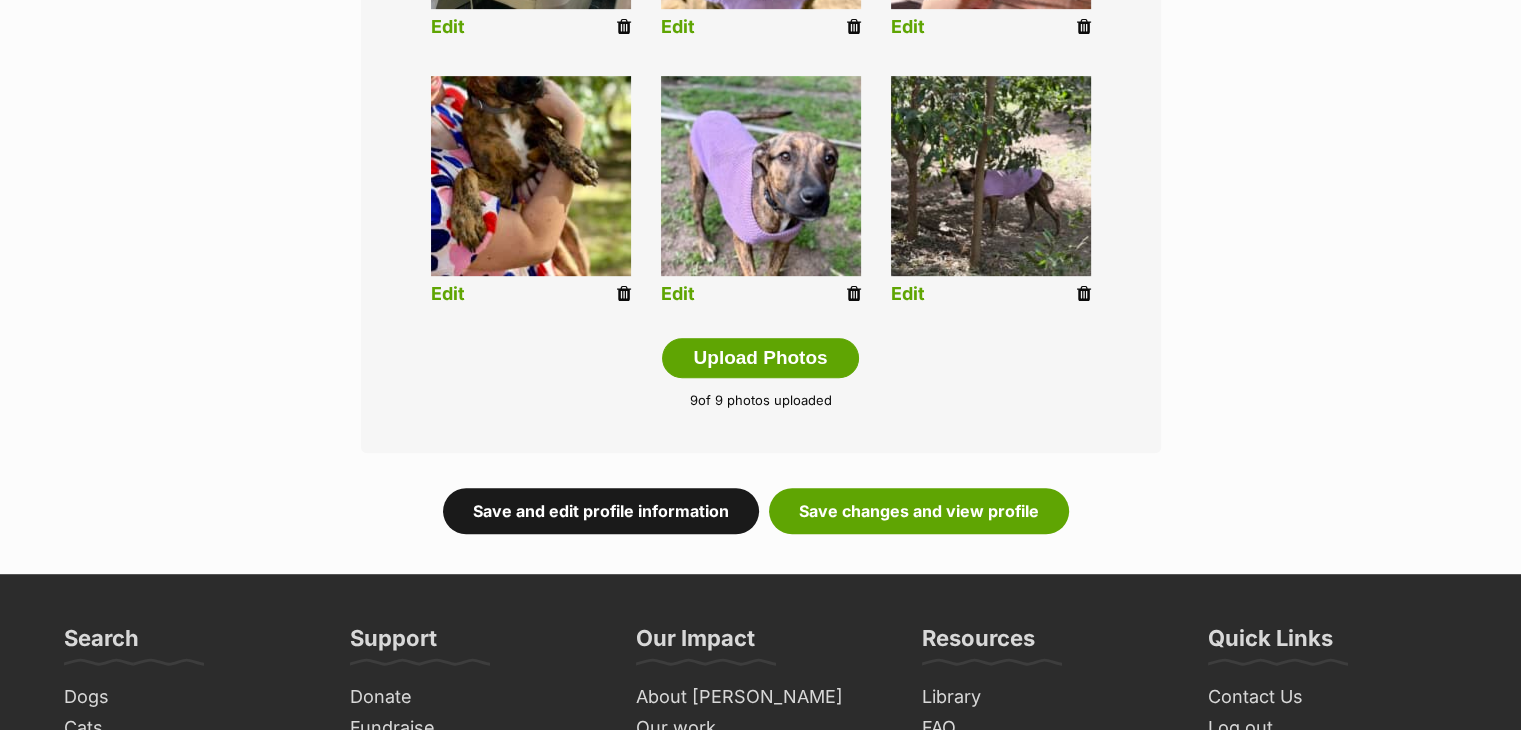 click on "Save and edit profile information" at bounding box center [601, 511] 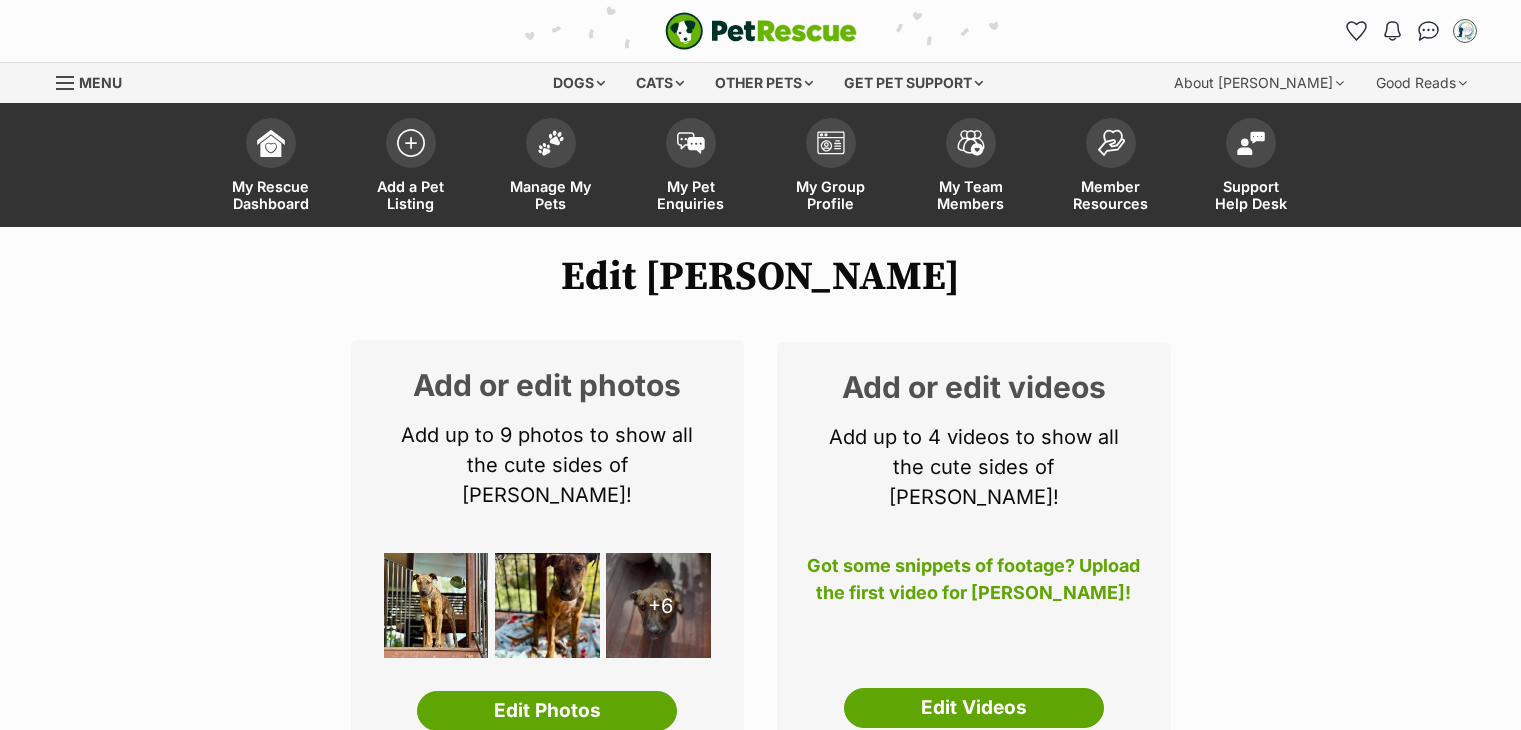 scroll, scrollTop: 0, scrollLeft: 0, axis: both 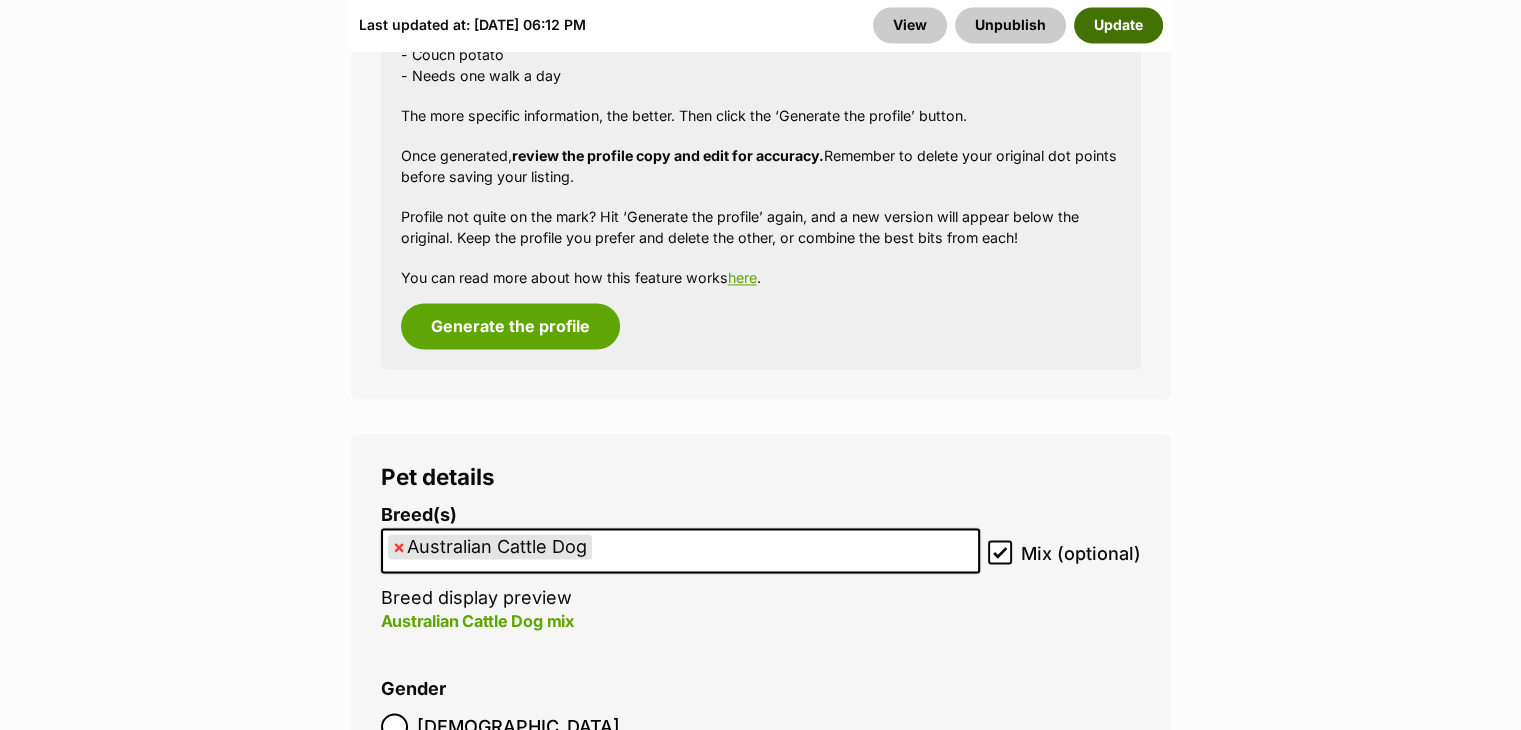 click on "Update" at bounding box center (1118, 25) 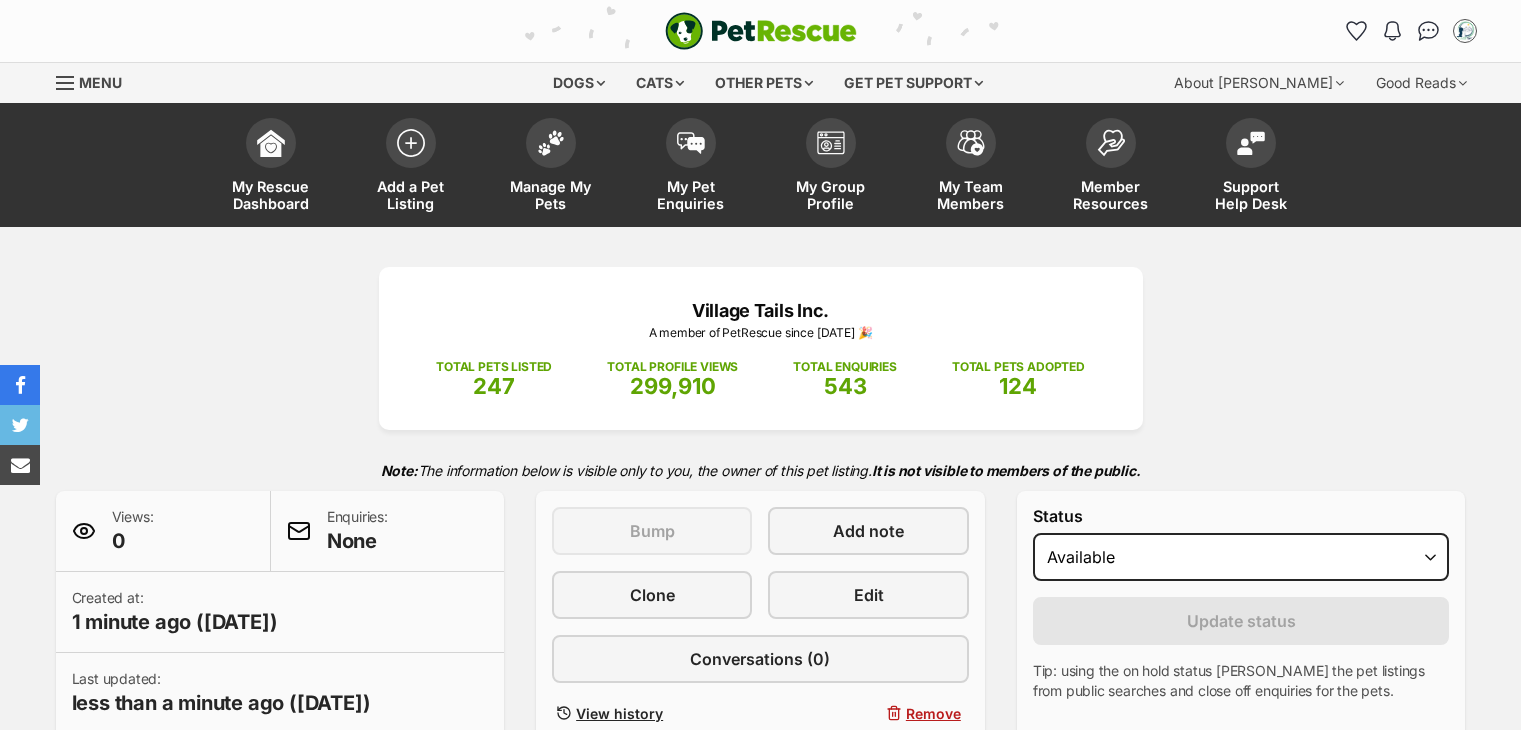 scroll, scrollTop: 0, scrollLeft: 0, axis: both 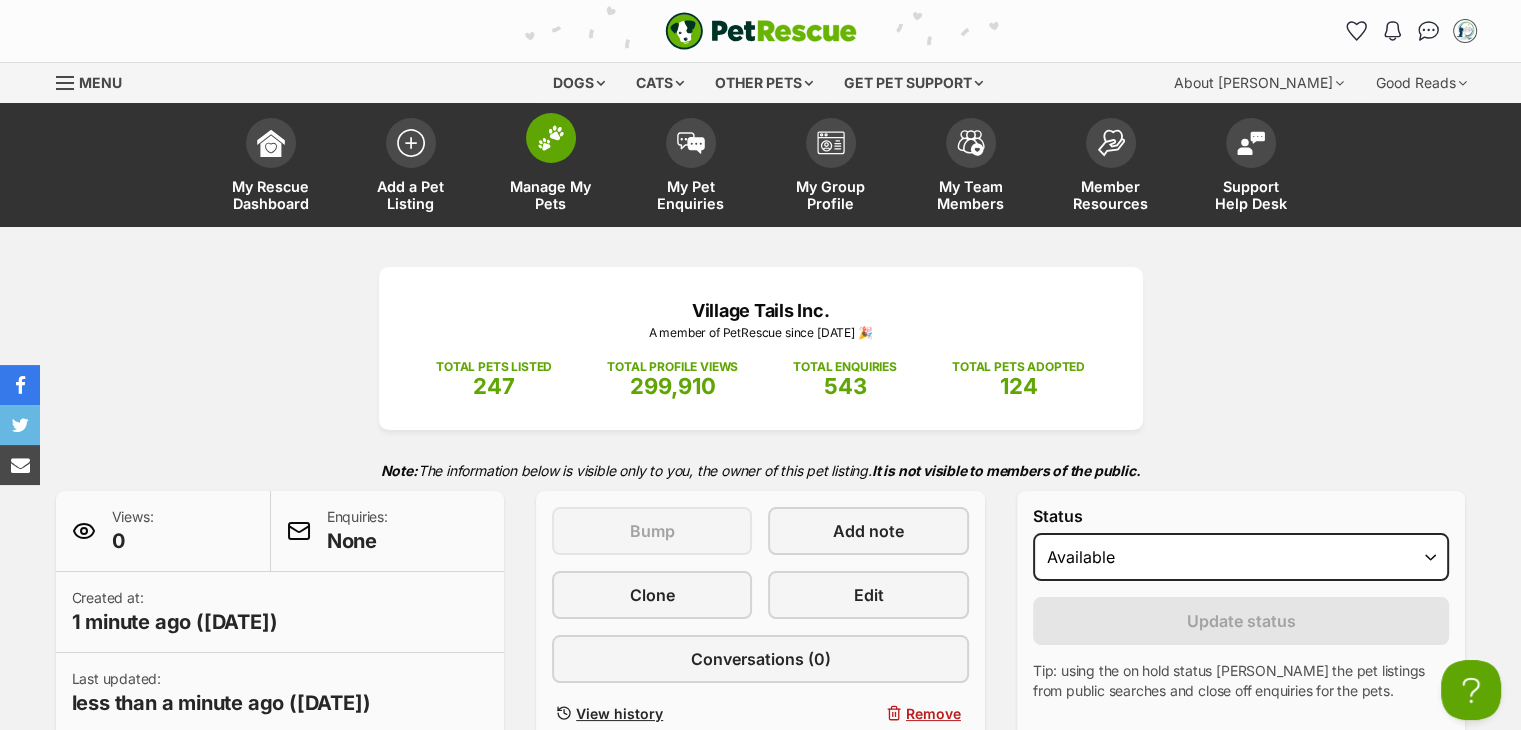 click at bounding box center [551, 138] 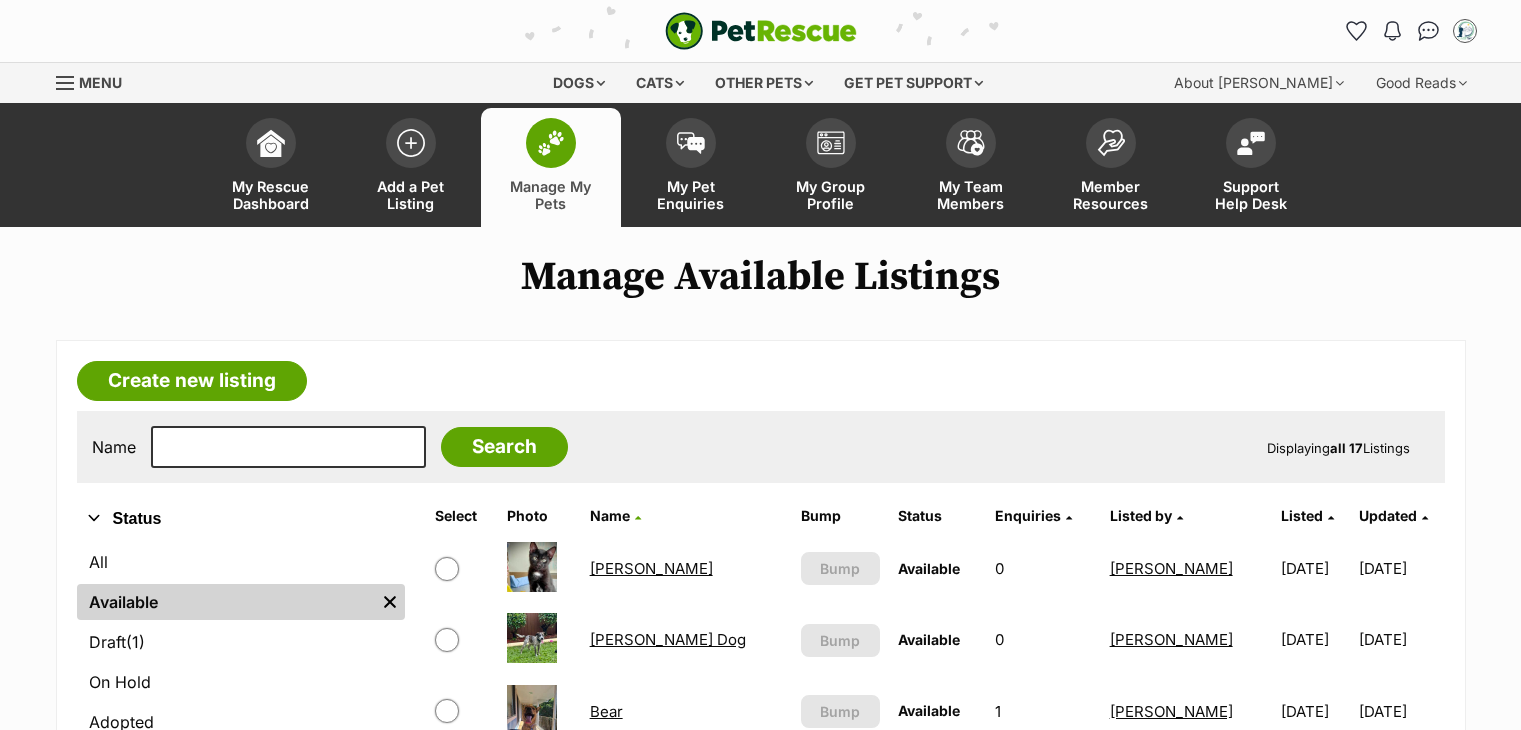 scroll, scrollTop: 199, scrollLeft: 0, axis: vertical 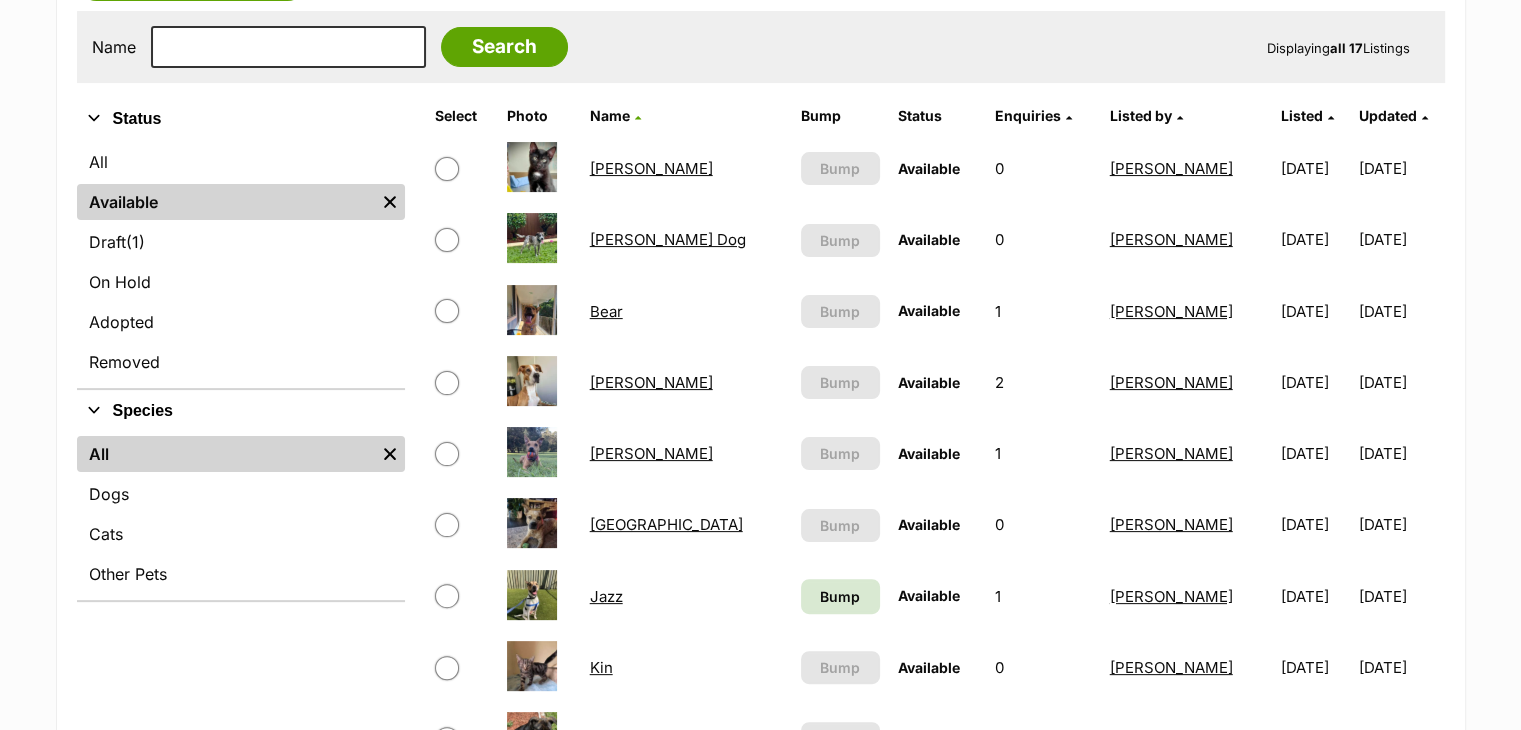 click on "[PERSON_NAME] Dog" at bounding box center [668, 239] 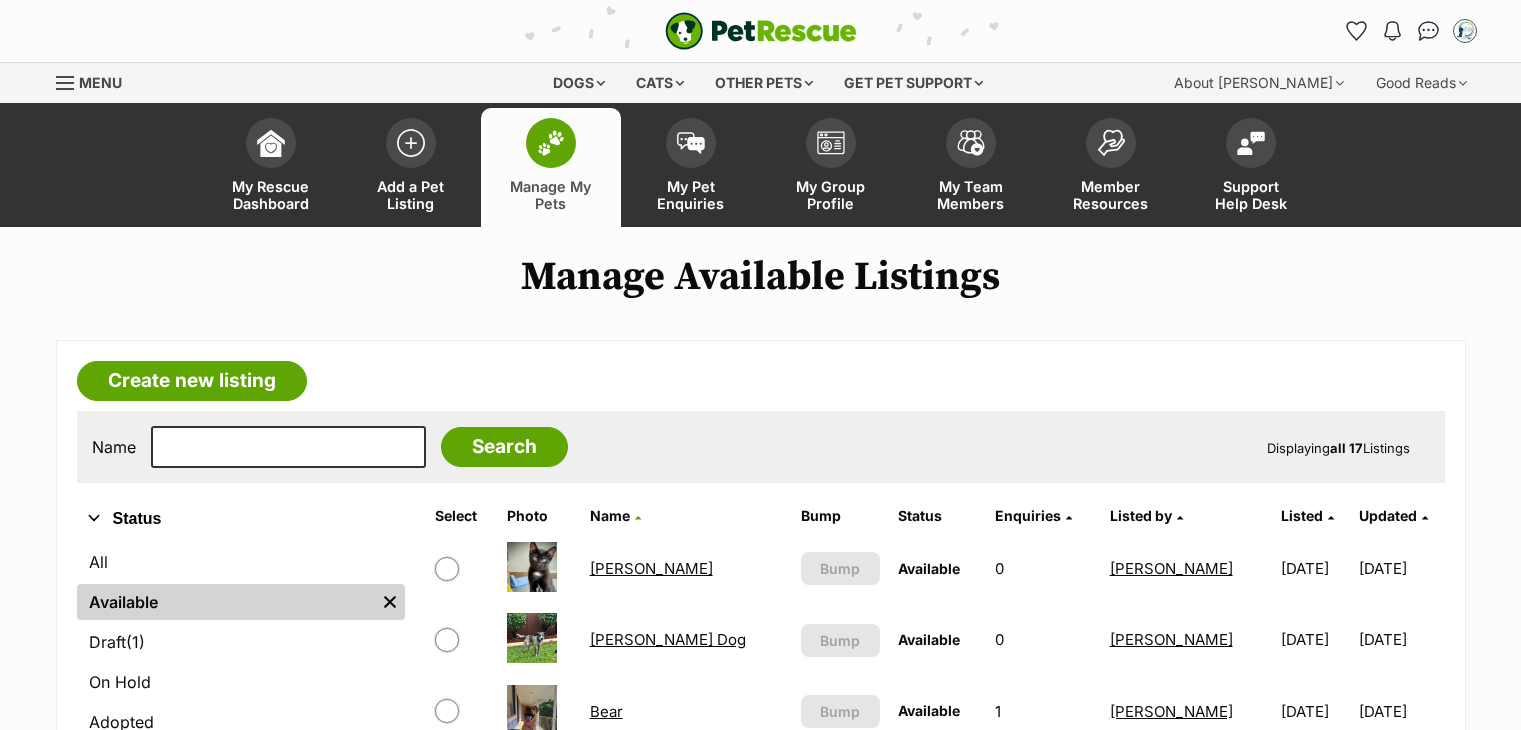 scroll, scrollTop: 500, scrollLeft: 0, axis: vertical 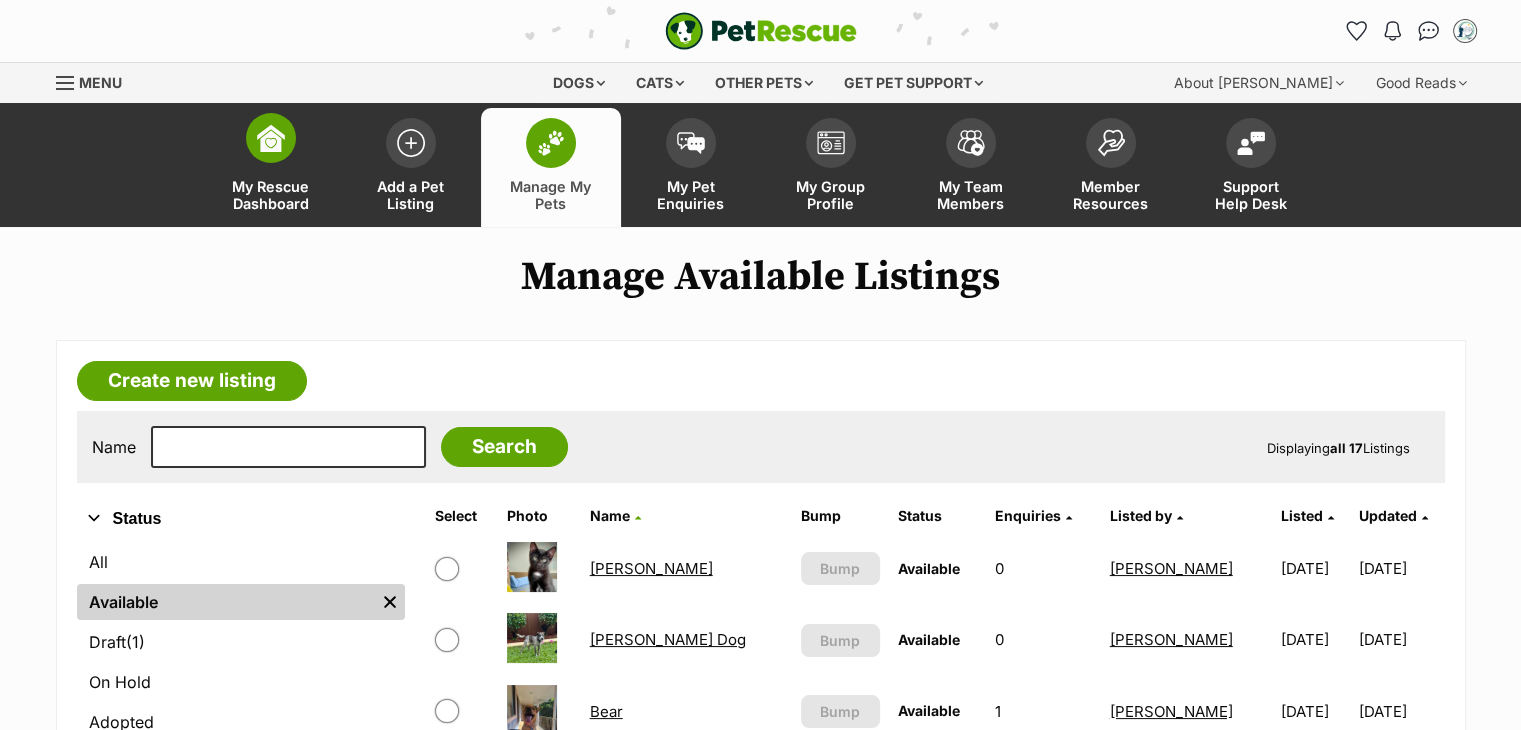 click at bounding box center [271, 138] 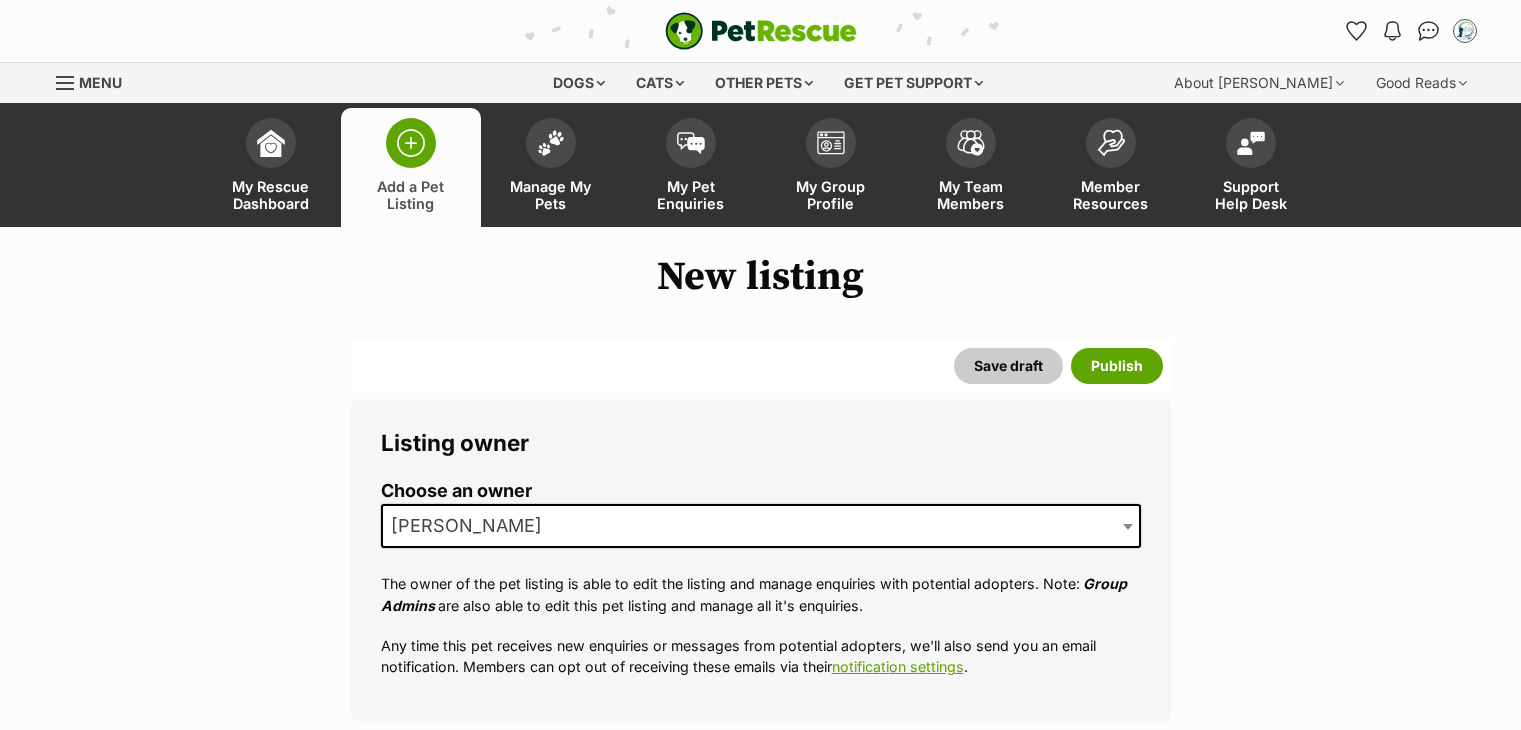 scroll, scrollTop: 400, scrollLeft: 0, axis: vertical 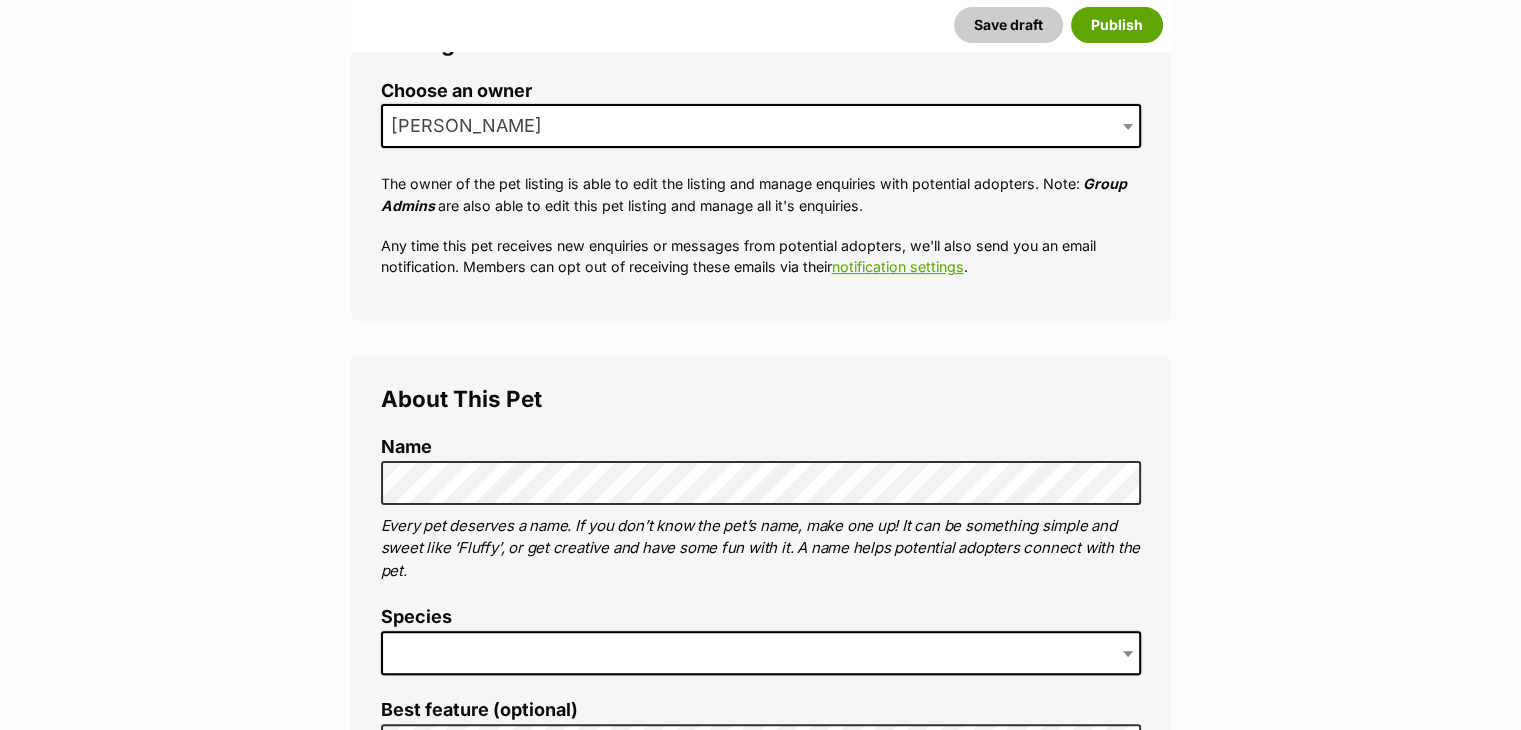 click at bounding box center [761, 653] 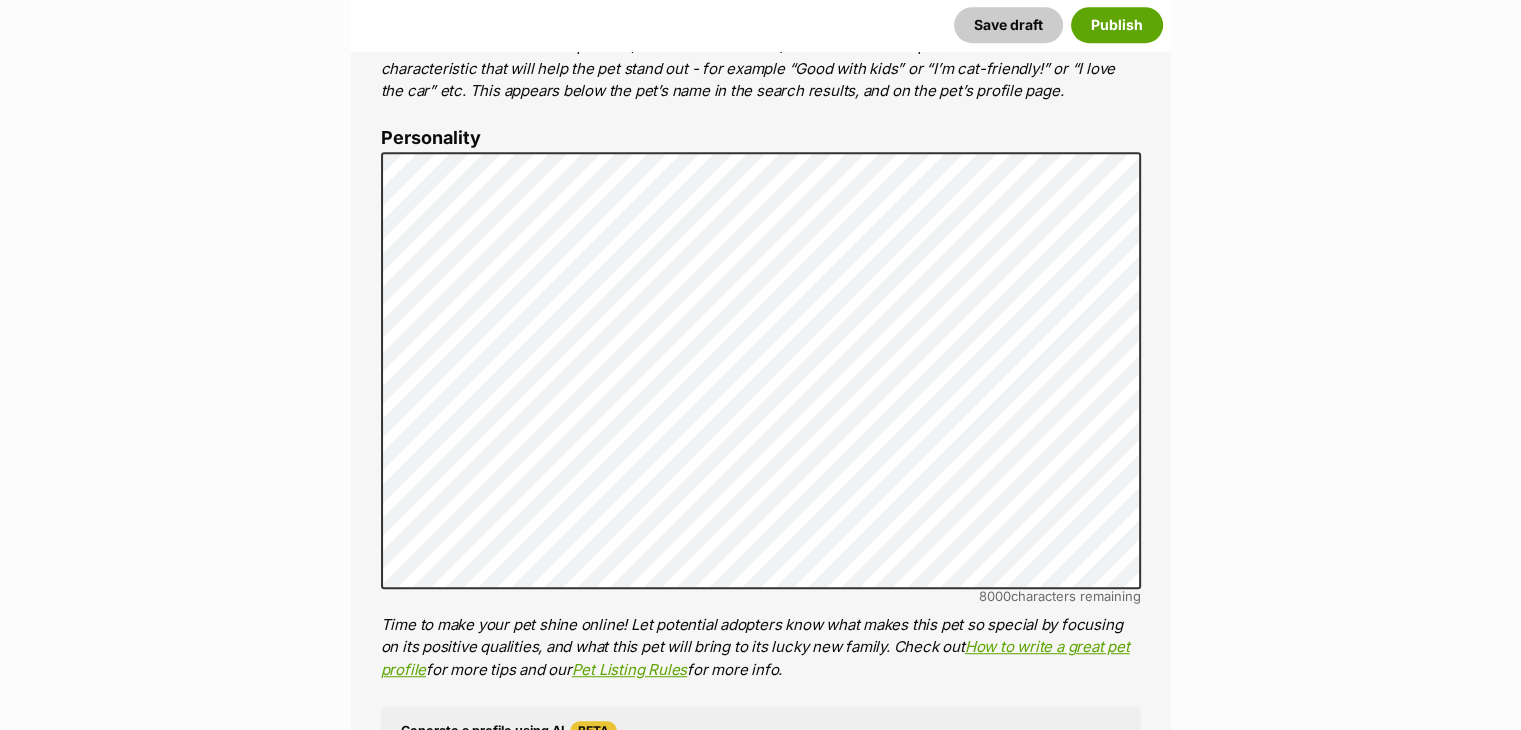 scroll, scrollTop: 1100, scrollLeft: 0, axis: vertical 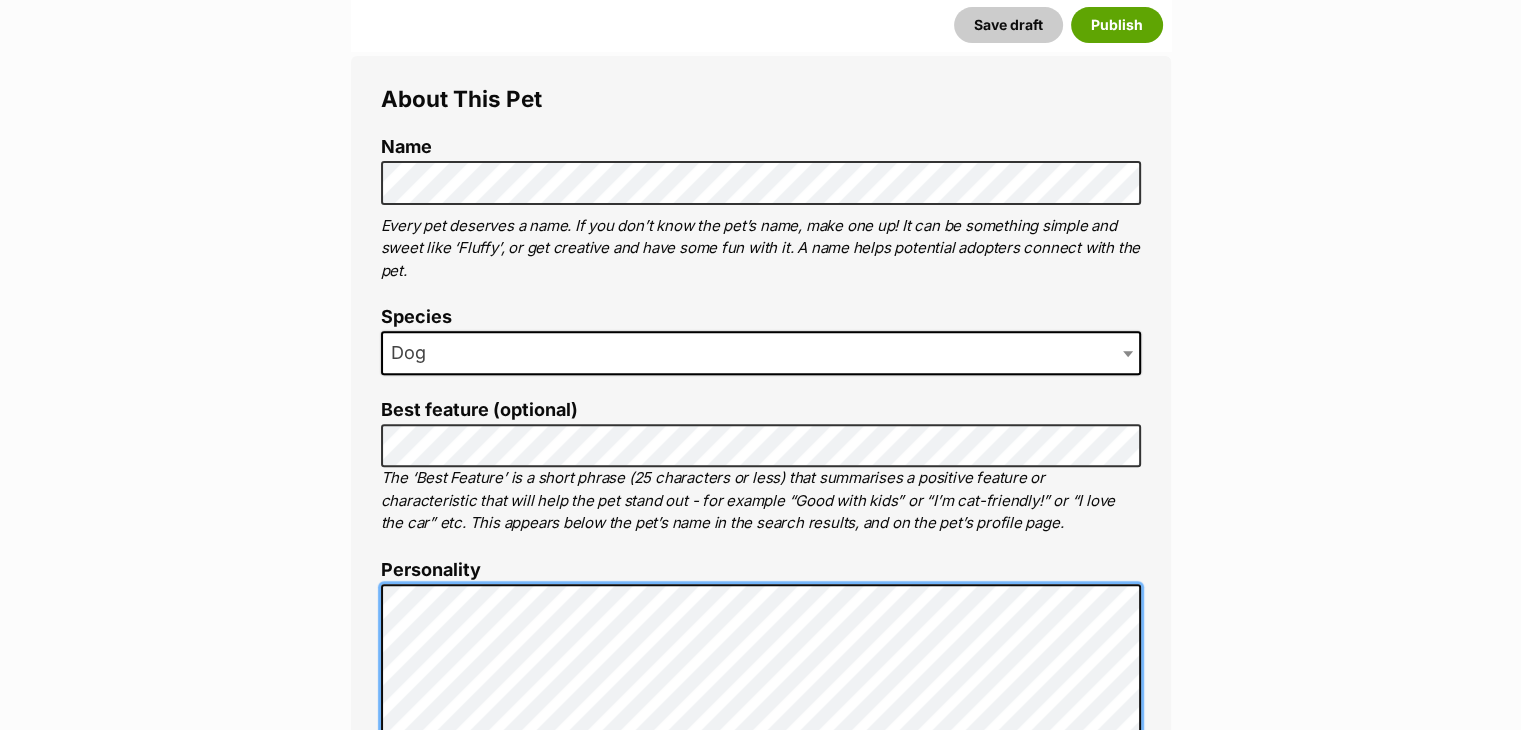 click on "About This Pet Name
Henlo there, it looks like you might be using the pet name field to indicate that this pet is now on hold - we recommend updating the status to on hold from the listing page instead!
Every pet deserves a name. If you don’t know the pet’s name, make one up! It can be something simple and sweet like ‘Fluffy’, or get creative and have some fun with it. A name helps potential adopters connect with the pet.
Species Dog
Best feature (optional)
The ‘Best Feature’ is a short phrase (25 characters or less) that summarises a positive feature or characteristic that will help the pet stand out - for example “Good with kids” or “I’m cat-friendly!” or “I love the car” etc. This appears below the pet’s name in the search results, and on the pet’s profile page.
Personality 8000  characters remaining
How to write a great pet profile  for more tips and our  Pet Listing Rules  for more info.
Generate a profile using AI
Beta
." at bounding box center (761, 1203) 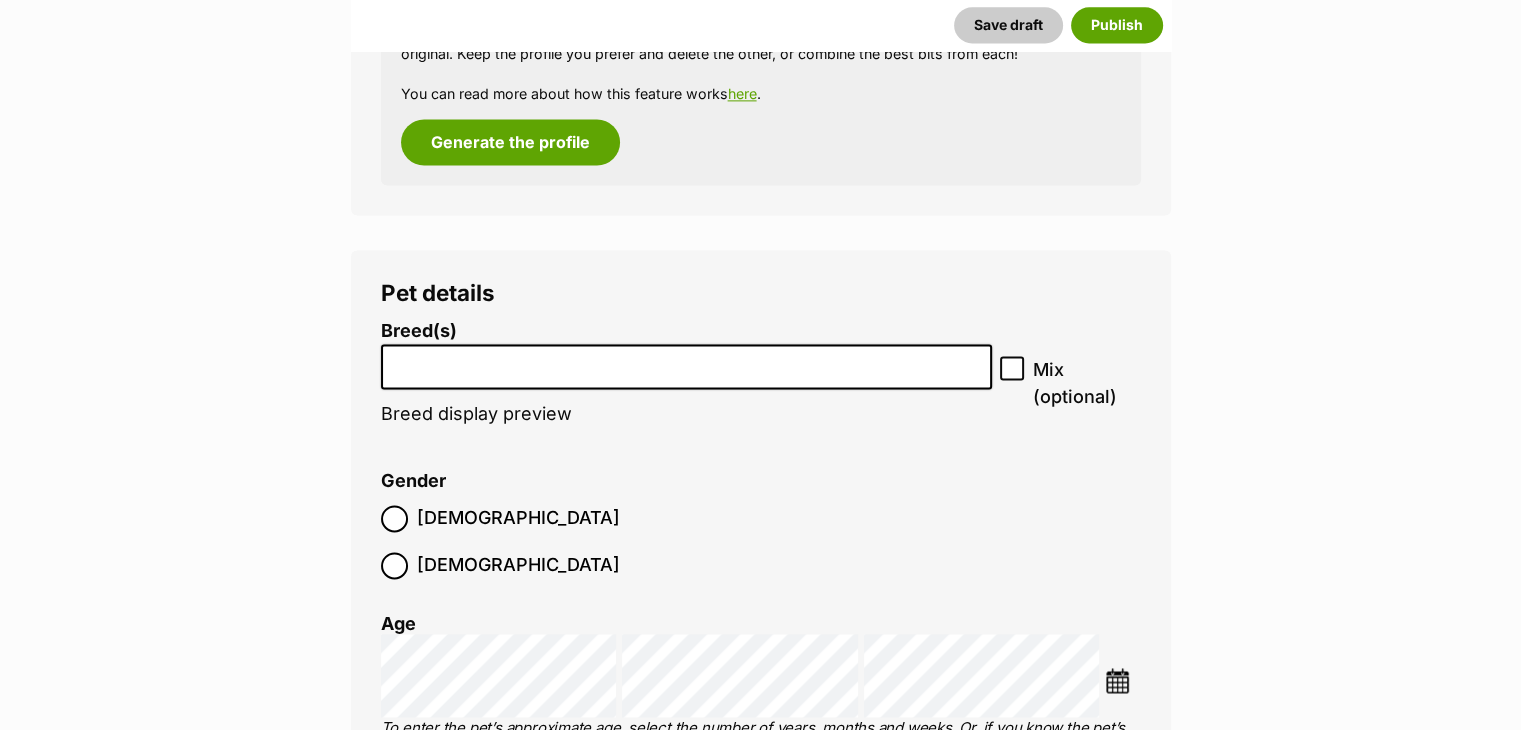 scroll, scrollTop: 2880, scrollLeft: 0, axis: vertical 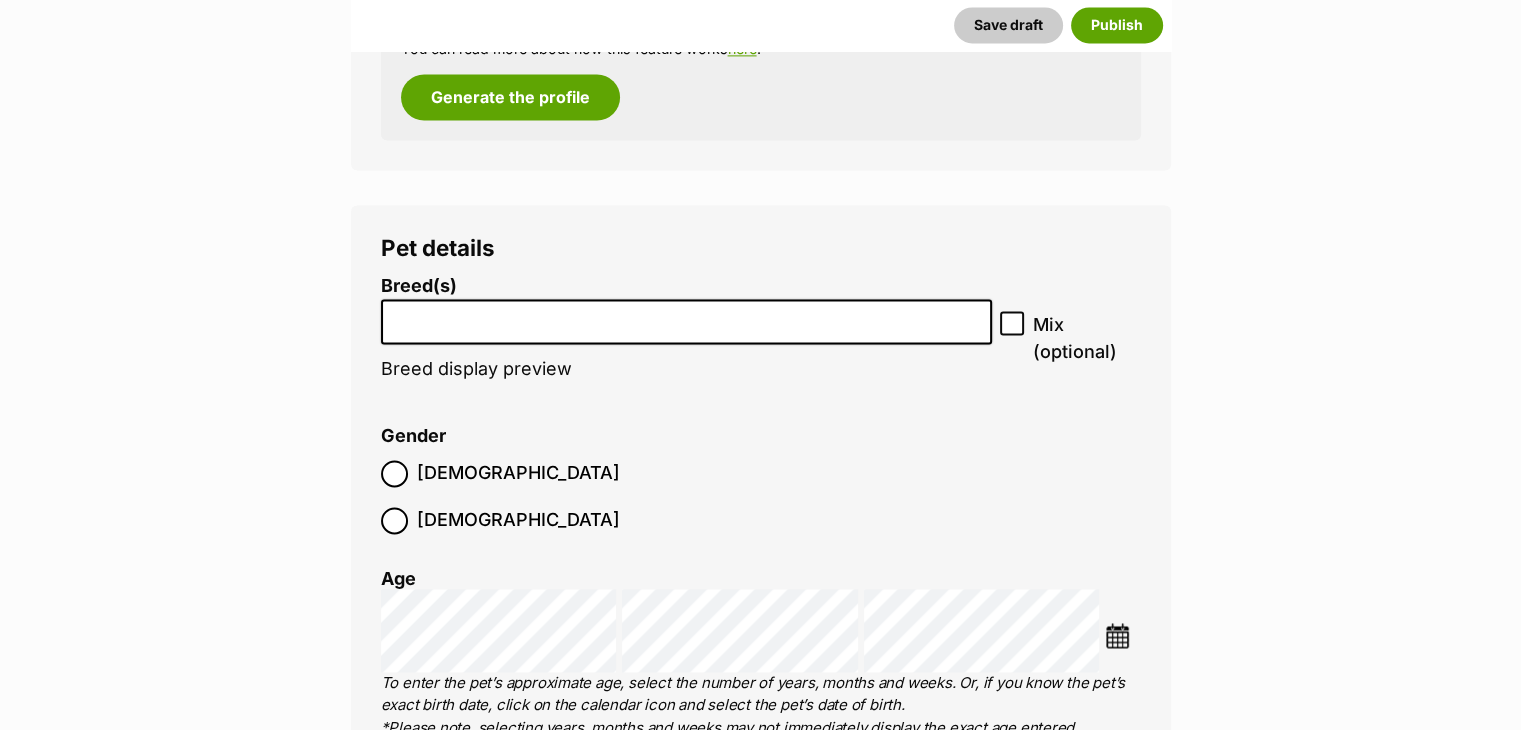 click at bounding box center (687, 316) 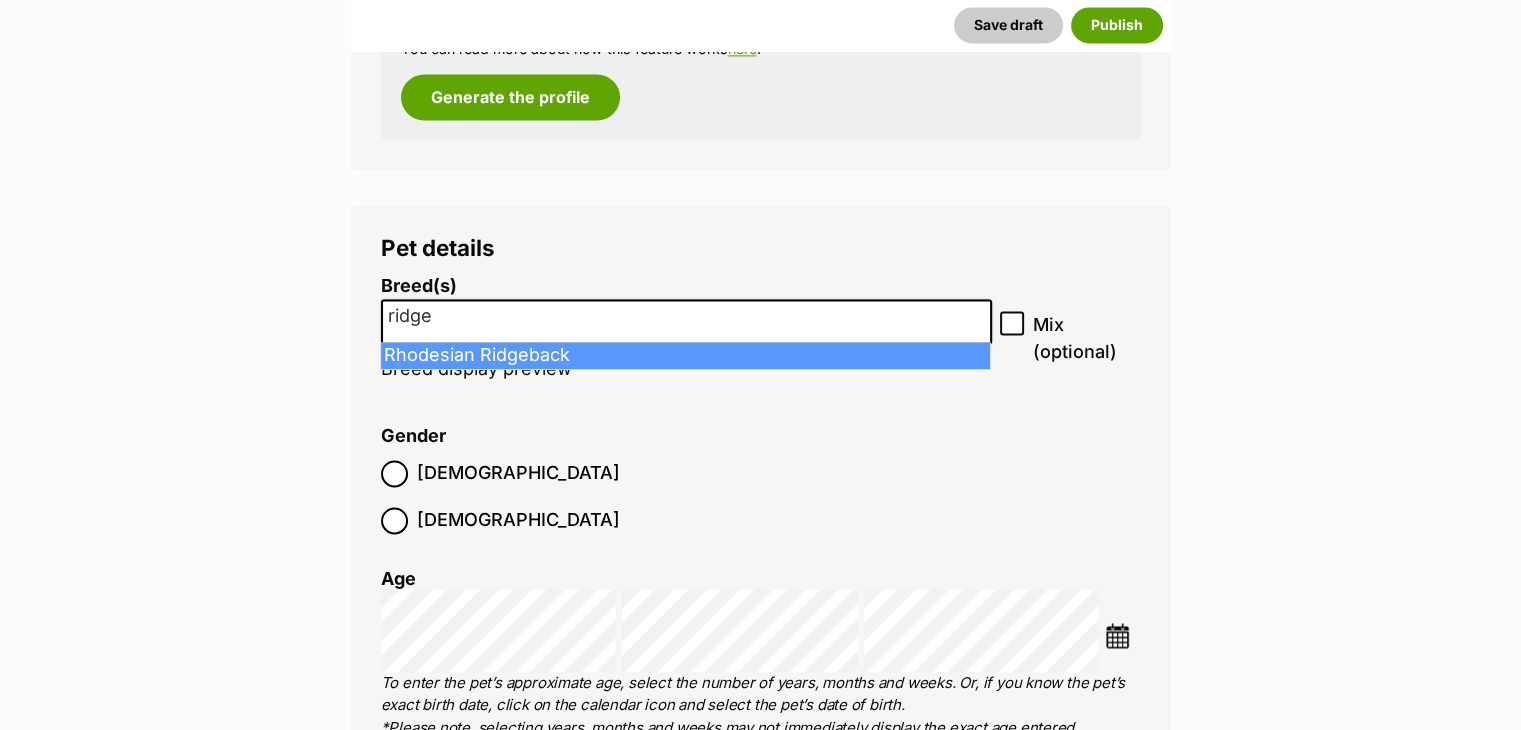 type on "ridge" 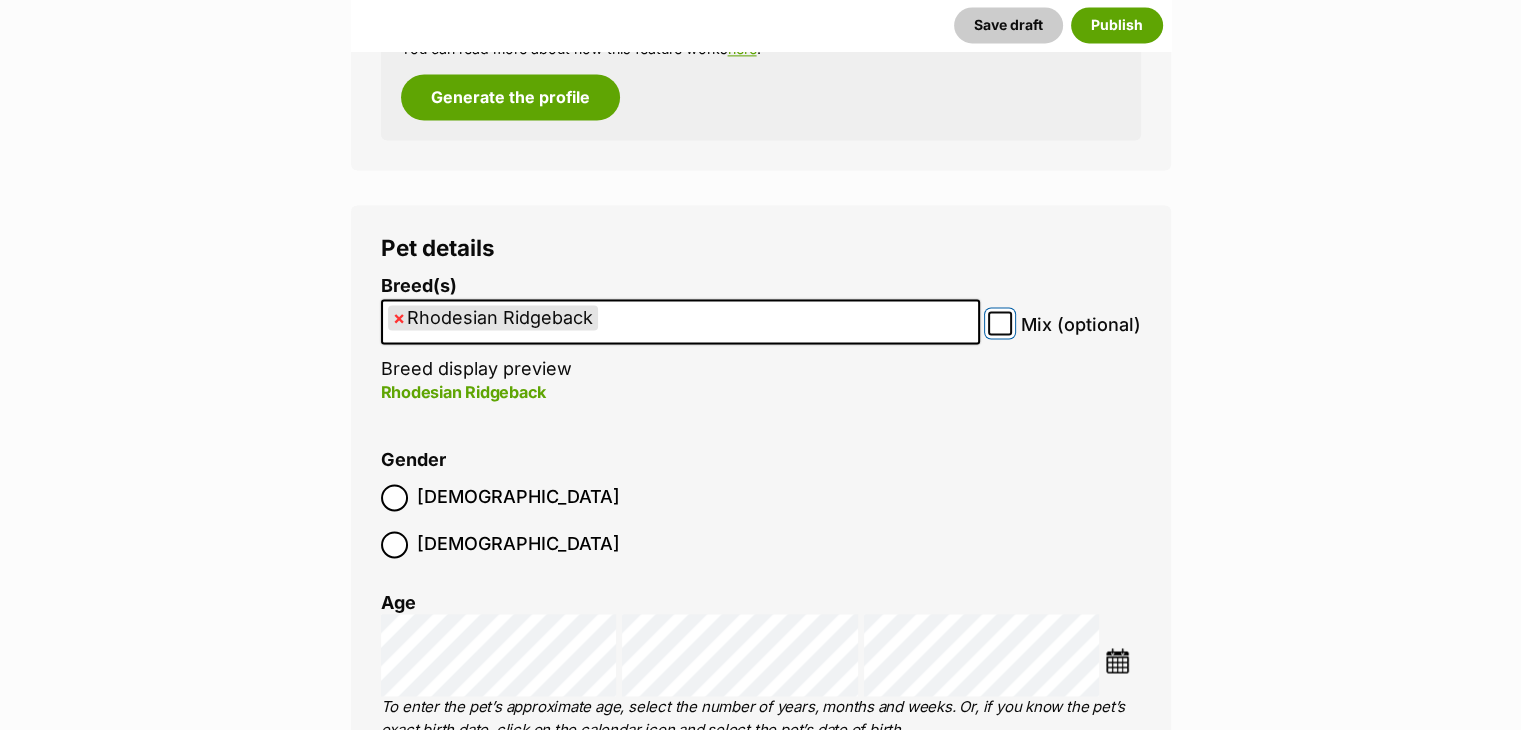 click on "Mix (optional)" at bounding box center [1000, 323] 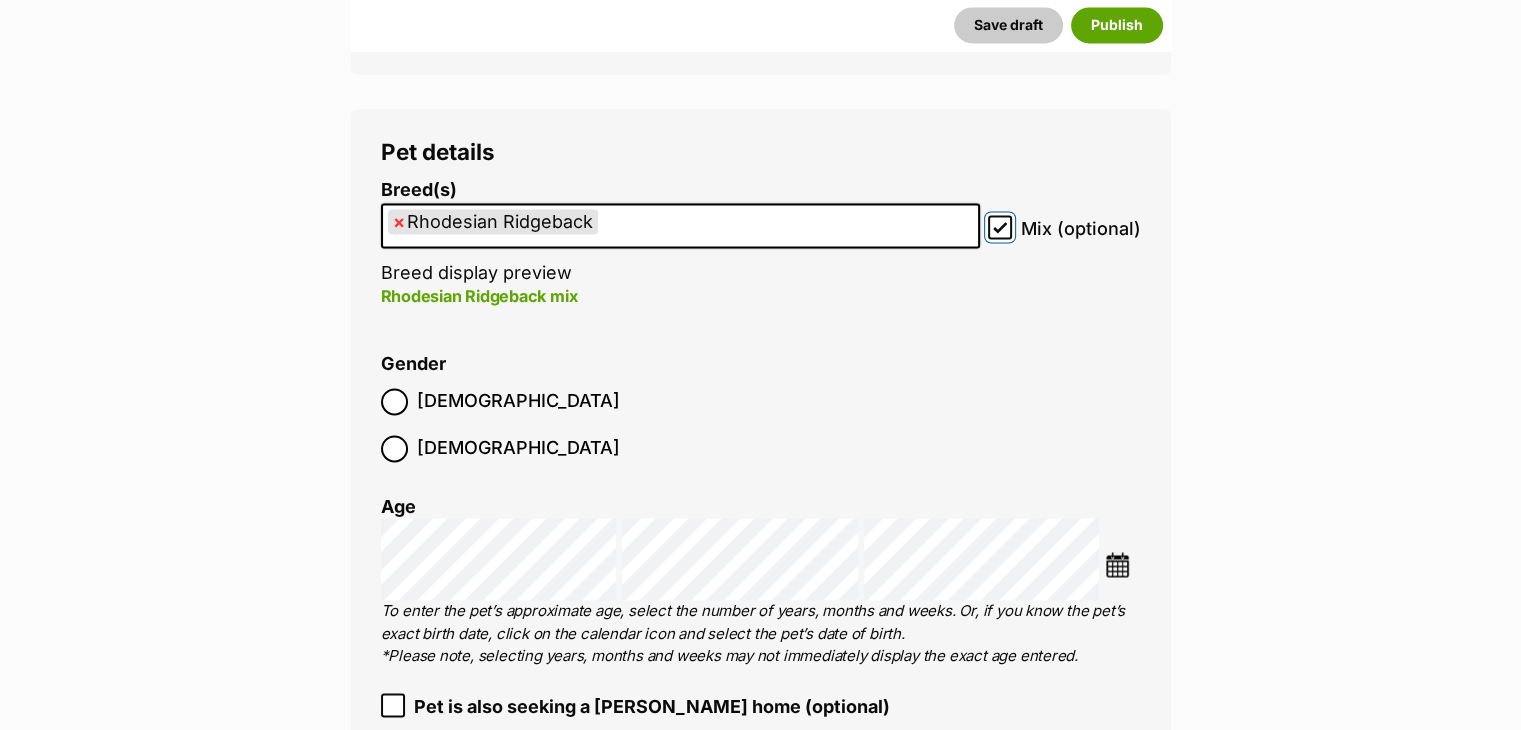 scroll, scrollTop: 2980, scrollLeft: 0, axis: vertical 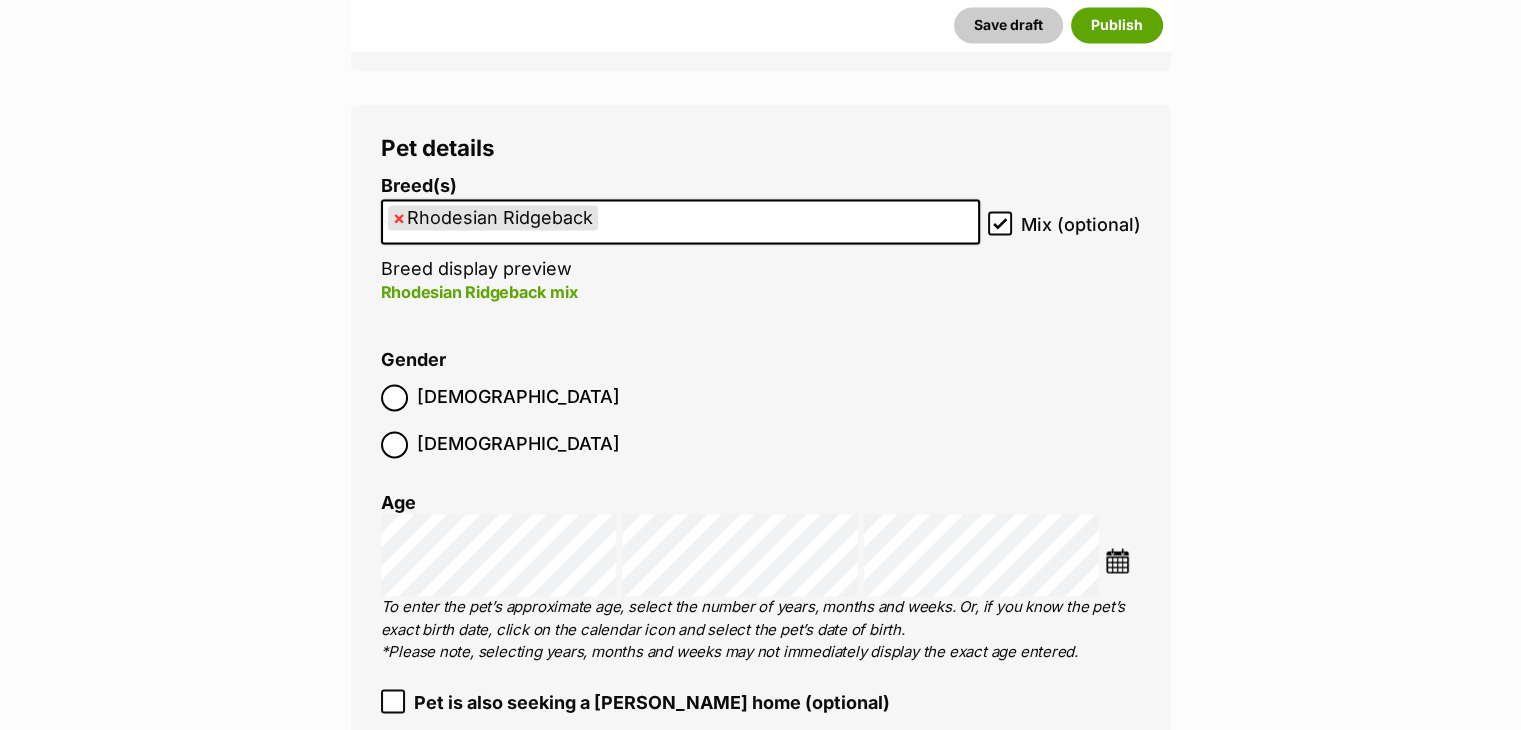 click on "× Rhodesian Ridgeback" at bounding box center (680, 221) 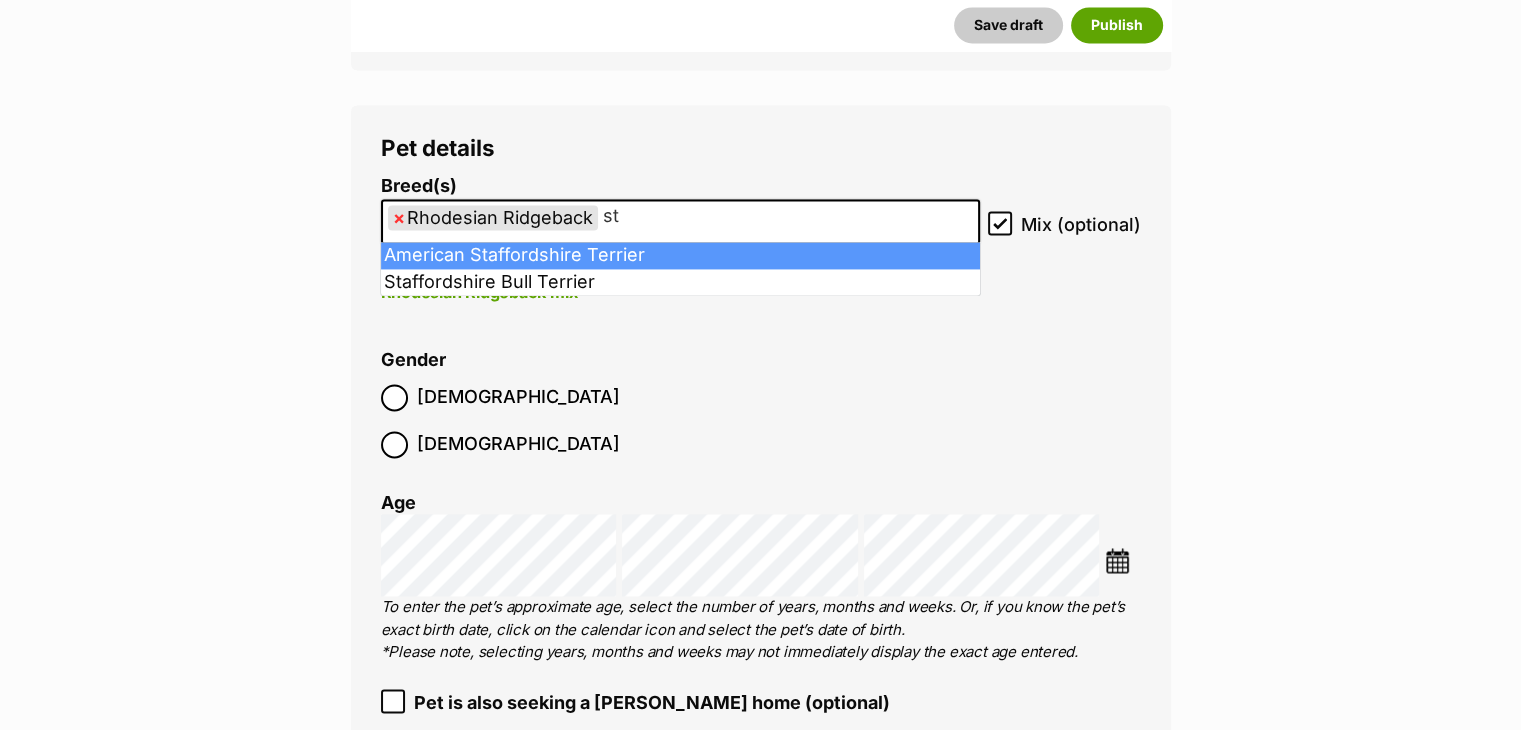 type on "s" 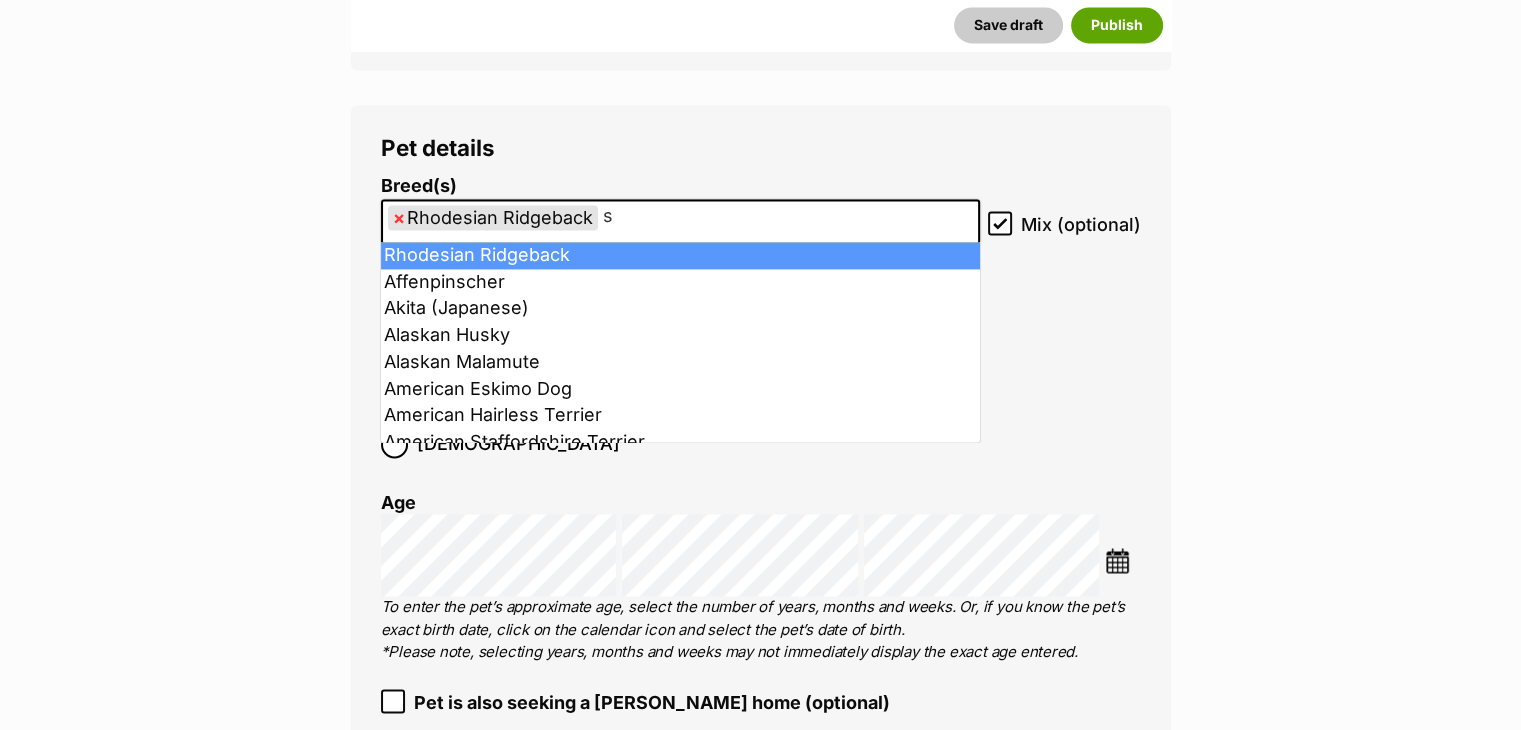 type 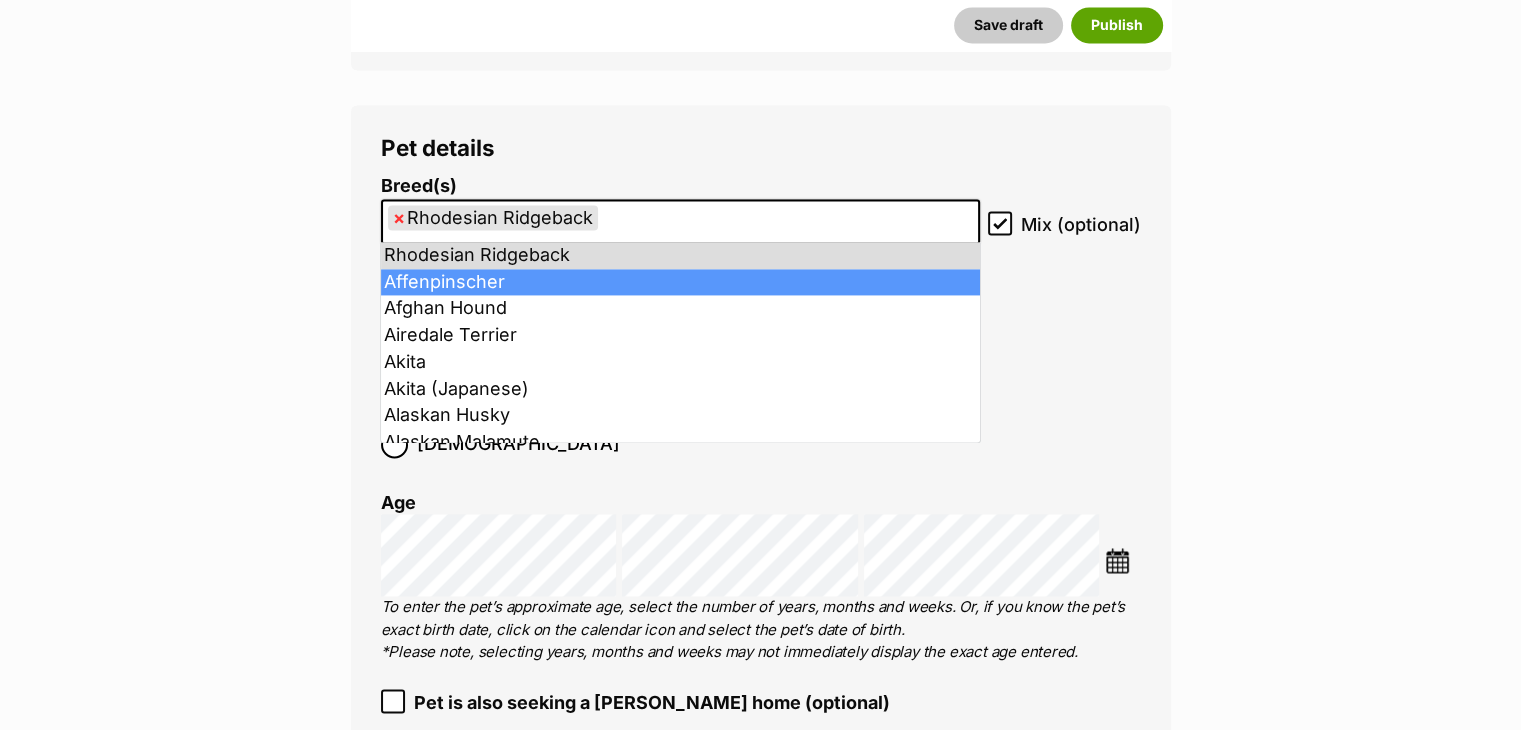 click on "Mix (optional)" at bounding box center (1064, 260) 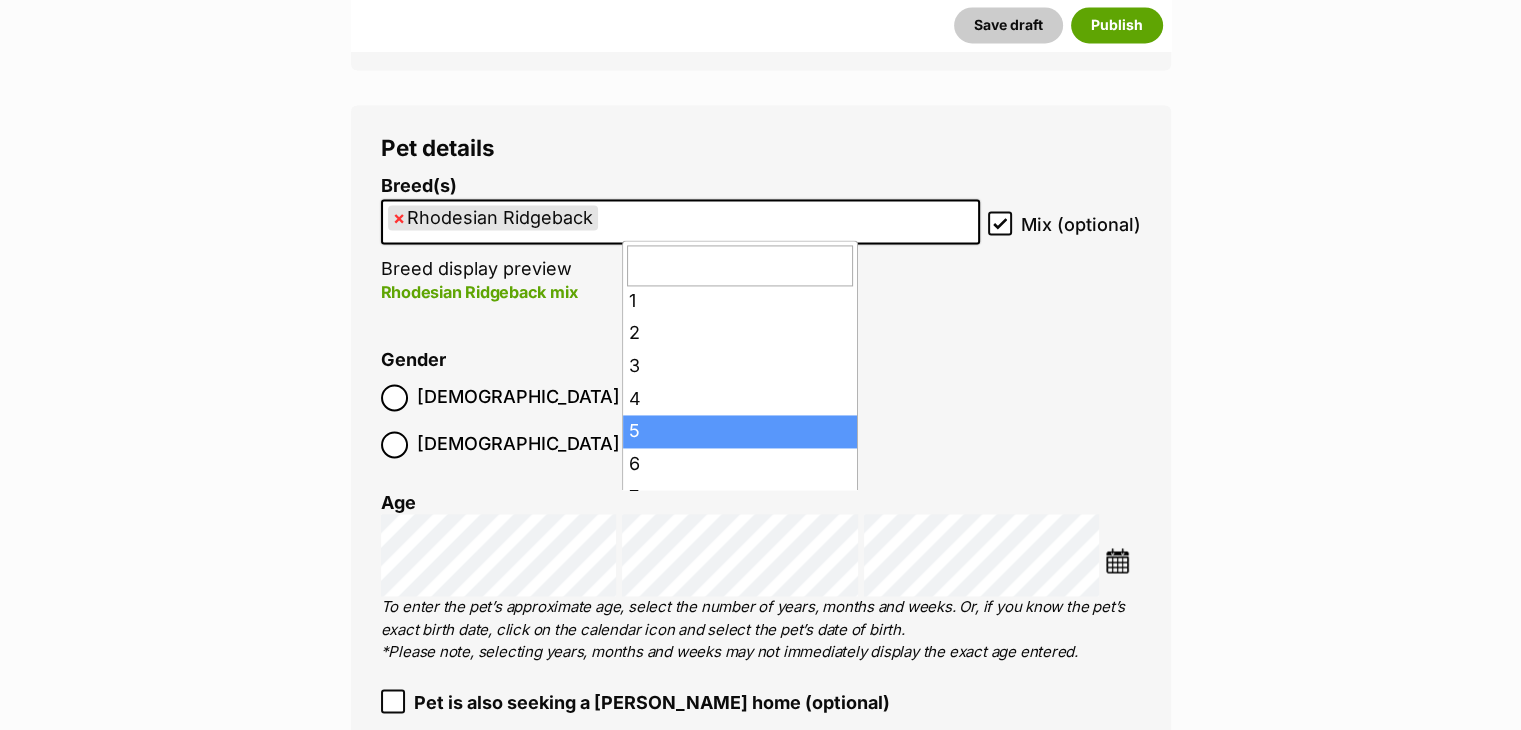 scroll, scrollTop: 100, scrollLeft: 0, axis: vertical 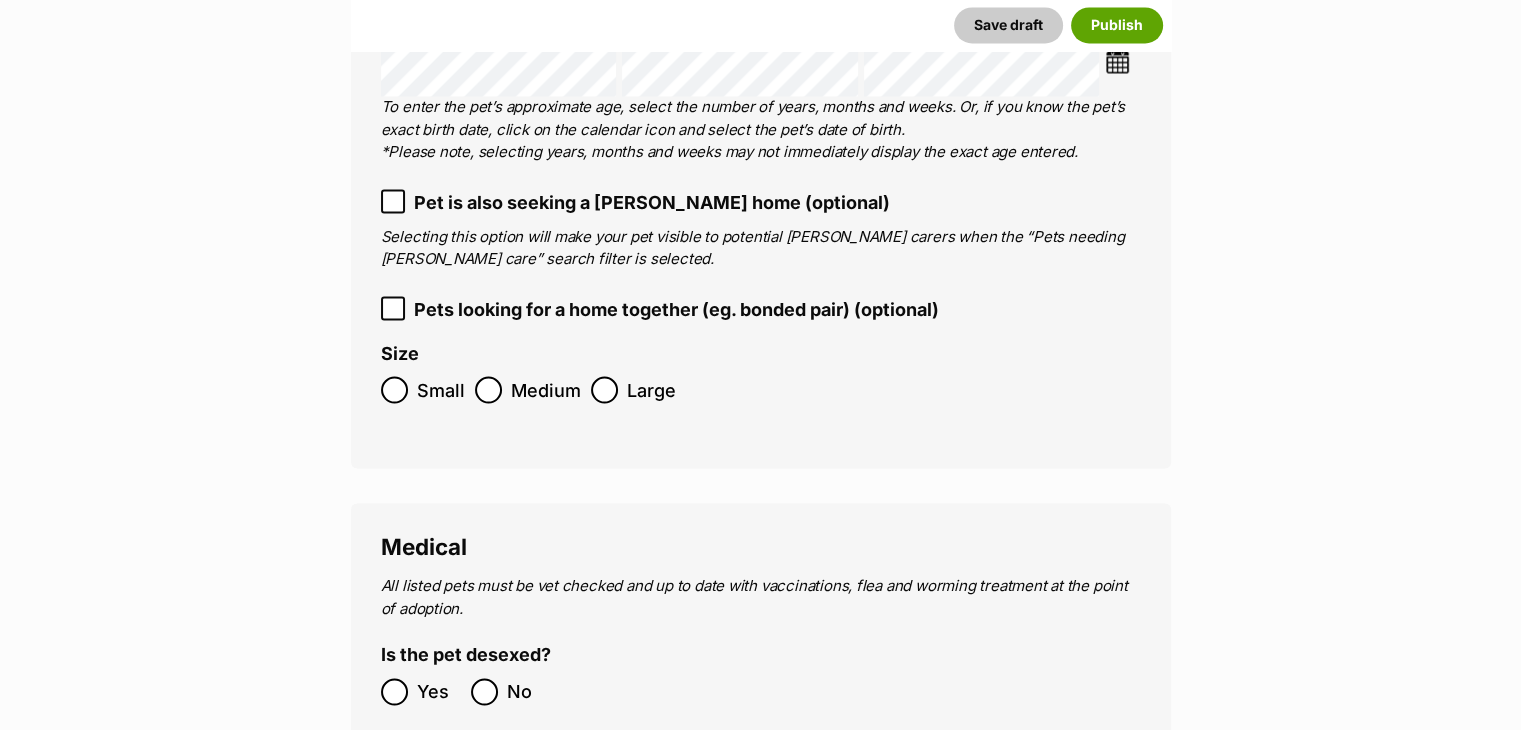 click on "Medium" at bounding box center (546, 389) 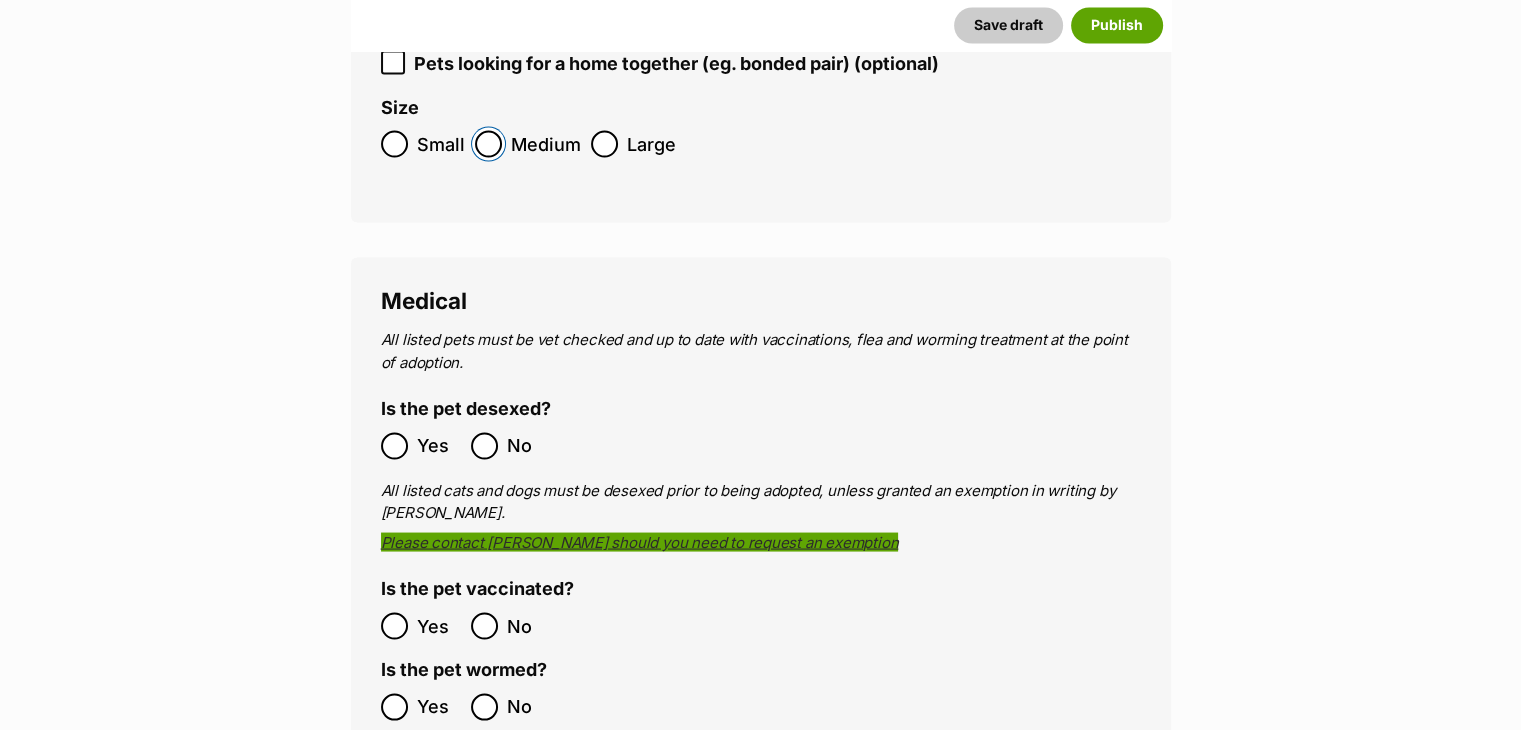 scroll, scrollTop: 3780, scrollLeft: 0, axis: vertical 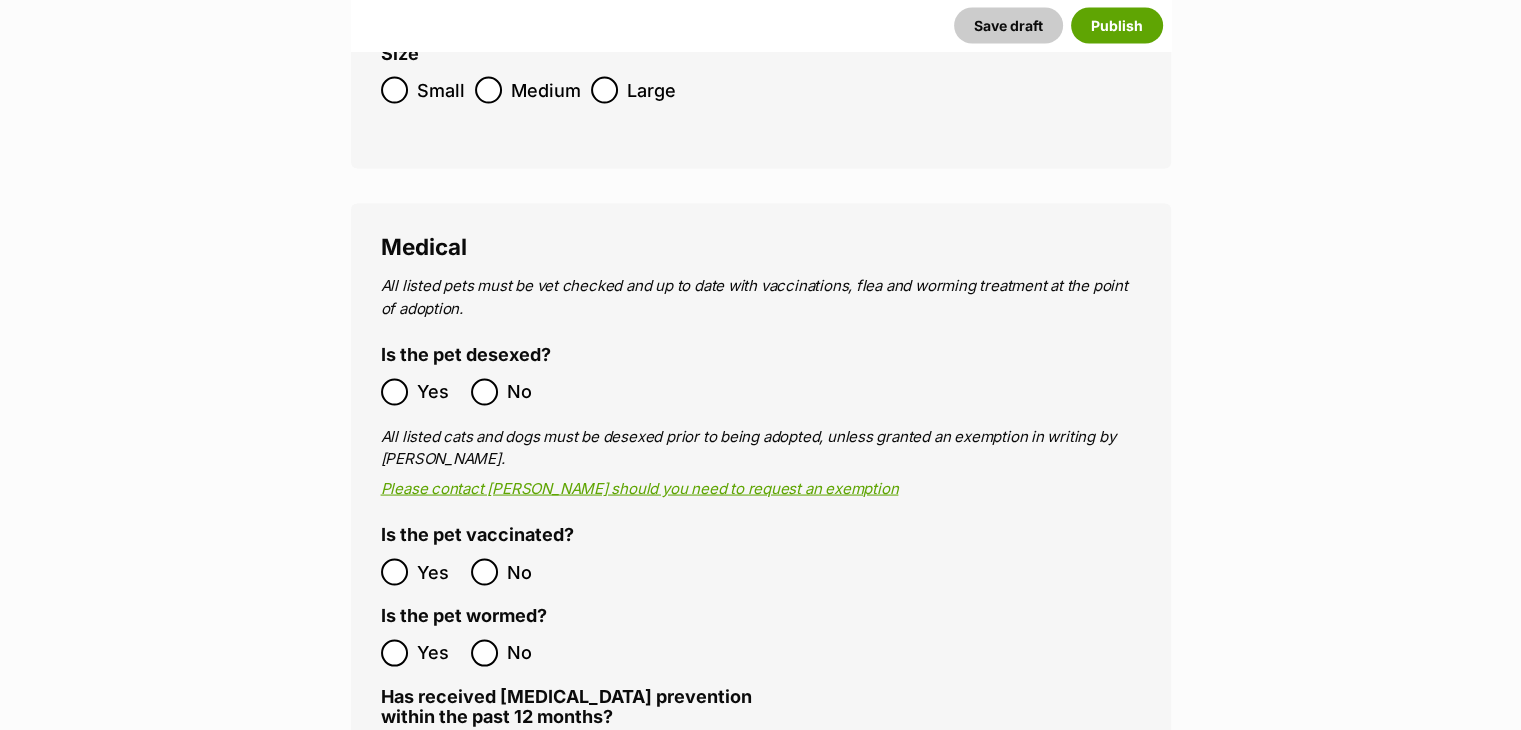 click on "Yes" at bounding box center [421, 391] 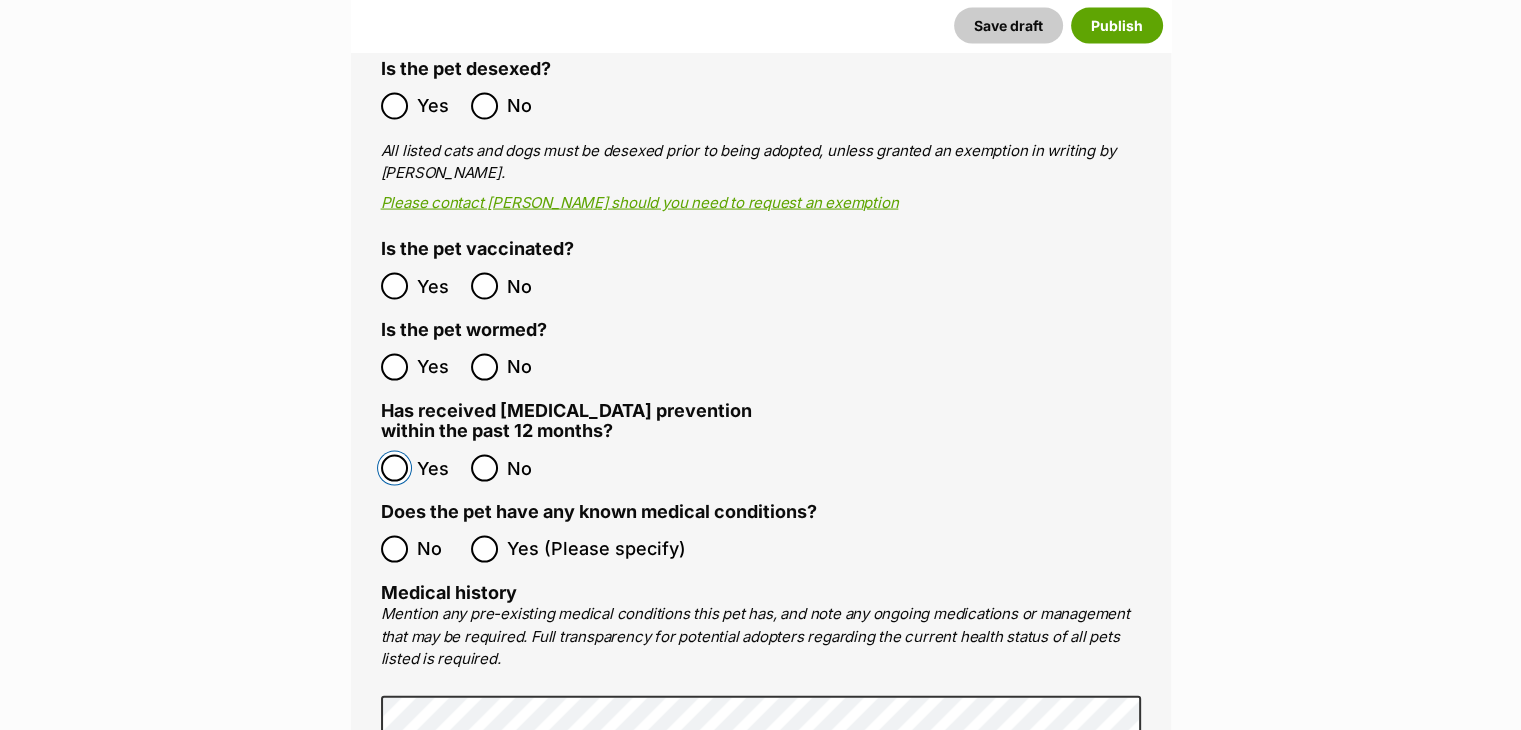 scroll, scrollTop: 4080, scrollLeft: 0, axis: vertical 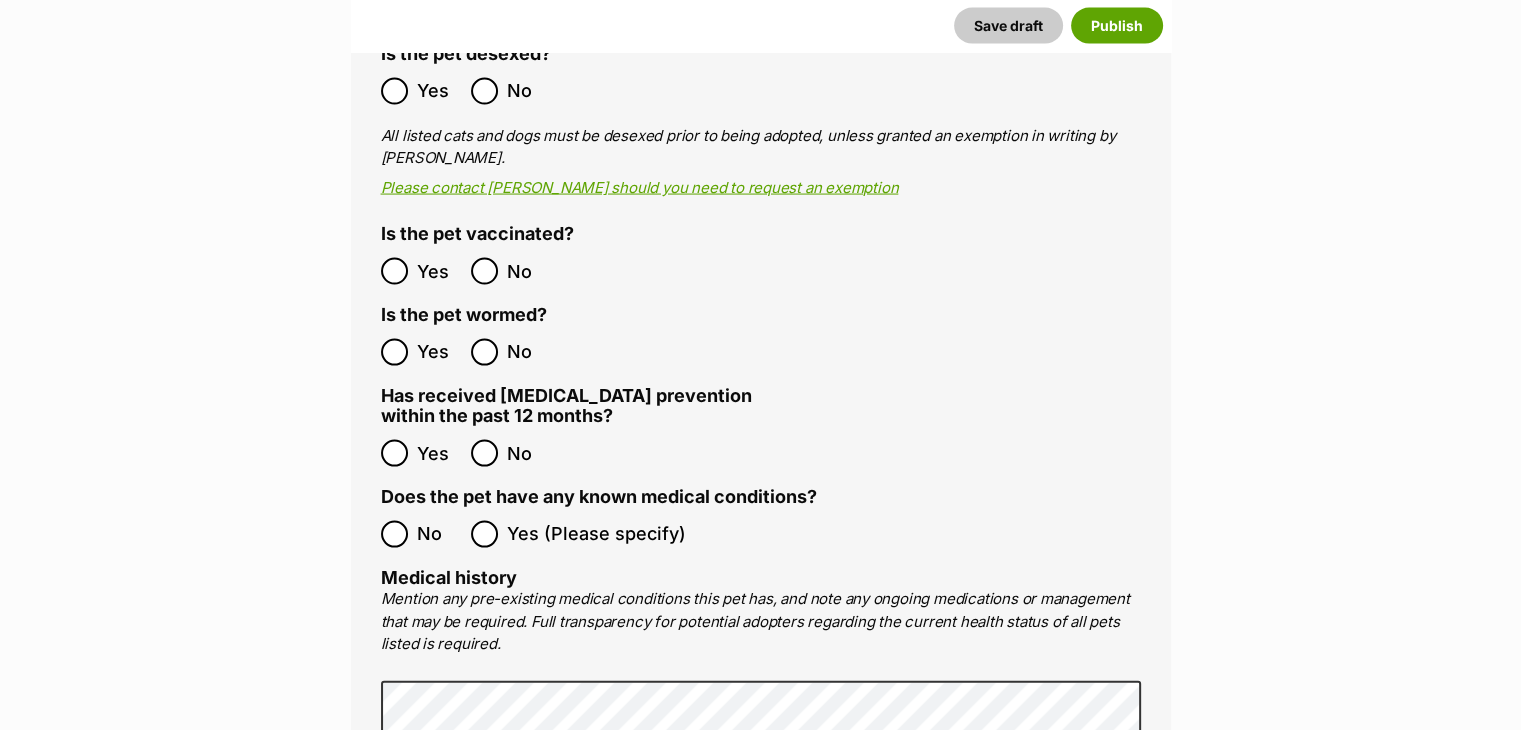 click on "All listed pets must be vet checked and up to date with vaccinations, flea and worming treatment at the point of adoption.
Is the pet desexed?
Yes
No
All listed cats and dogs must be desexed prior to being adopted, unless granted an exemption in writing by PetRescue.
Please contact PetRescue should you need to request an exemption
Is the pet vaccinated?
Yes
No
Is the pet wormed?
Yes
No
Has received heartworm prevention within the past 12 months?
Yes
No
Does the pet have any known medical conditions?
No
Yes (Please specify)
Medical history
Mention any pre-existing medical conditions this pet has, and note any ongoing medications or management that may be required. Full transparency for potential adopters regarding the current health status of all pets listed is required.
4000" at bounding box center (761, 553) 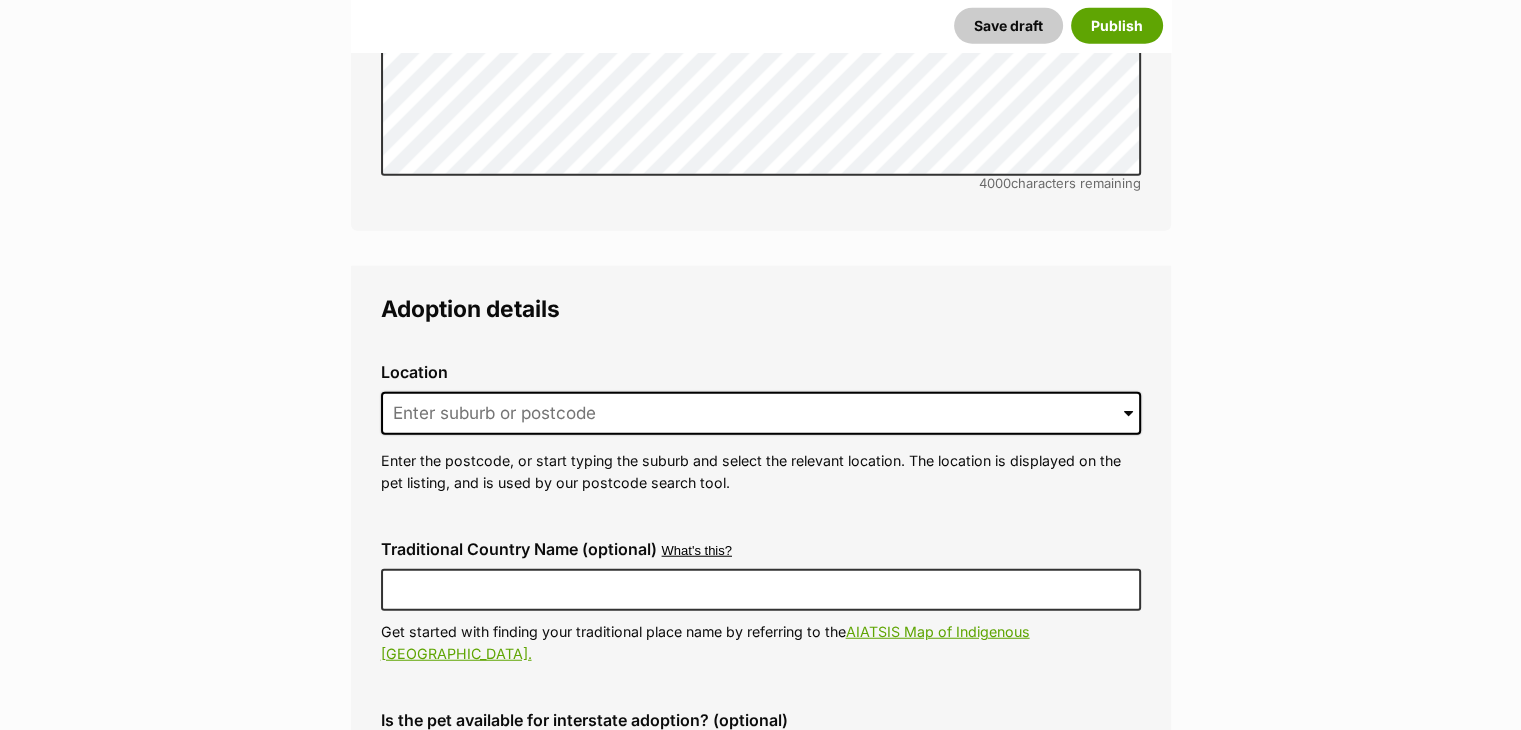 scroll, scrollTop: 5080, scrollLeft: 0, axis: vertical 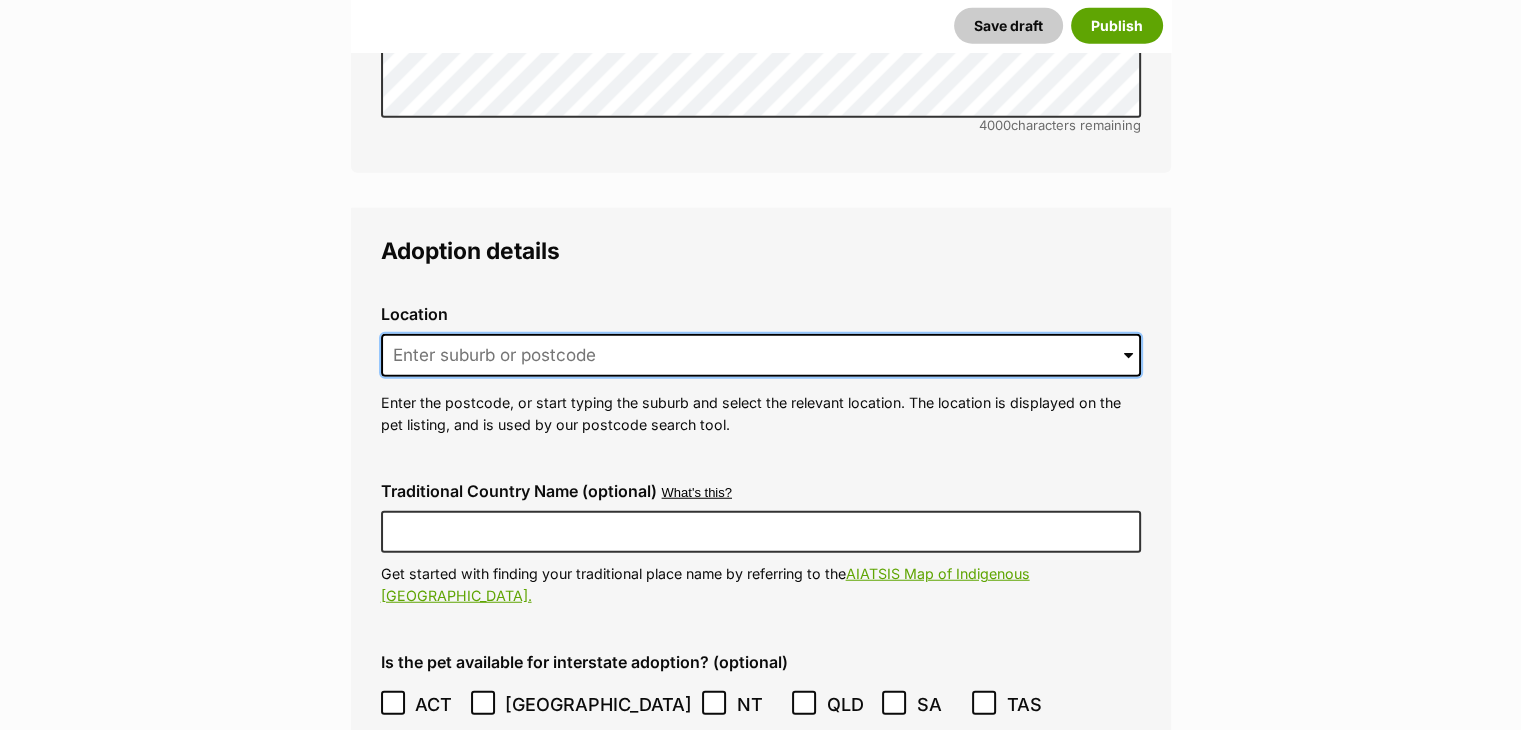 click at bounding box center (761, 356) 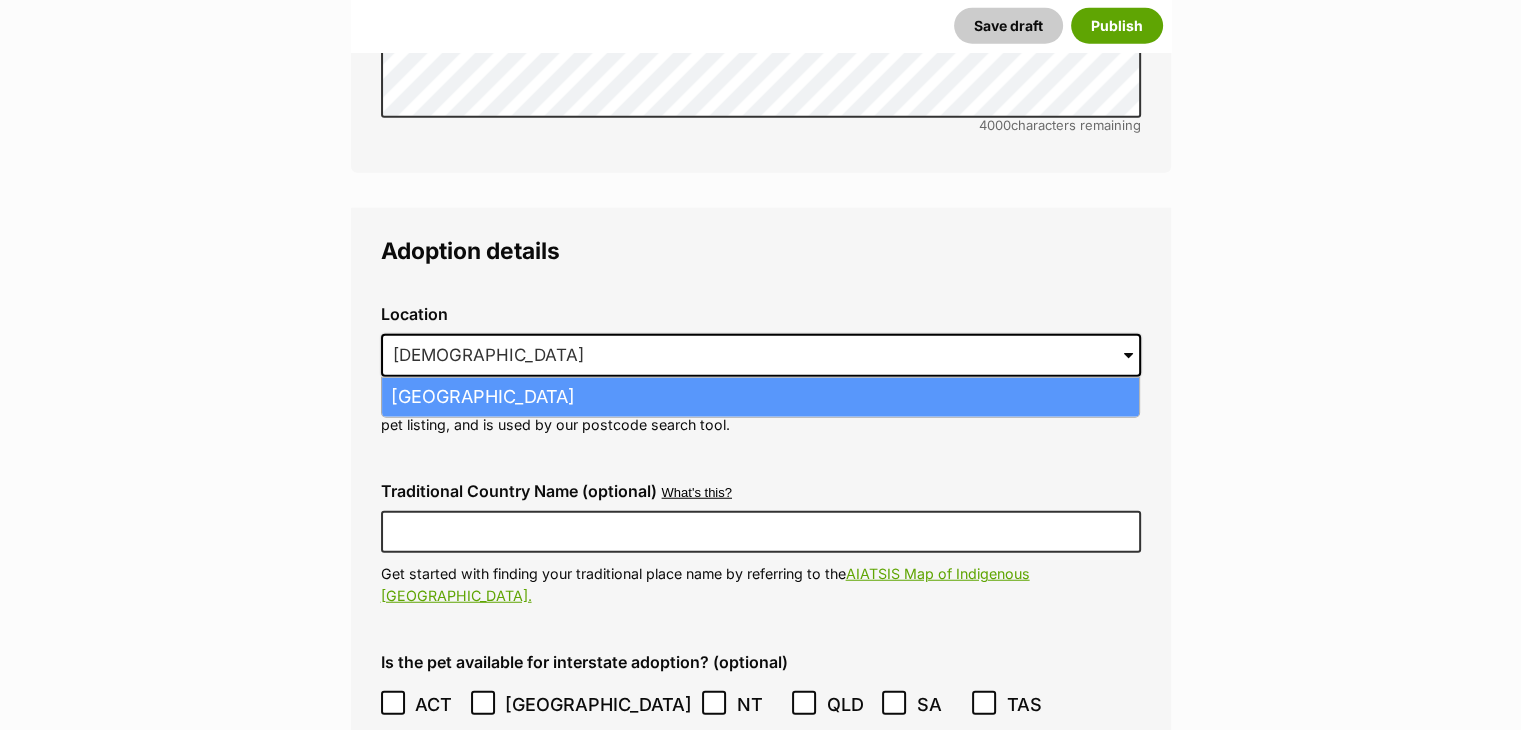 click on "Shailer Park, Queensland, 4128" at bounding box center [760, 397] 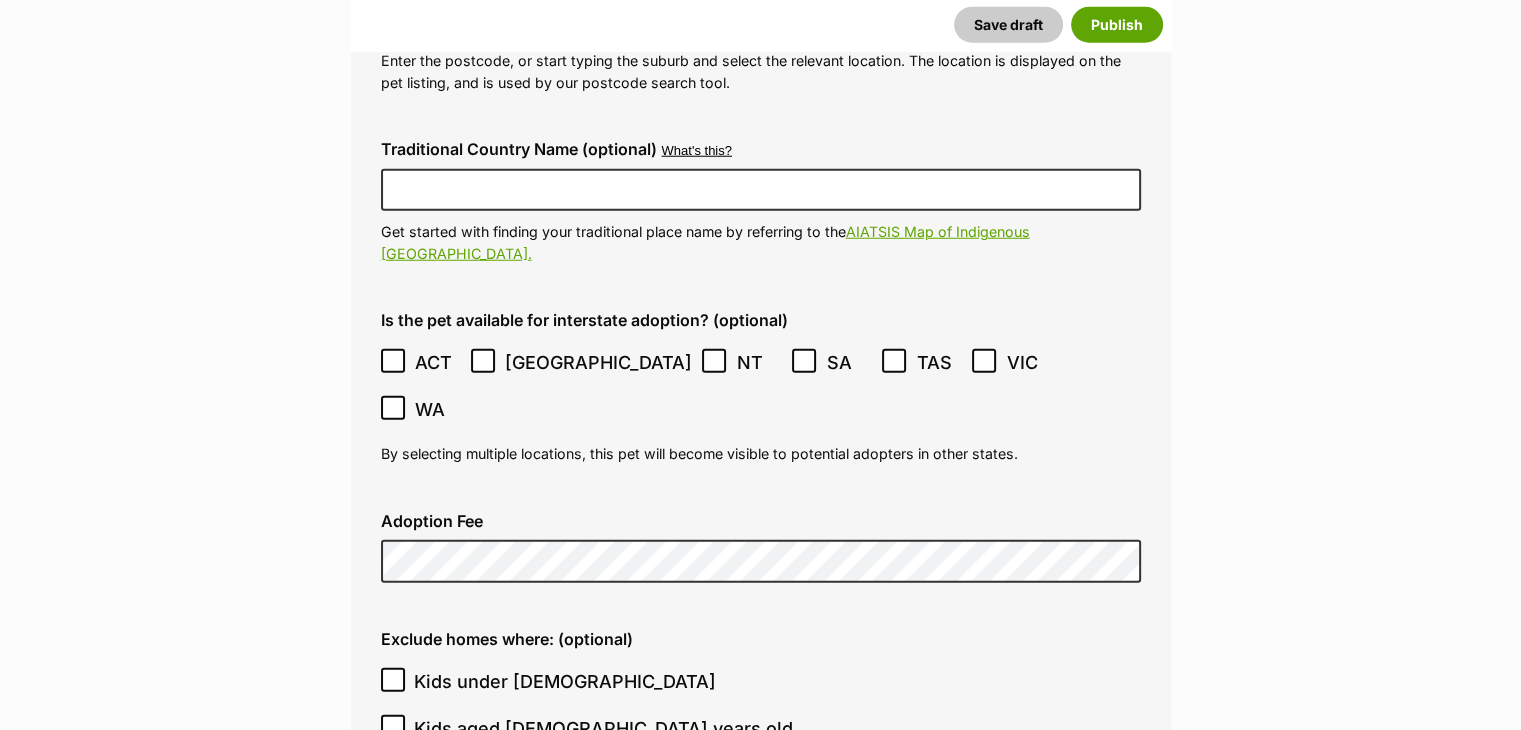 scroll, scrollTop: 5480, scrollLeft: 0, axis: vertical 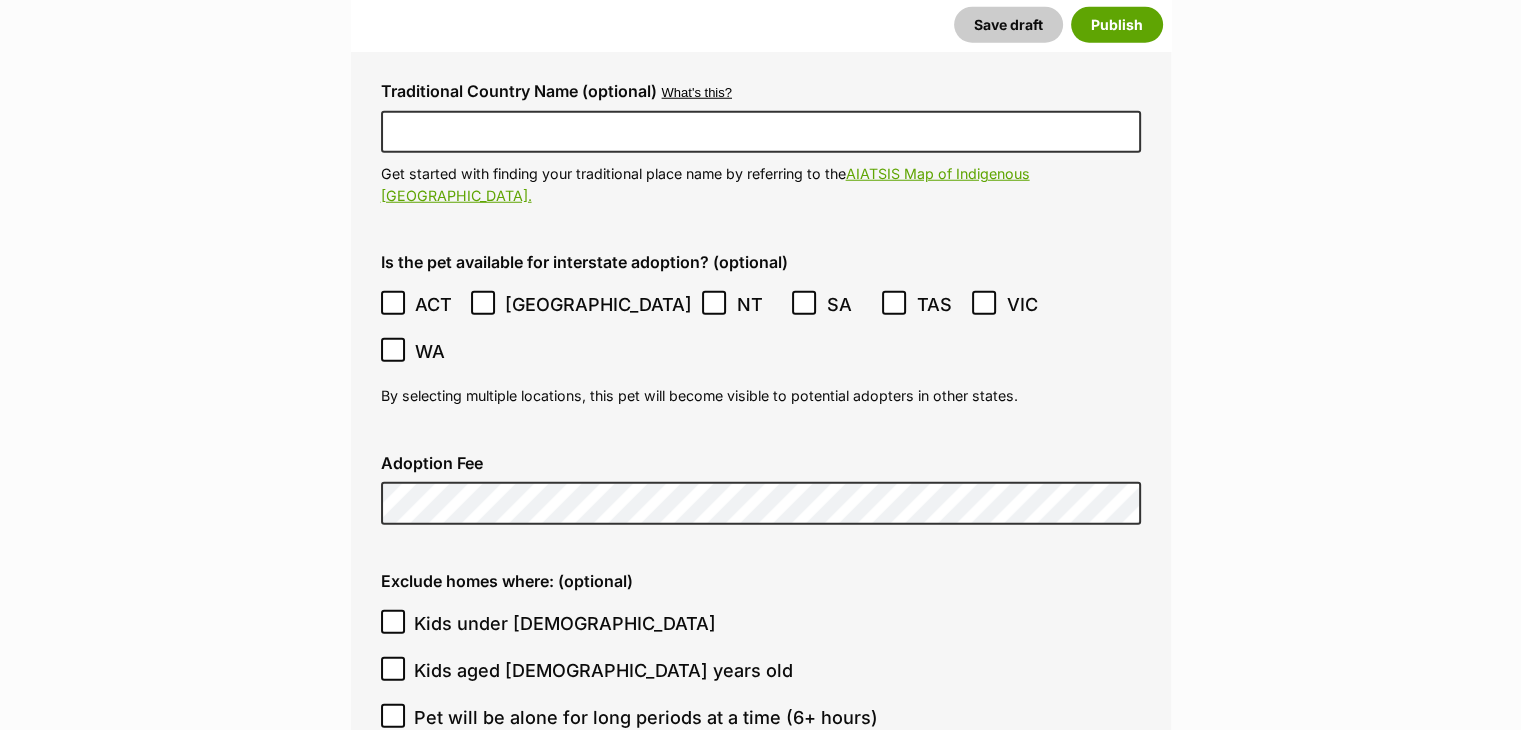 click on "Location
0 options available.
5900
Shailer Park, Queensland, 4128
Shailer Park, Queensland, 4128
Enter the postcode, or start typing the suburb and select the relevant location. The location is displayed on the pet listing, and is used by our postcode search tool.
Traditional Country Name (optional)
What's this?
We recognise that Australia always was and always will be Aboriginal land. Our hope is that this addition continues the positive encouragement of our community to learn more about Indigenous culture, history and language. We recommend speaking to the Elders or lands council of a community for more information when confirming place names.
Get started with finding your traditional place name by referring to the  AIATSIS Map of Indigenous Australia.
Is the pet available for interstate adoption? (optional)
ACT
NSW
NT
QLD
SA" at bounding box center [761, 887] 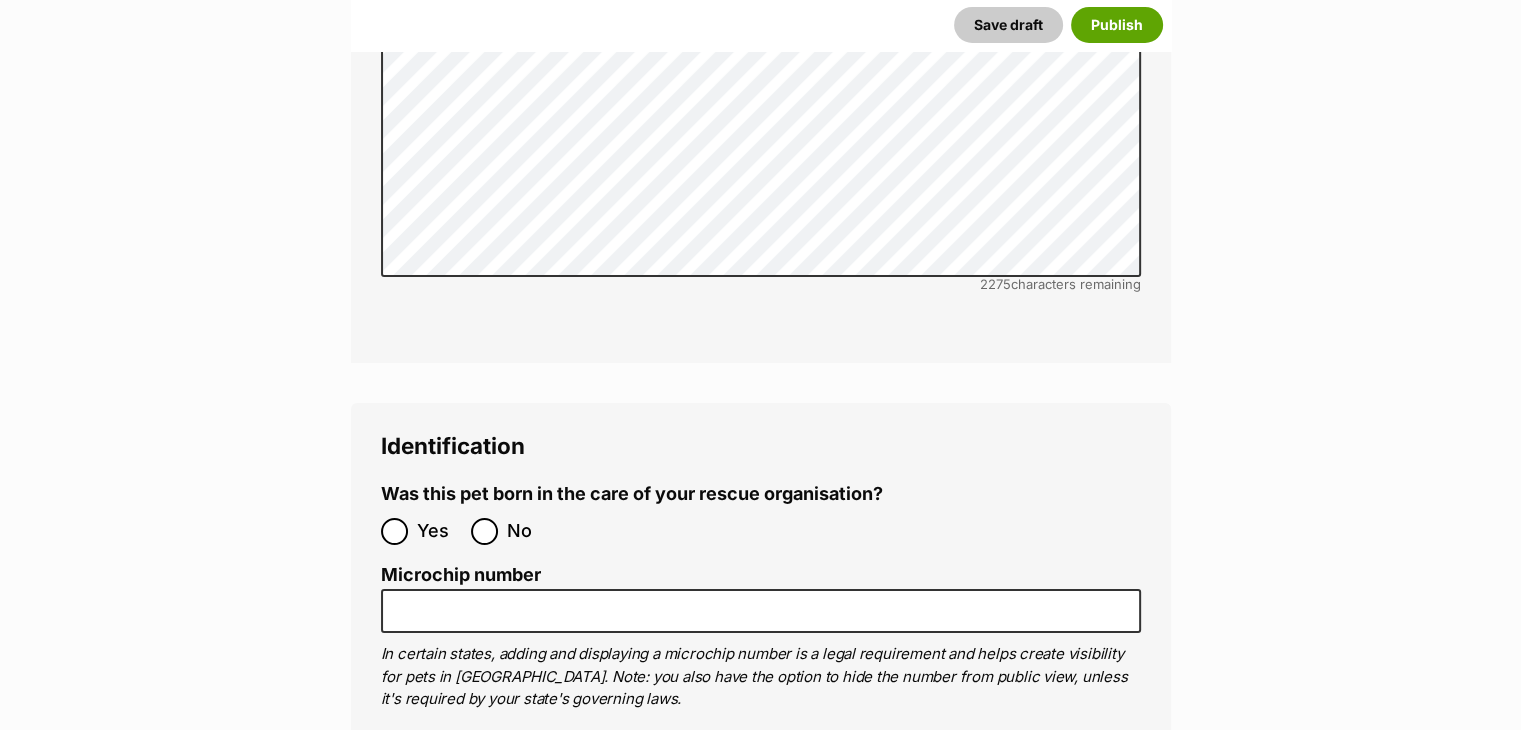 scroll, scrollTop: 7080, scrollLeft: 0, axis: vertical 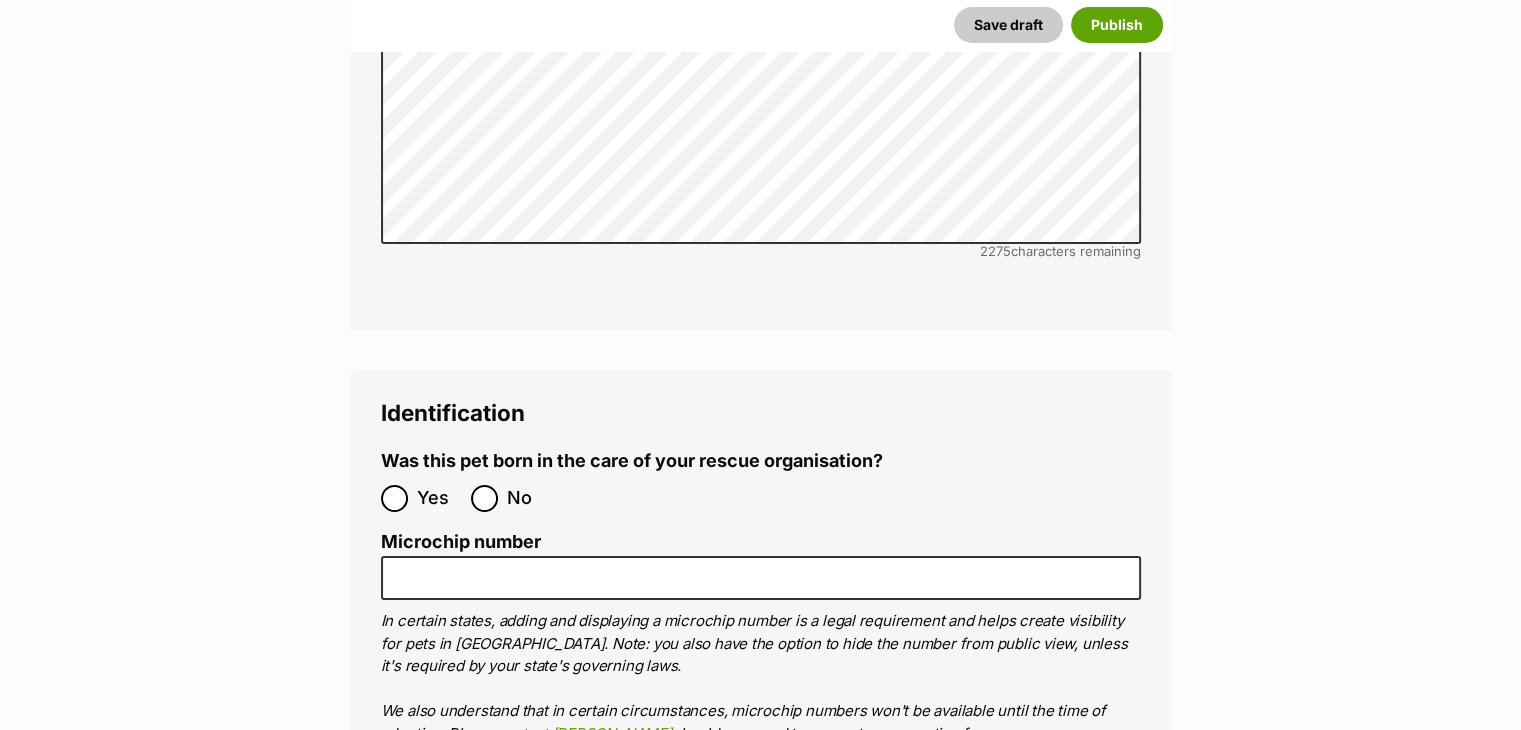 click on "No" at bounding box center (529, 498) 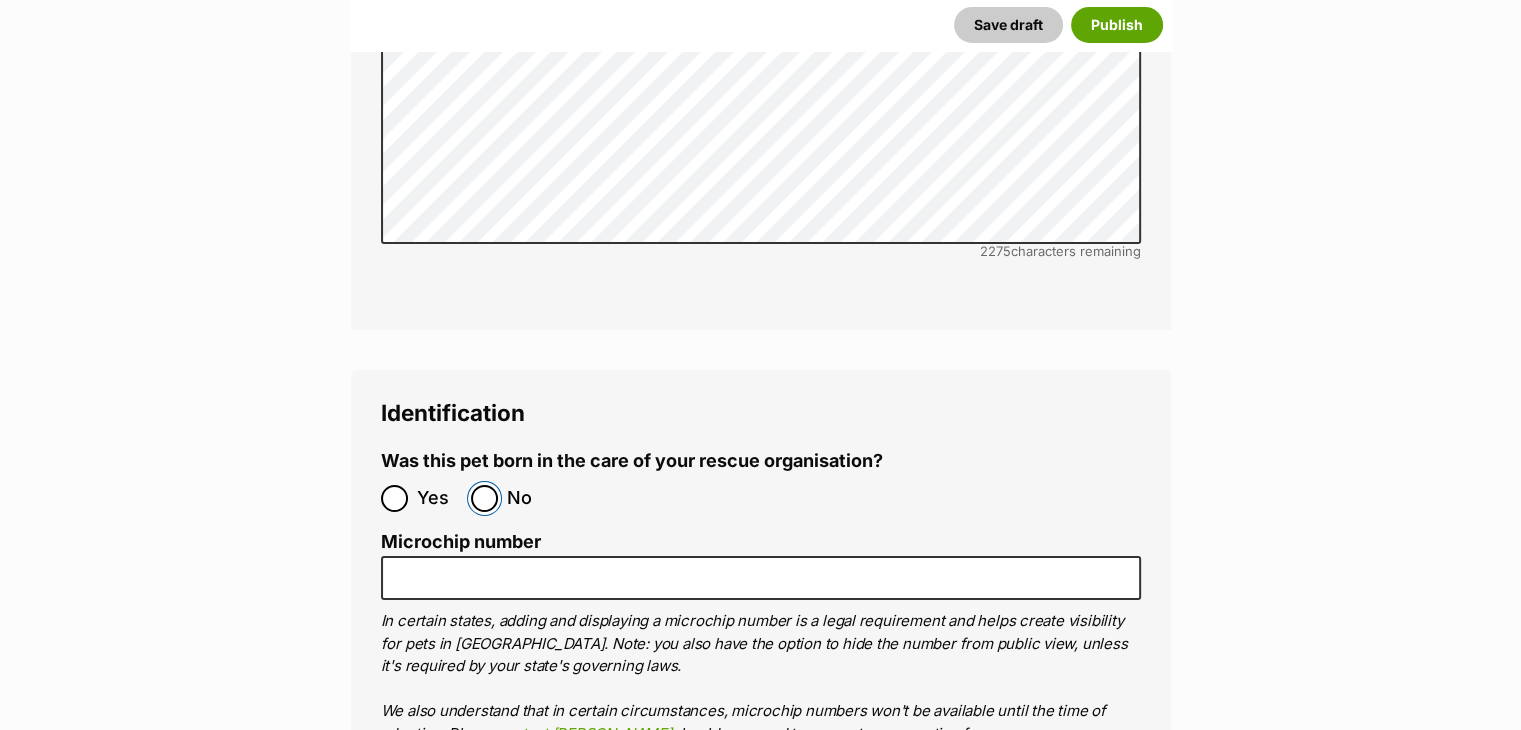 click on "No" at bounding box center (484, 498) 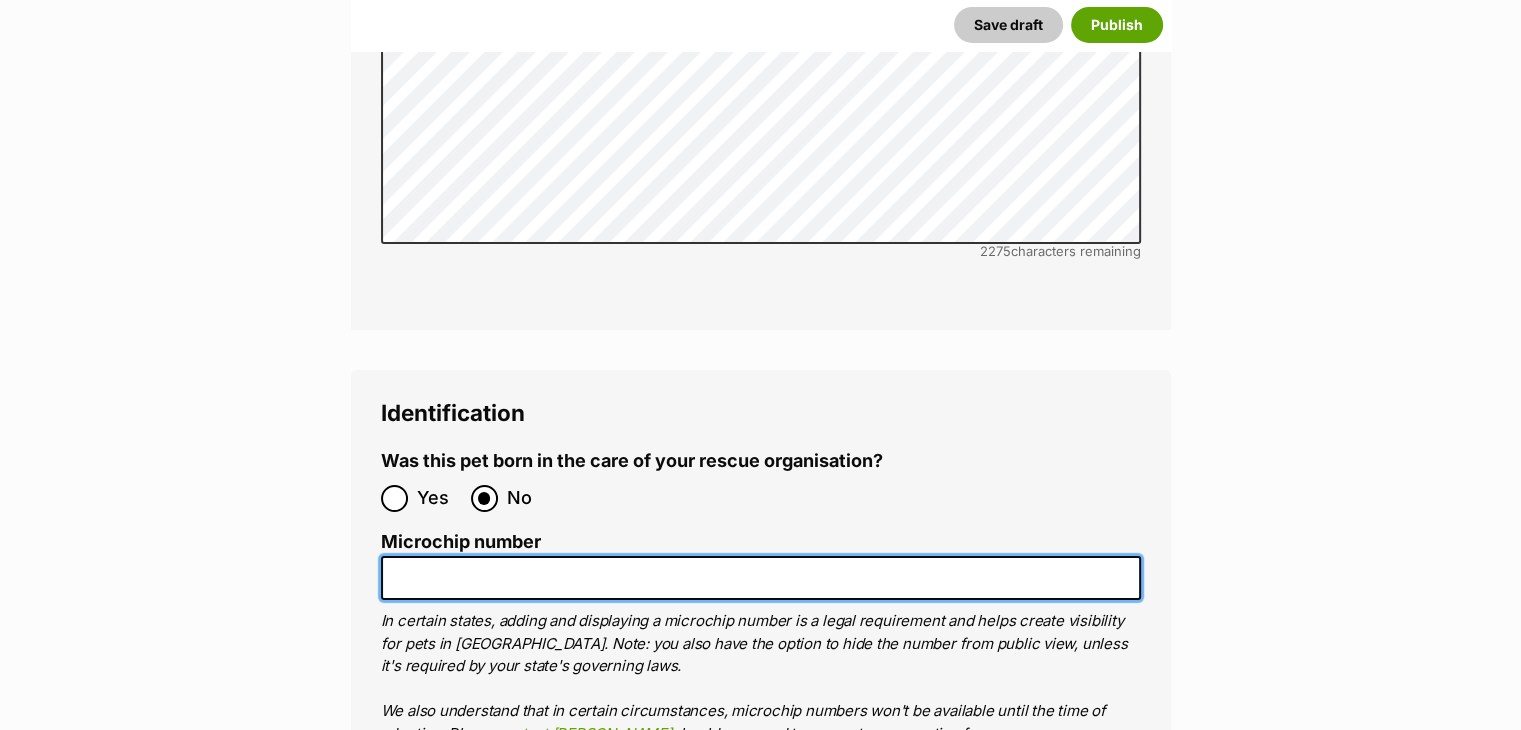 click on "Microchip number" at bounding box center (761, 578) 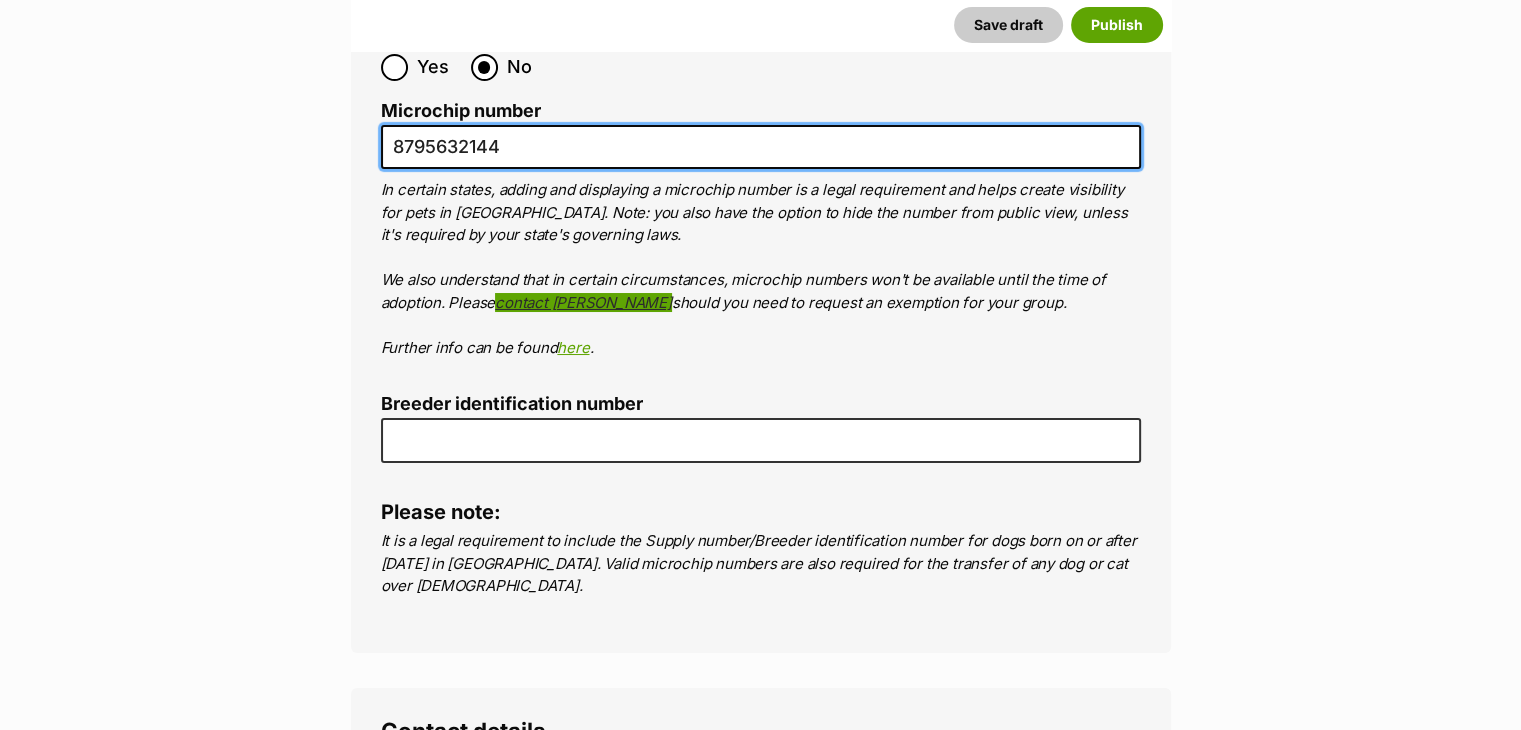 scroll, scrollTop: 7580, scrollLeft: 0, axis: vertical 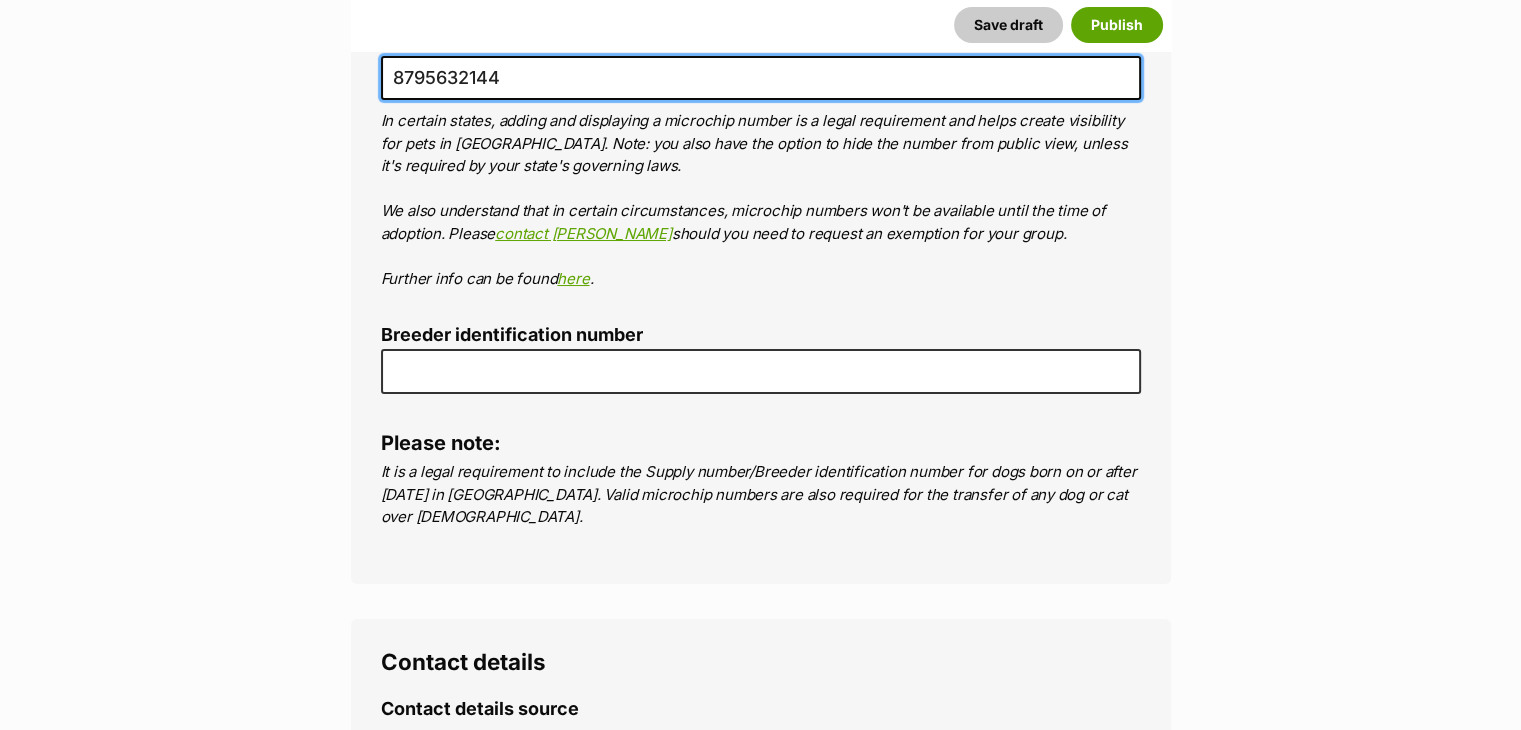 type on "8795632144" 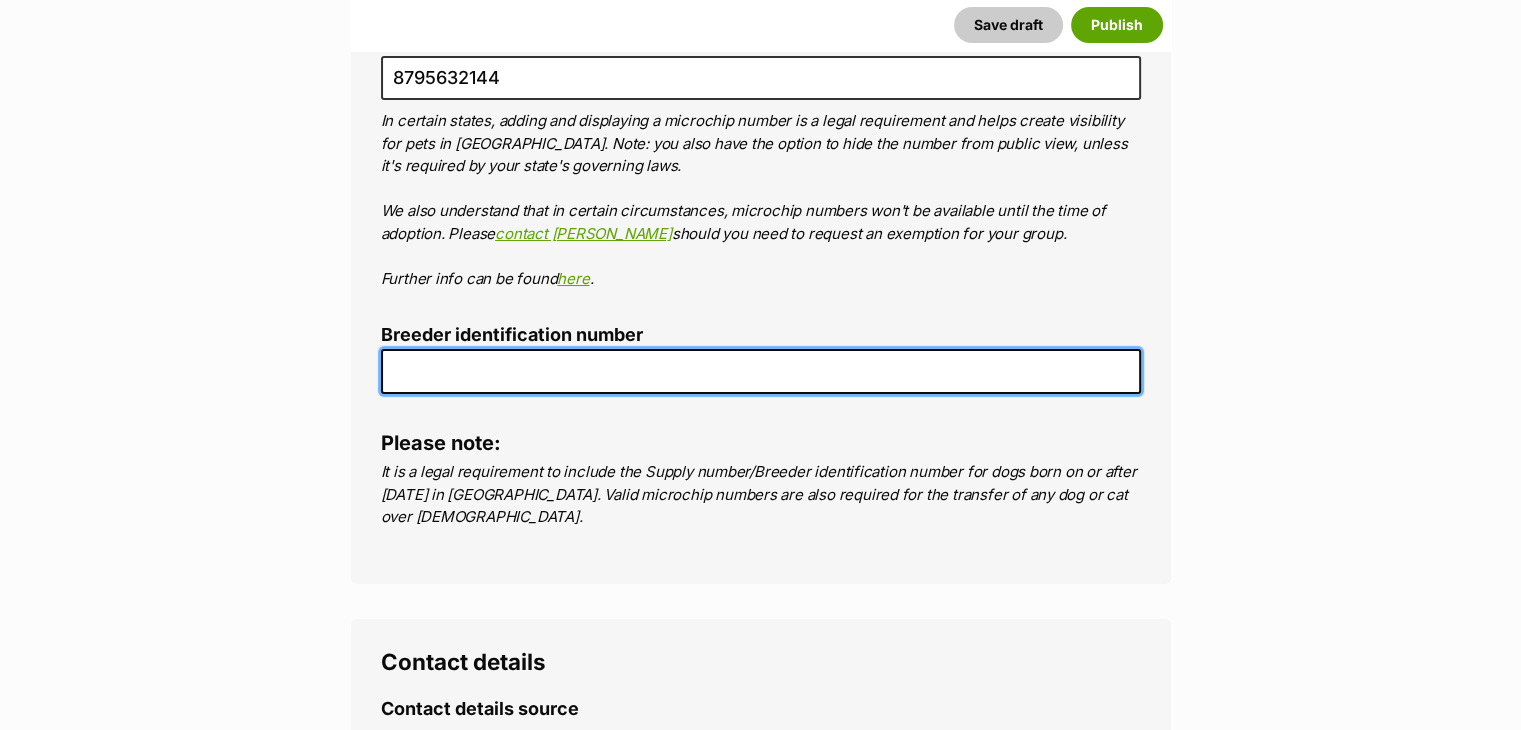 click on "Breeder identification number" at bounding box center (761, 371) 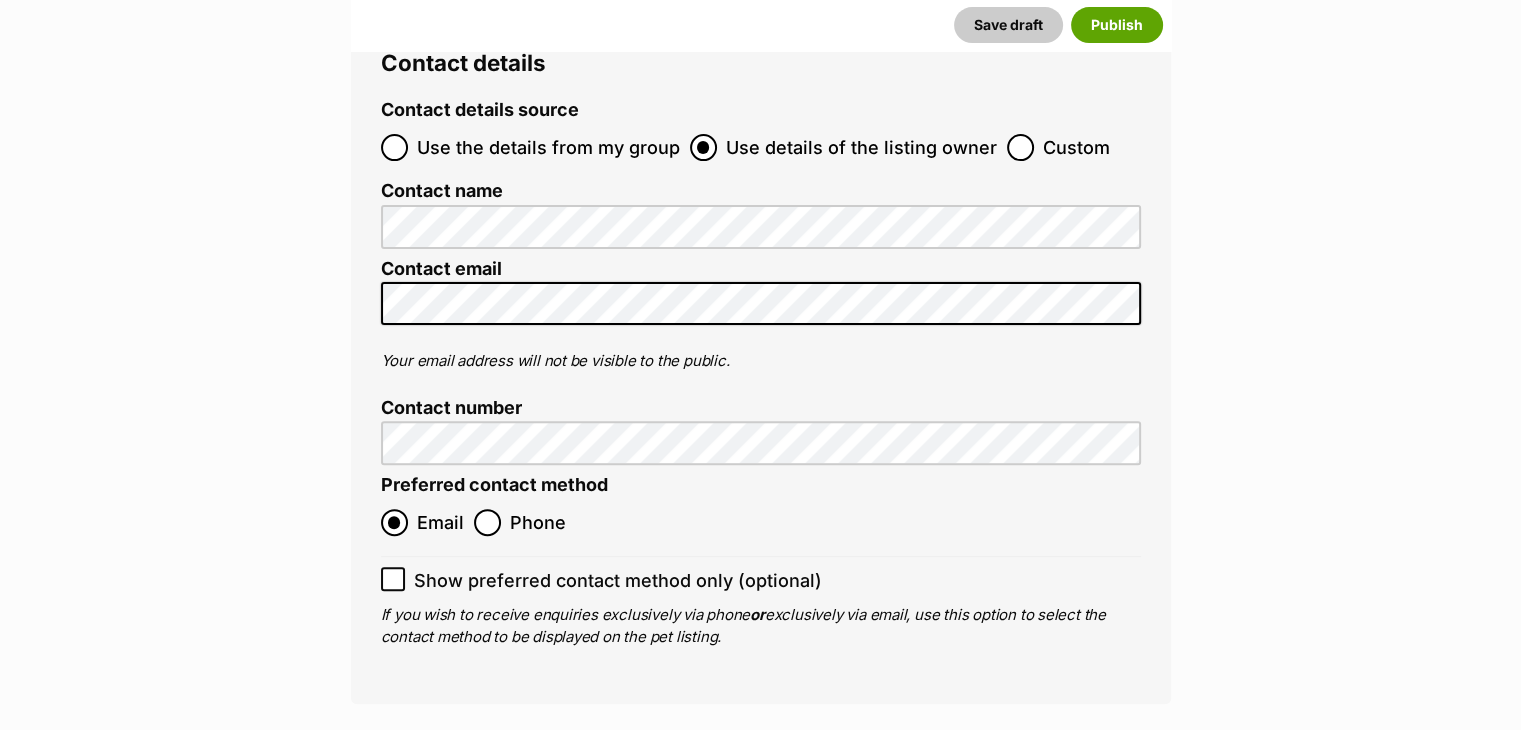 scroll, scrollTop: 8180, scrollLeft: 0, axis: vertical 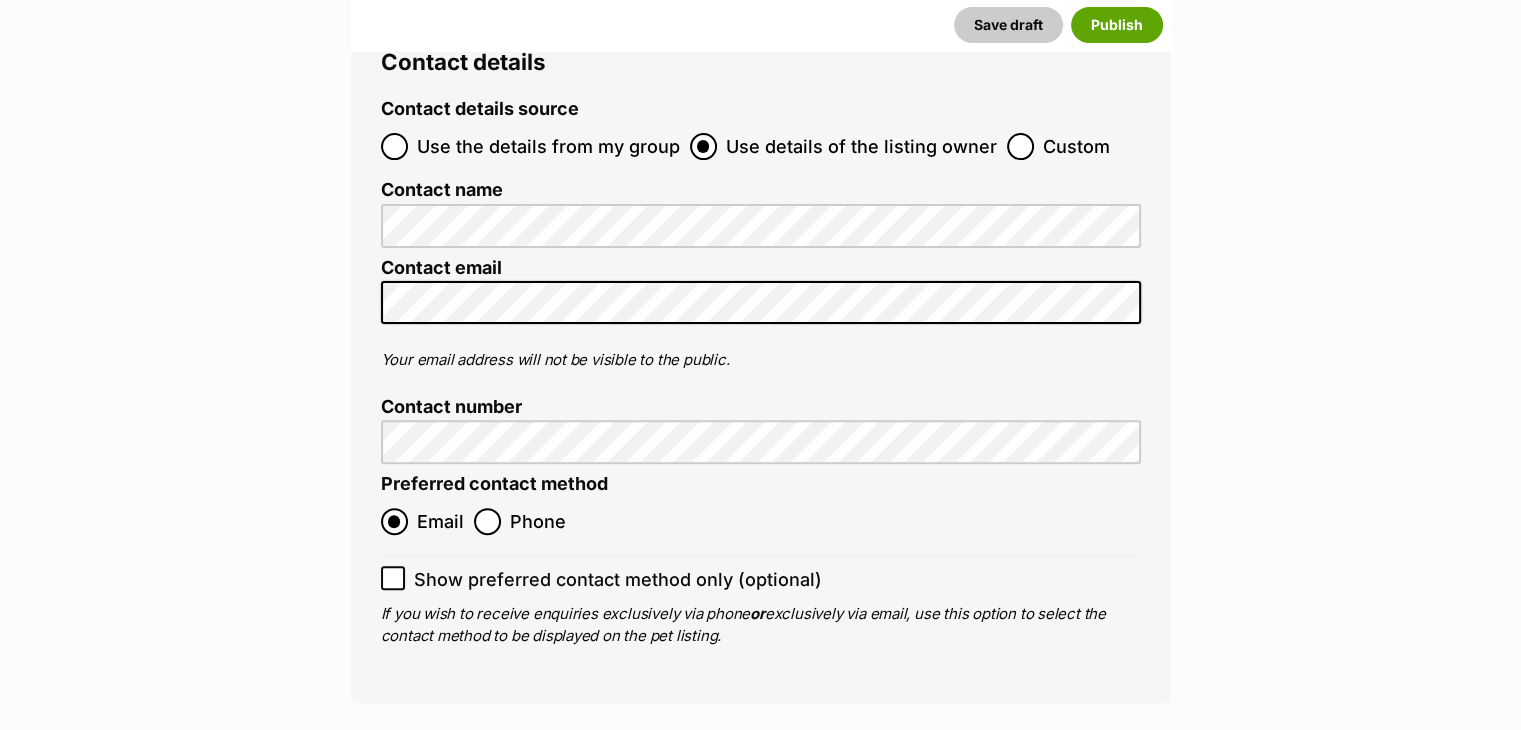 click on "Publish" at bounding box center (819, 764) 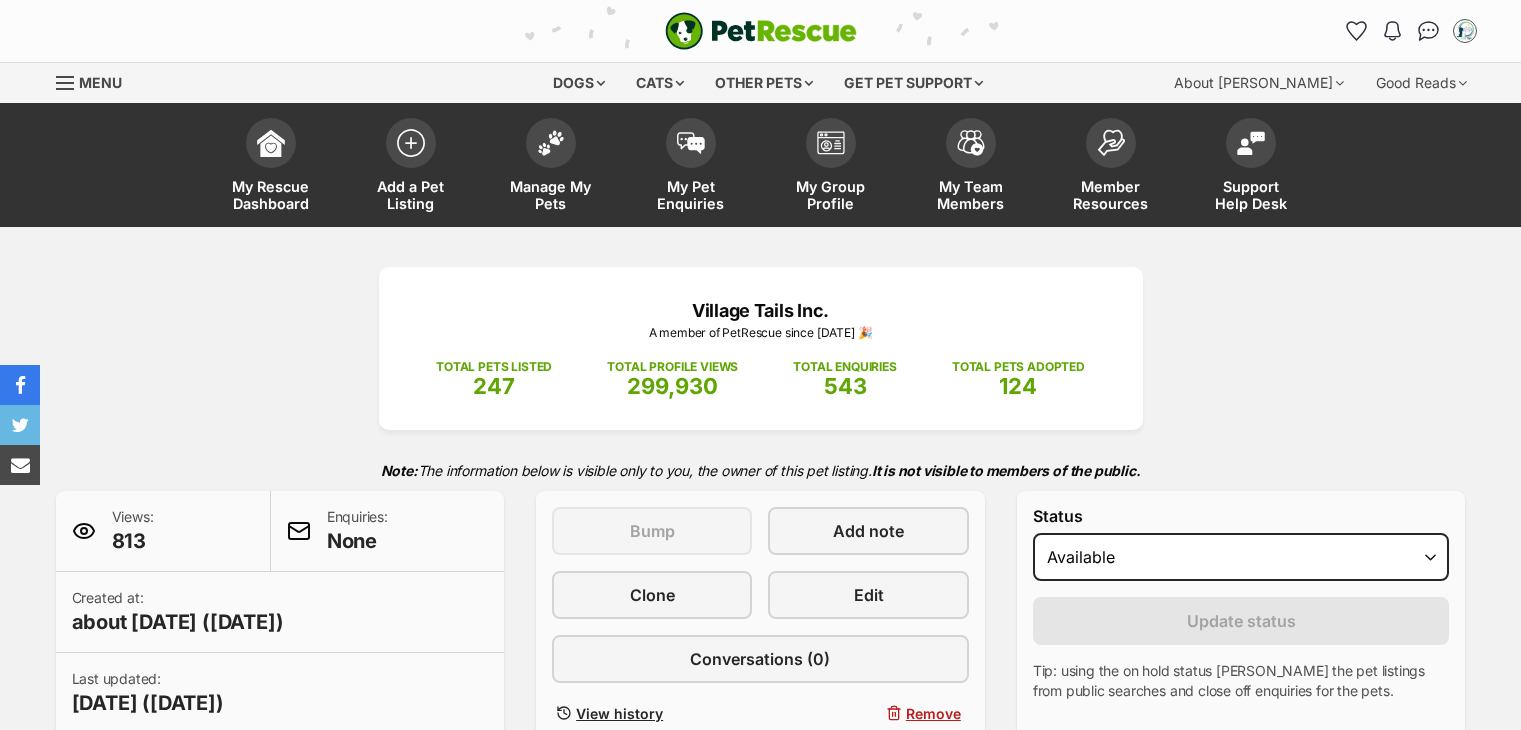 scroll, scrollTop: 1700, scrollLeft: 0, axis: vertical 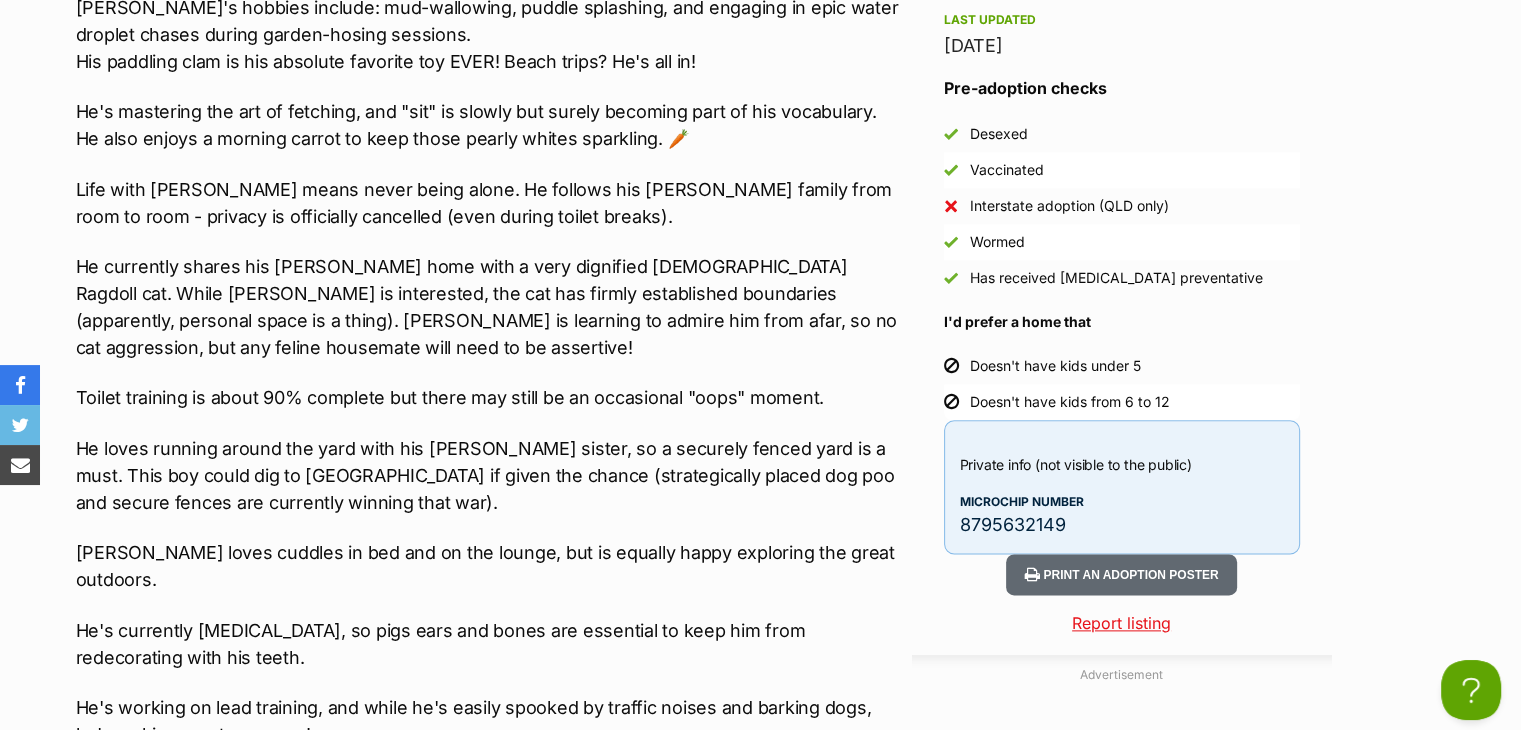 click on "8795632149" at bounding box center [1122, 524] 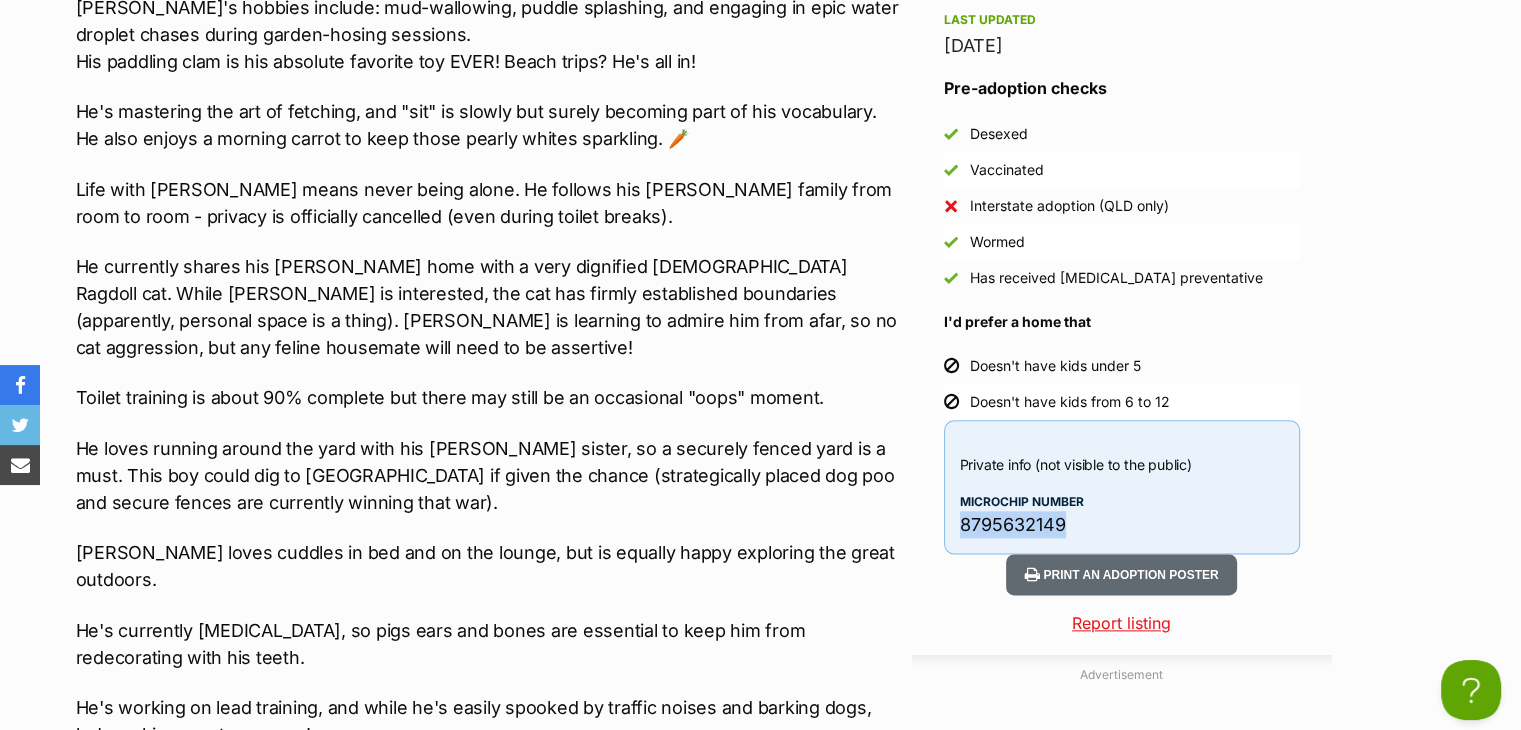 click on "8795632149" at bounding box center (1122, 524) 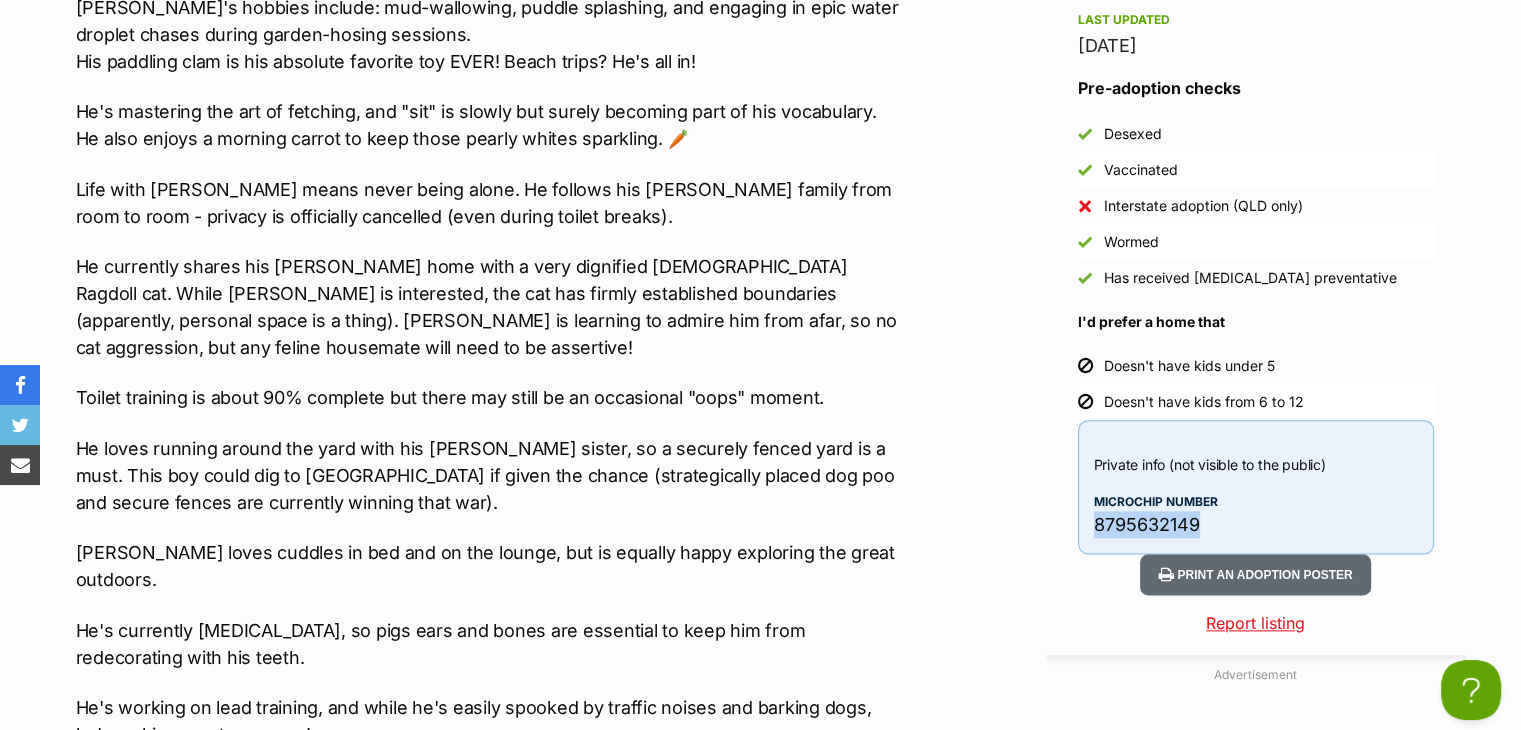scroll, scrollTop: 0, scrollLeft: 0, axis: both 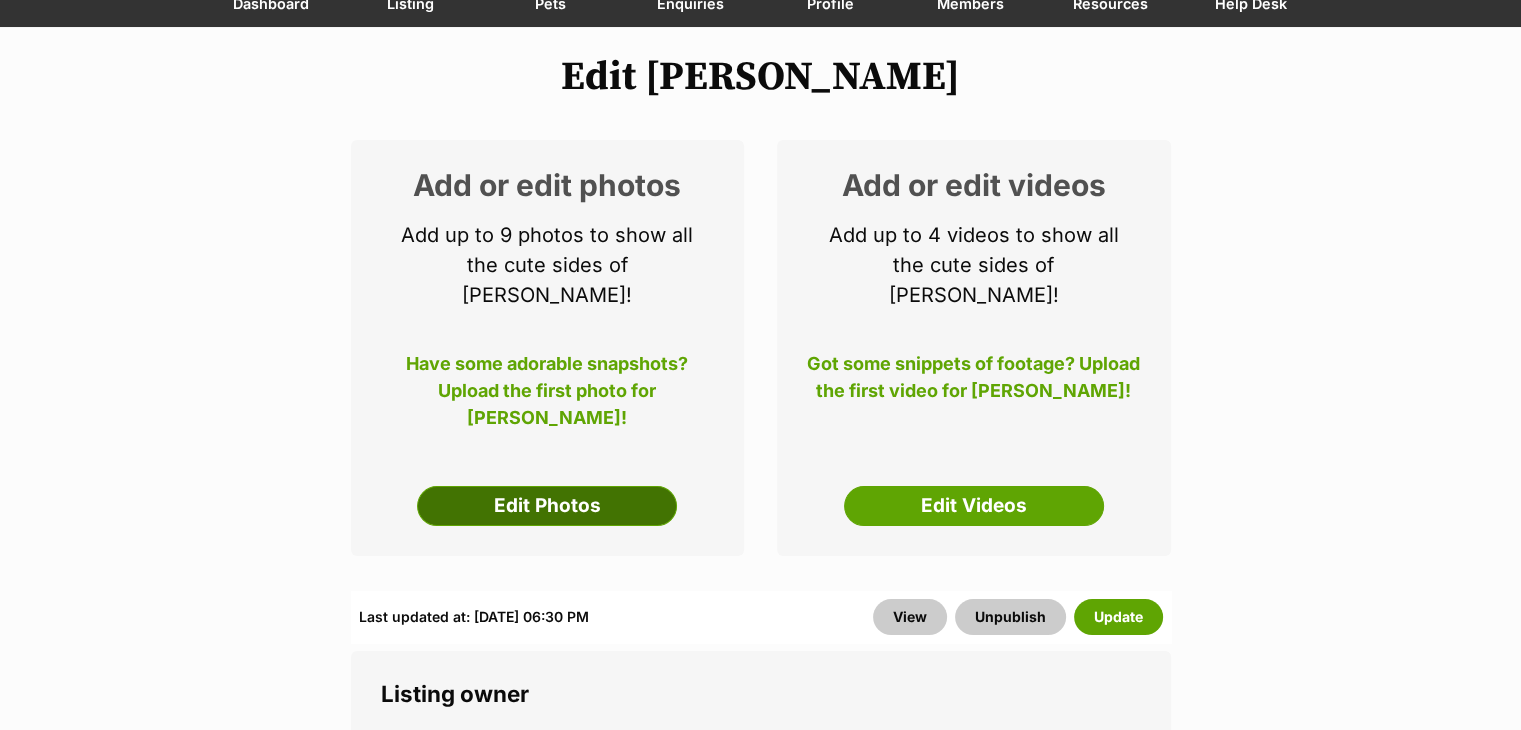 click on "Edit Photos" at bounding box center (547, 506) 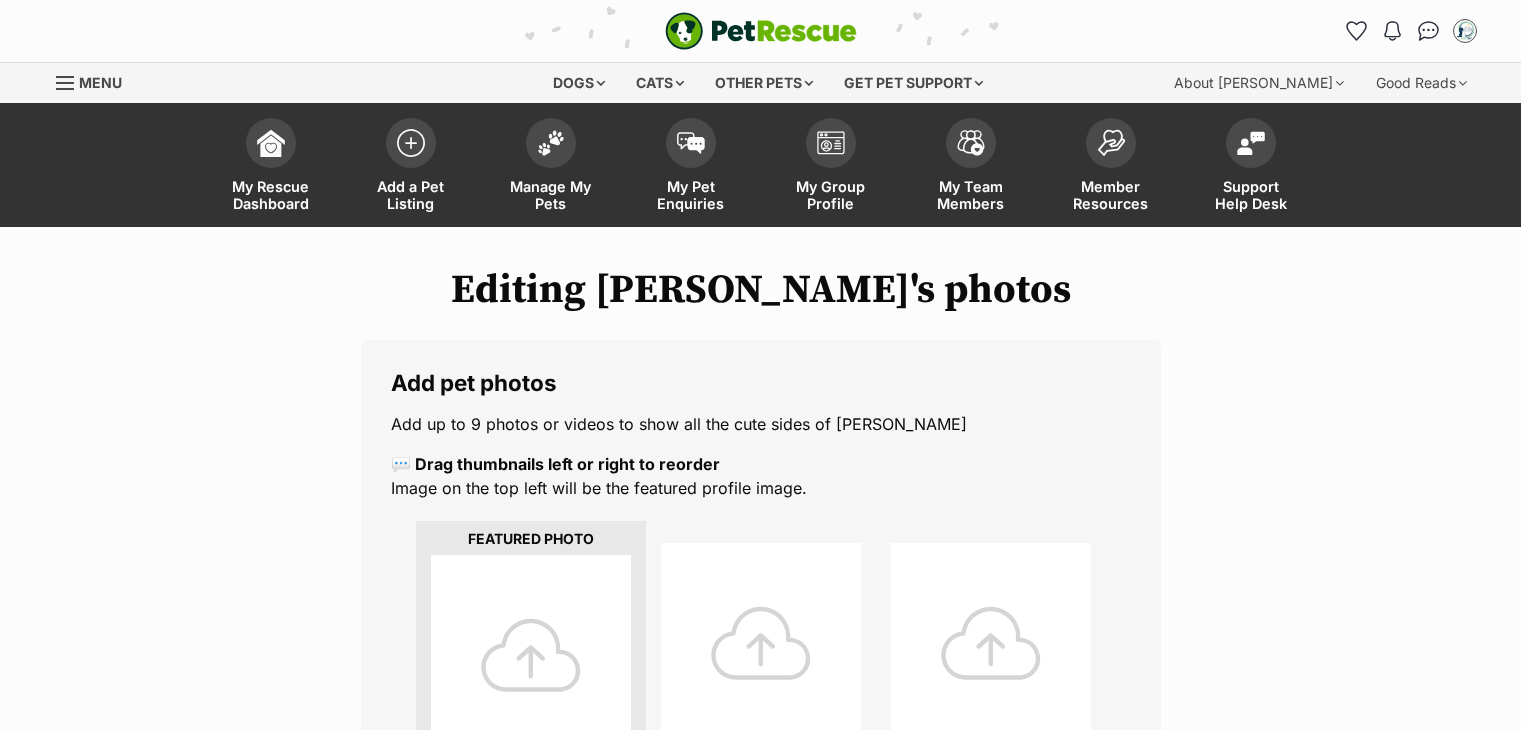 scroll, scrollTop: 0, scrollLeft: 0, axis: both 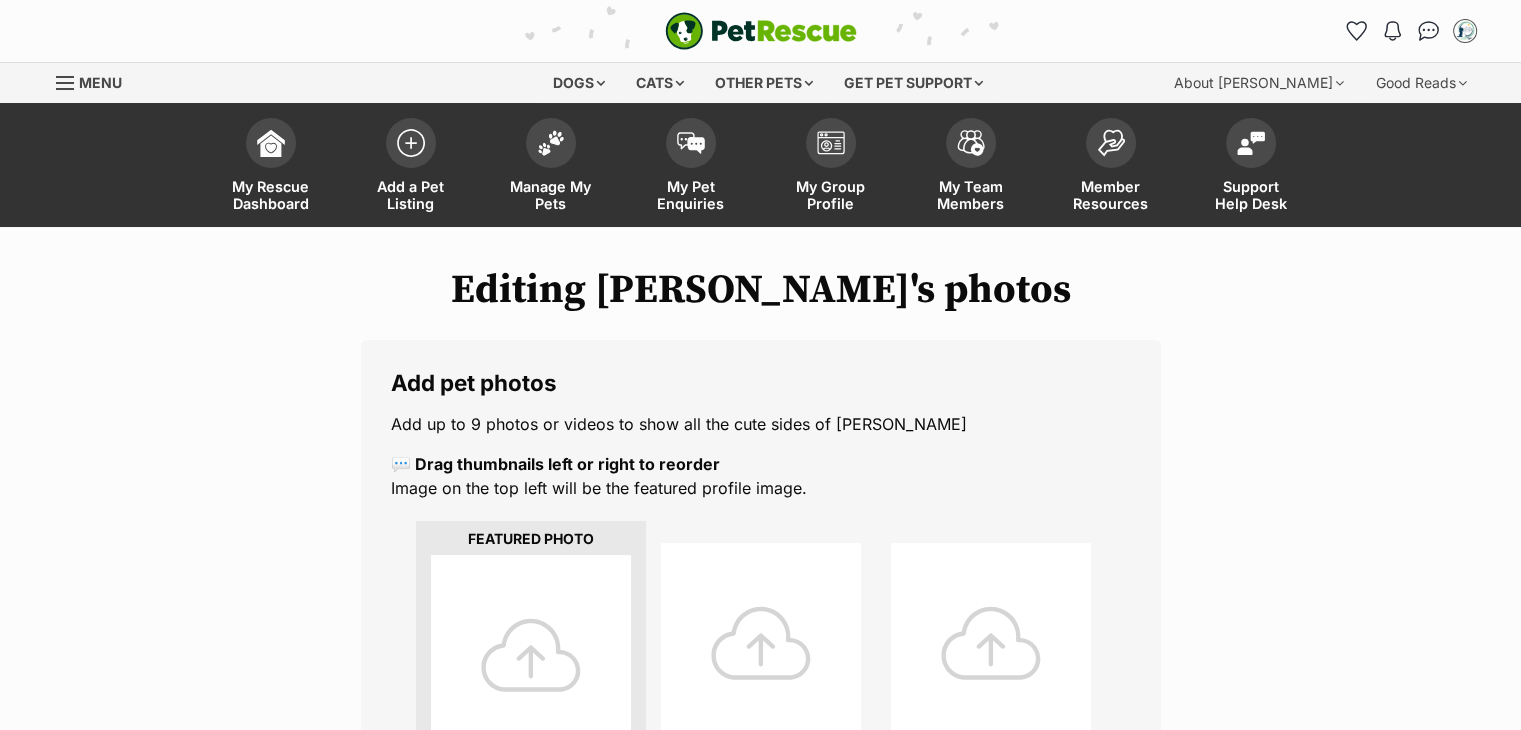 click at bounding box center (531, 655) 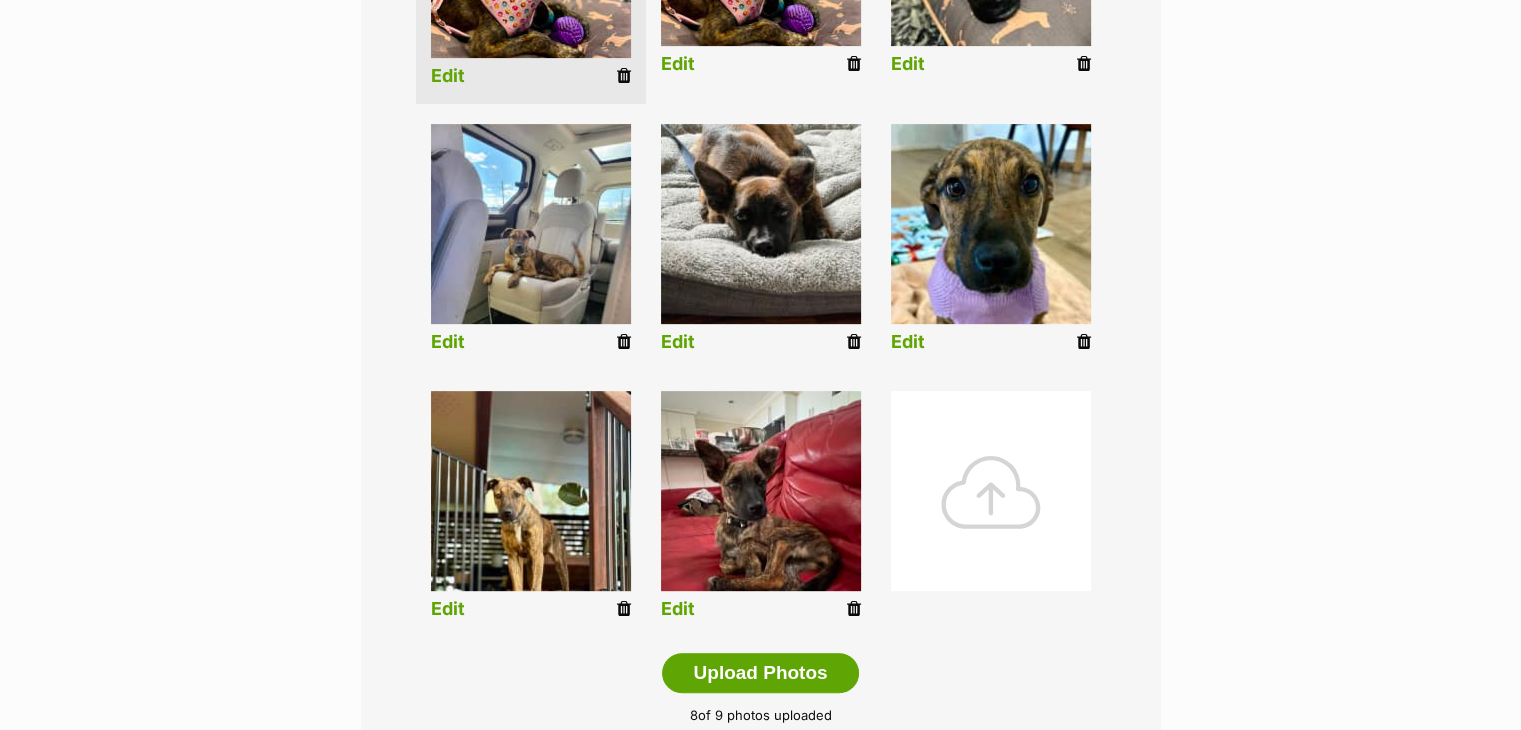 scroll, scrollTop: 700, scrollLeft: 0, axis: vertical 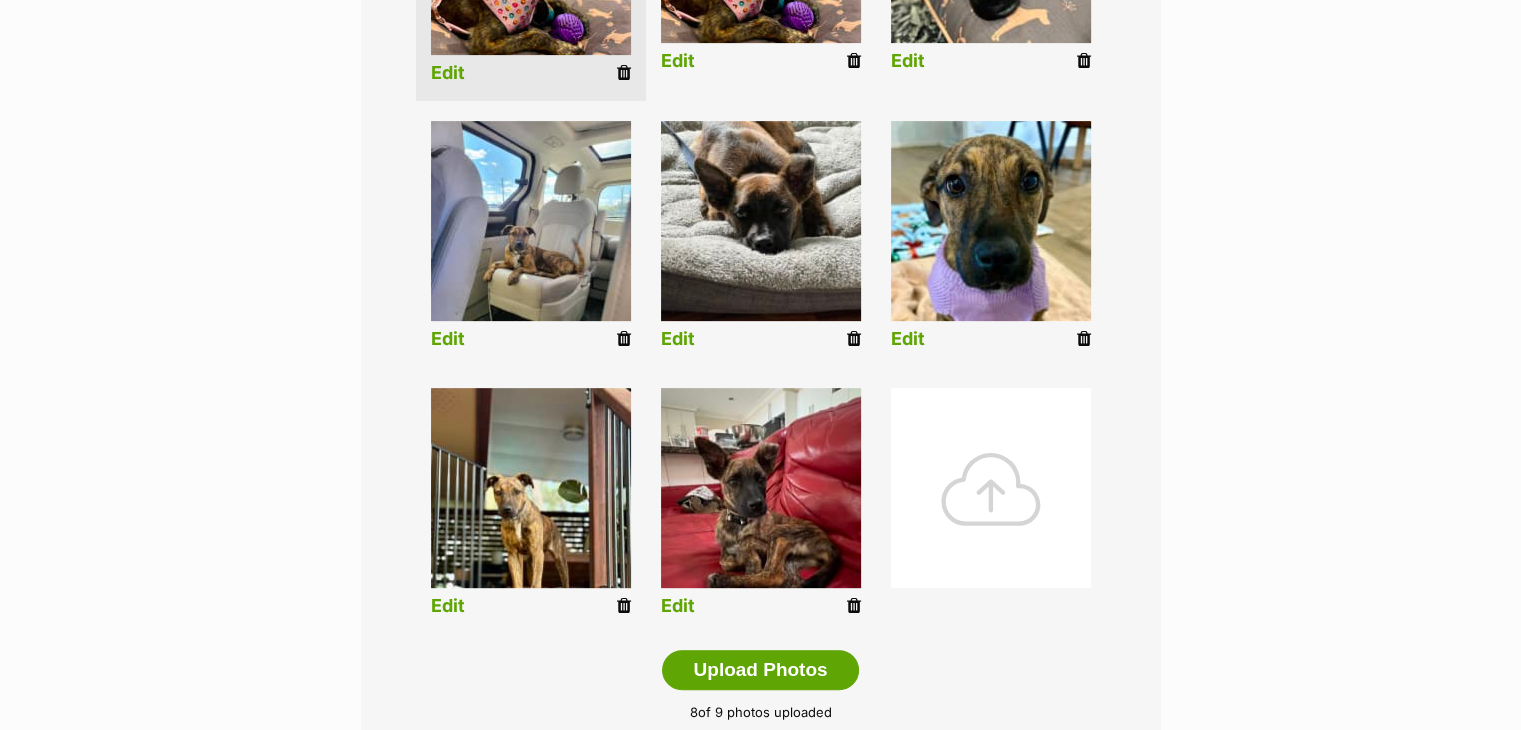 click at bounding box center [1084, 339] 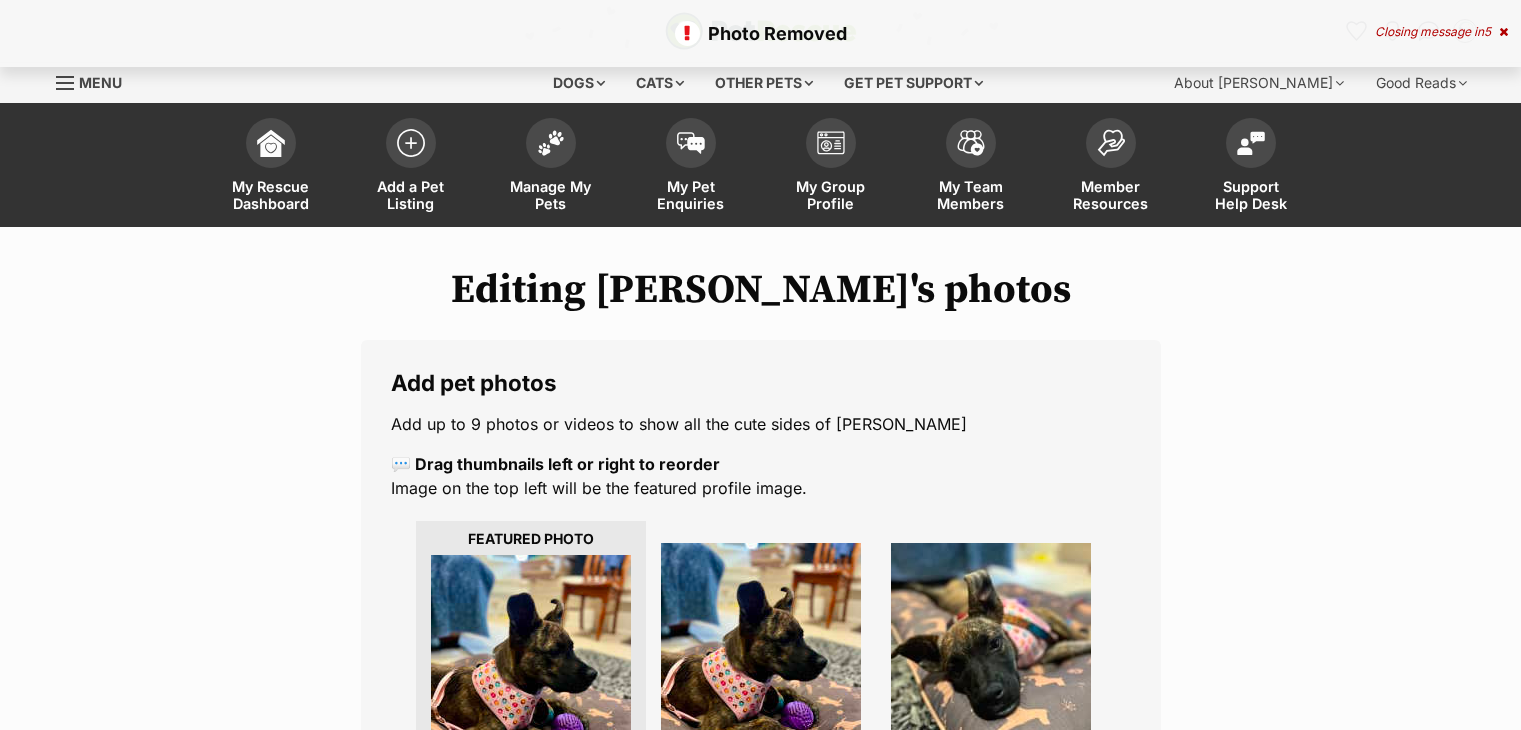 scroll, scrollTop: 123, scrollLeft: 0, axis: vertical 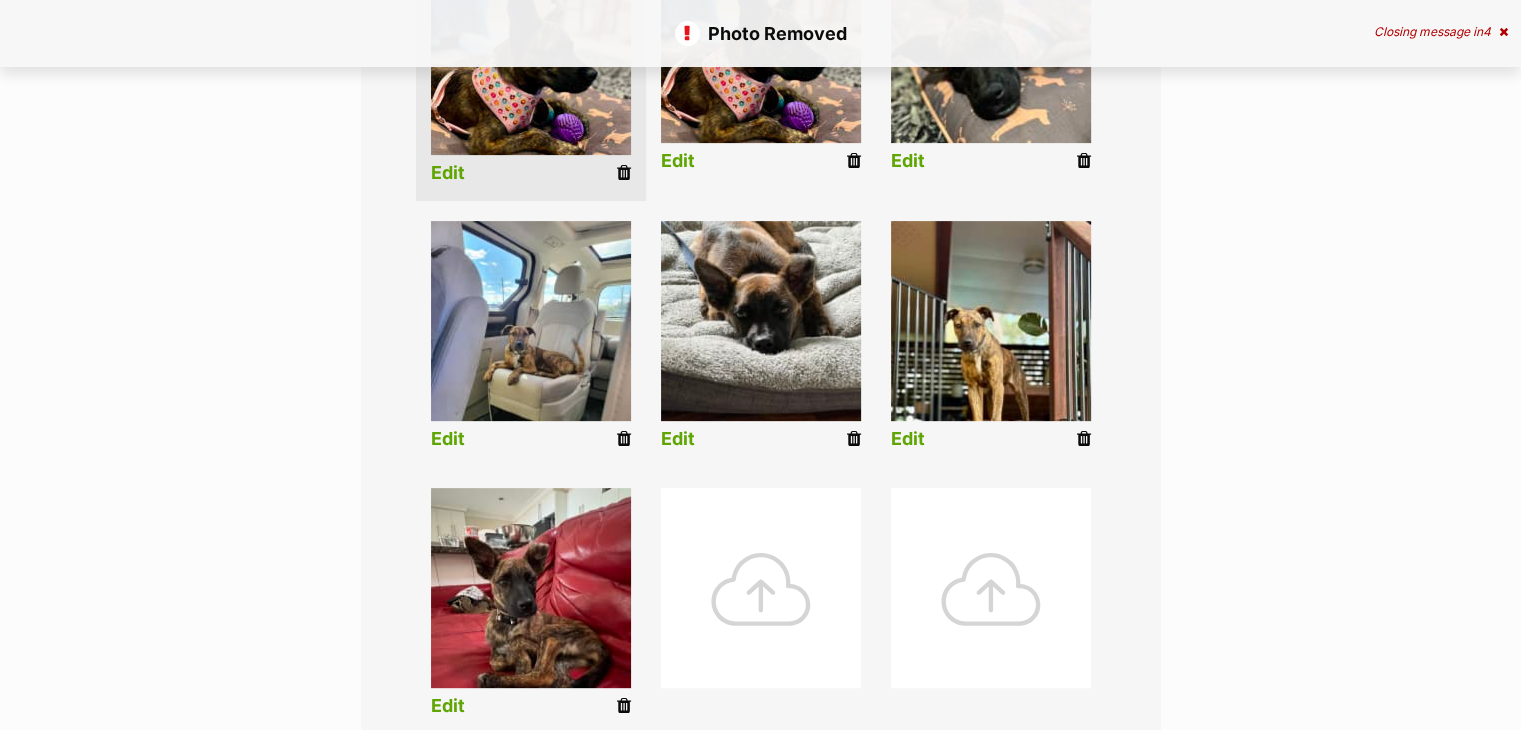 click at bounding box center (1084, 439) 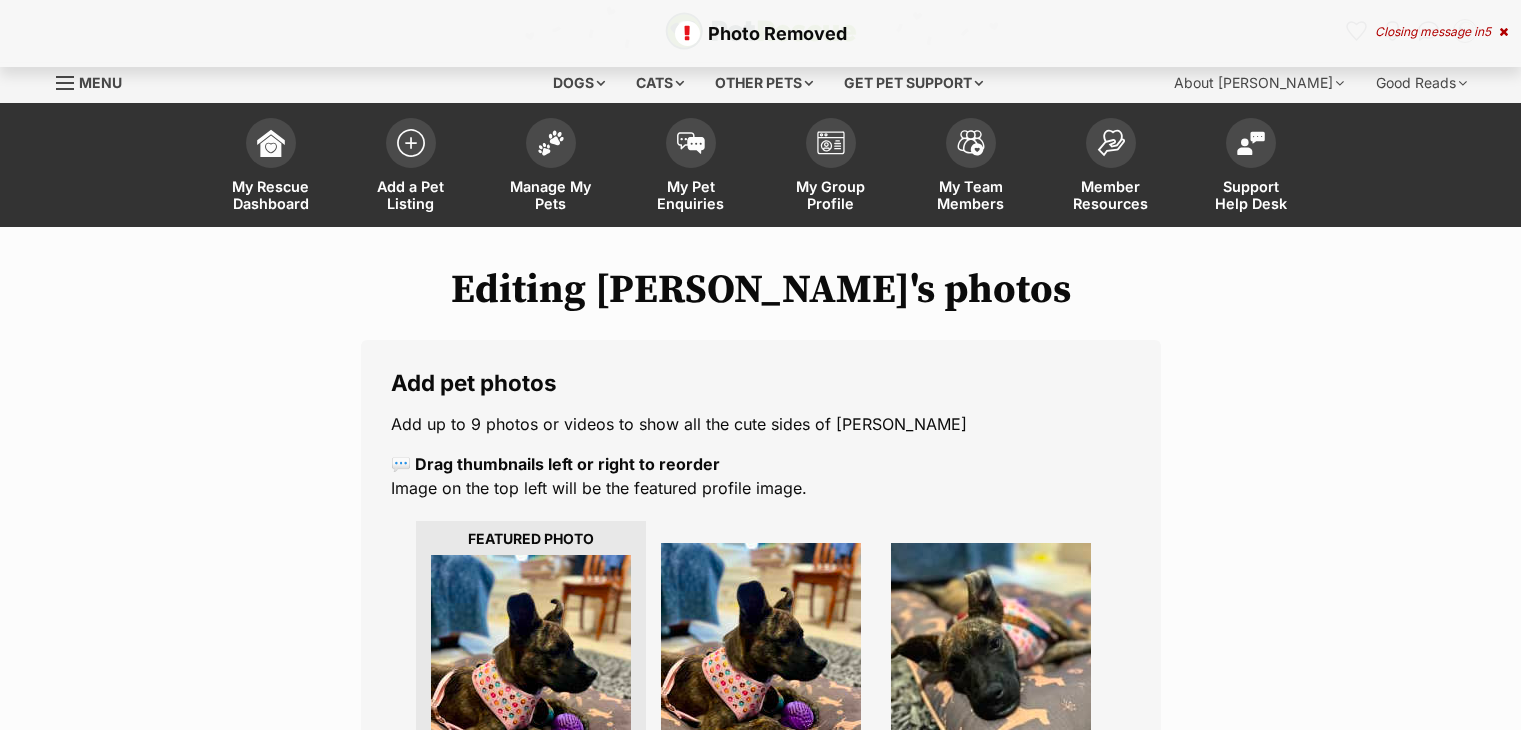 scroll, scrollTop: 400, scrollLeft: 0, axis: vertical 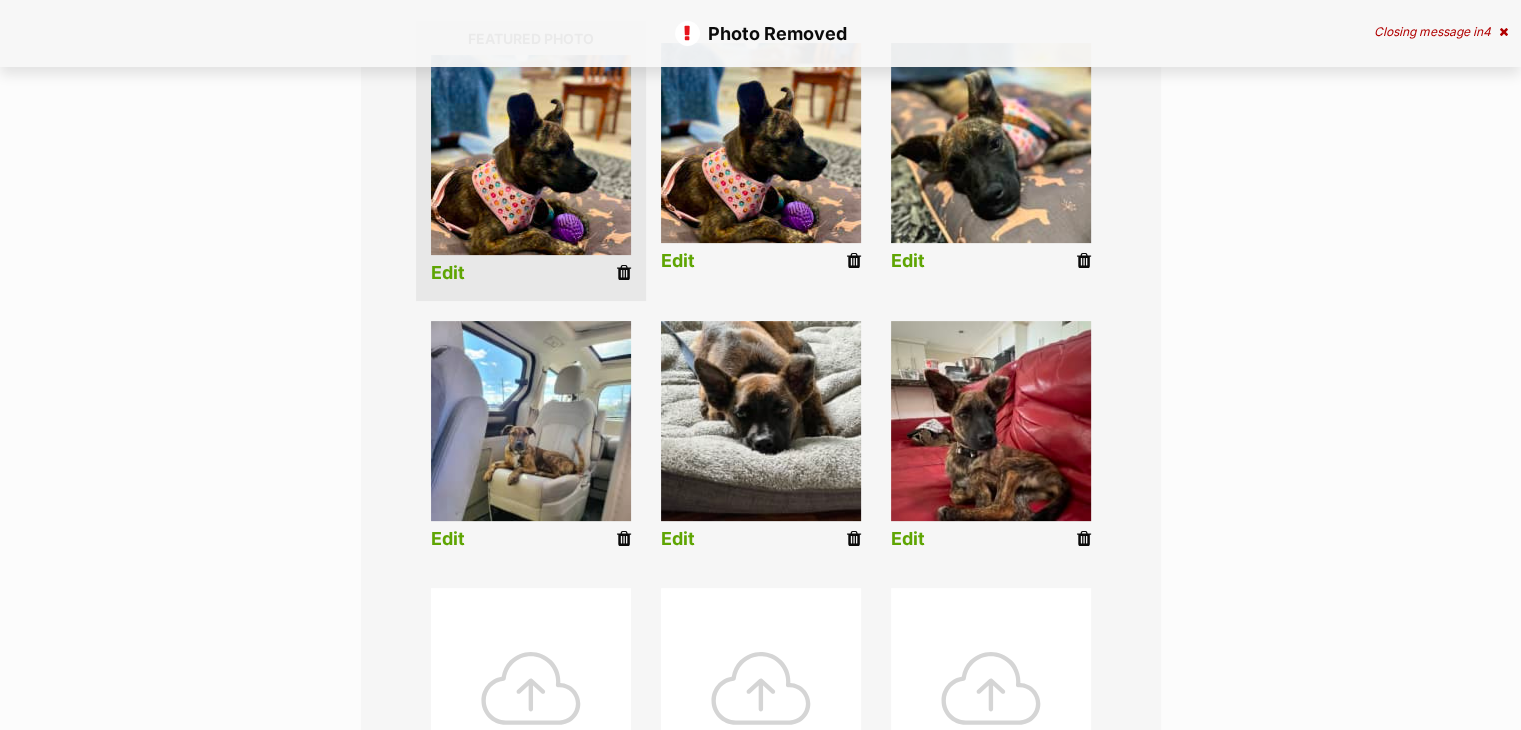 click at bounding box center [1084, 539] 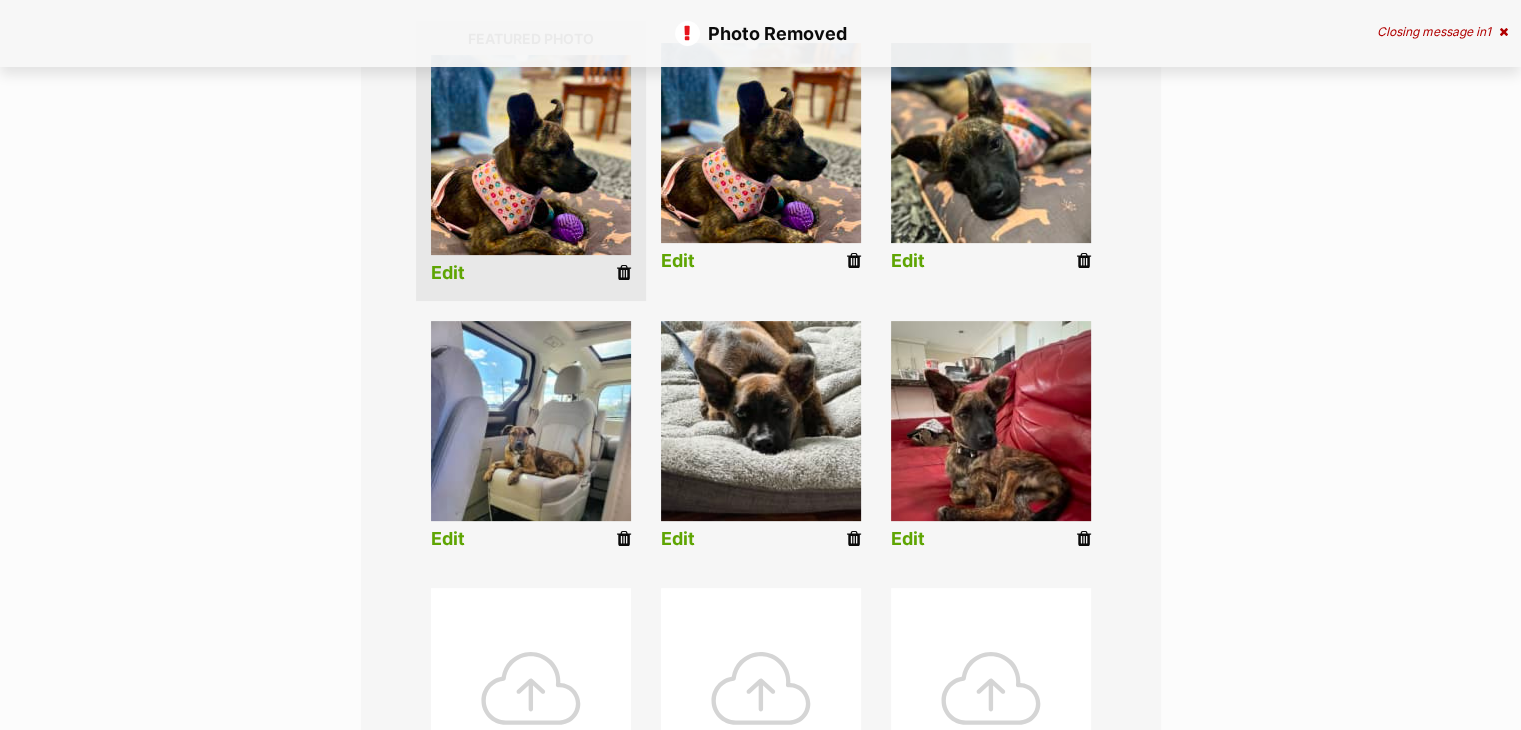 click at bounding box center [854, 261] 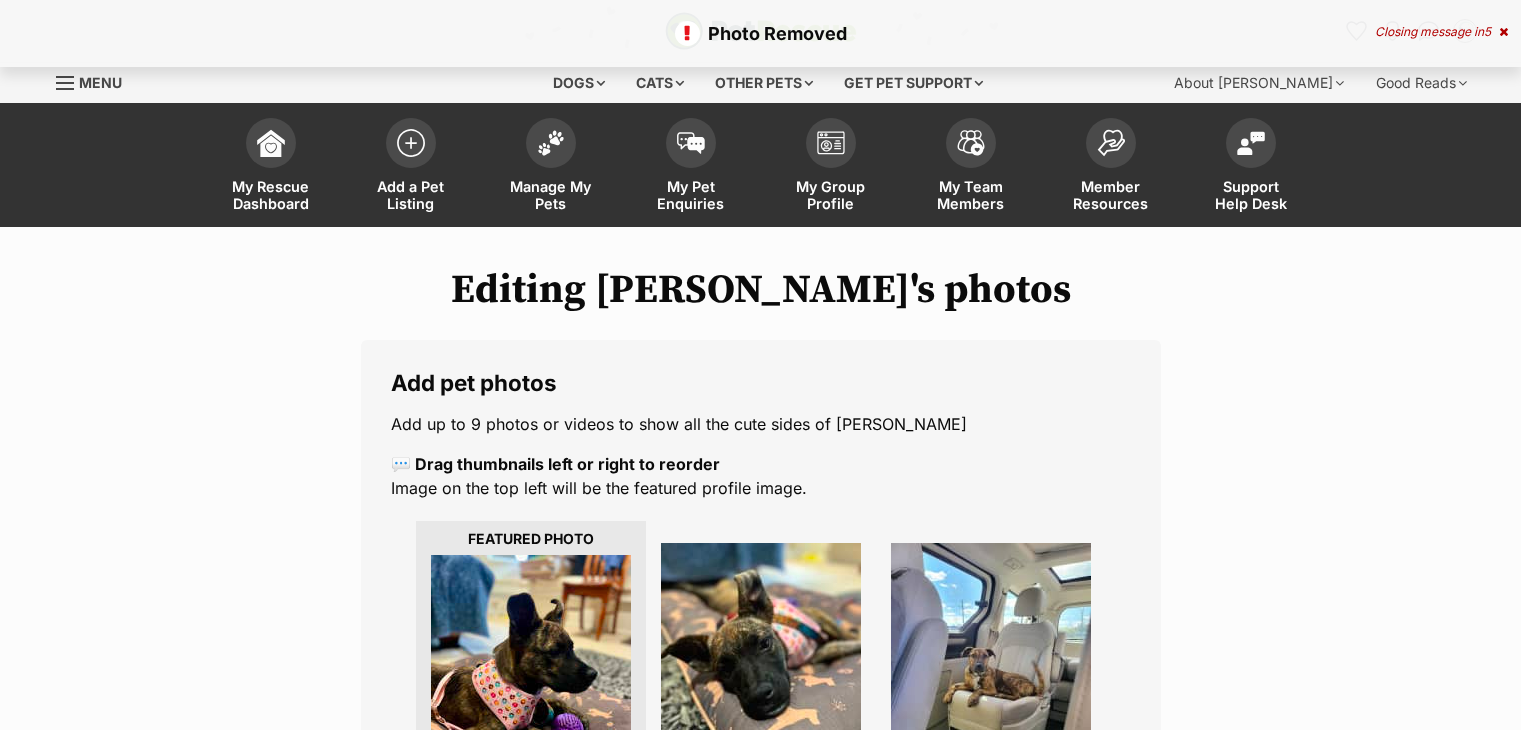 scroll, scrollTop: 0, scrollLeft: 0, axis: both 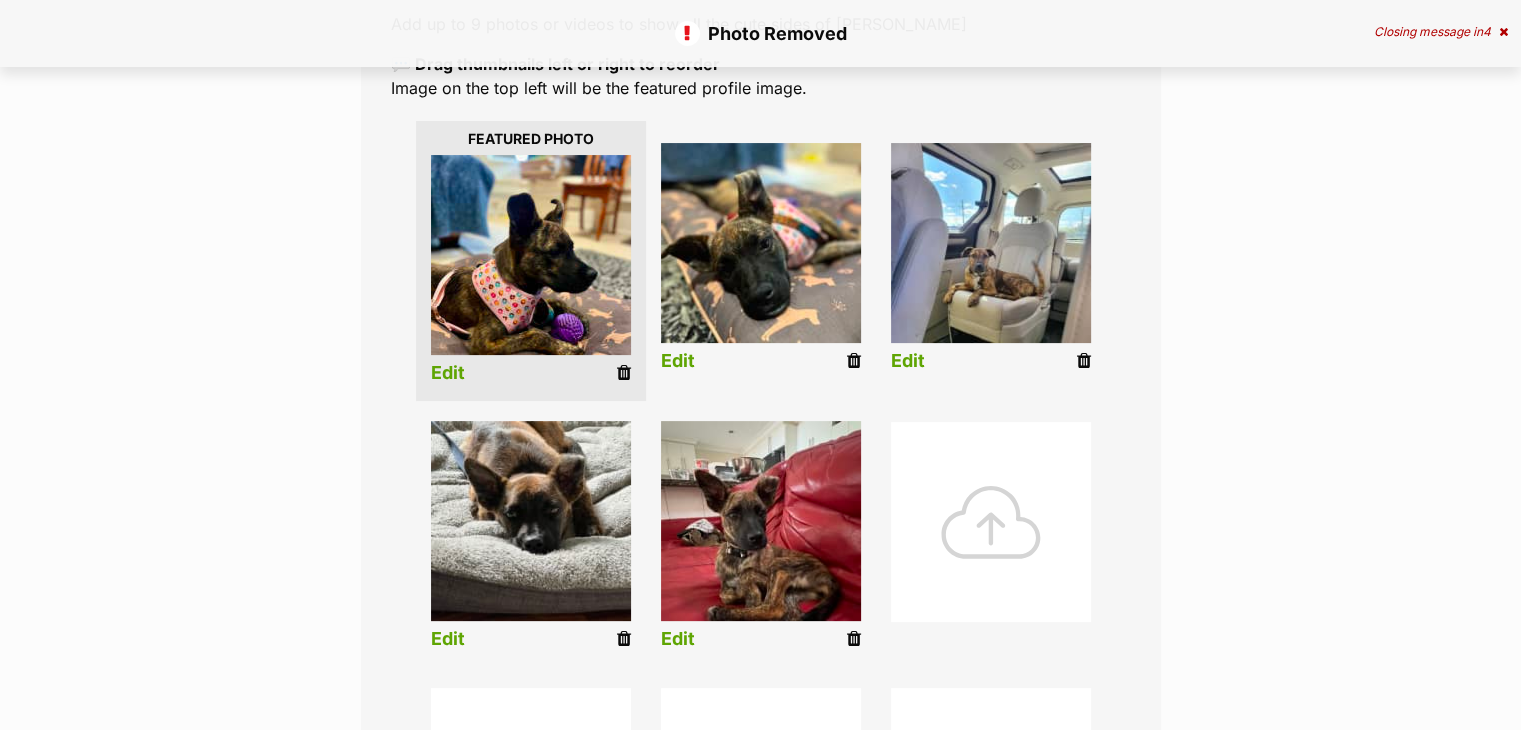 click at bounding box center [1084, 361] 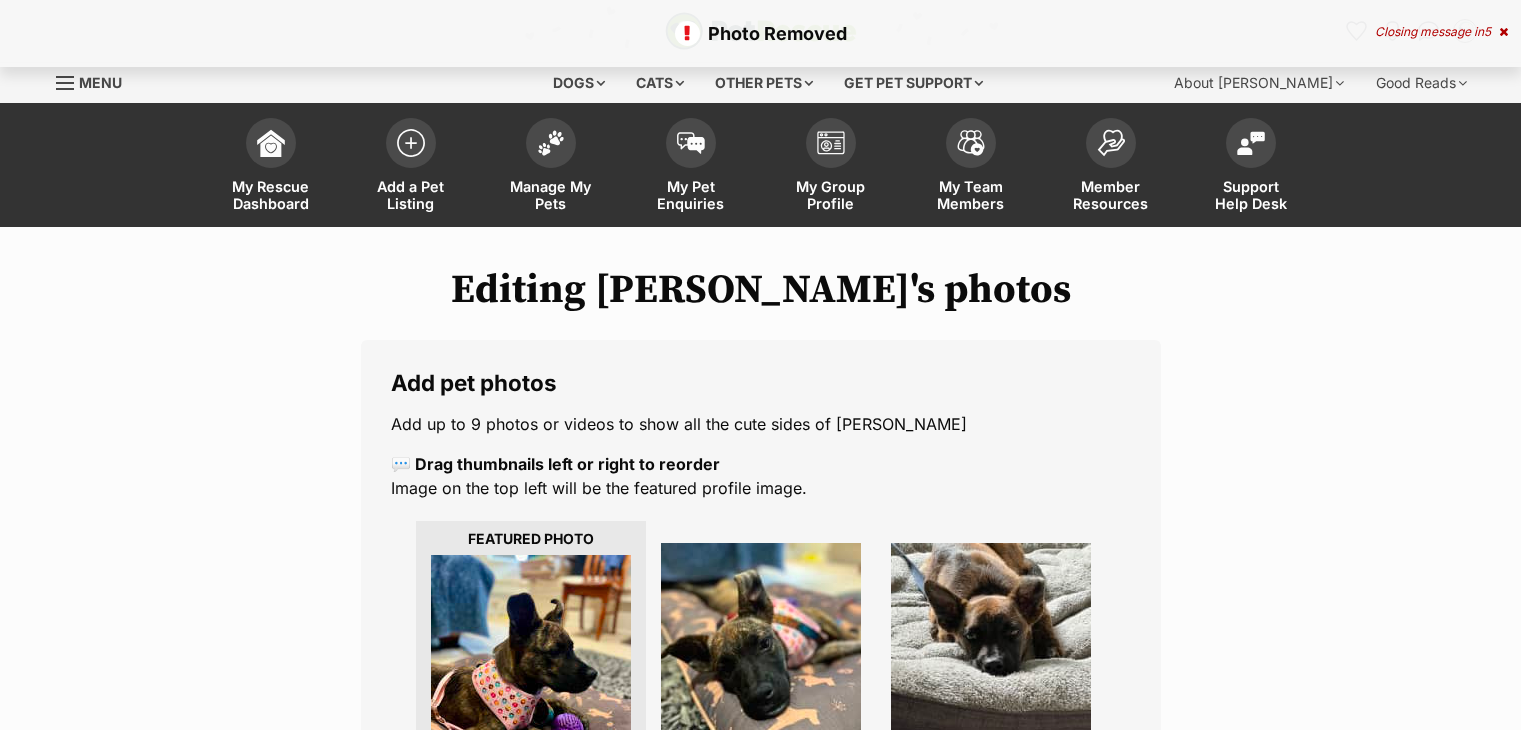 scroll, scrollTop: 400, scrollLeft: 0, axis: vertical 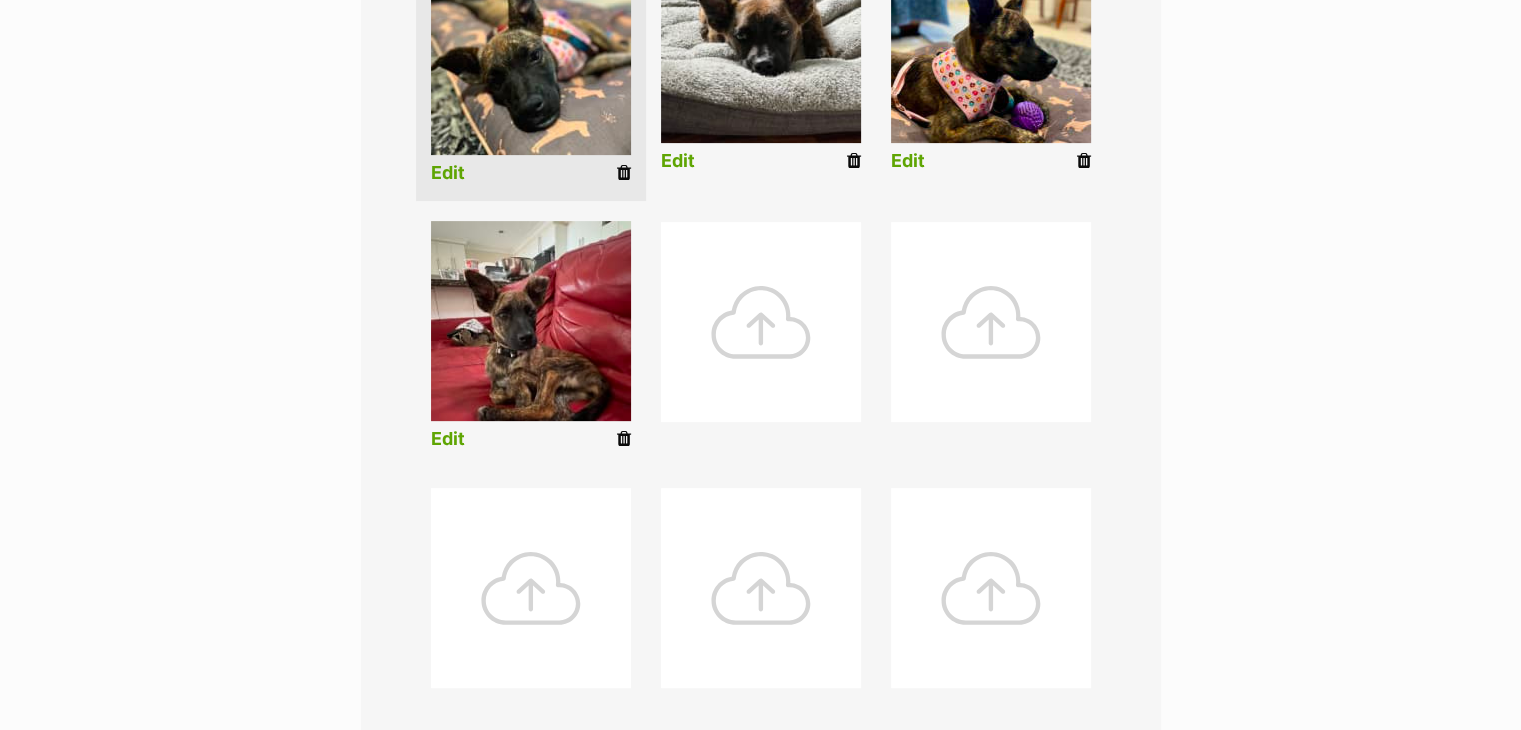 click at bounding box center (761, 322) 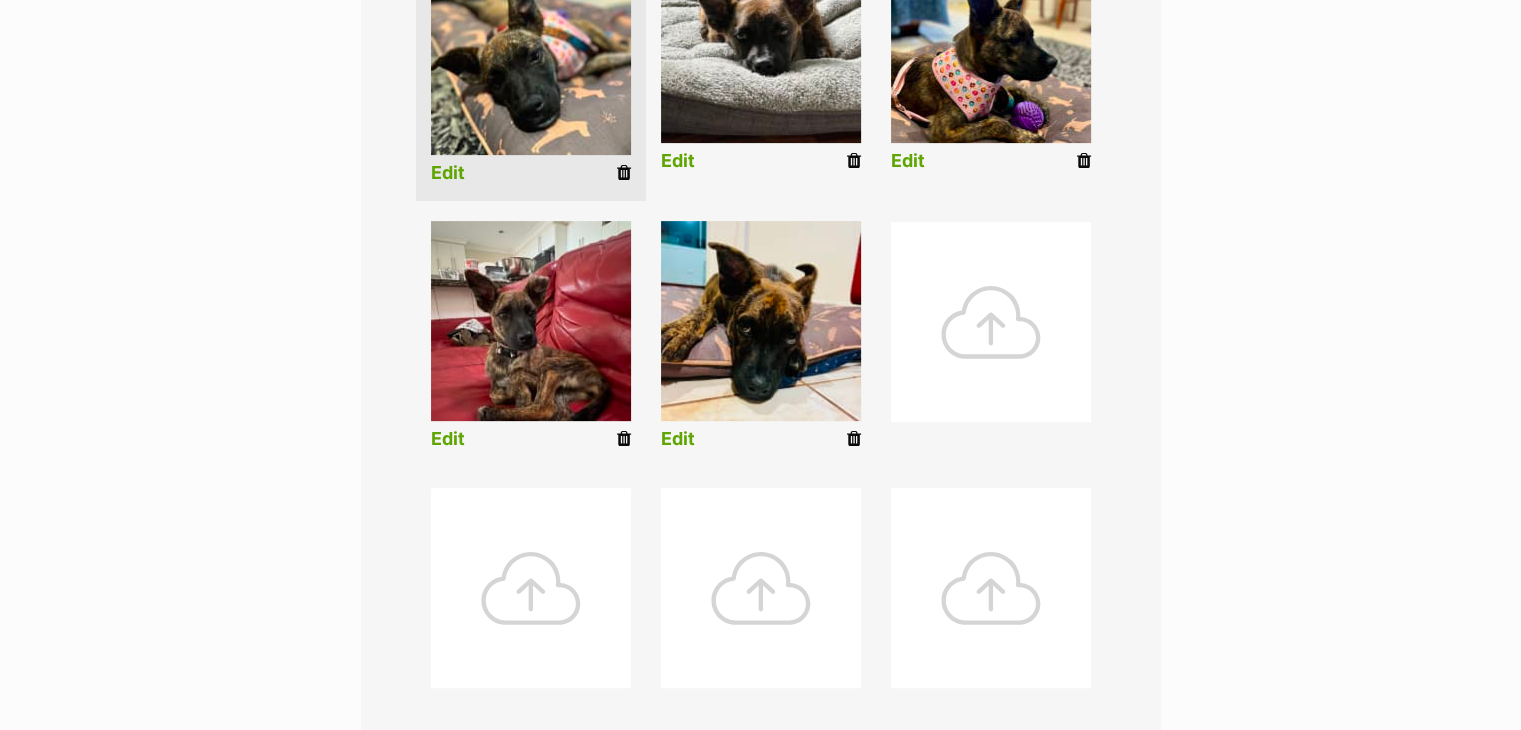 click at bounding box center [991, 322] 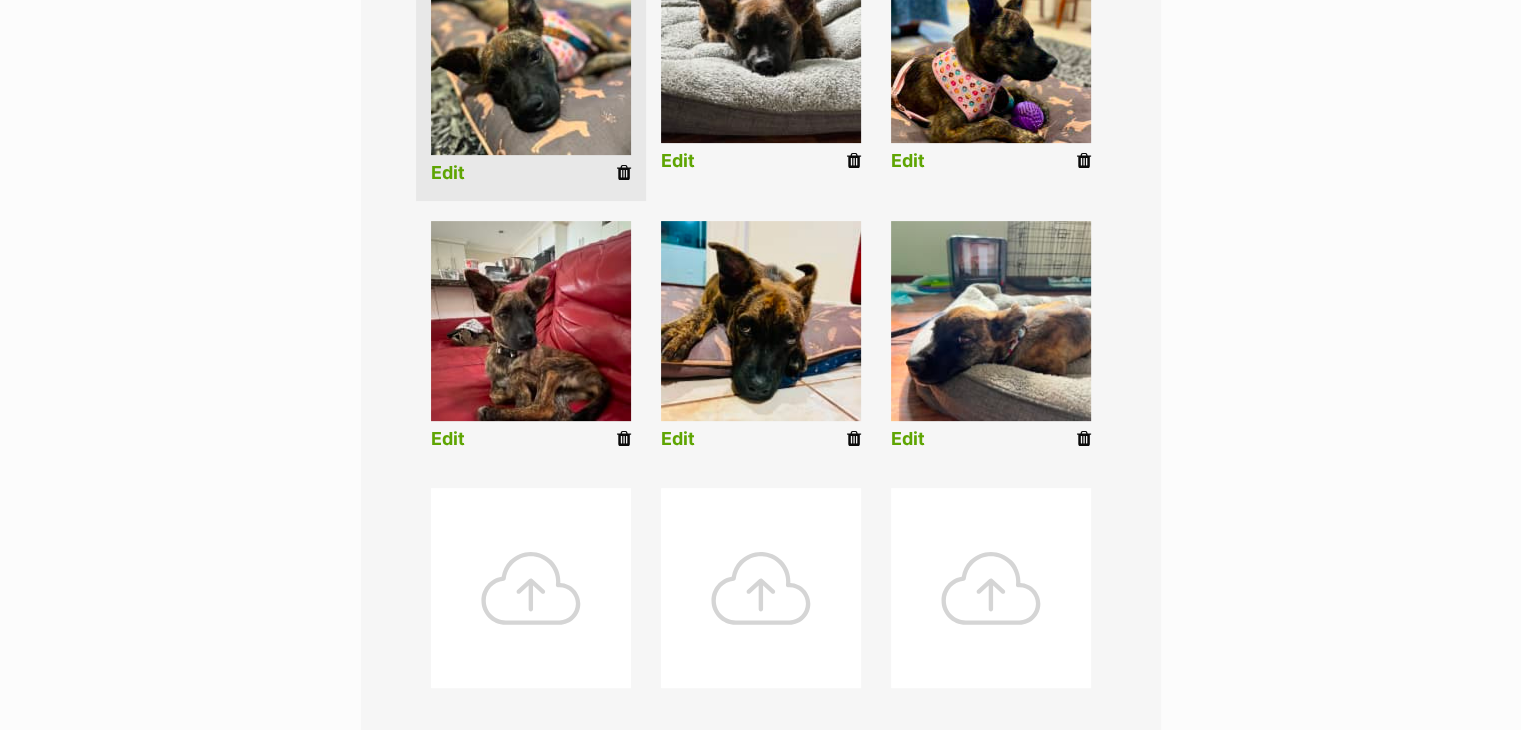 click at bounding box center [531, 588] 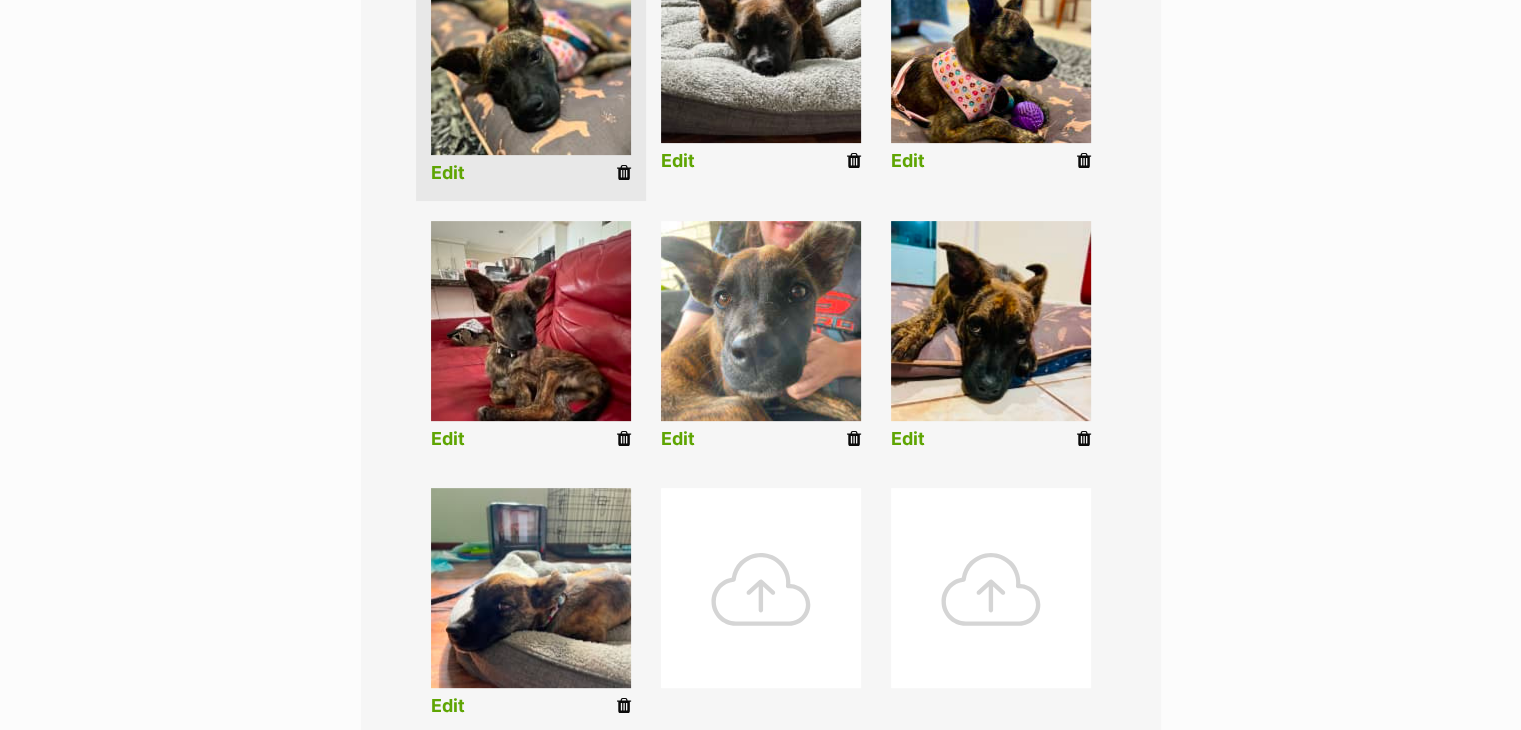 click on "Editing [PERSON_NAME]'s photos
Add pet photos
Add up to 9 photos or videos to show all the cute sides of [PERSON_NAME]
💬 Drag thumbnails left or right to reorder
Image on the top left will be the featured profile image.
Edit
Edit
Edit
Edit
Edit Edit Edit
Upload Photos
7
of 9 photos uploaded
Save and edit profile information
Save changes and view profile" at bounding box center (761, 306) 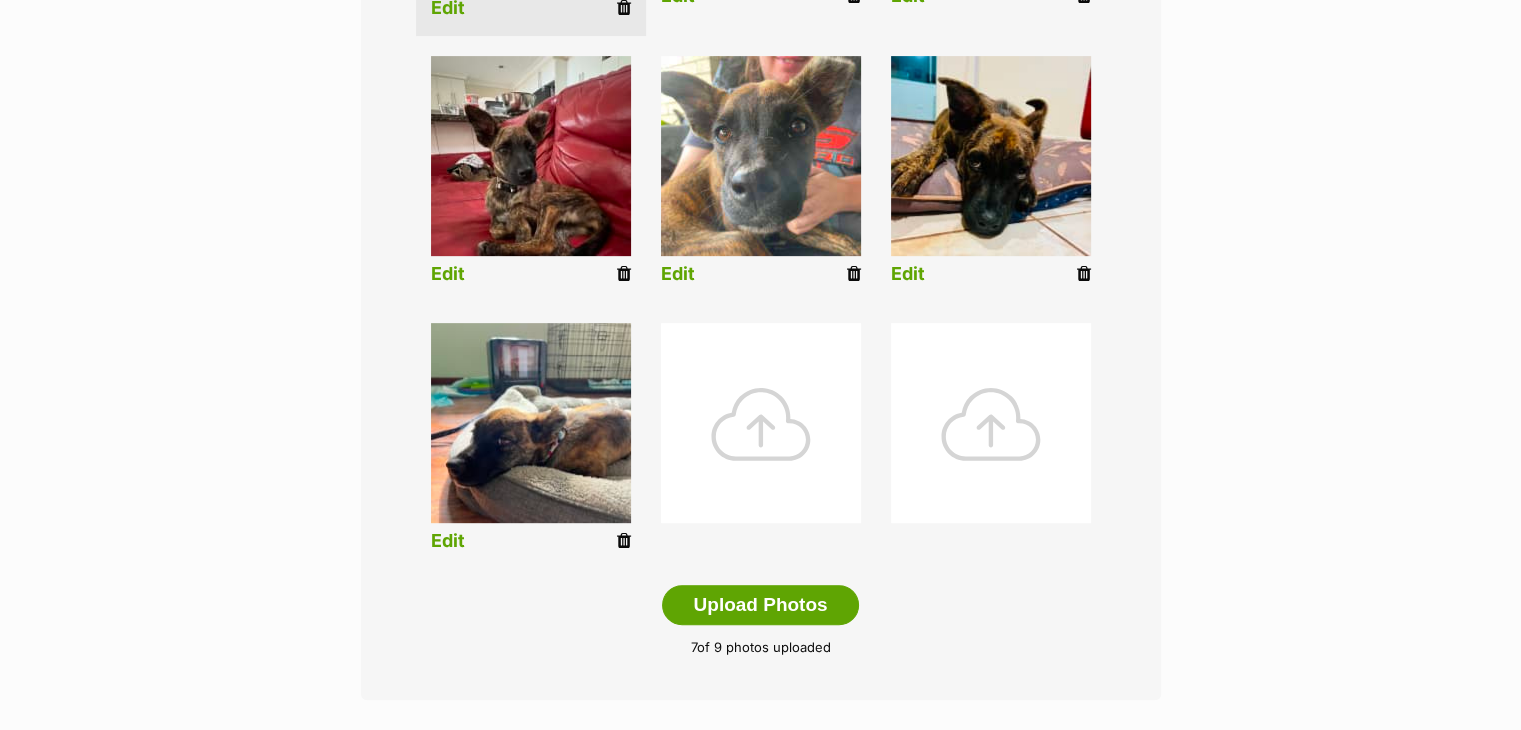 scroll, scrollTop: 1000, scrollLeft: 0, axis: vertical 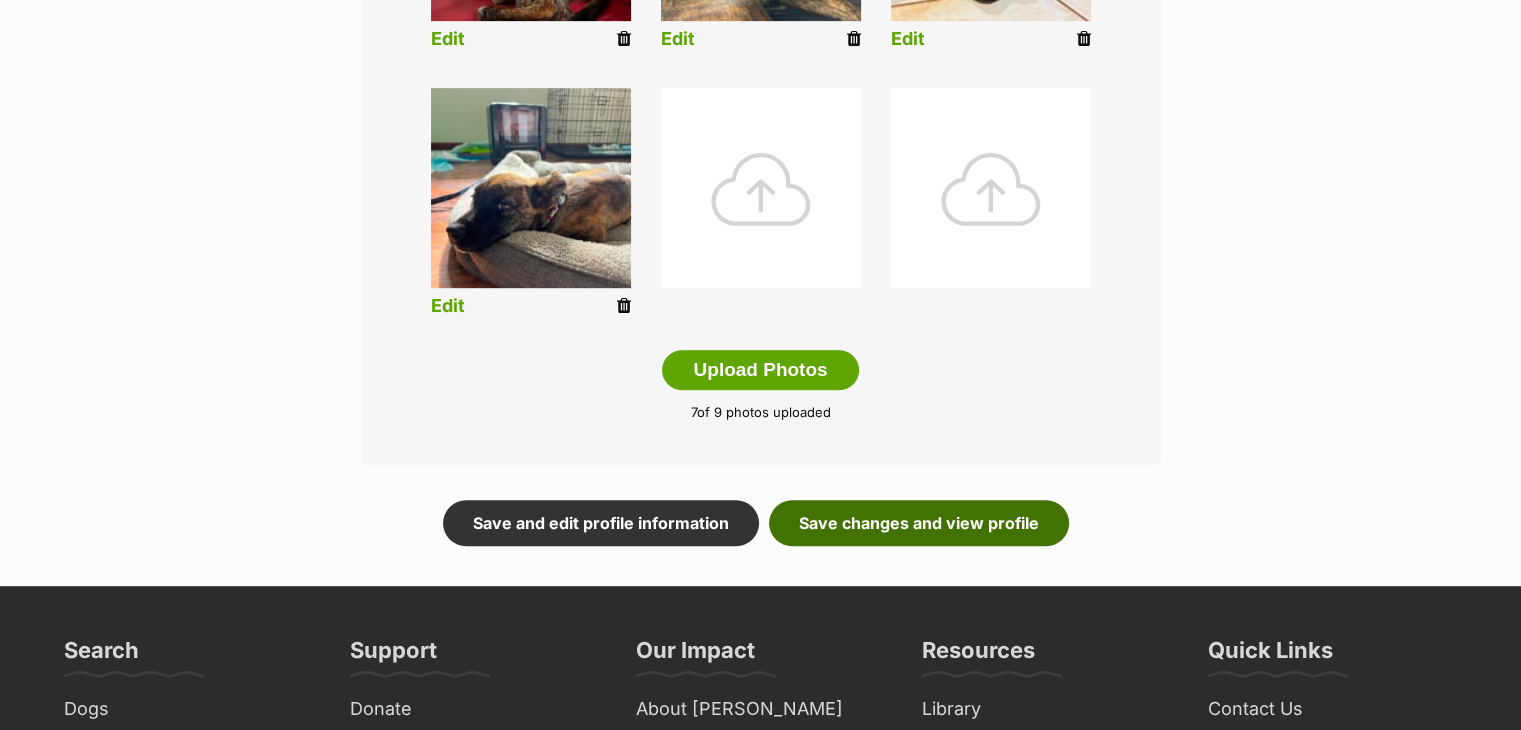 click on "Save changes and view profile" at bounding box center [919, 523] 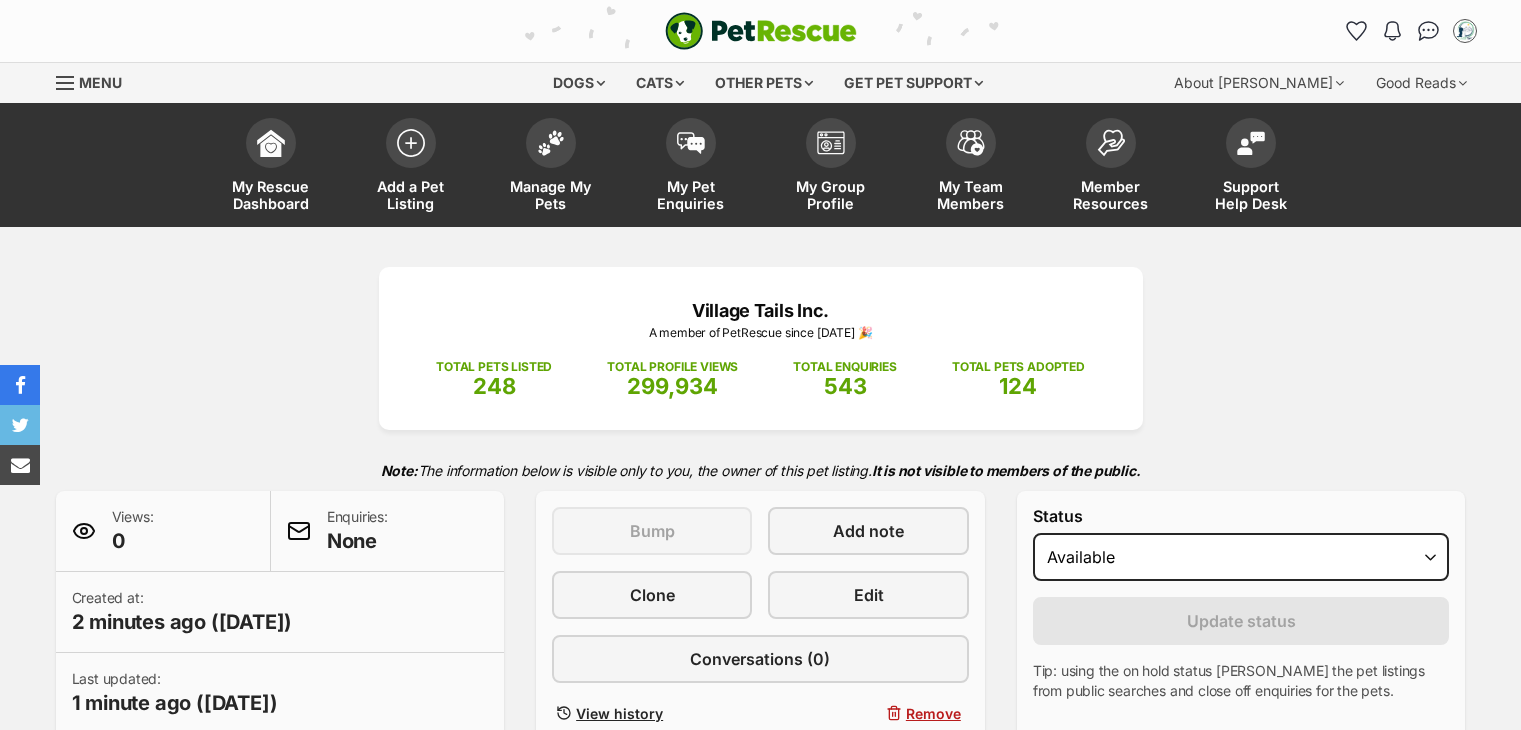 scroll, scrollTop: 0, scrollLeft: 0, axis: both 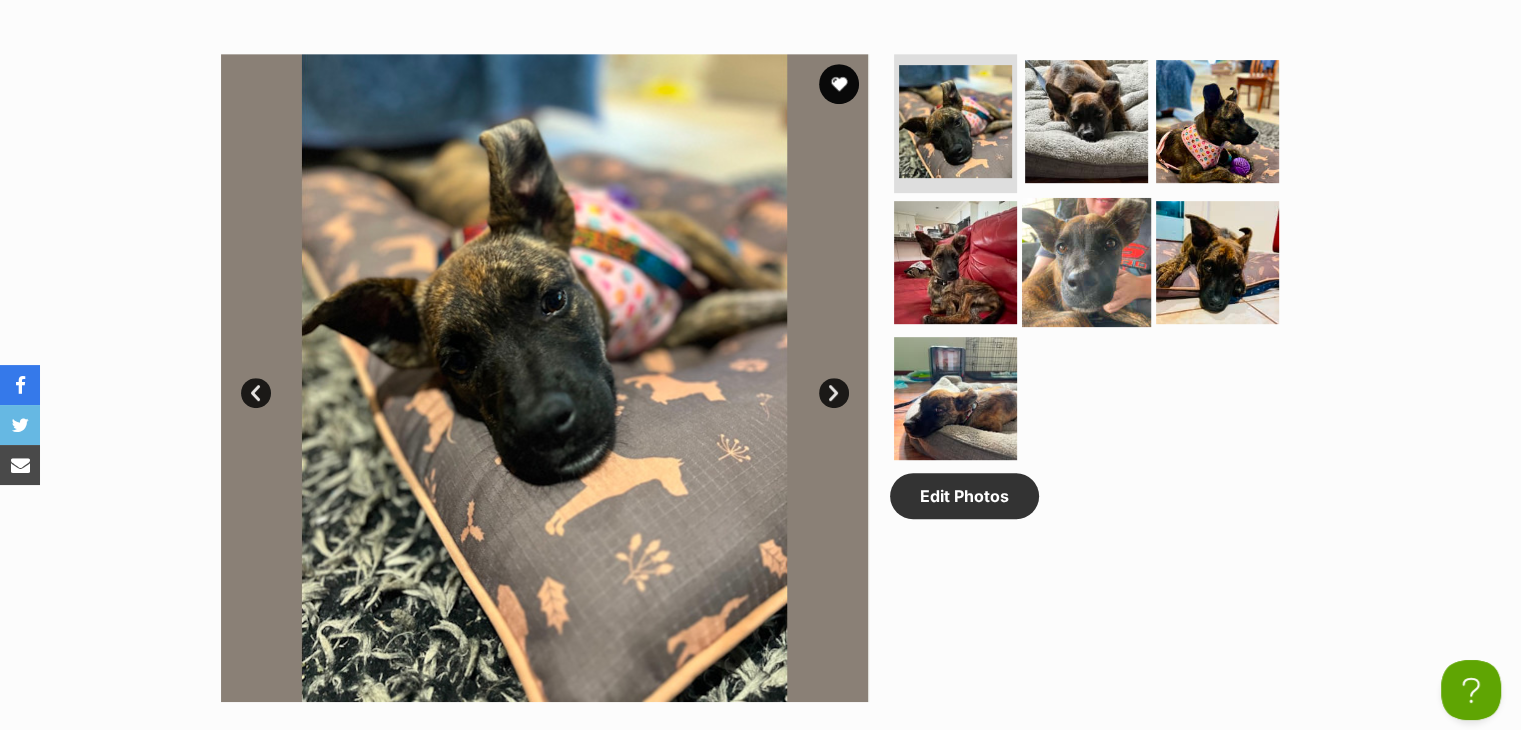 click at bounding box center [1086, 262] 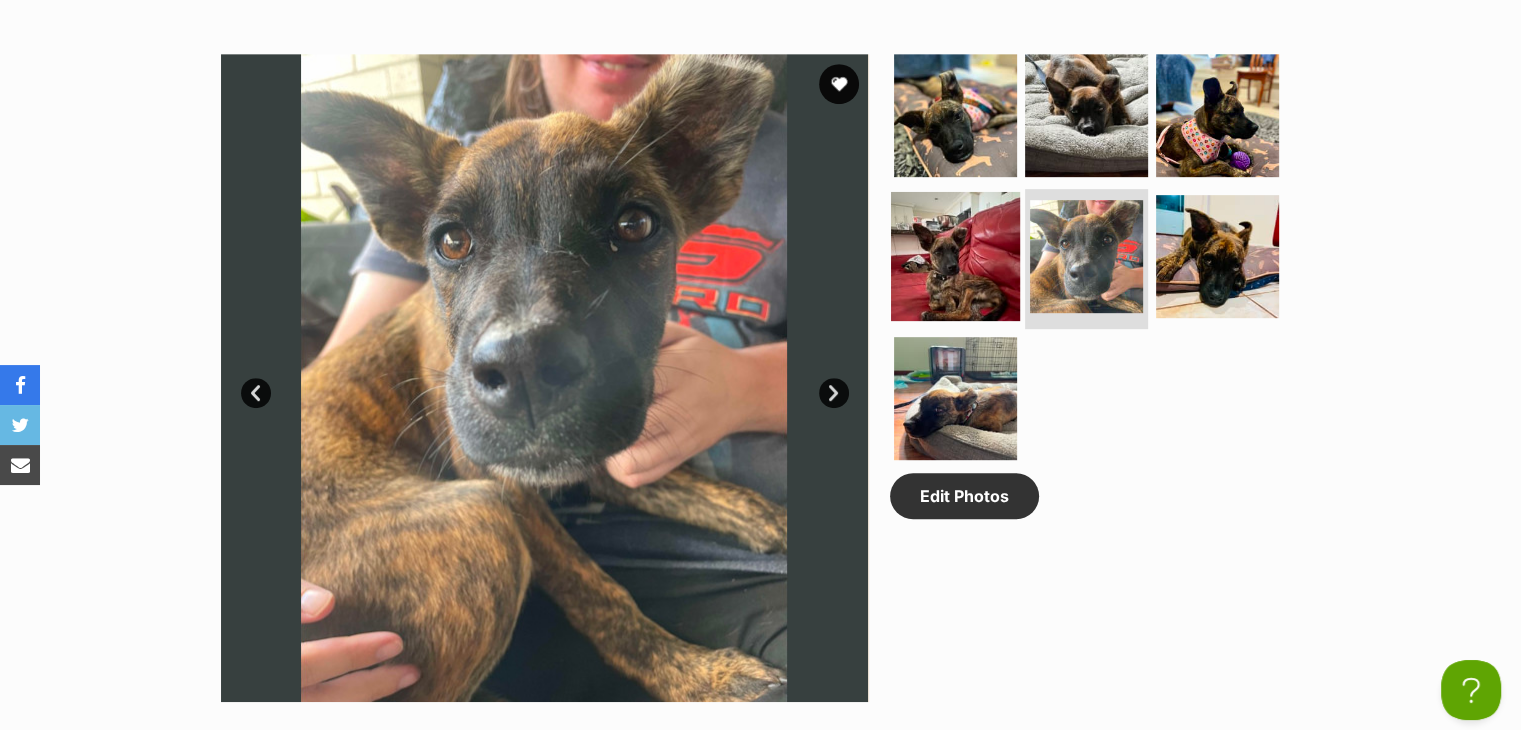 click at bounding box center (955, 256) 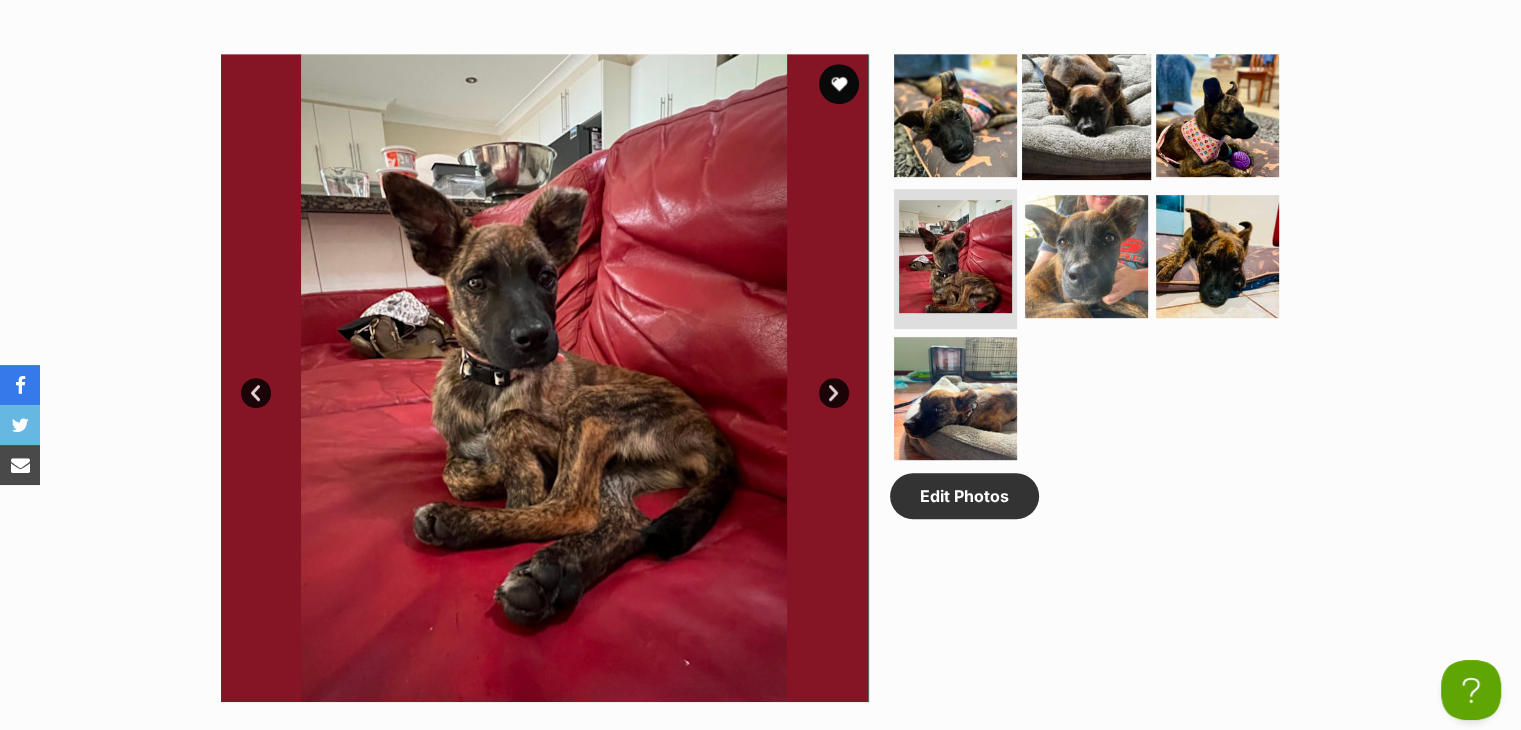 click at bounding box center (1086, 114) 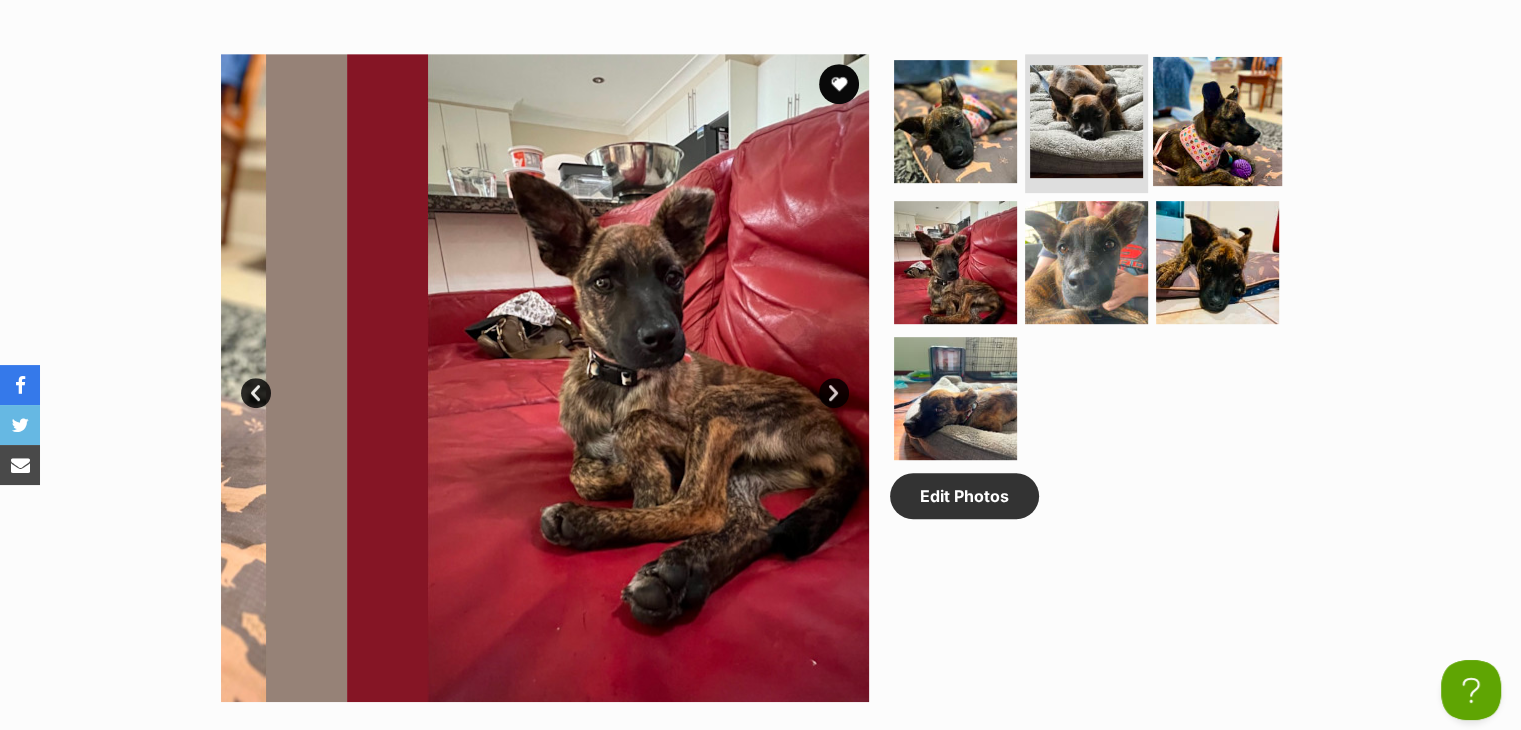 click at bounding box center (1217, 120) 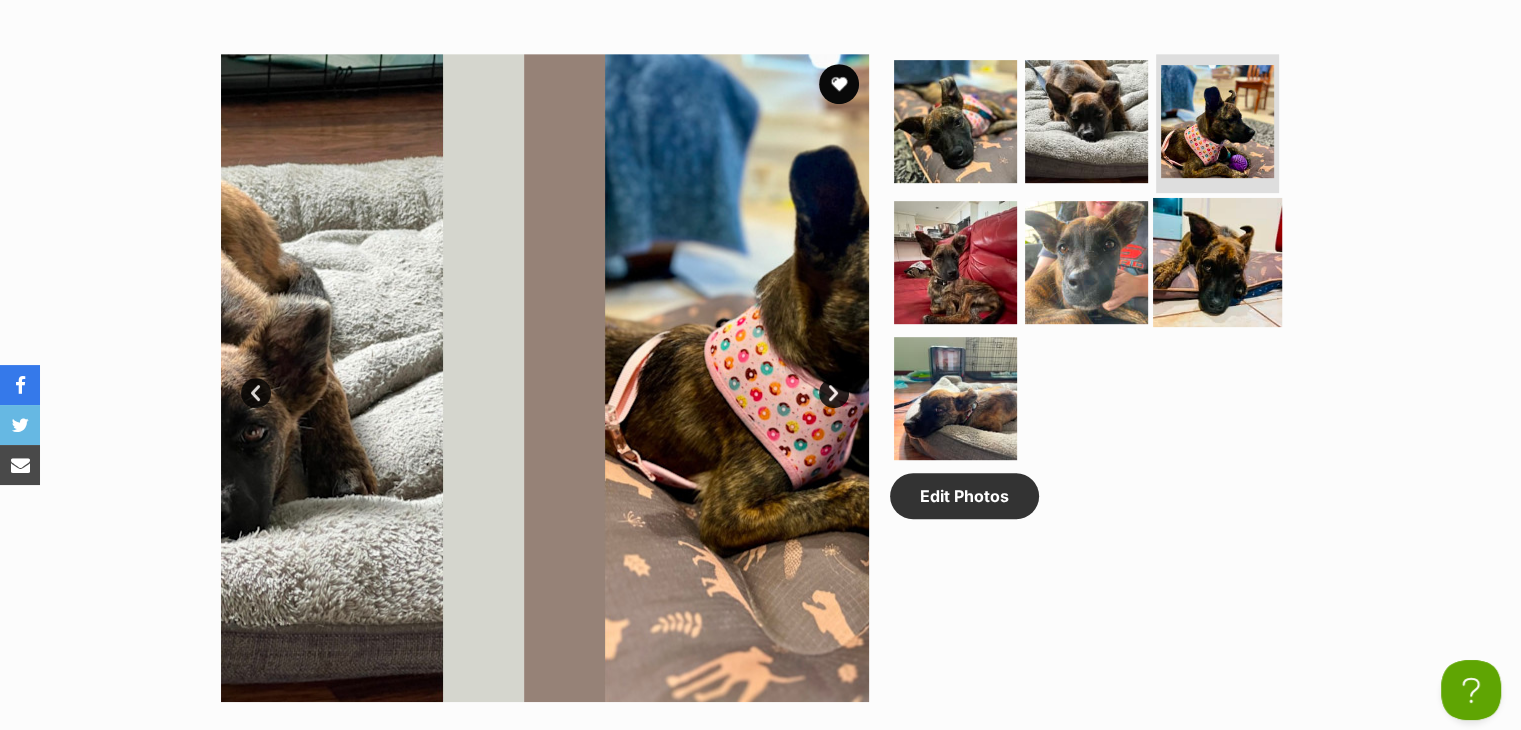 click at bounding box center [1217, 262] 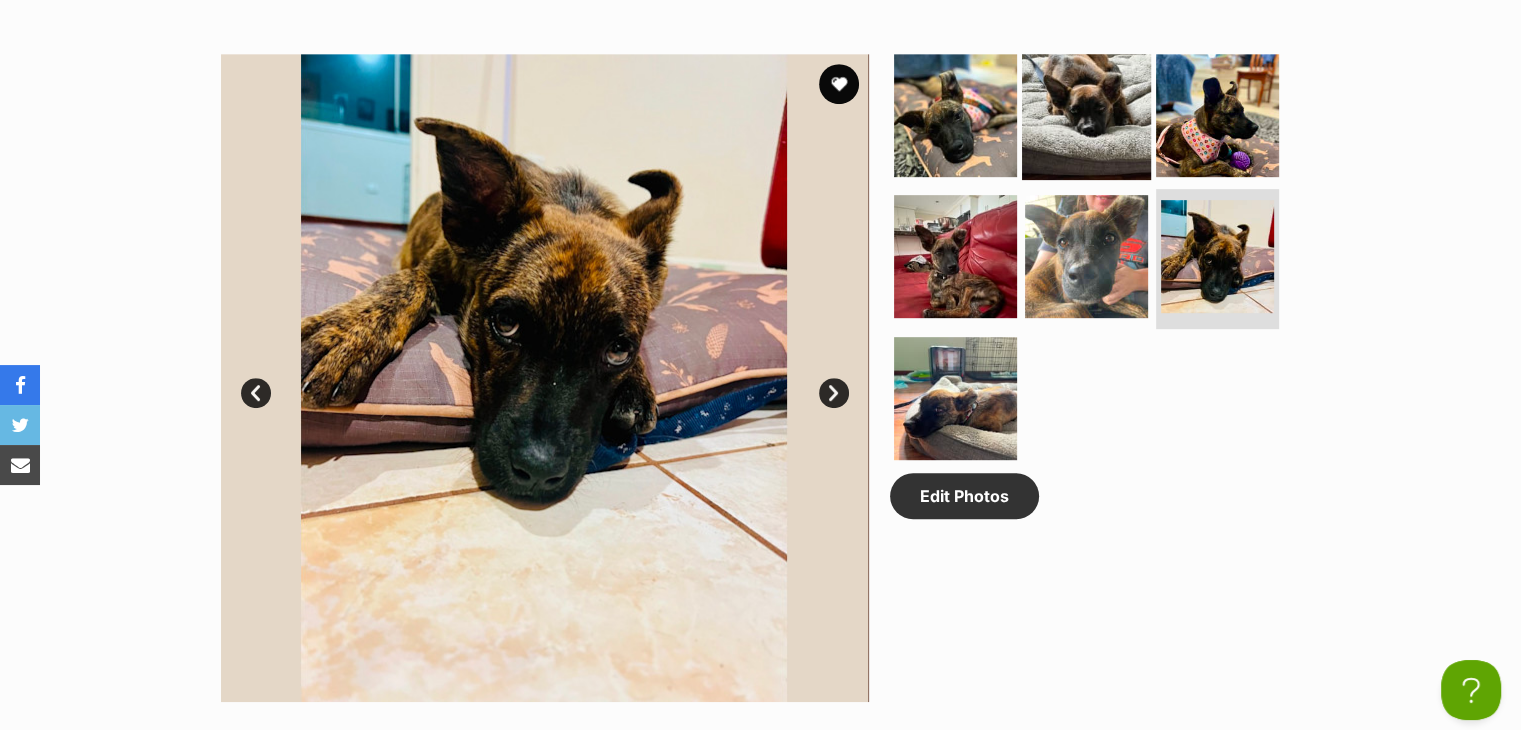 click at bounding box center (1086, 114) 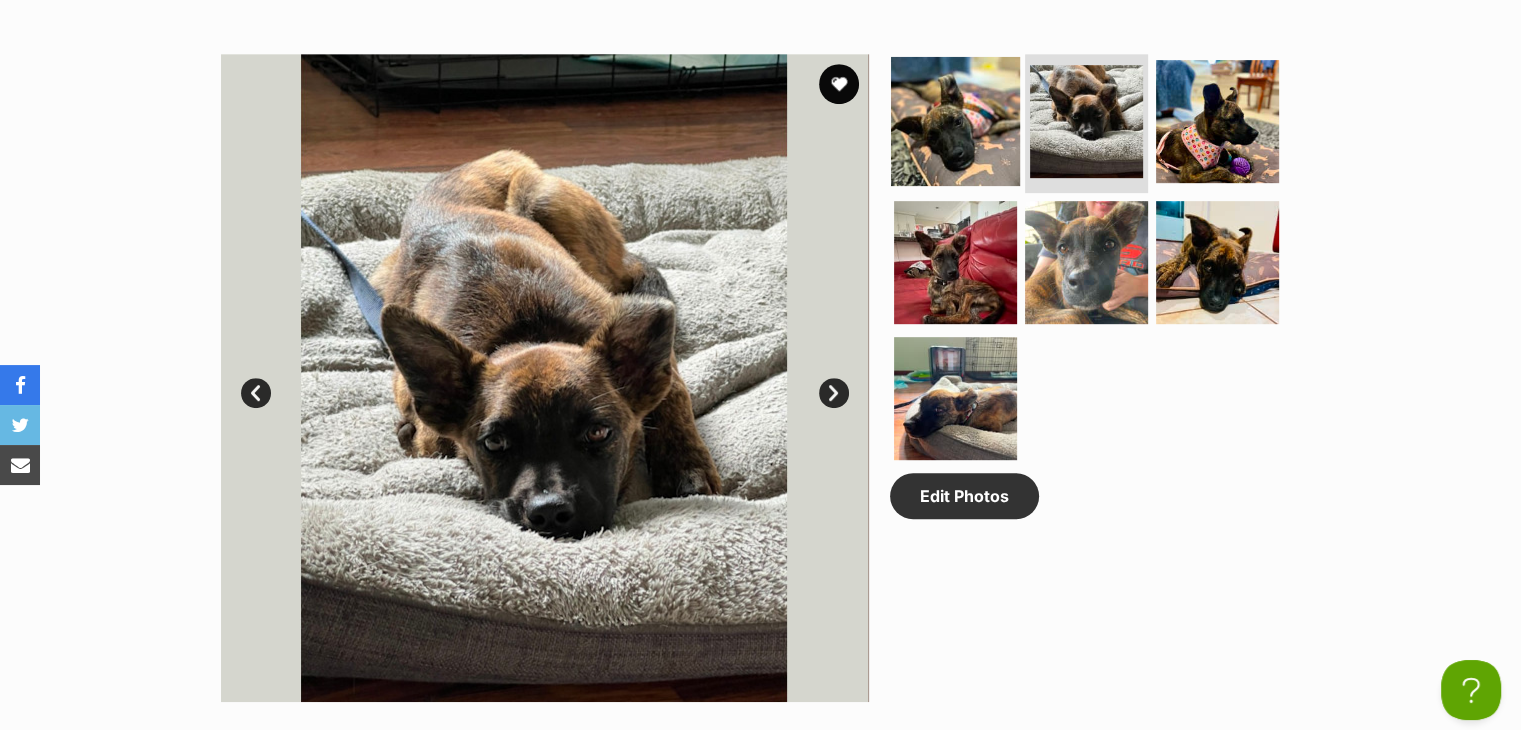 click at bounding box center (955, 120) 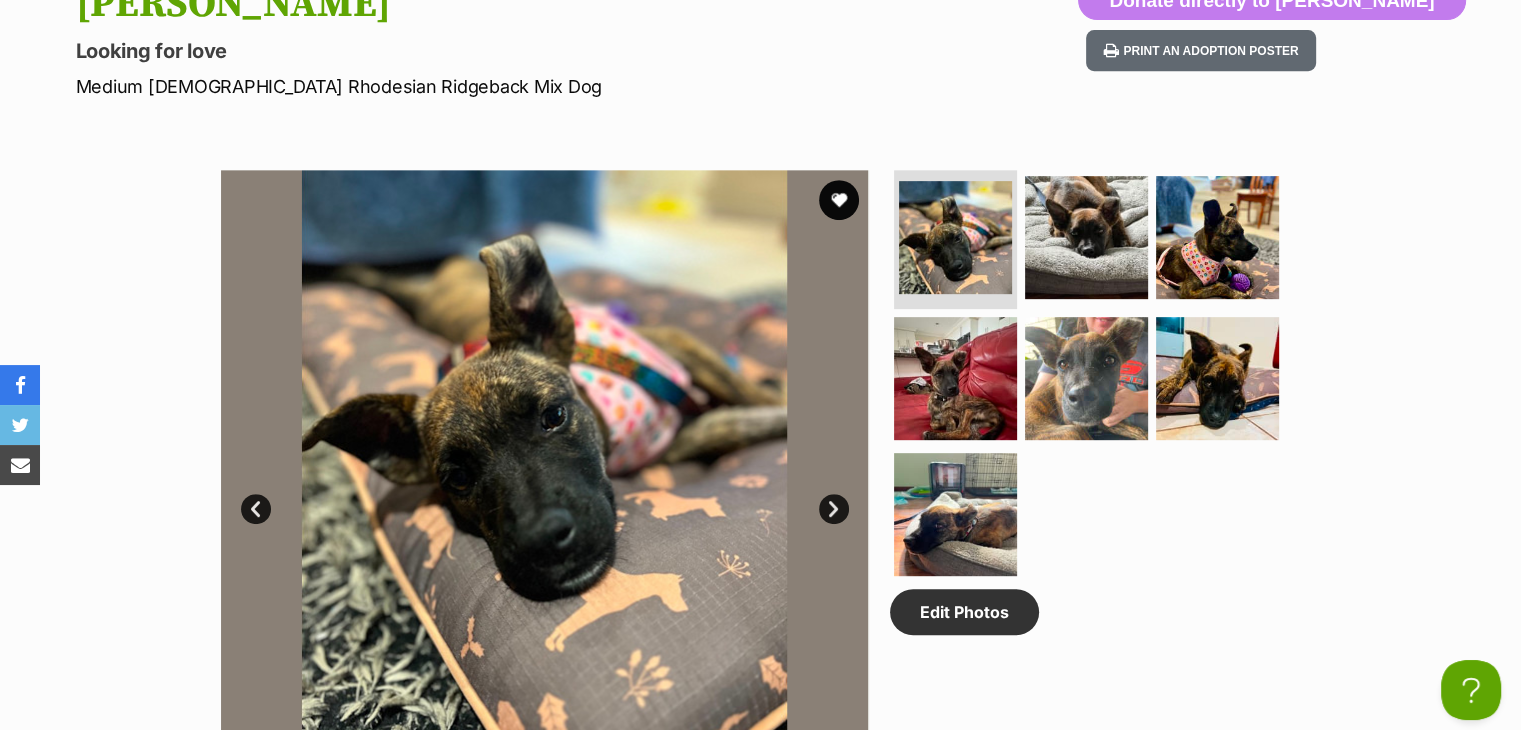 scroll, scrollTop: 700, scrollLeft: 0, axis: vertical 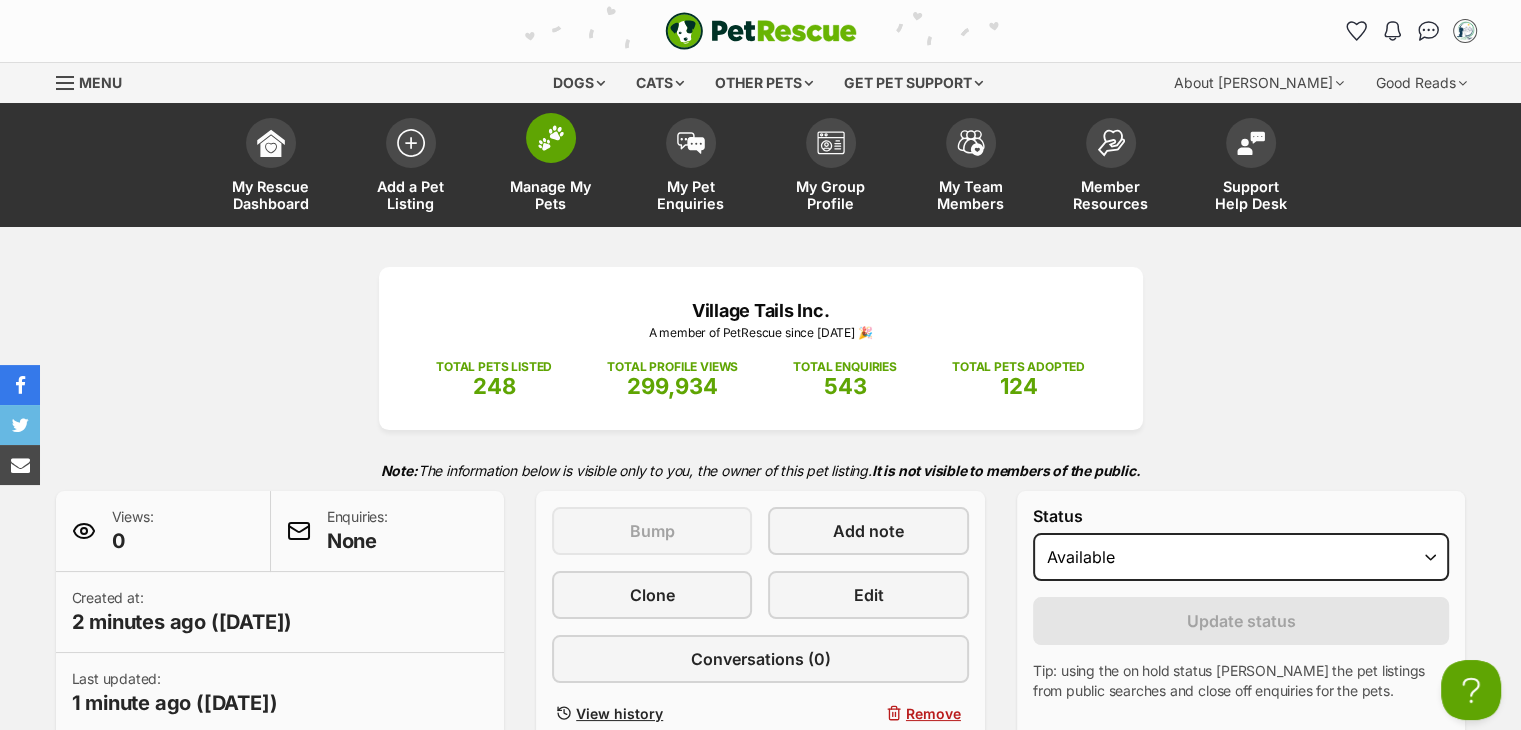 click on "Manage My Pets" at bounding box center (551, 167) 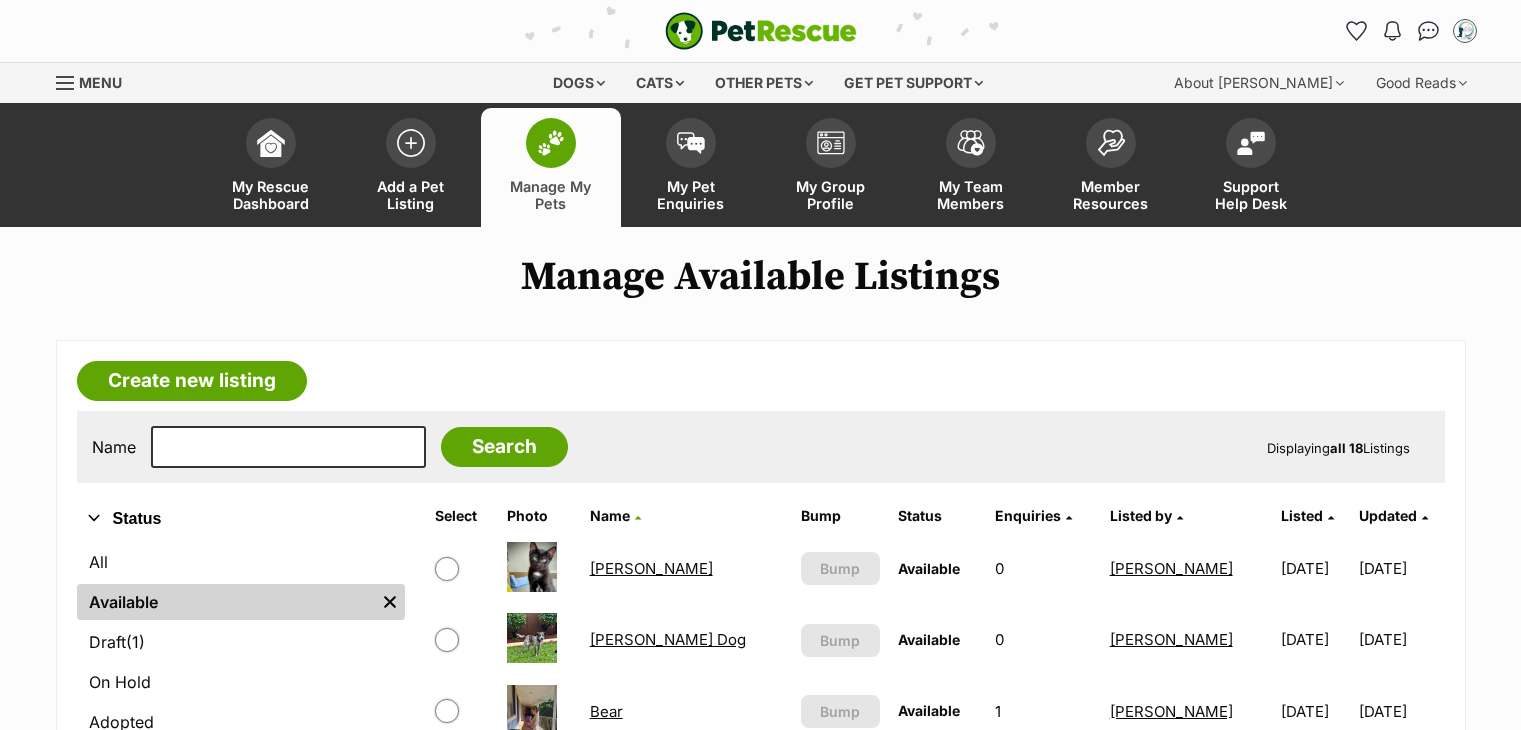 scroll, scrollTop: 300, scrollLeft: 0, axis: vertical 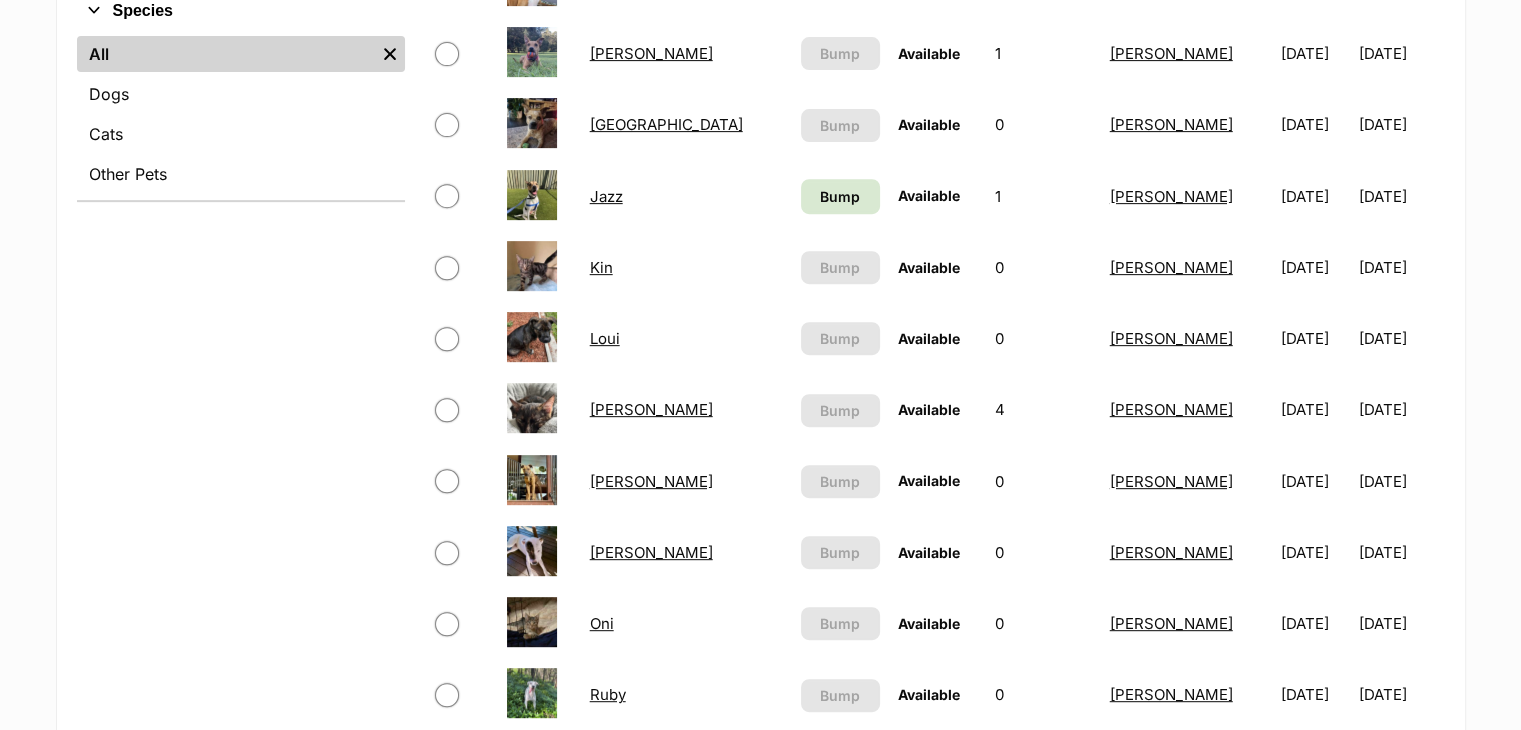 click on "Loui" at bounding box center (605, 338) 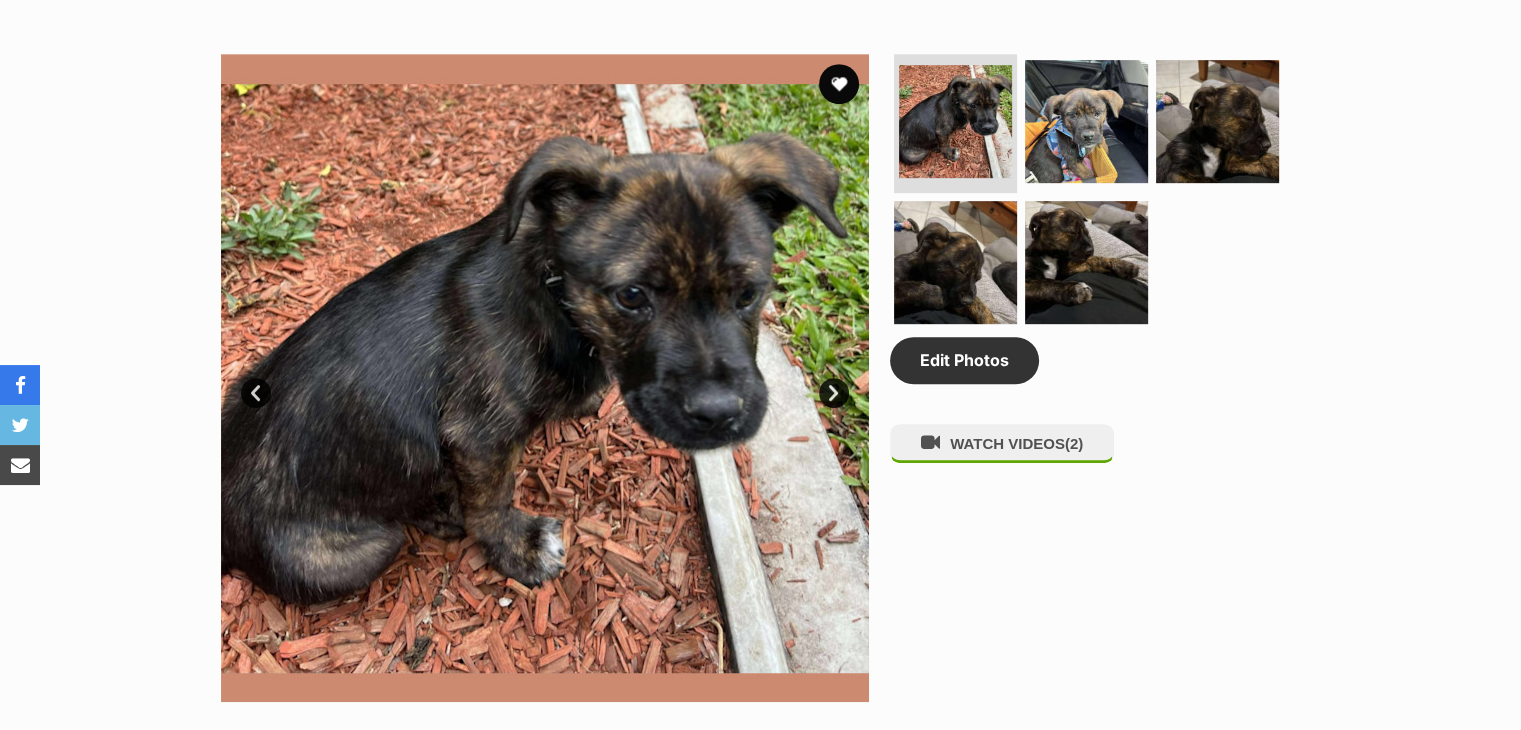 scroll, scrollTop: 0, scrollLeft: 0, axis: both 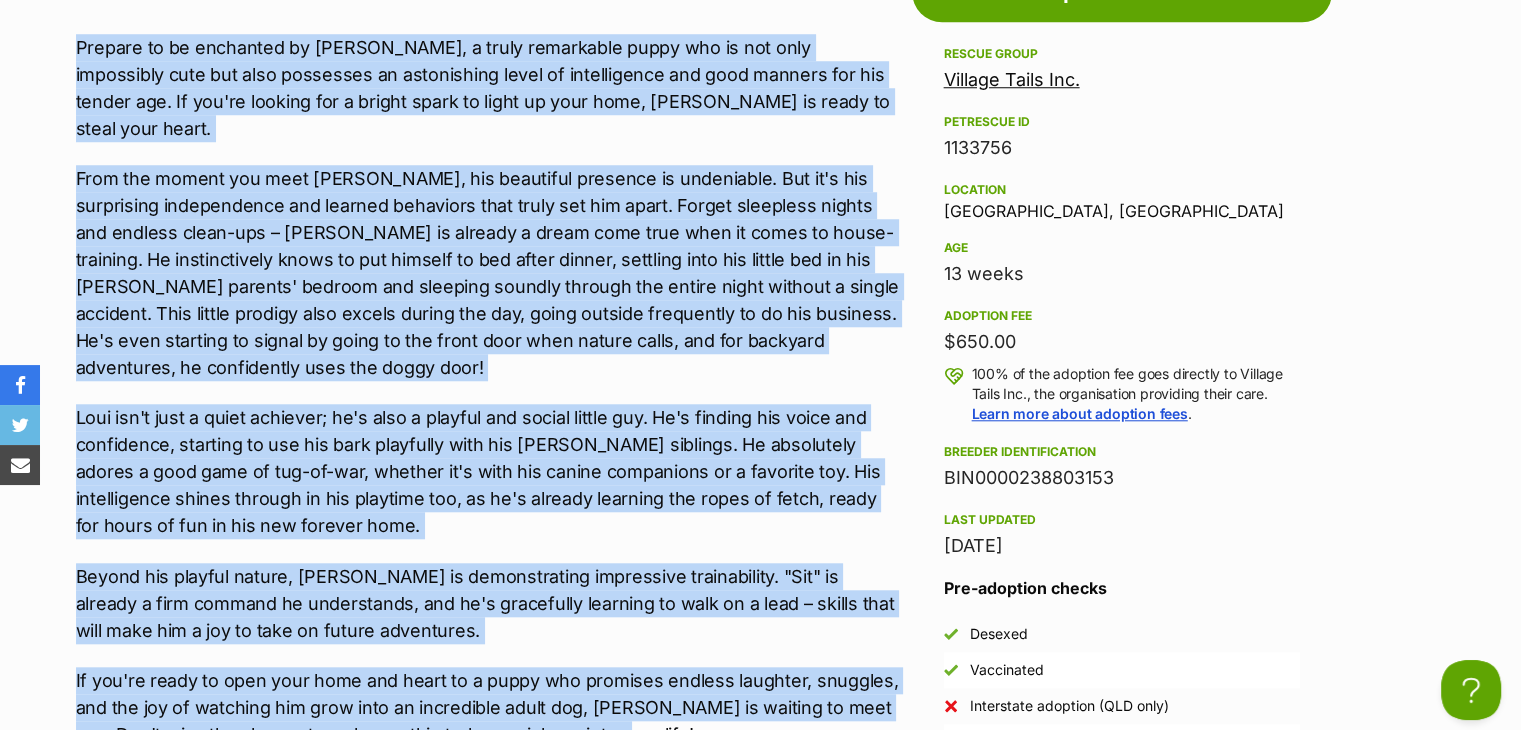 drag, startPoint x: 54, startPoint y: 36, endPoint x: 766, endPoint y: 665, distance: 950.04474 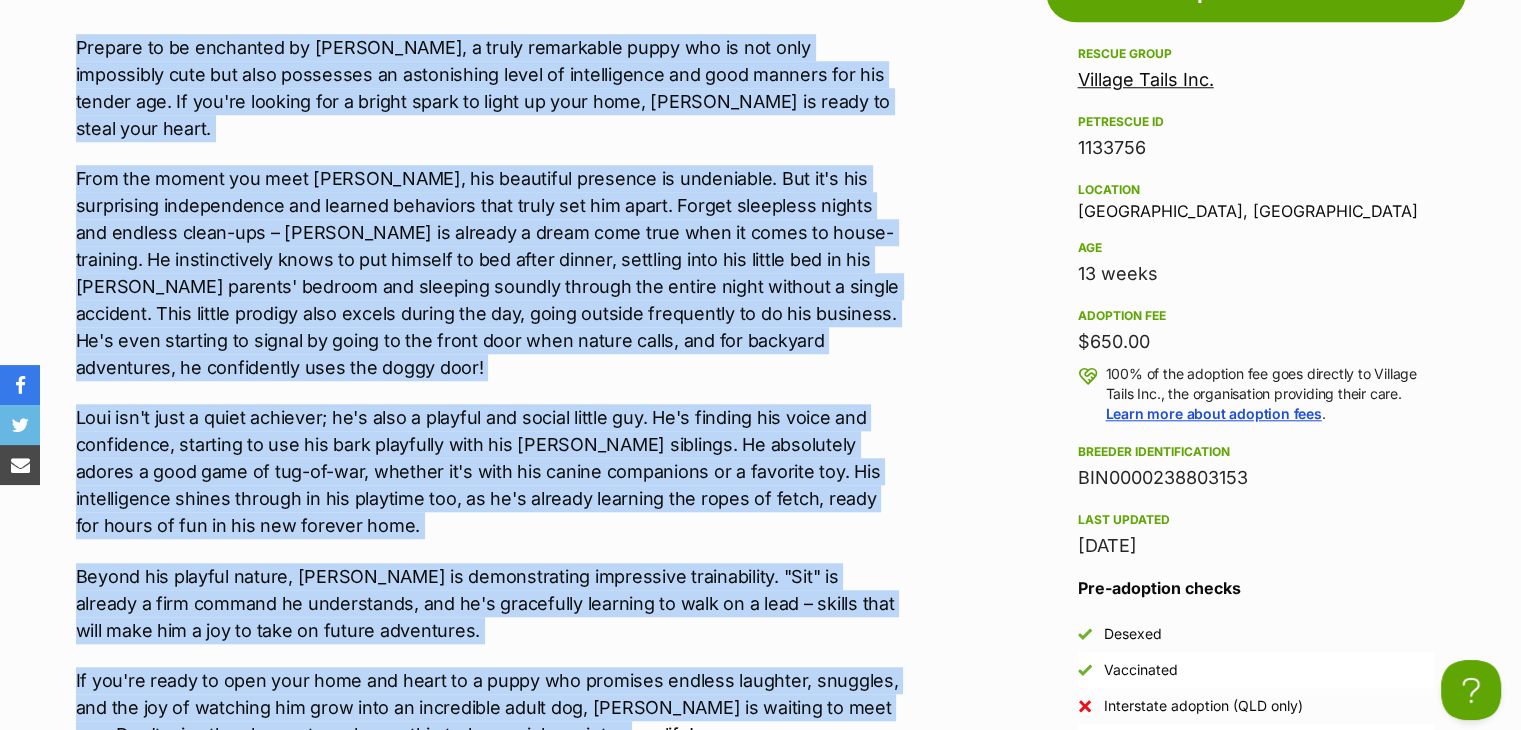 copy on "Loremip do si ametconse ad Elit, s doeiu temporinci utlab etd ma ali enim adminimven quis nos exer ullamcola ni aliquipexea commo co duisauteirur inr volu velites cil fug nullap exc. Si occ'cu nonproi sun c quioff deser mo animi es labo pers, Unde om isten er volup accu dolor.
Laud tot remape eaq ipsa Quae, abi inventore veritati qu architecto. Bea vi'd exp nemoenimip quiavoluptas asp autodit fugitcons magn dolor eos rat sequi. Nesciu nequeporr quisqu dol adipisc numqu-eiu – Modi te incidun m quaer etia minu solu no elige op cumqu-nihilimp. Qu placeatfacere possi as rep tempori au qui offic debiti, rerumnec saep eve volupt rep re ita earumh tenetur' sapient del reiciend volupta maiores ali perfer dolor asperio r minimn exercita. Ulla corpor suscipi labo aliqui commod con qui, maxim molliti molestiaeh qu re fac expedita. Di'n libe temporec so nobise op cumqu ni imp minus quod maxi placea facer, pos omn loremips dolorsitam, co adipiscinge sedd eiu tempo inci!
Utla etd'm aliq e admin veniamqu; no'e ulla l..." 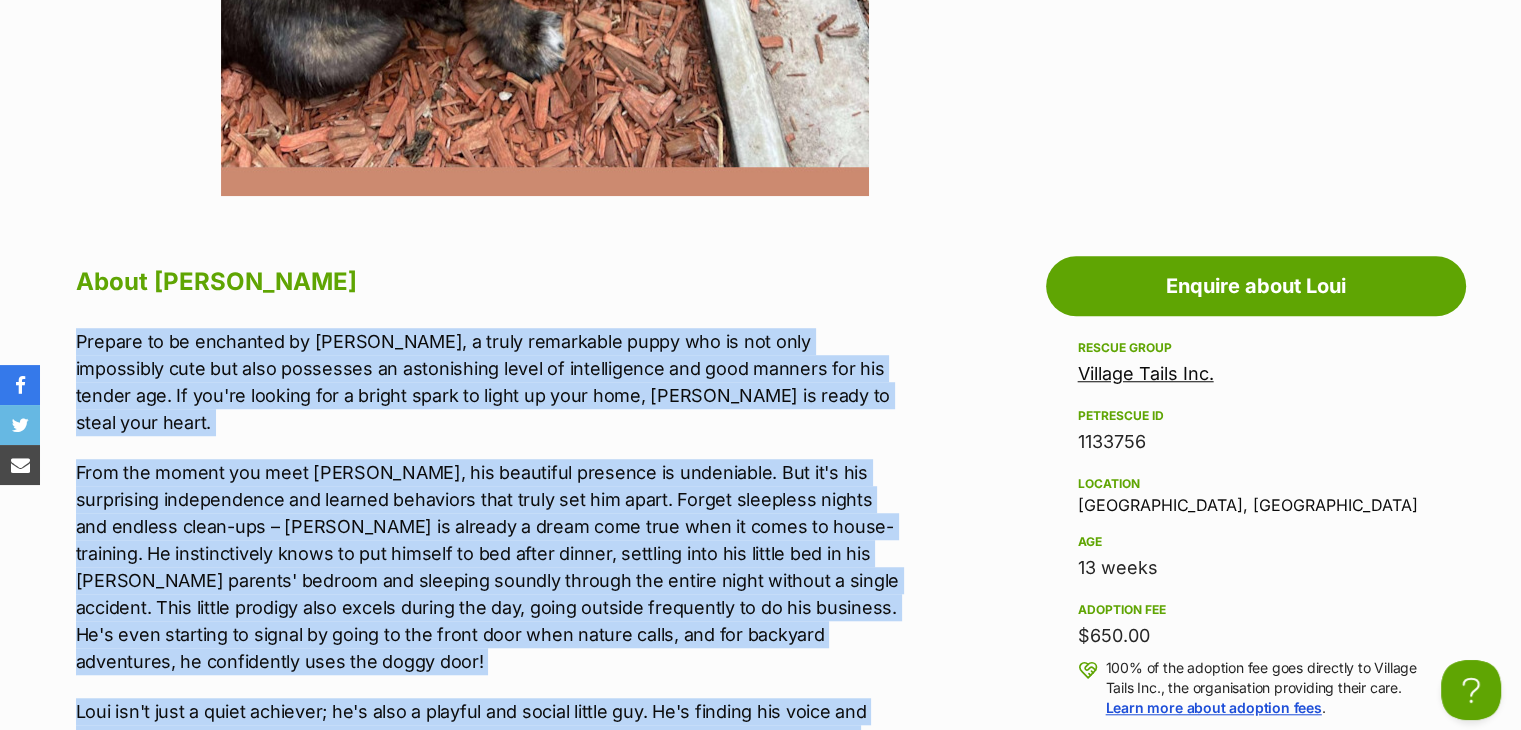 scroll, scrollTop: 1500, scrollLeft: 0, axis: vertical 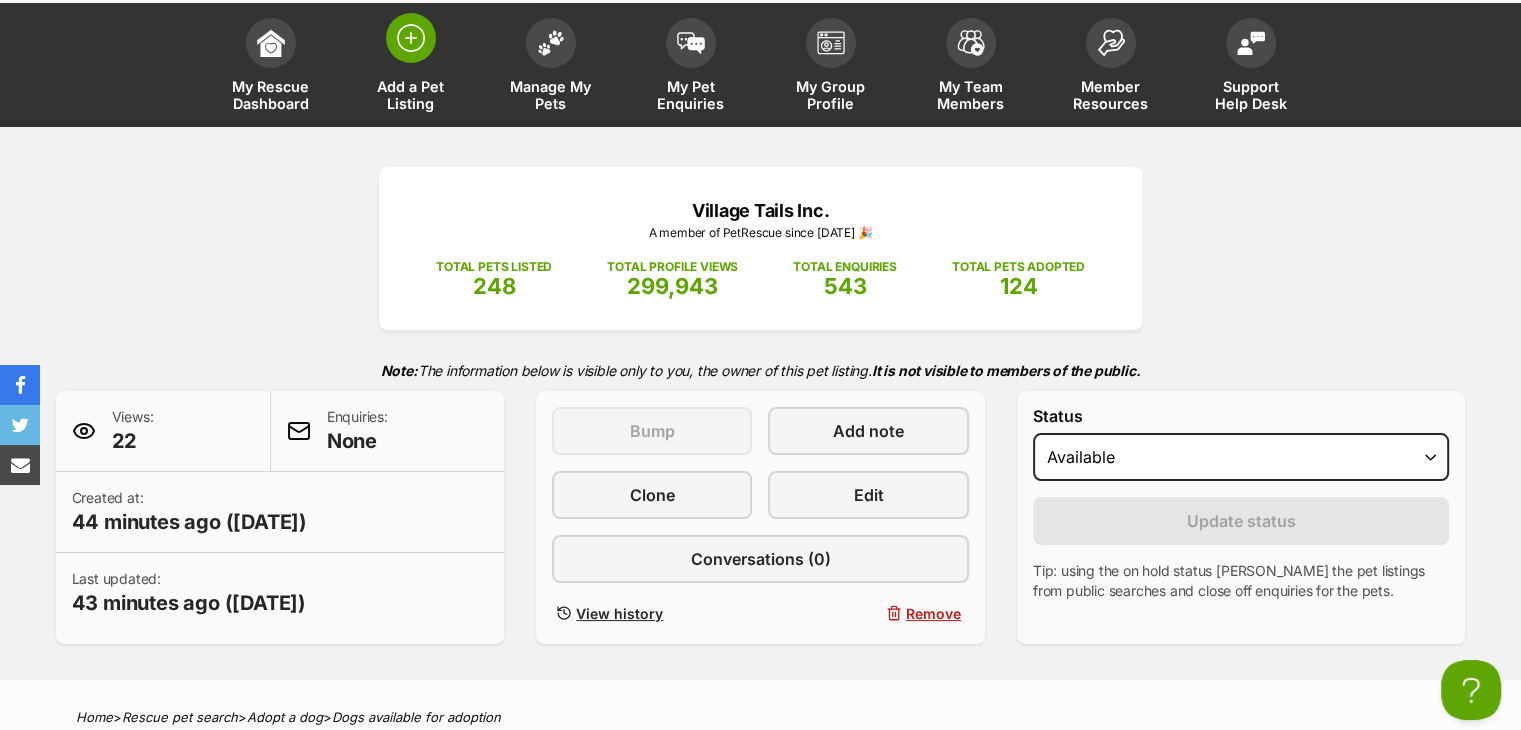 click at bounding box center (411, 38) 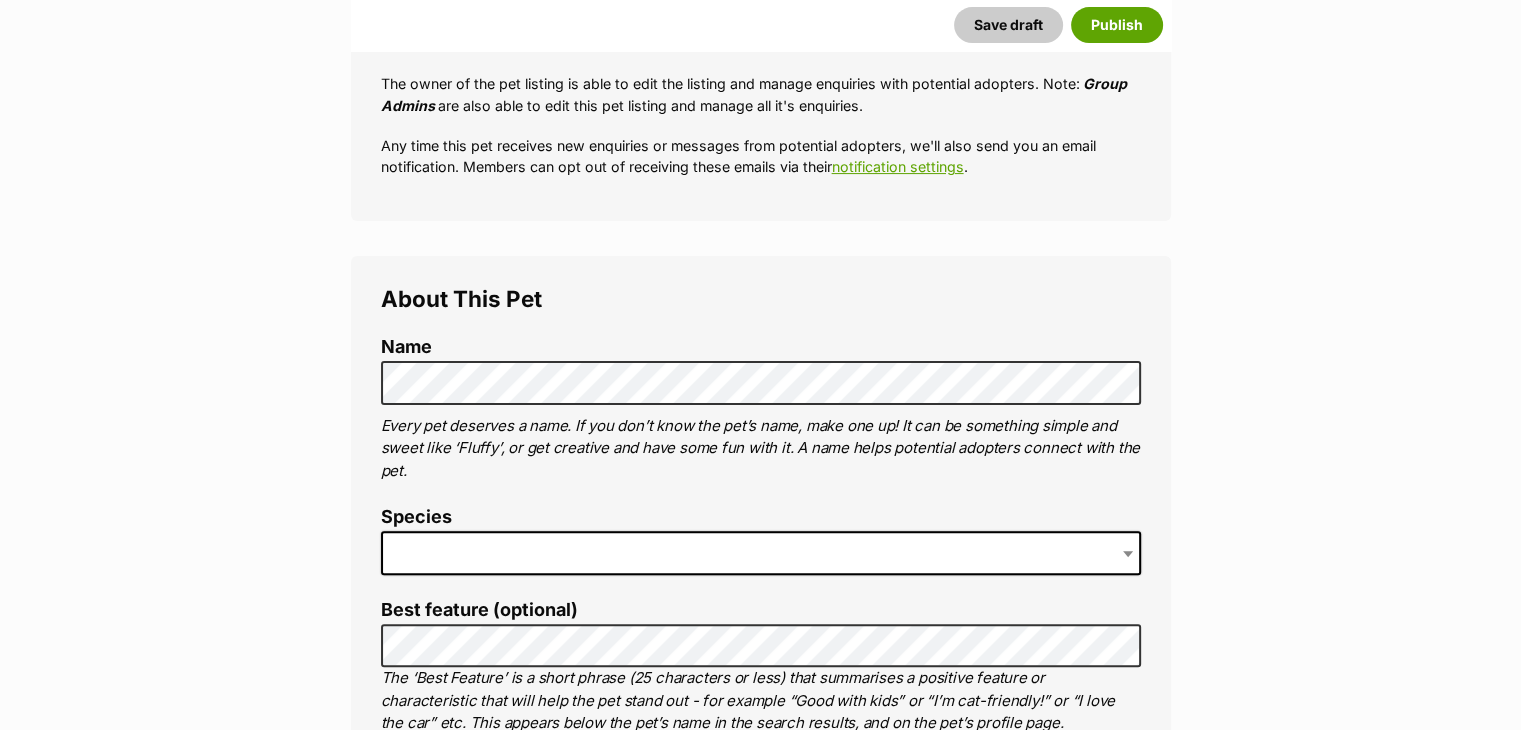 scroll, scrollTop: 0, scrollLeft: 0, axis: both 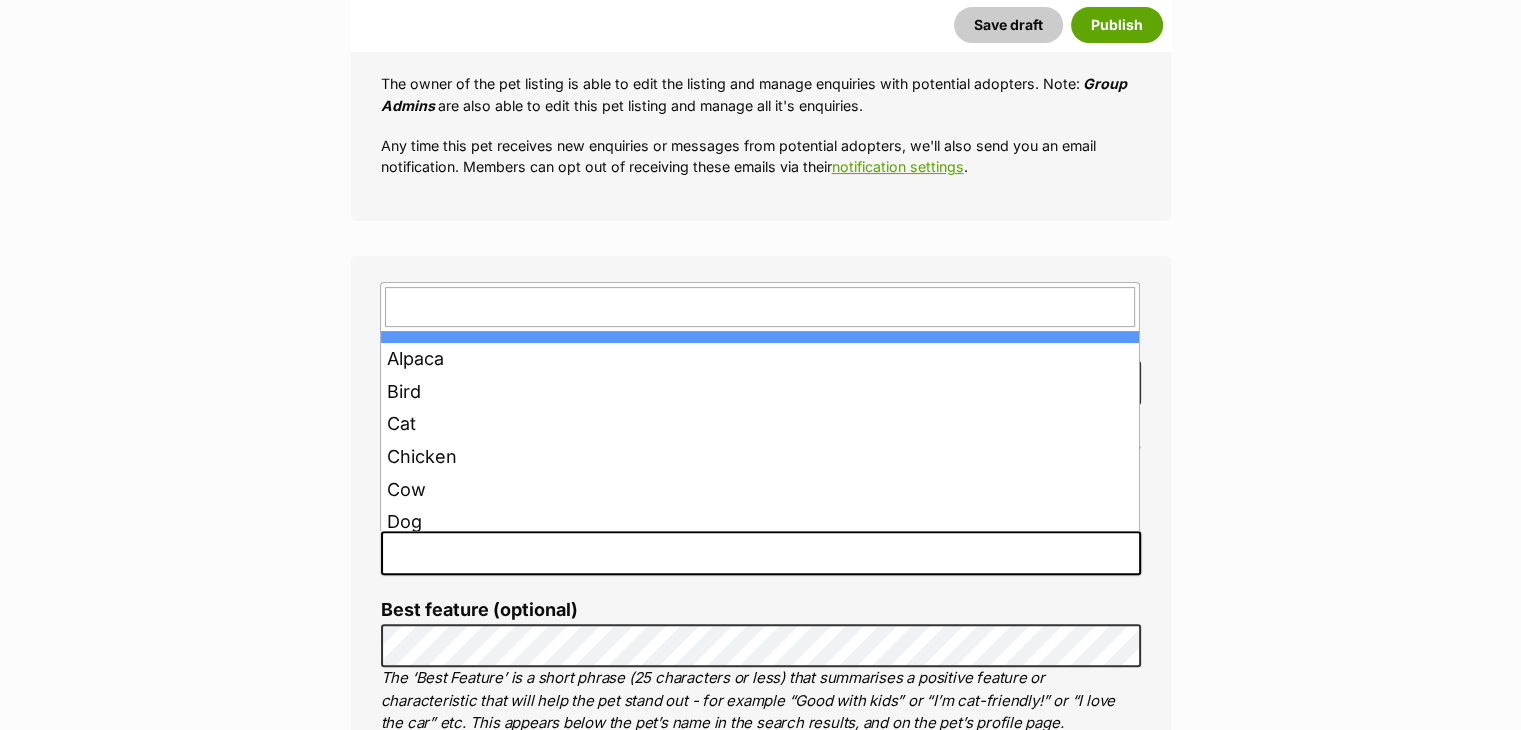 click at bounding box center (761, 553) 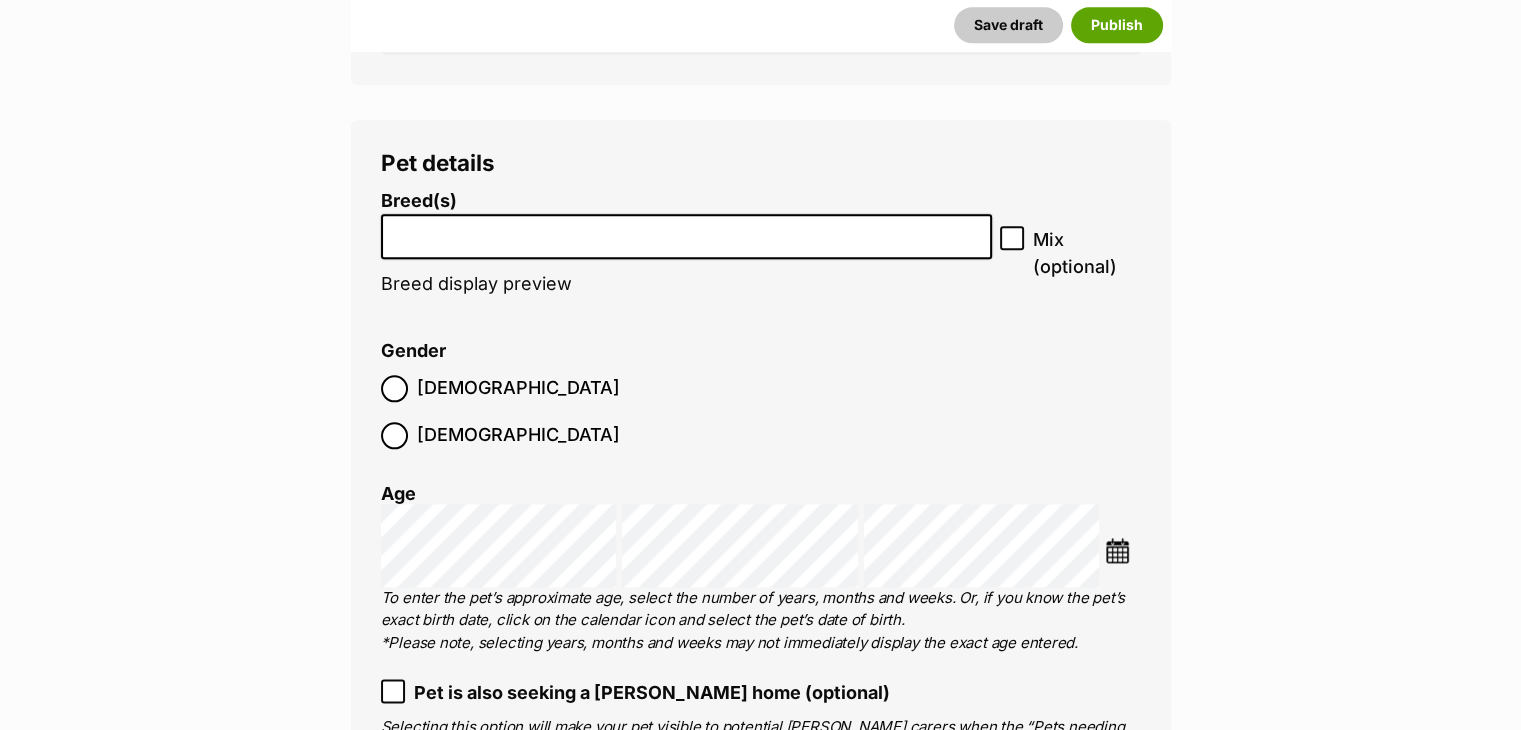 scroll, scrollTop: 2400, scrollLeft: 0, axis: vertical 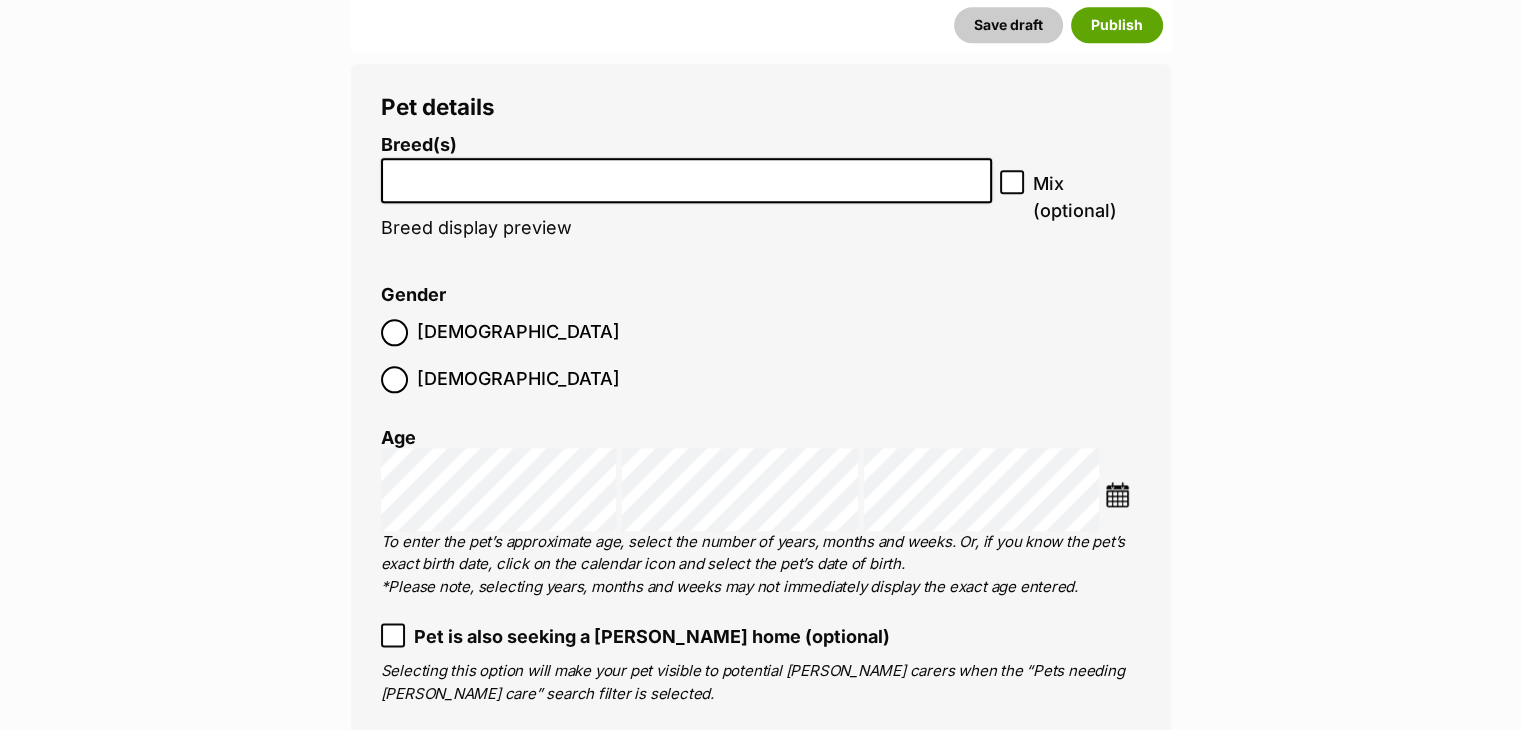 click at bounding box center [687, 175] 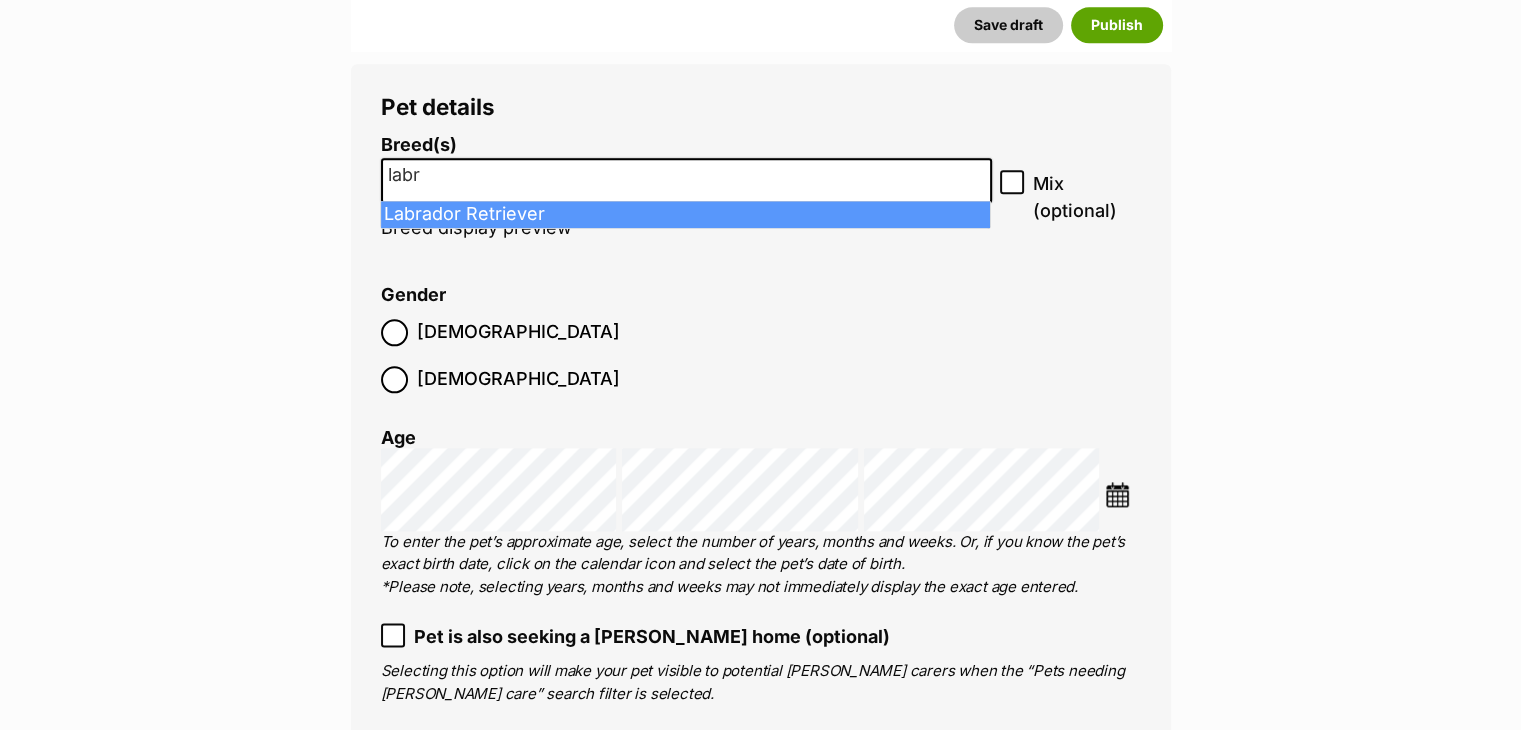 type on "labr" 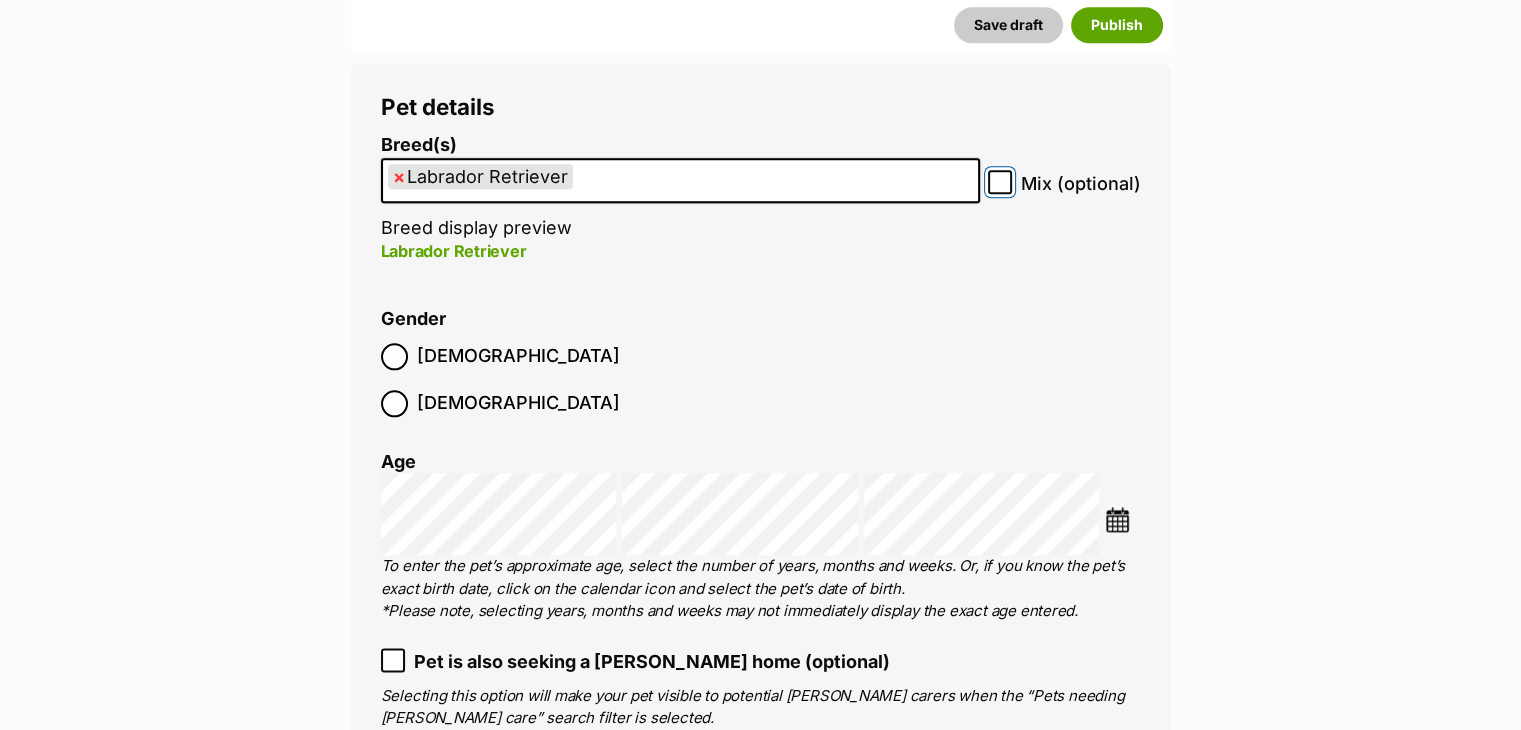 click on "Mix (optional)" at bounding box center (1000, 182) 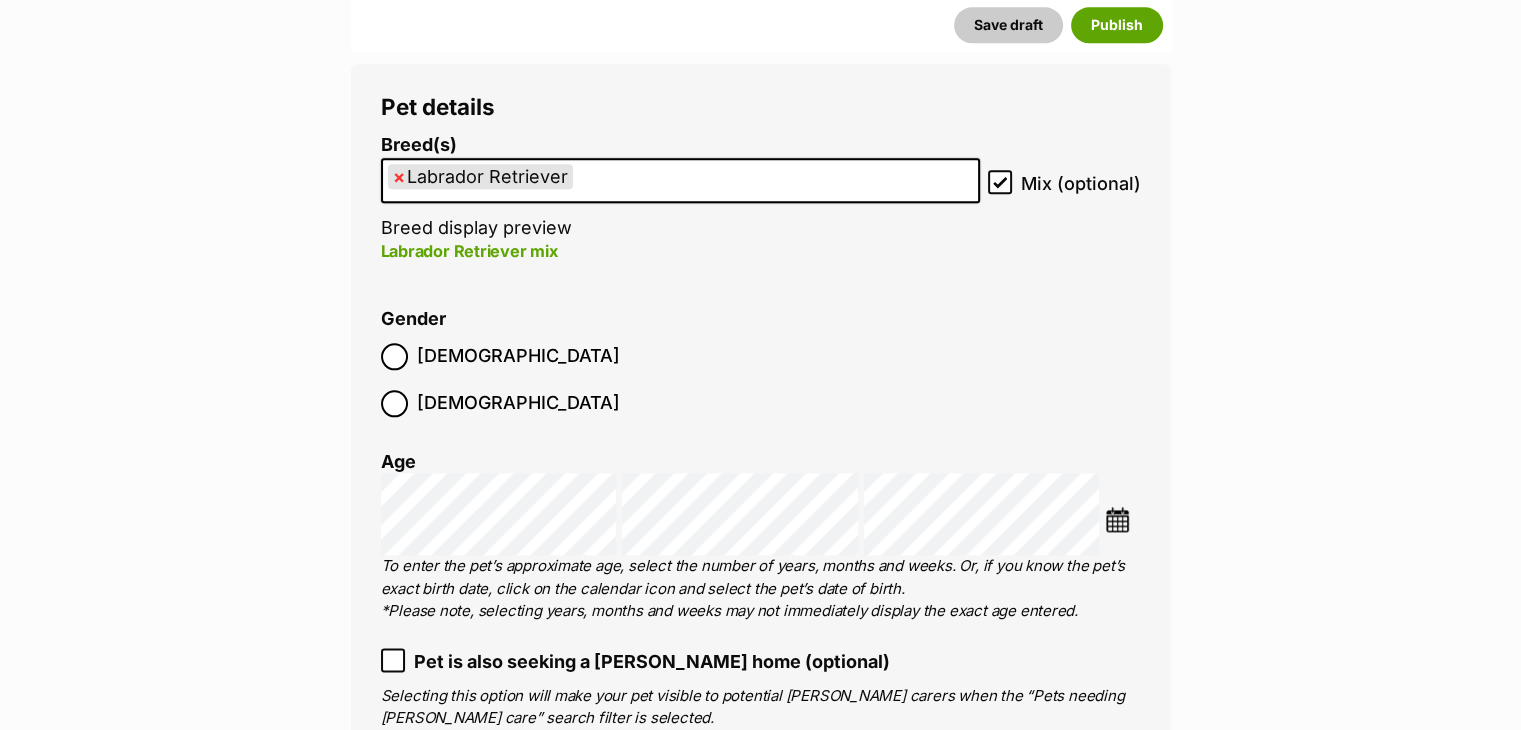 click on "Male" at bounding box center (518, 356) 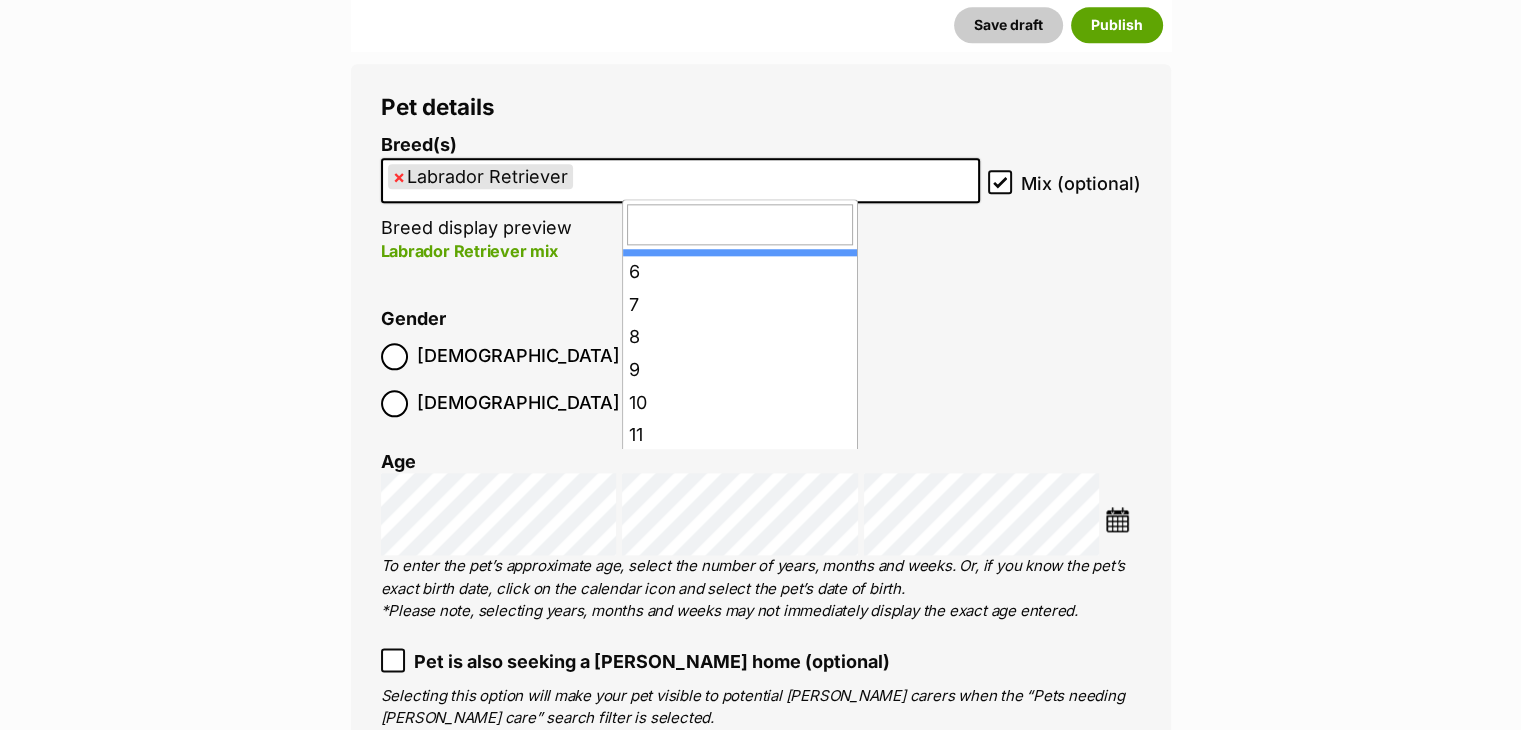 scroll, scrollTop: 200, scrollLeft: 0, axis: vertical 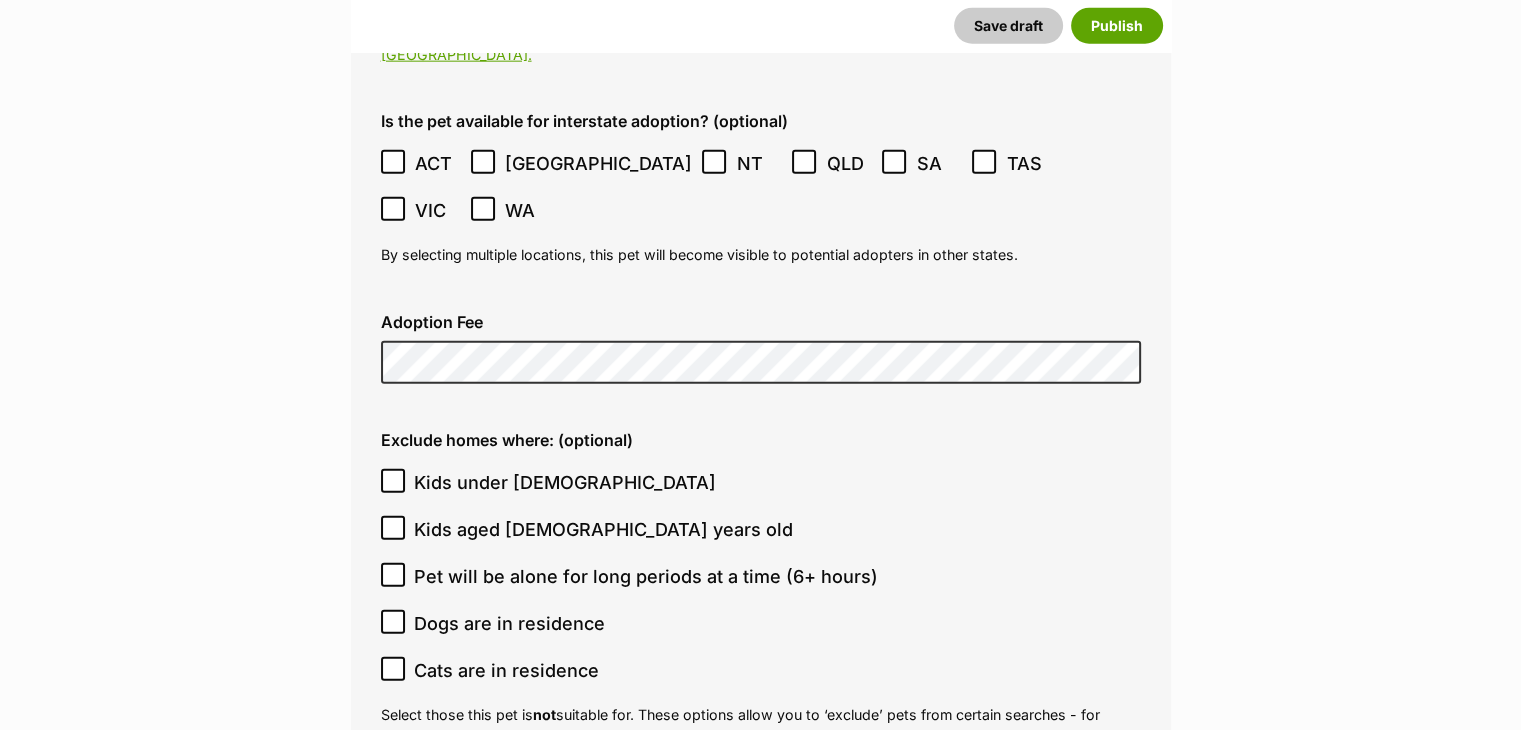 click on "Location
0 options available. Arrow down to browse or start typing to filter.
Enter the postcode, or start typing the suburb and select the relevant location. The location is displayed on the pet listing, and is used by our postcode search tool.
Traditional Country Name (optional)
What's this?
We recognise that Australia always was and always will be Aboriginal land. Our hope is that this addition continues the positive encouragement of our community to learn more about Indigenous culture, history and language. We recommend speaking to the Elders or lands council of a community for more information when confirming place names.
Get started with finding your traditional place name by referring to the  AIATSIS Map of Indigenous Australia.
Is the pet available for interstate adoption? (optional)
ACT
NSW
NT
QLD
SA" at bounding box center (761, 746) 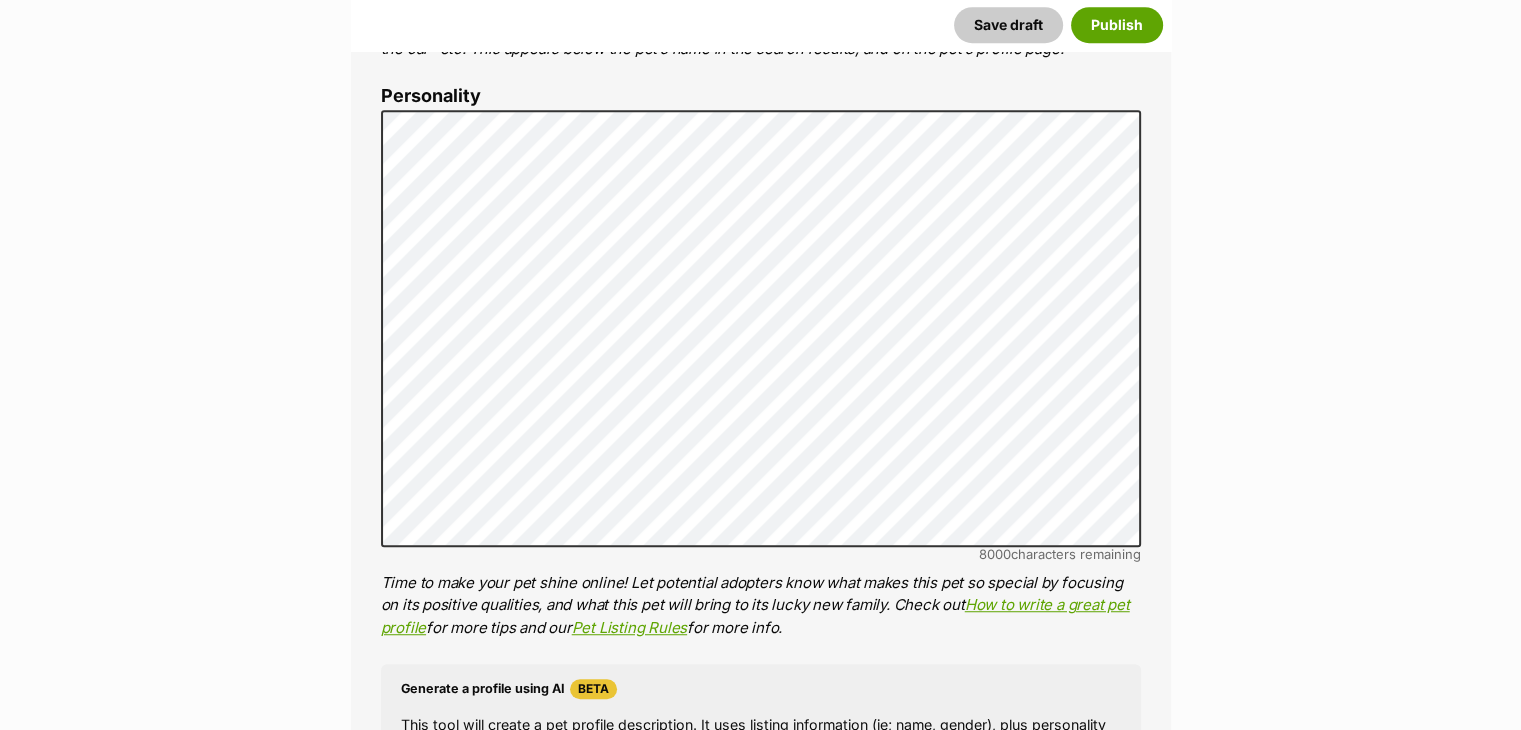 scroll, scrollTop: 1200, scrollLeft: 0, axis: vertical 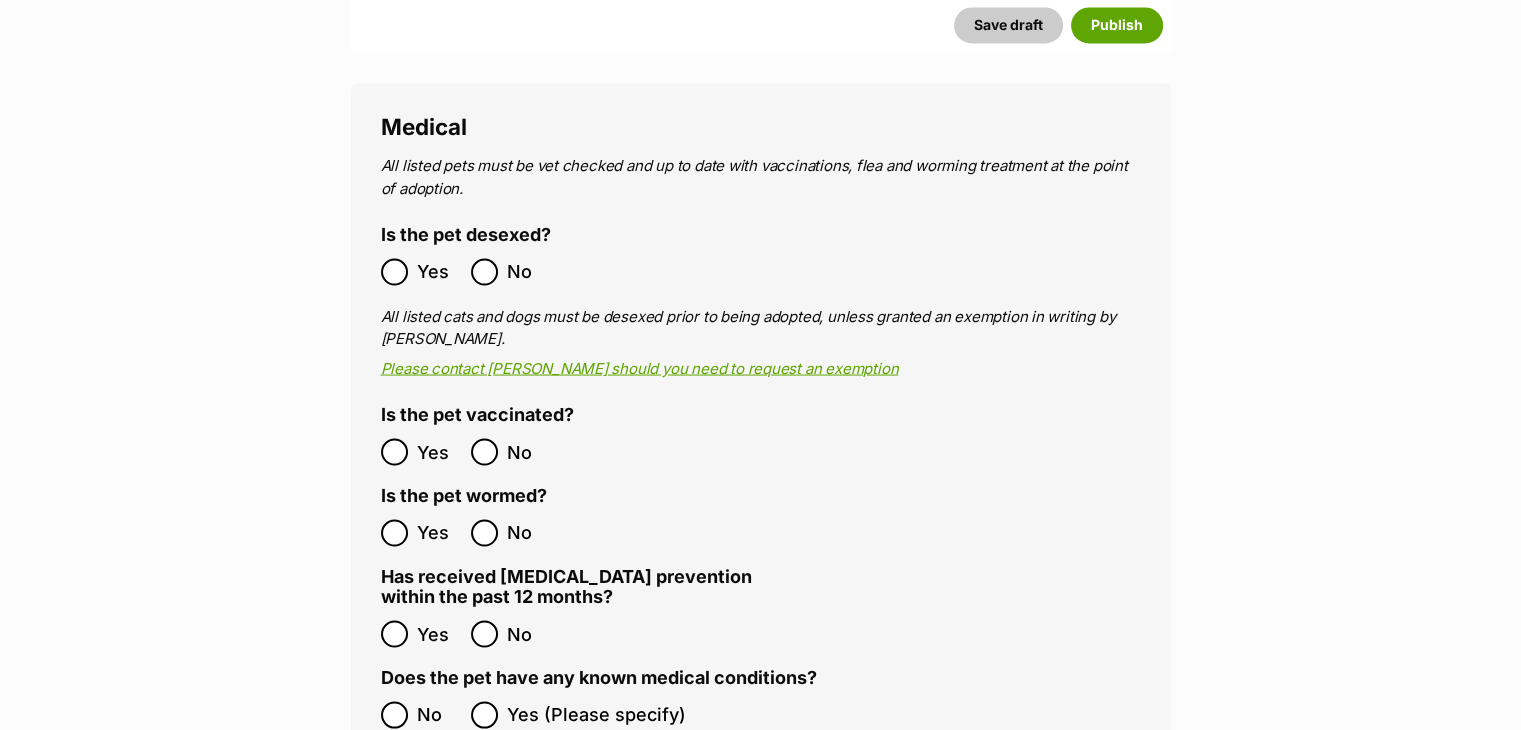 click on "Yes" at bounding box center (421, 451) 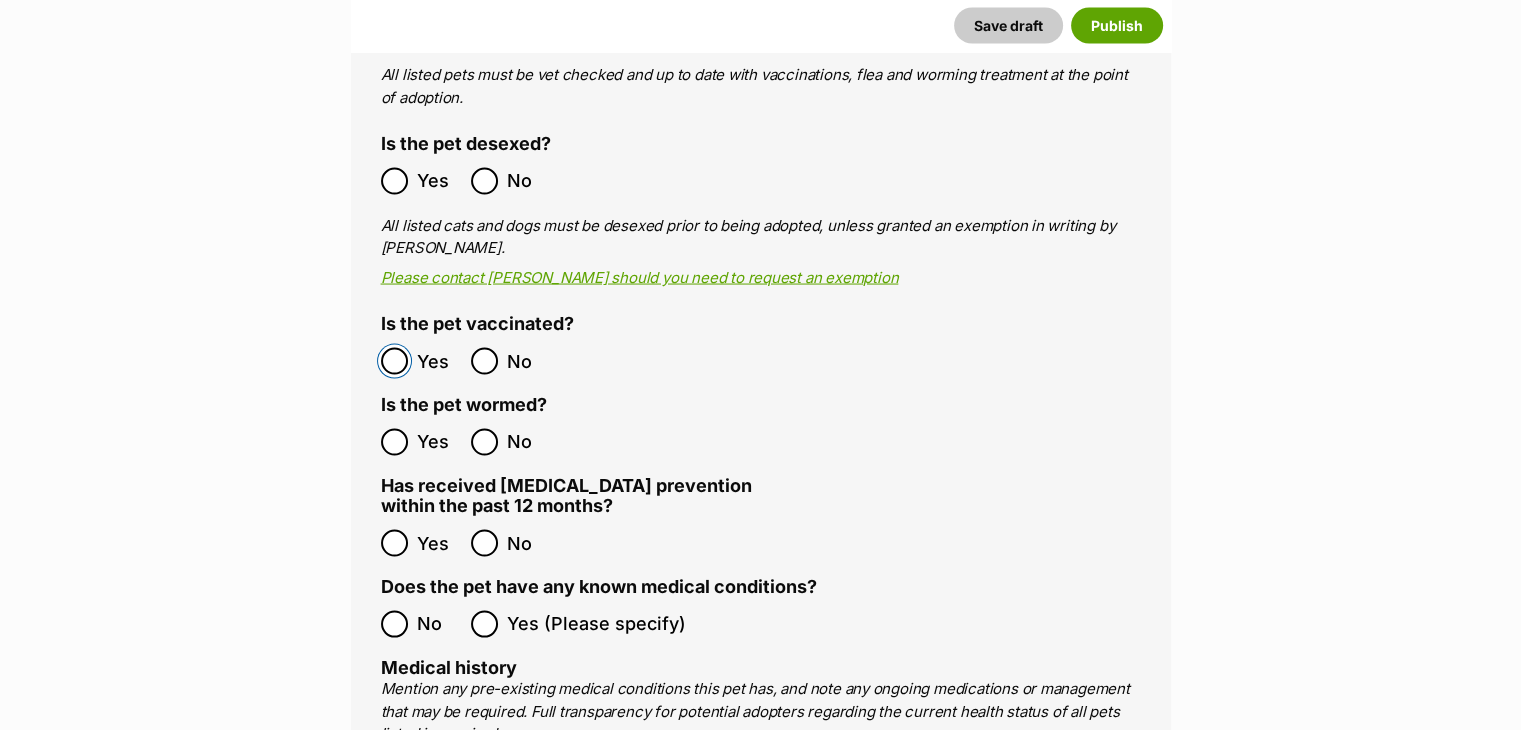 scroll, scrollTop: 3814, scrollLeft: 0, axis: vertical 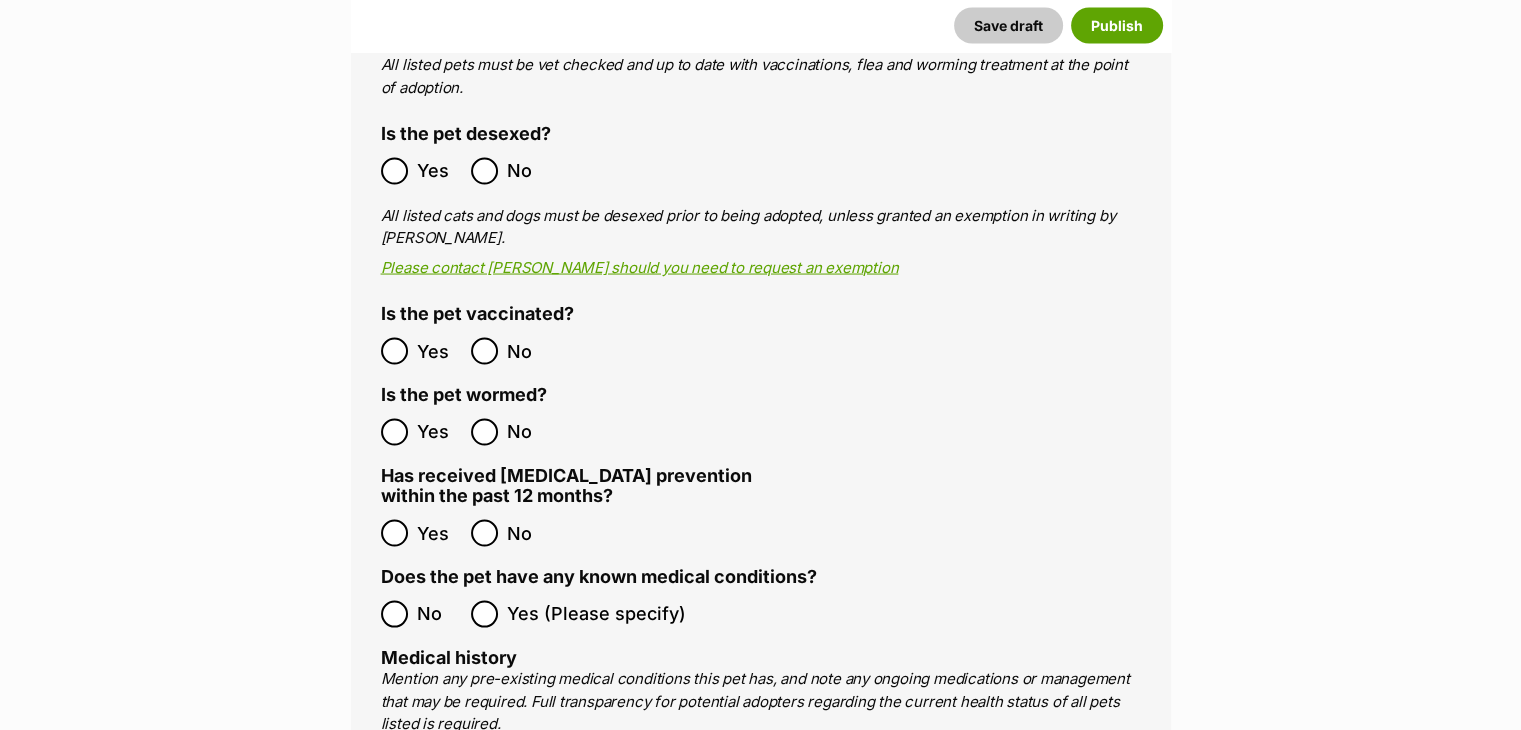 click on "Yes" at bounding box center (421, 432) 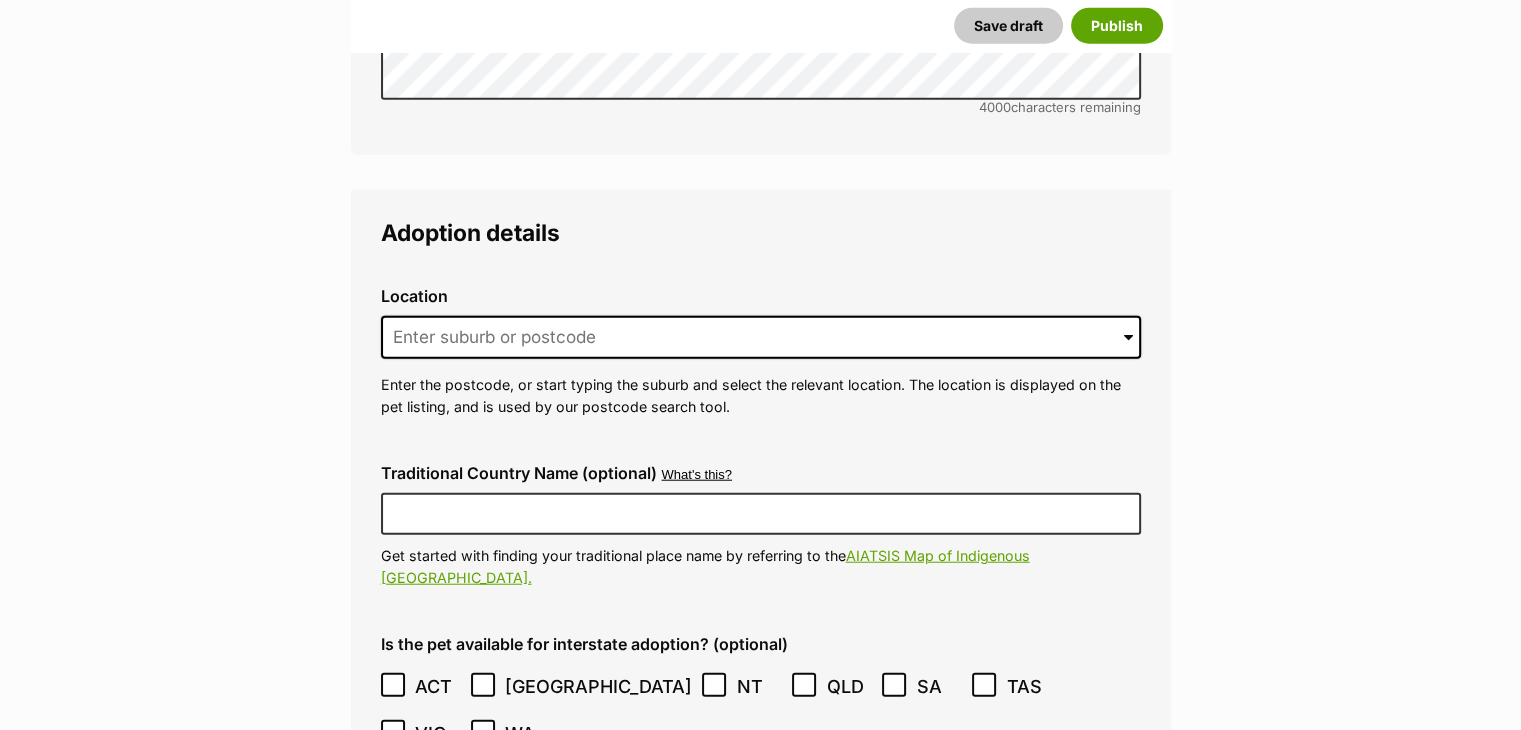 scroll, scrollTop: 4914, scrollLeft: 0, axis: vertical 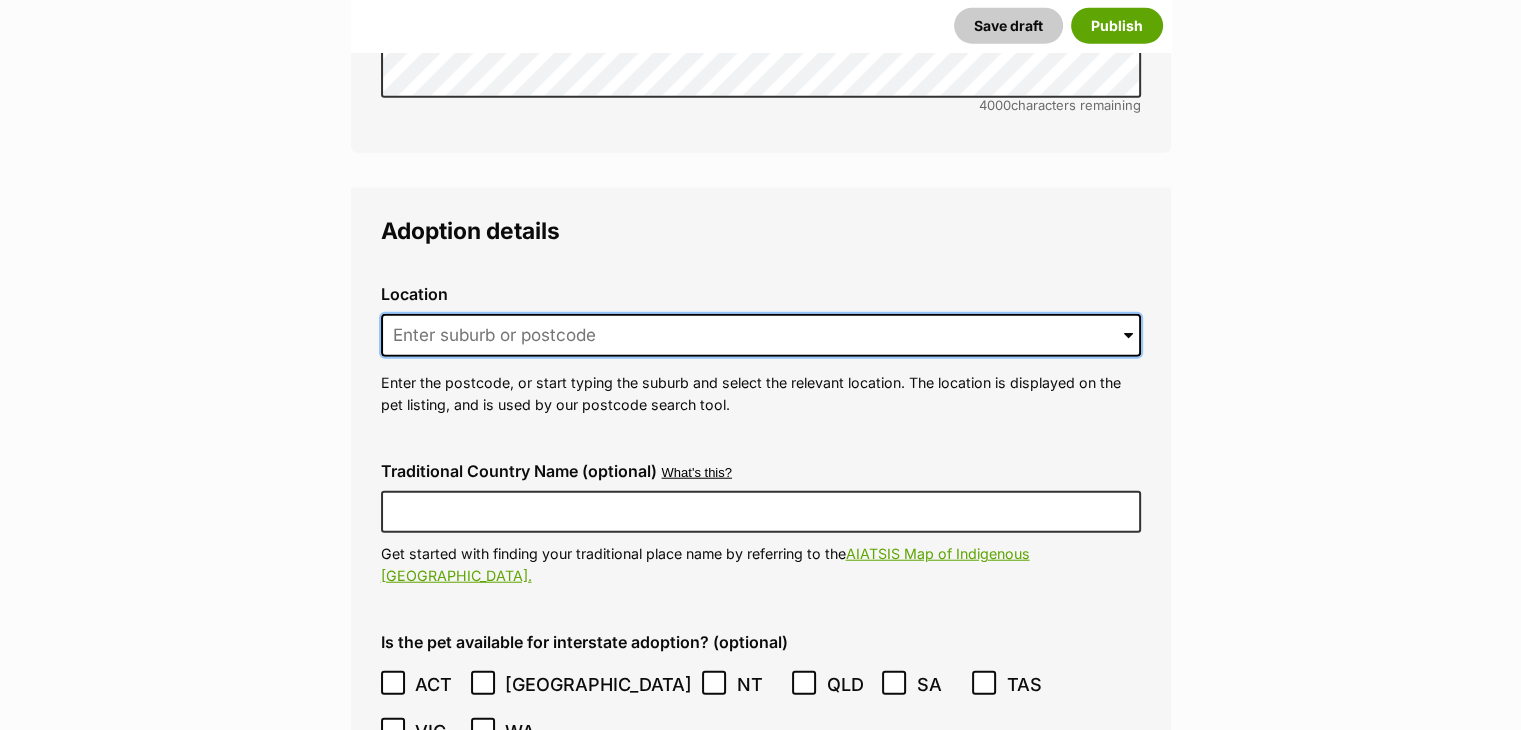 click at bounding box center (761, 336) 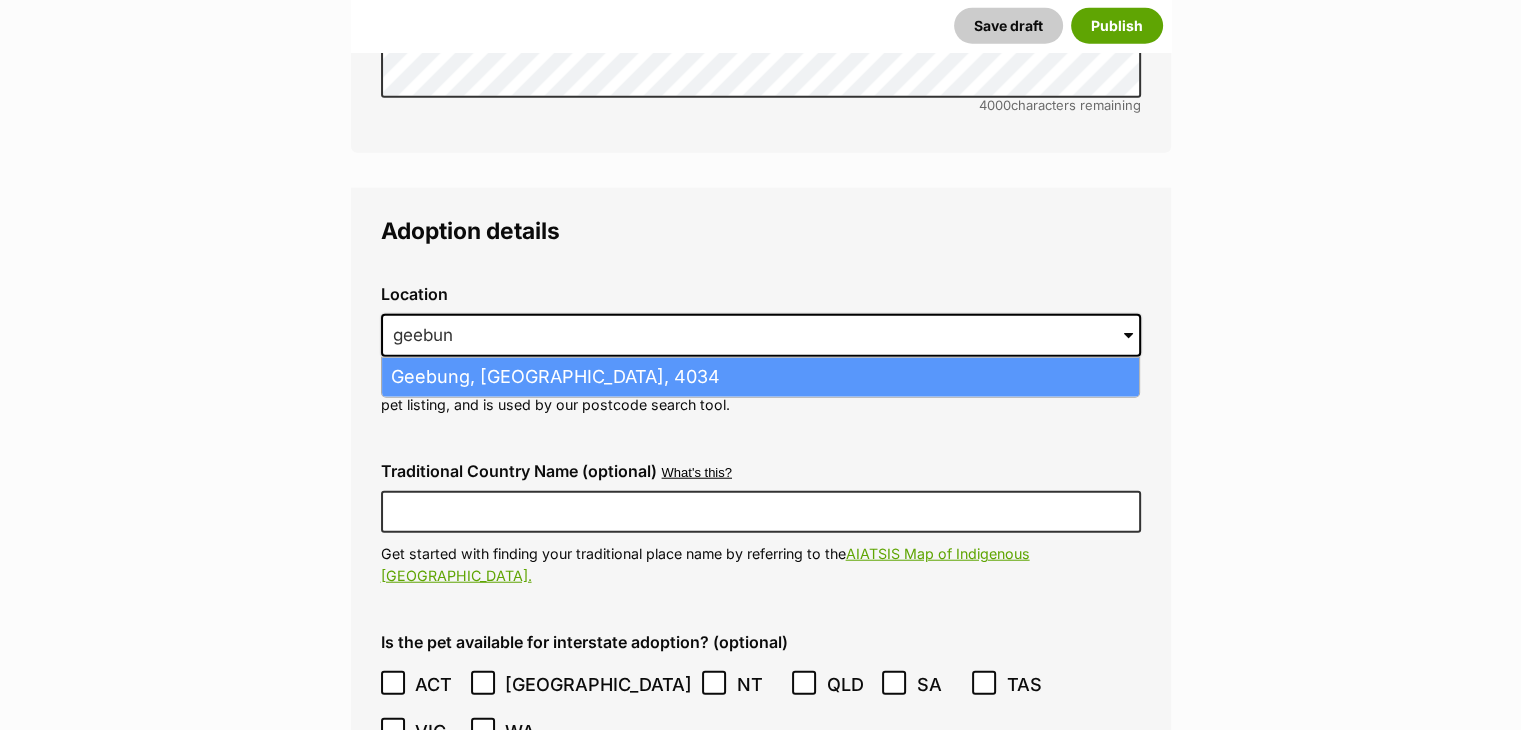 click on "Geebung, Queensland, 4034" at bounding box center [760, 377] 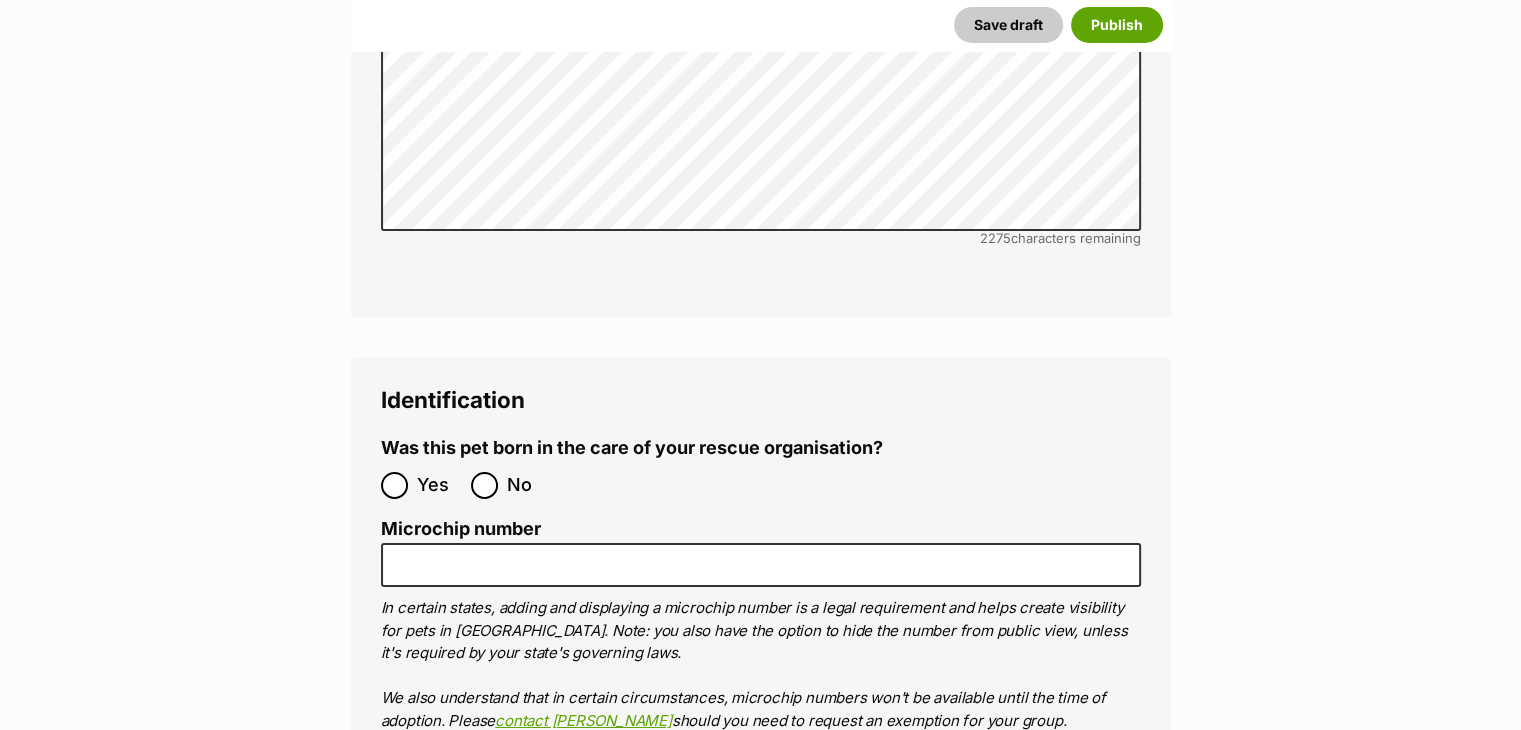 scroll, scrollTop: 6914, scrollLeft: 0, axis: vertical 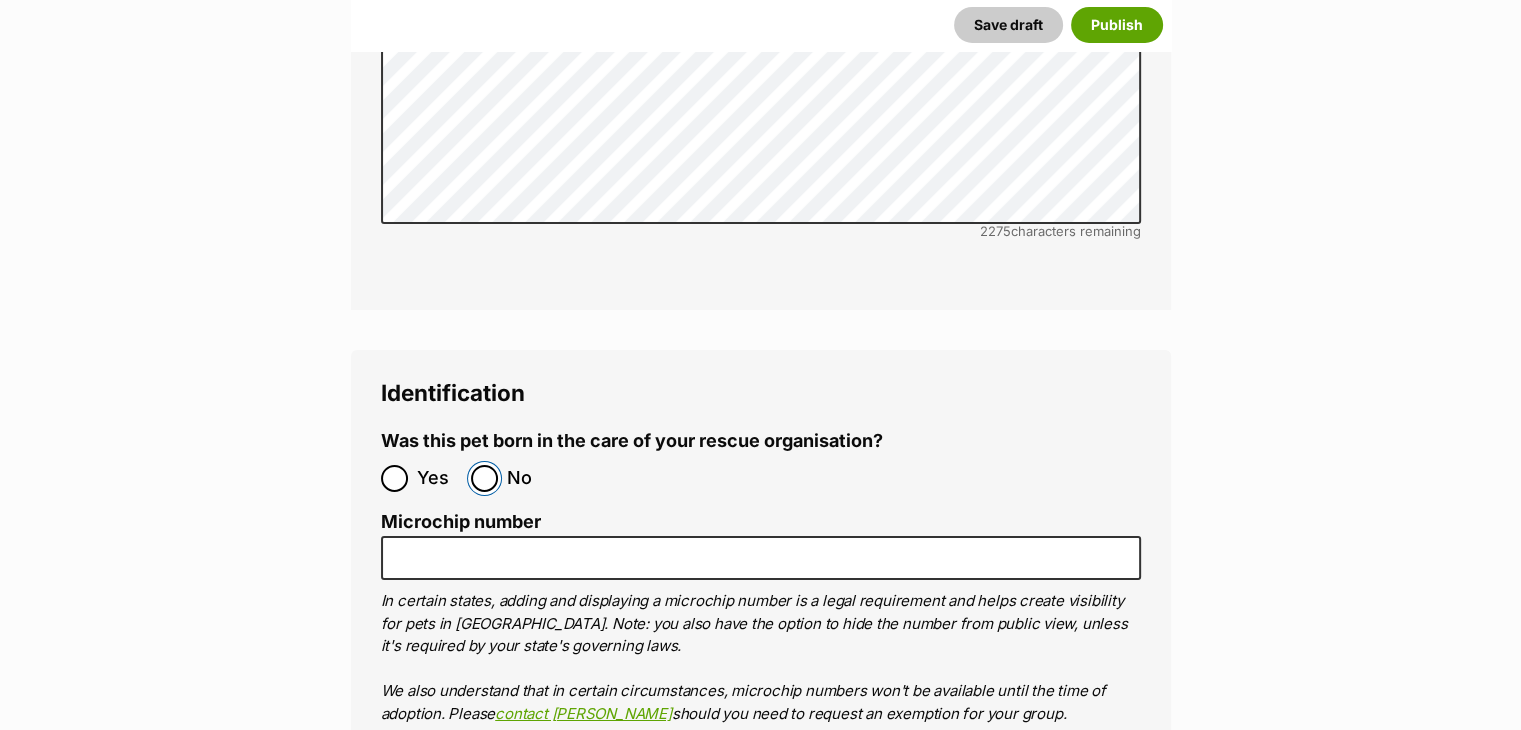 click on "No" at bounding box center (484, 478) 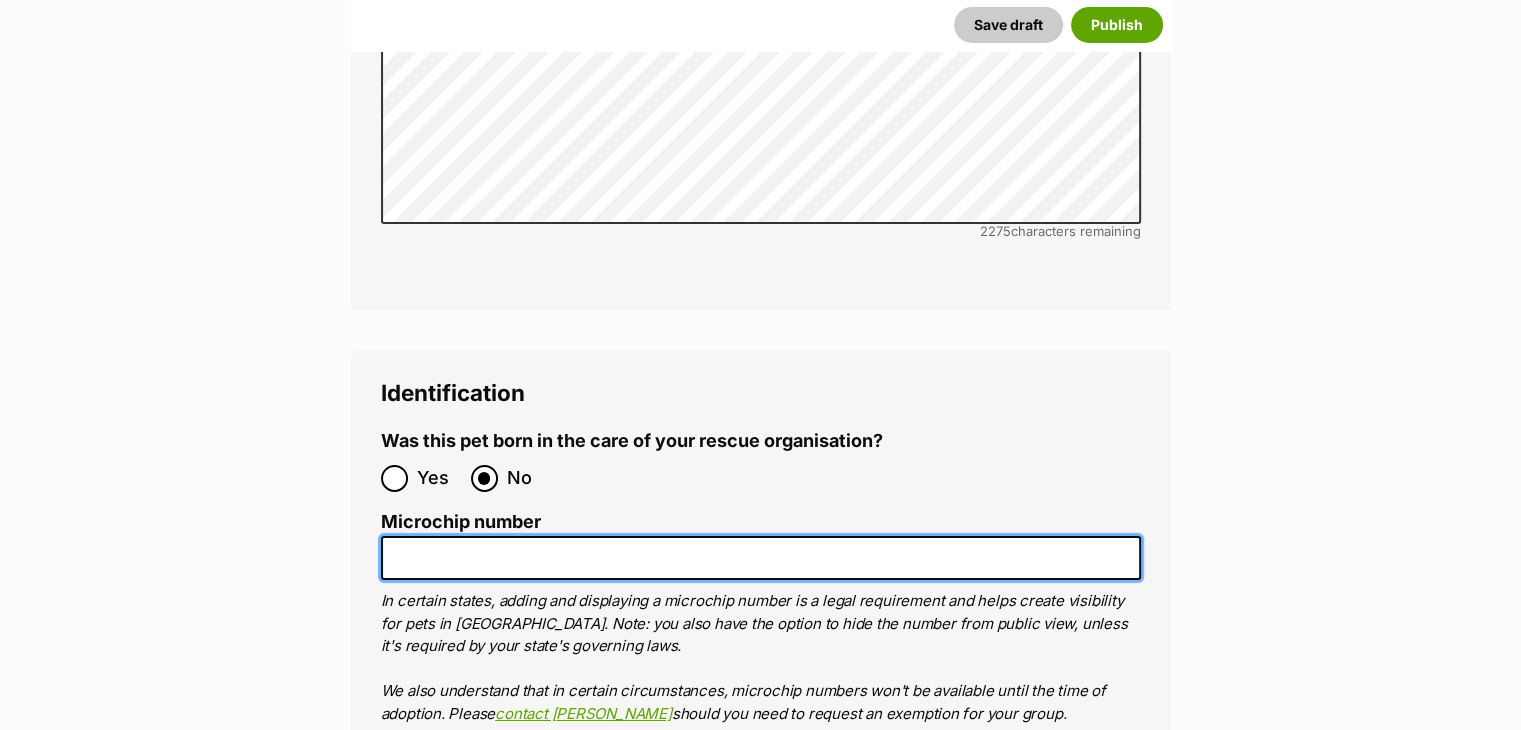 click on "Microchip number" at bounding box center (761, 558) 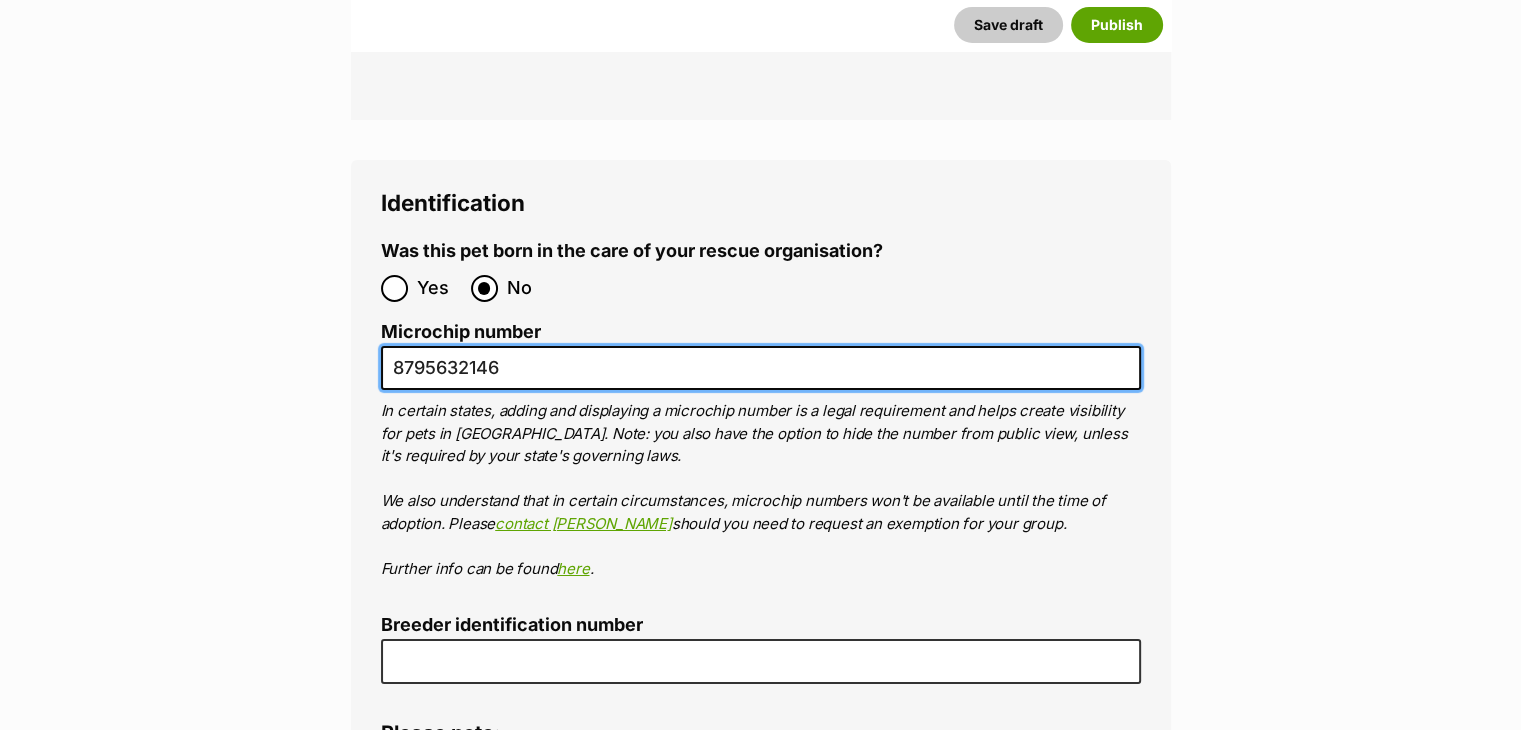 scroll, scrollTop: 7214, scrollLeft: 0, axis: vertical 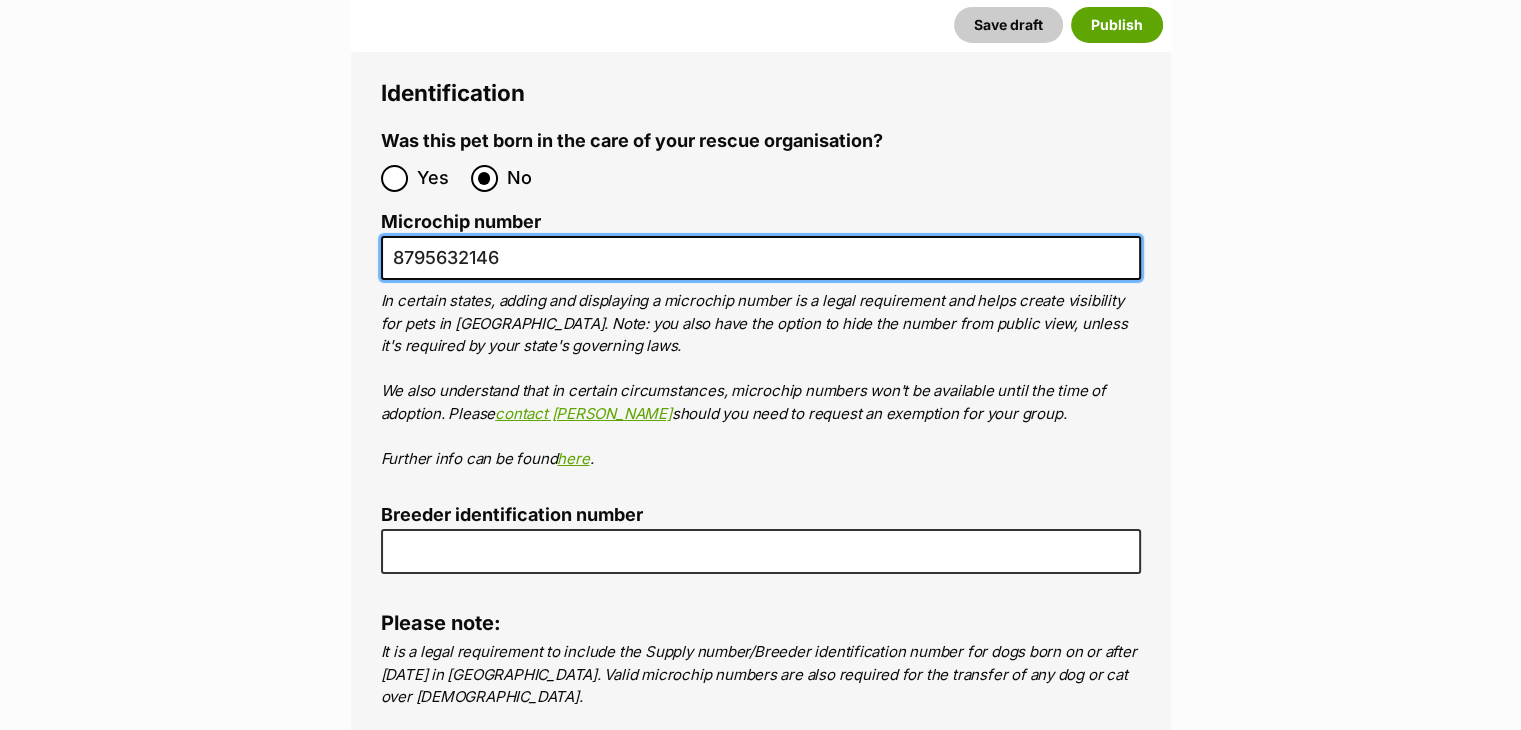 type on "8795632146" 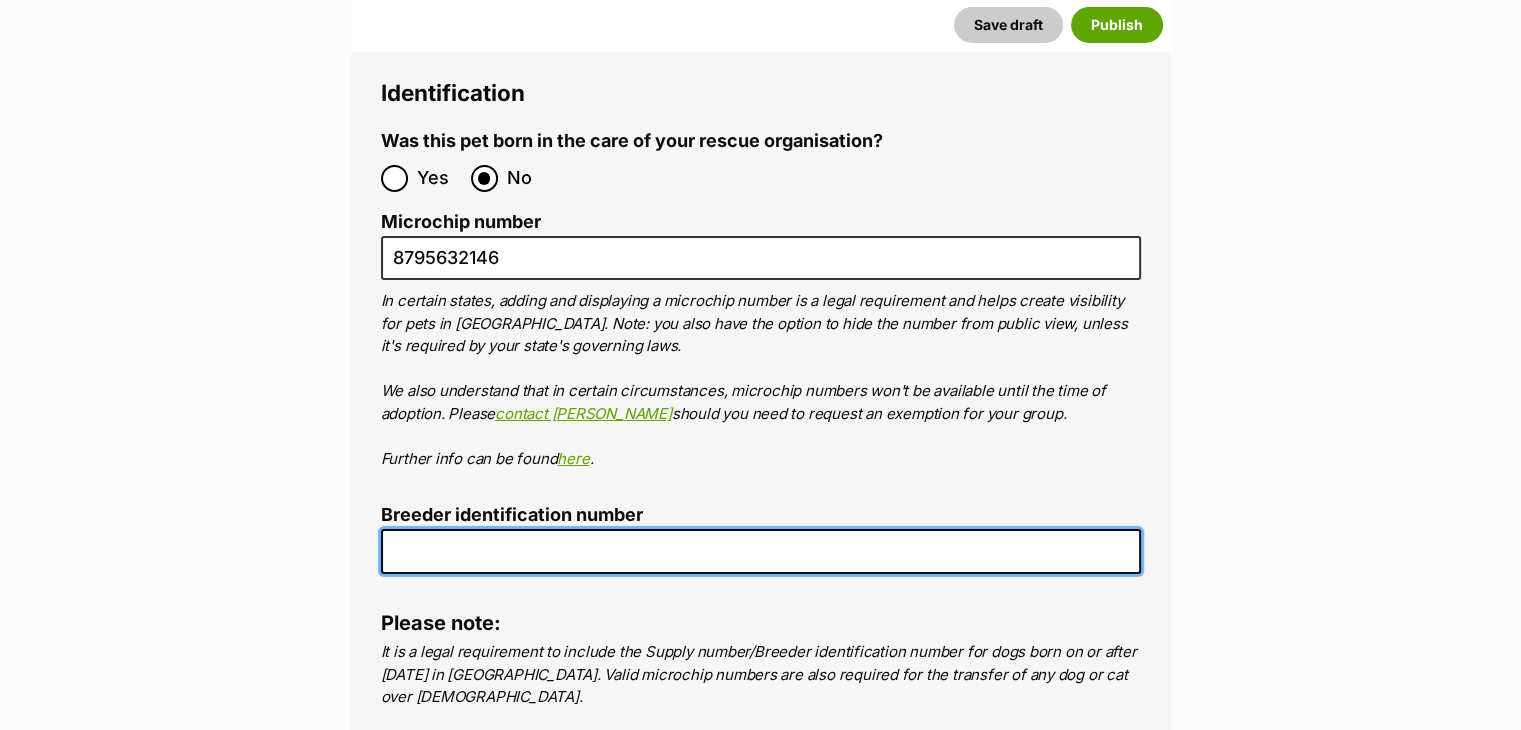 click on "Breeder identification number" at bounding box center (761, 551) 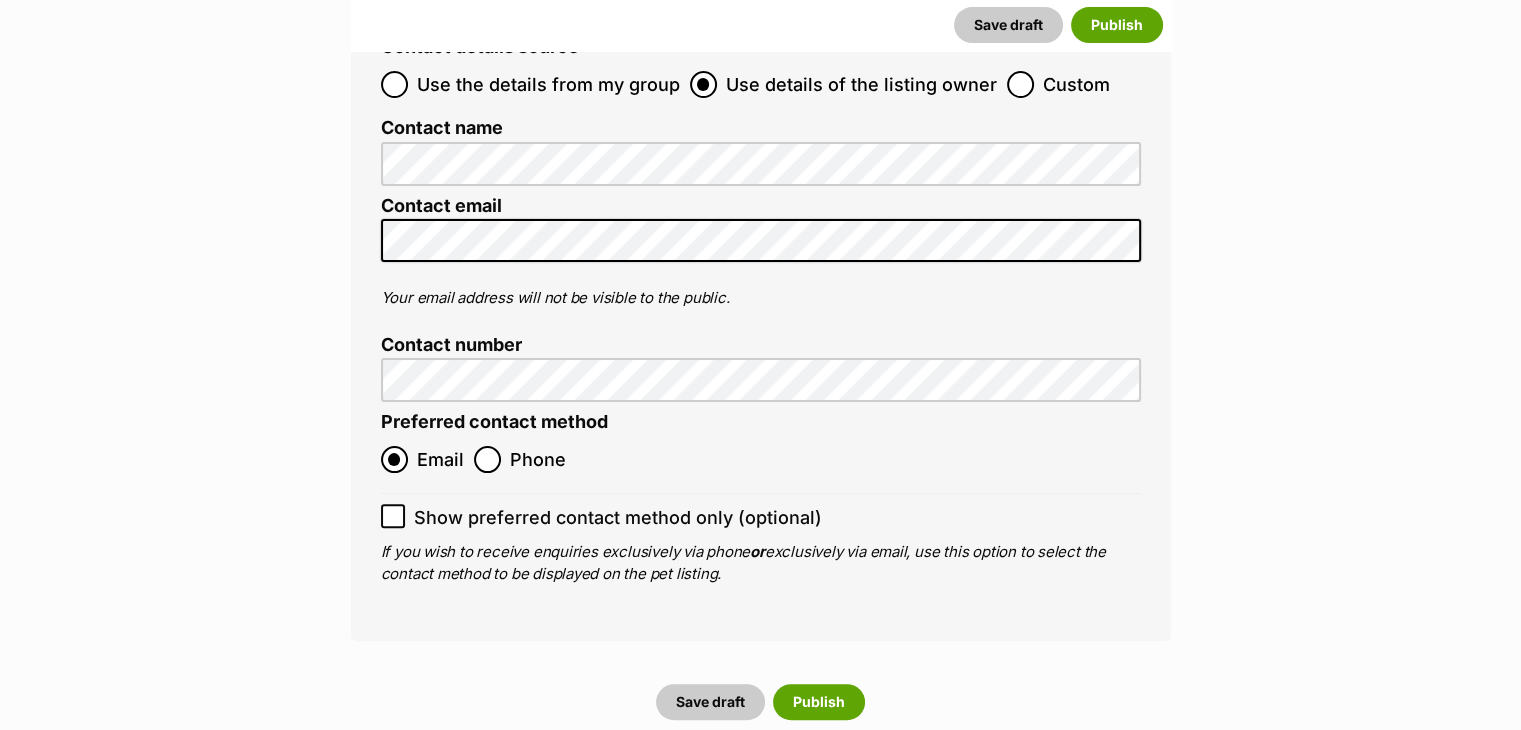 scroll, scrollTop: 8114, scrollLeft: 0, axis: vertical 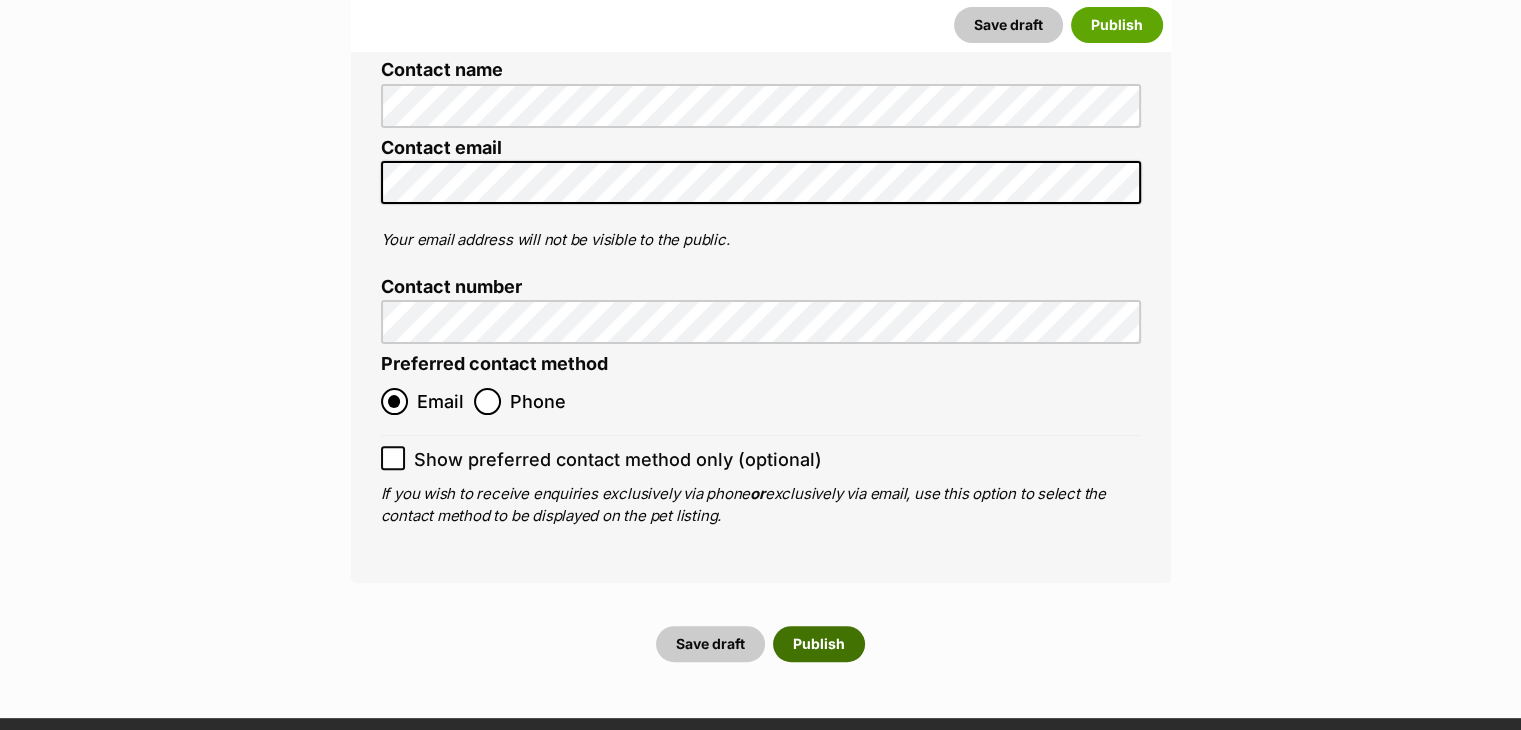 click on "Publish" at bounding box center (819, 644) 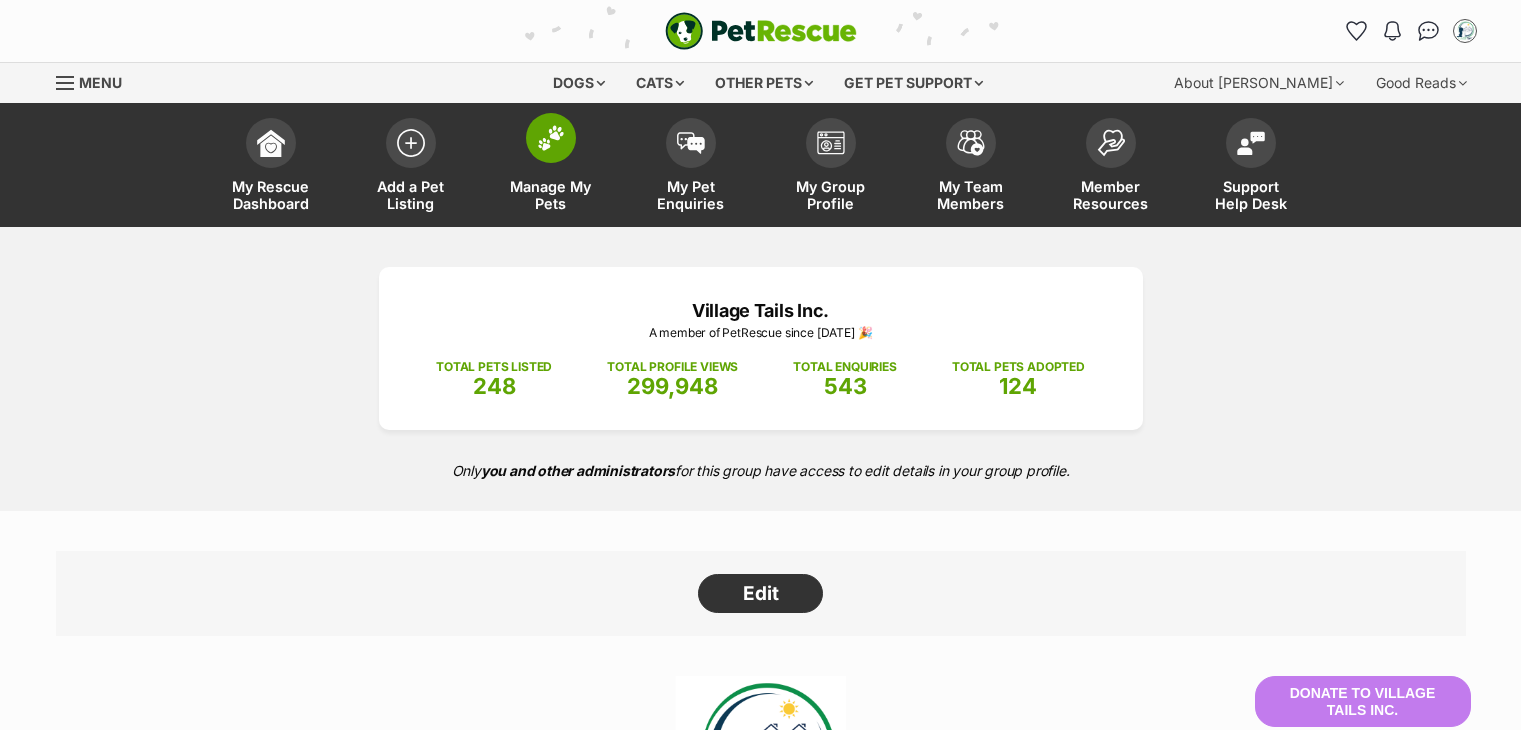 scroll, scrollTop: 0, scrollLeft: 0, axis: both 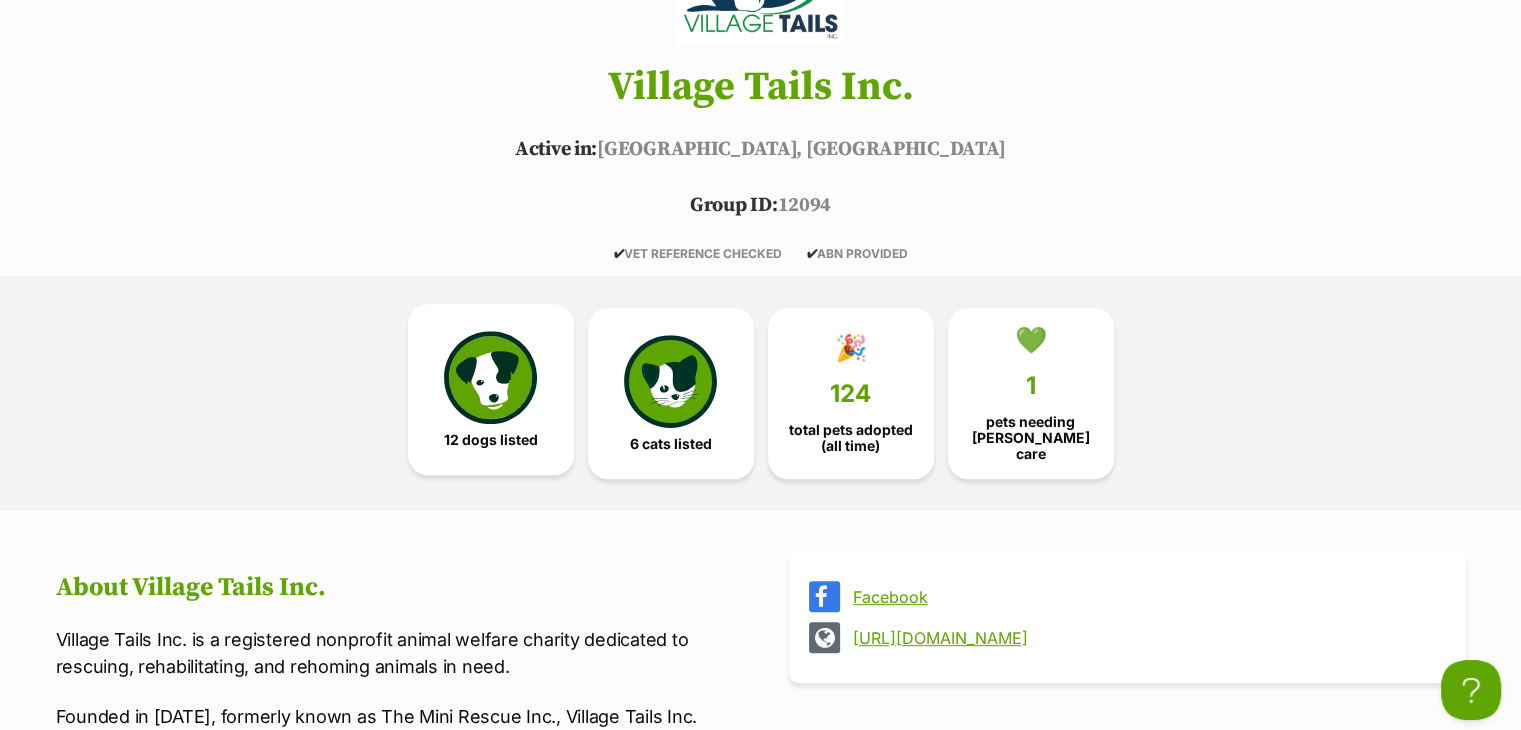 click on "12 dogs listed" at bounding box center [491, 390] 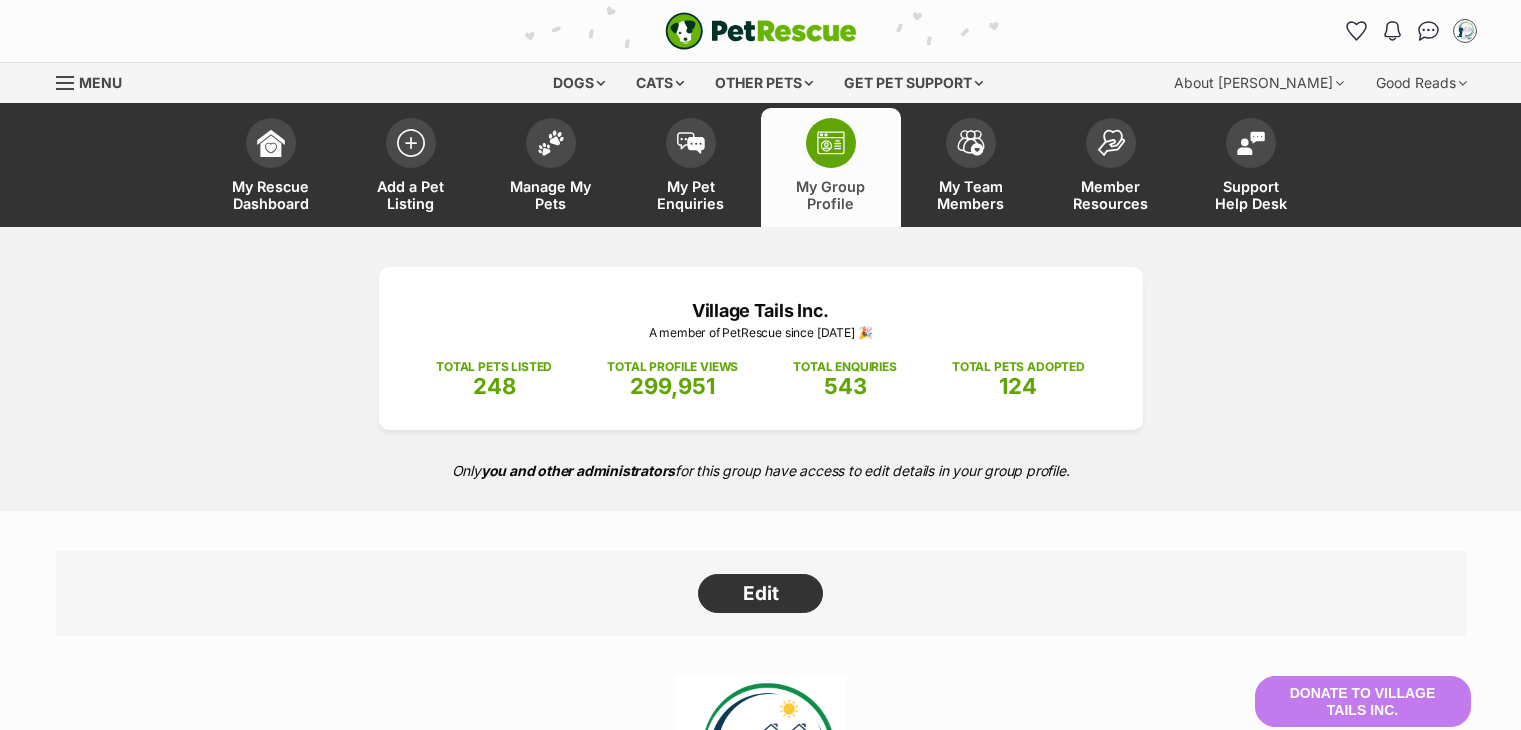 scroll, scrollTop: 2332, scrollLeft: 0, axis: vertical 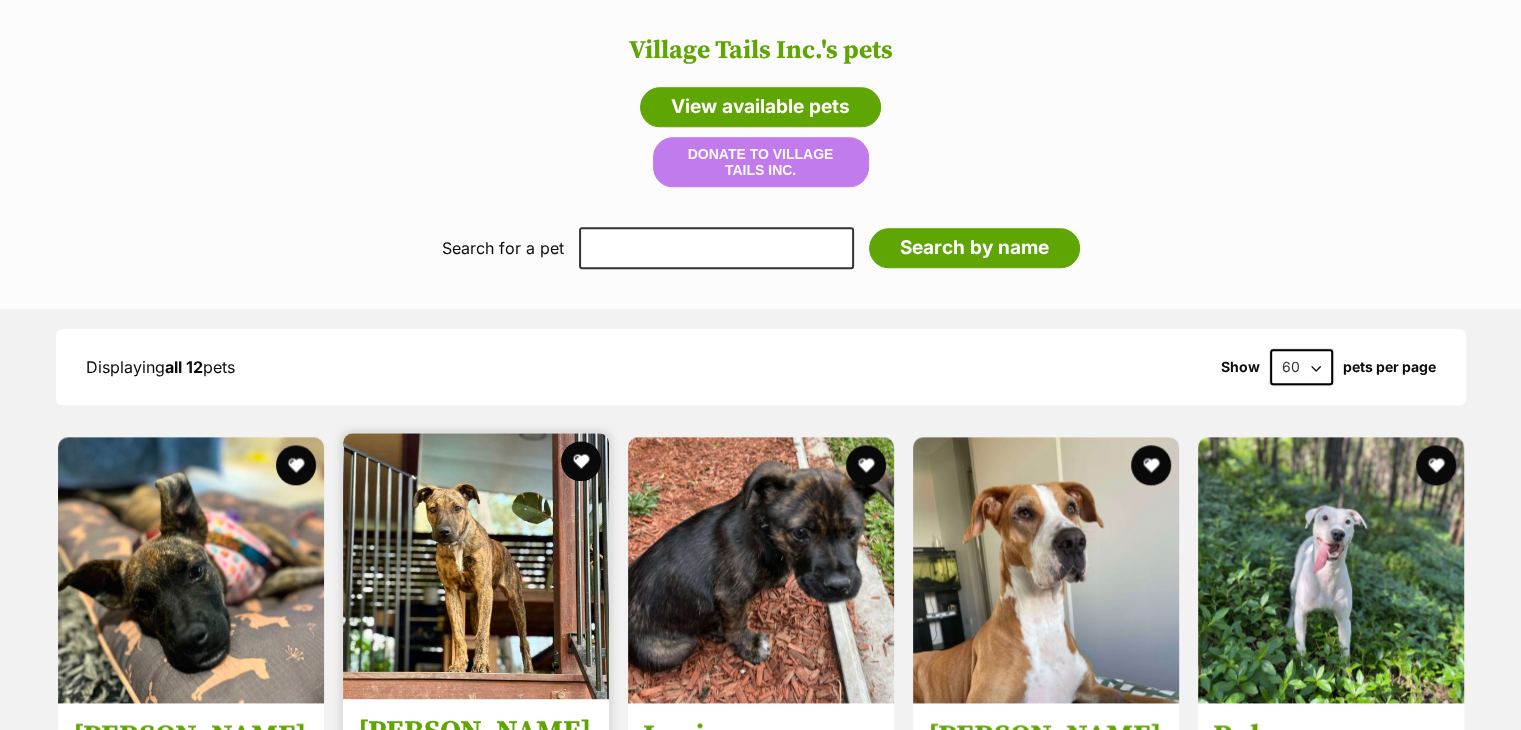 click at bounding box center (476, 566) 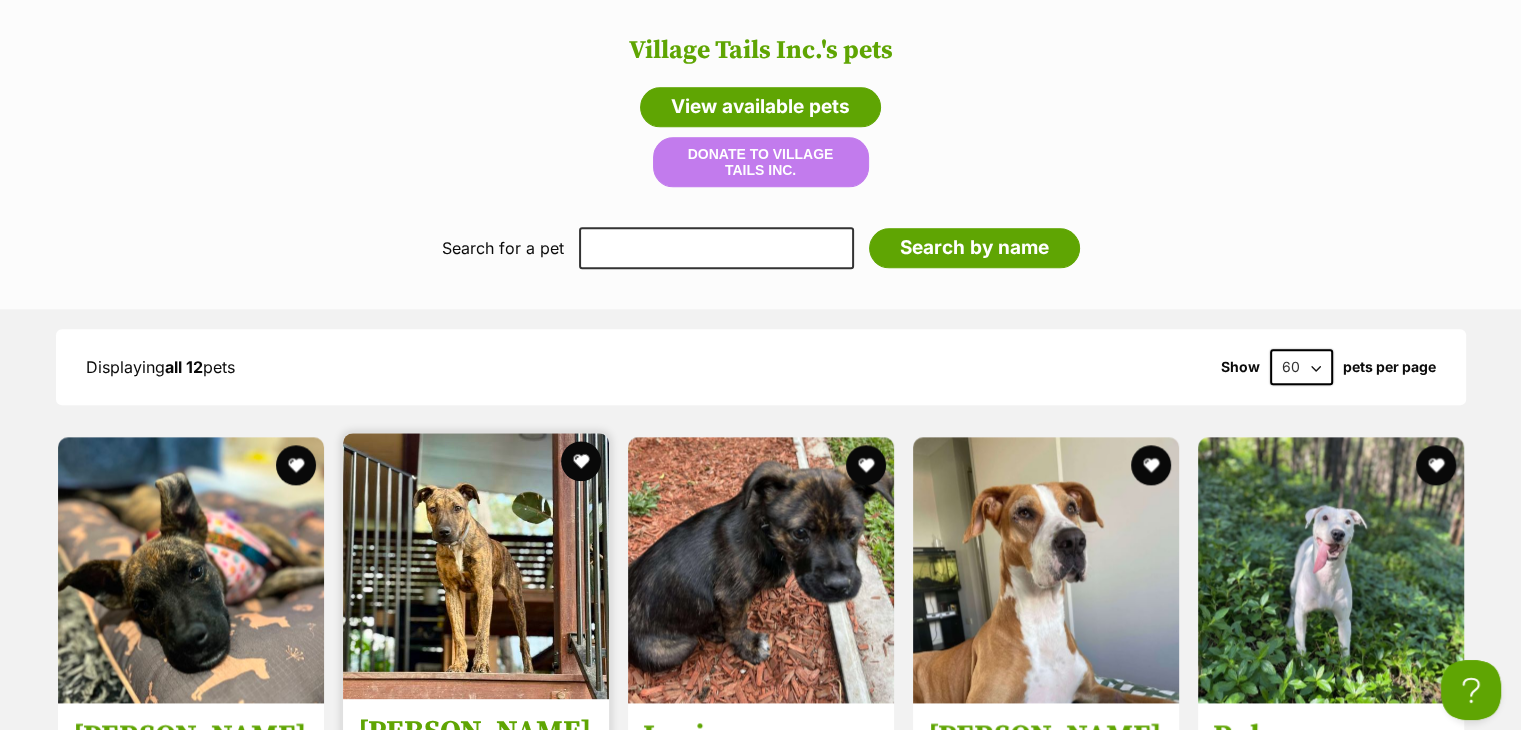 scroll, scrollTop: 0, scrollLeft: 0, axis: both 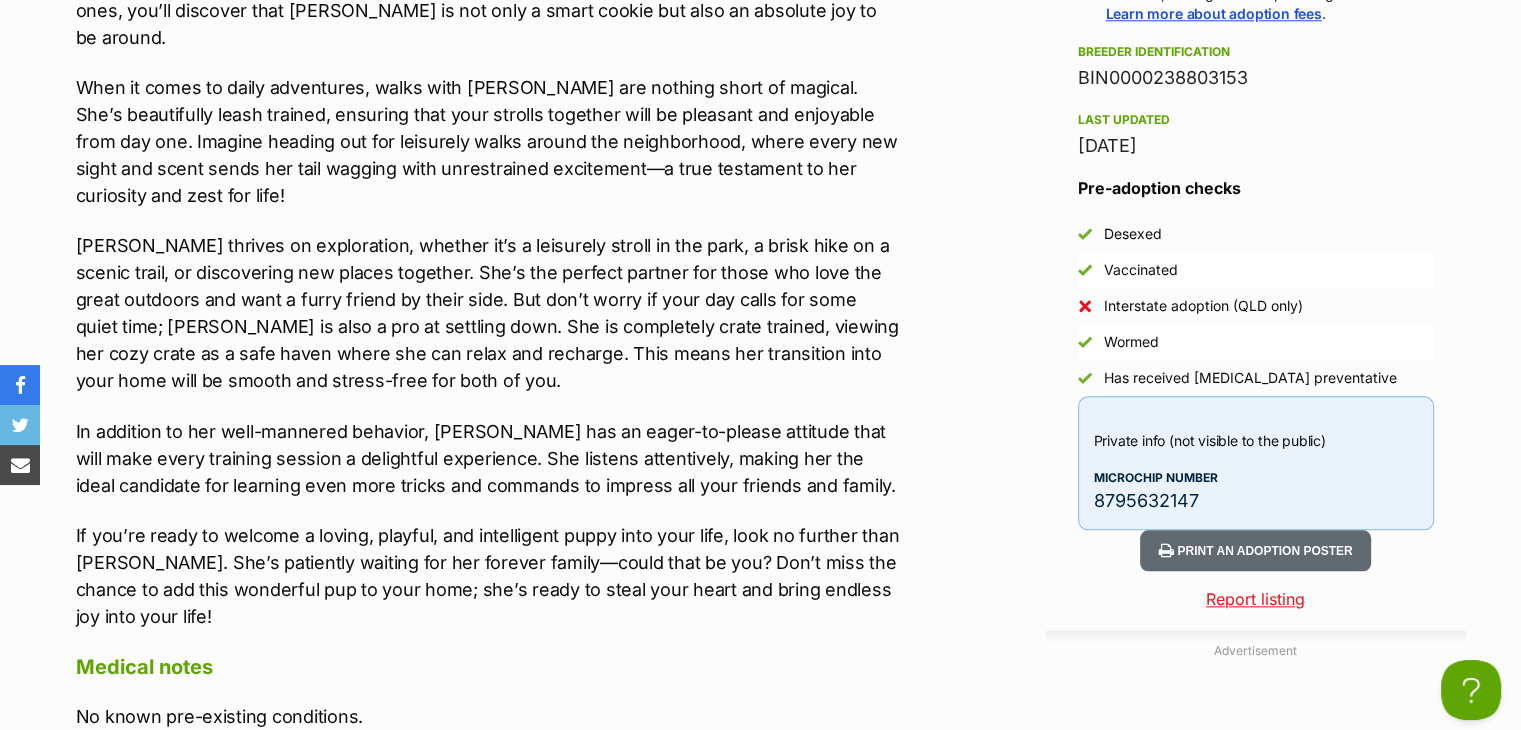 click on "8795632147" at bounding box center [1256, 500] 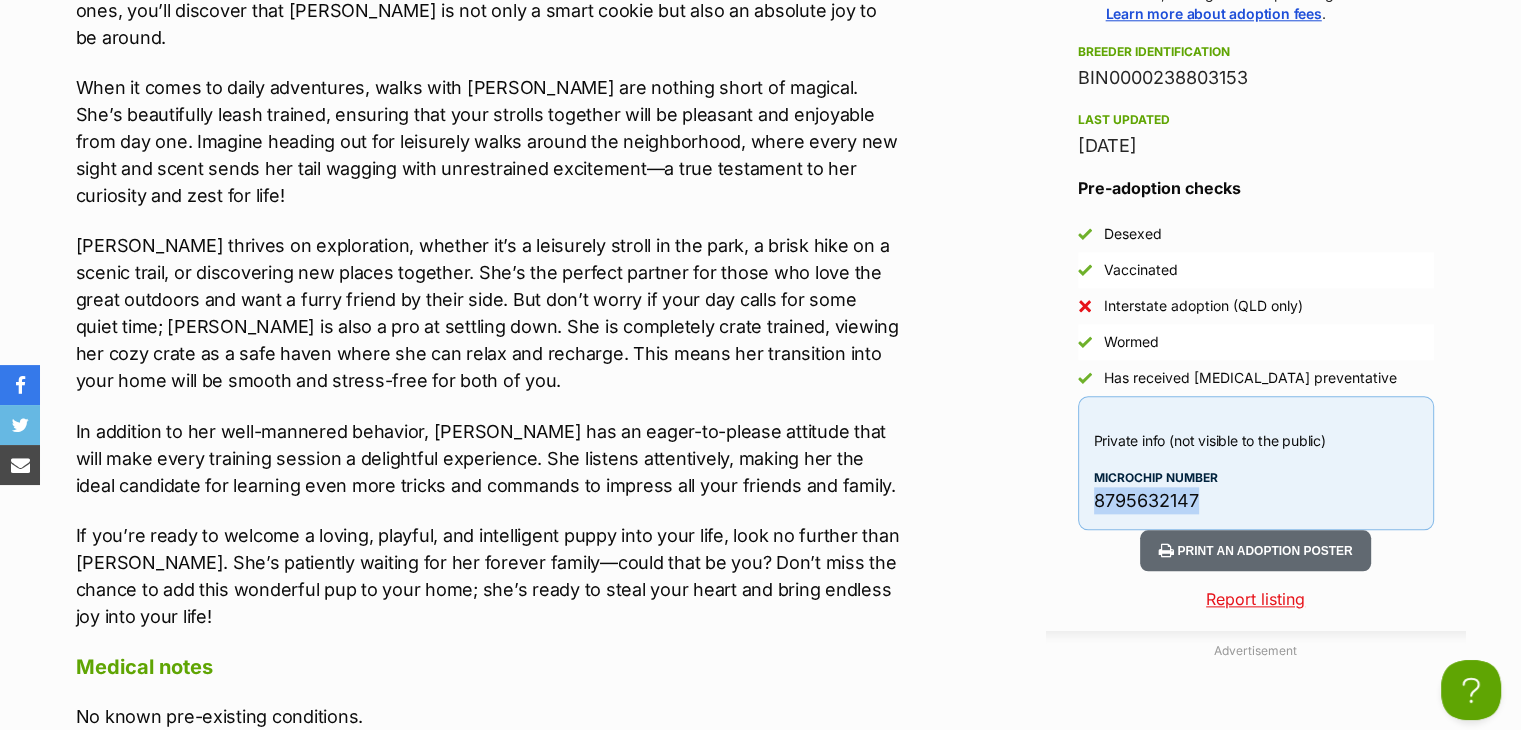 click on "8795632147" at bounding box center [1256, 500] 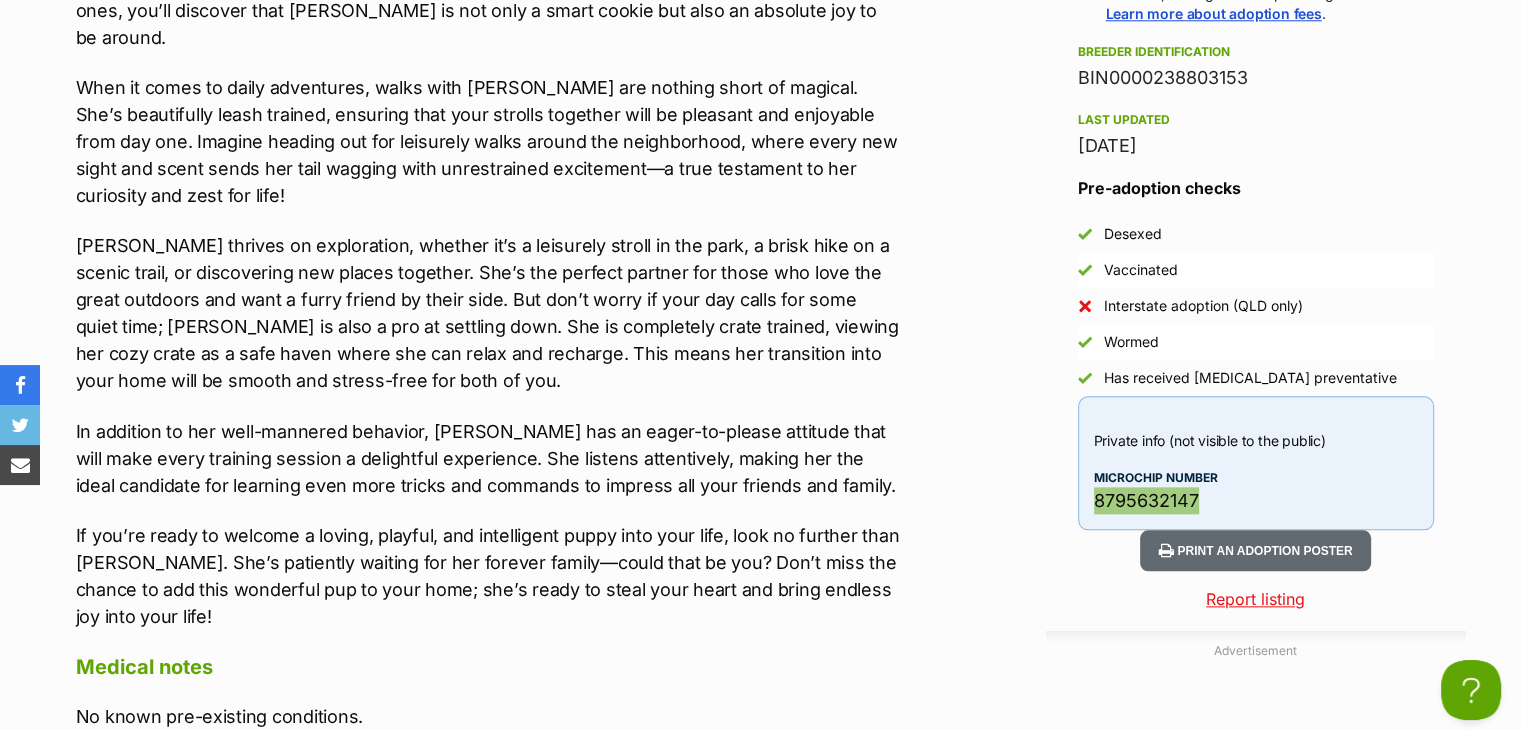 scroll, scrollTop: 0, scrollLeft: 0, axis: both 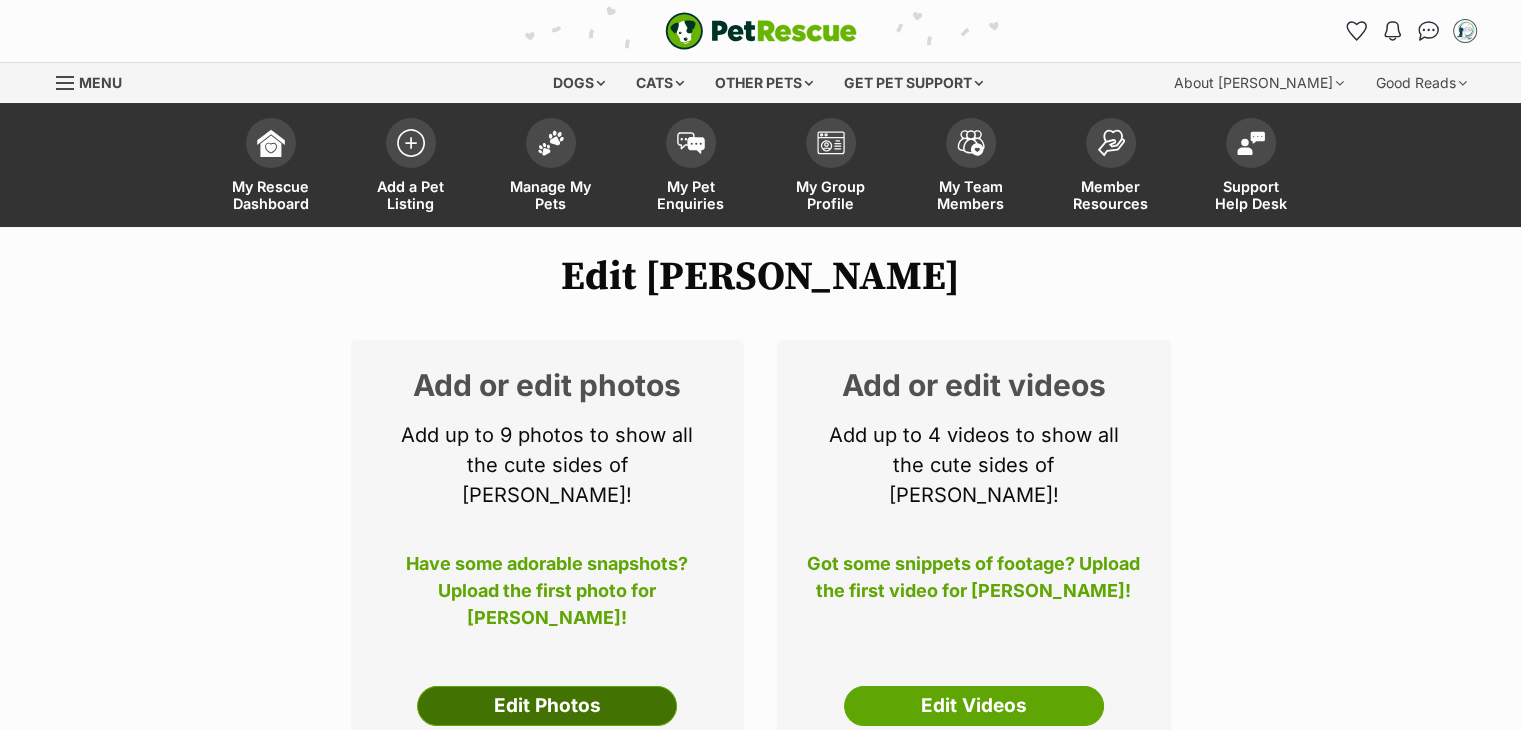 click on "Edit Photos" at bounding box center [547, 706] 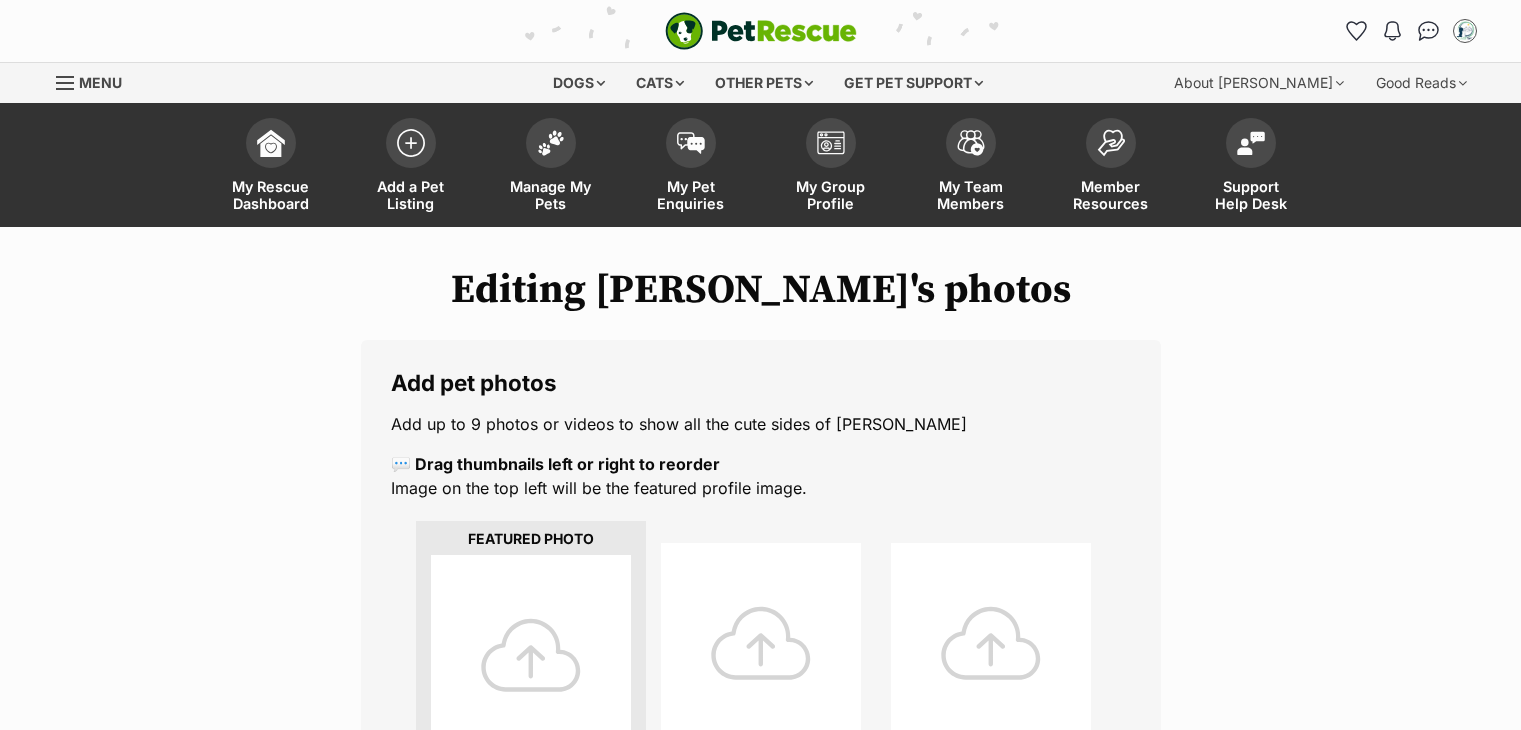 scroll, scrollTop: 0, scrollLeft: 0, axis: both 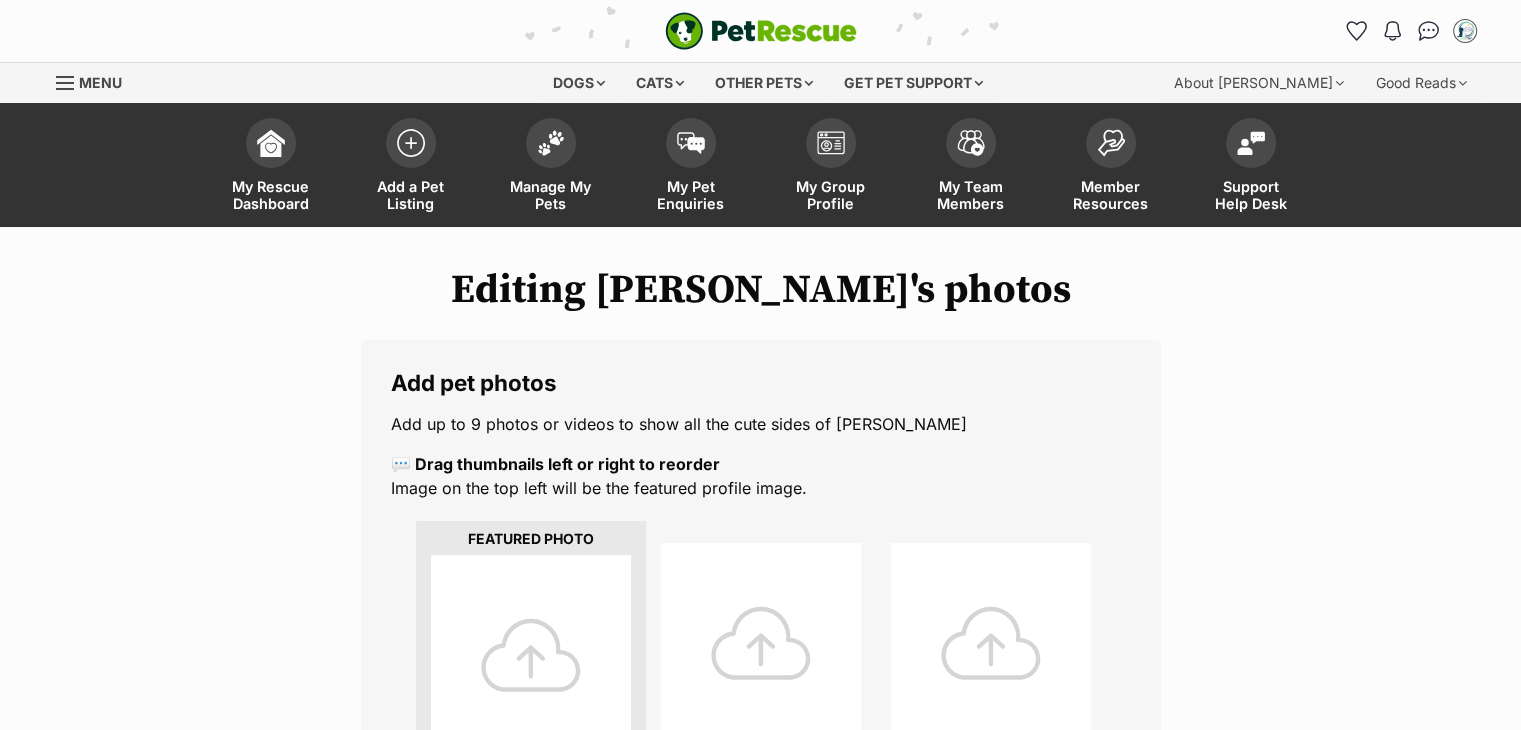click at bounding box center (531, 655) 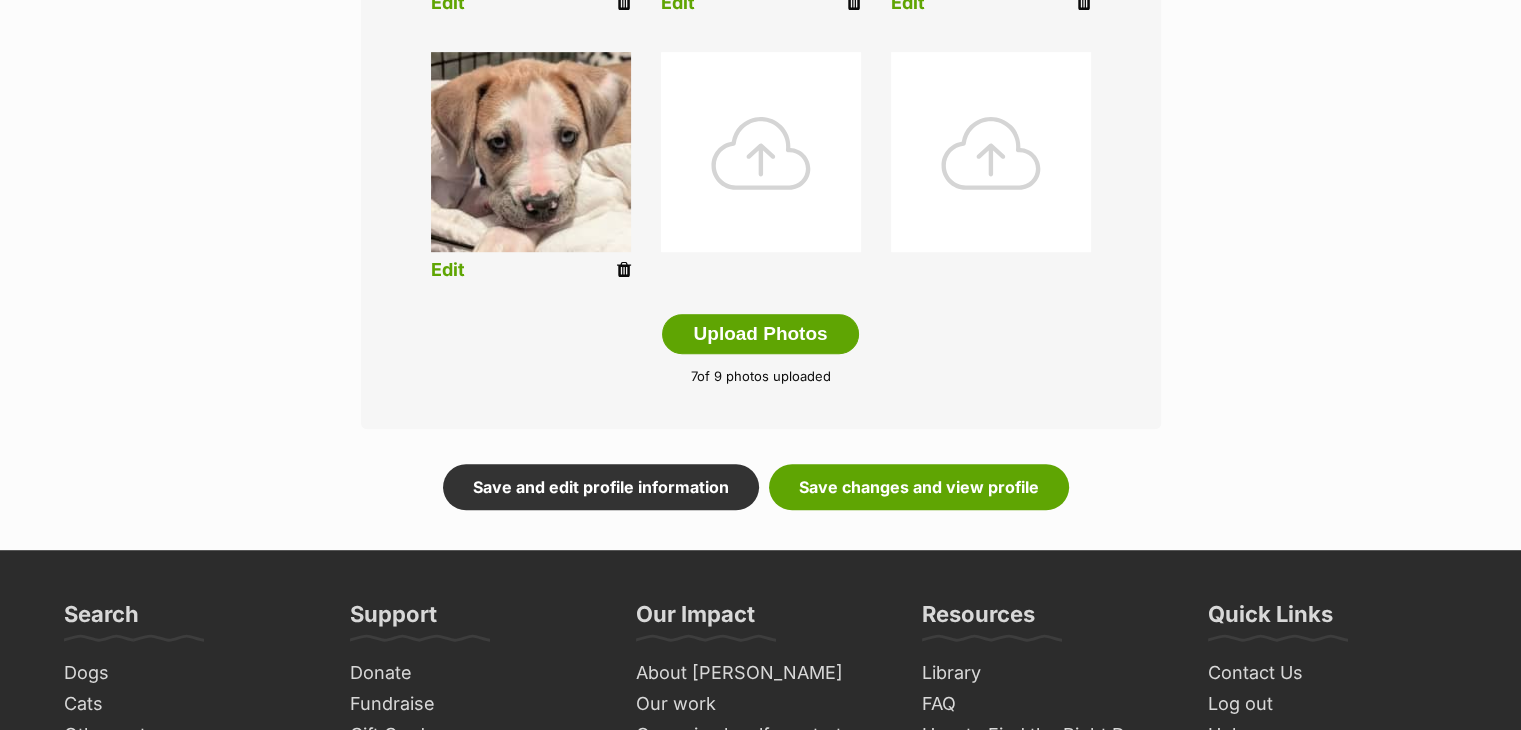 scroll, scrollTop: 1100, scrollLeft: 0, axis: vertical 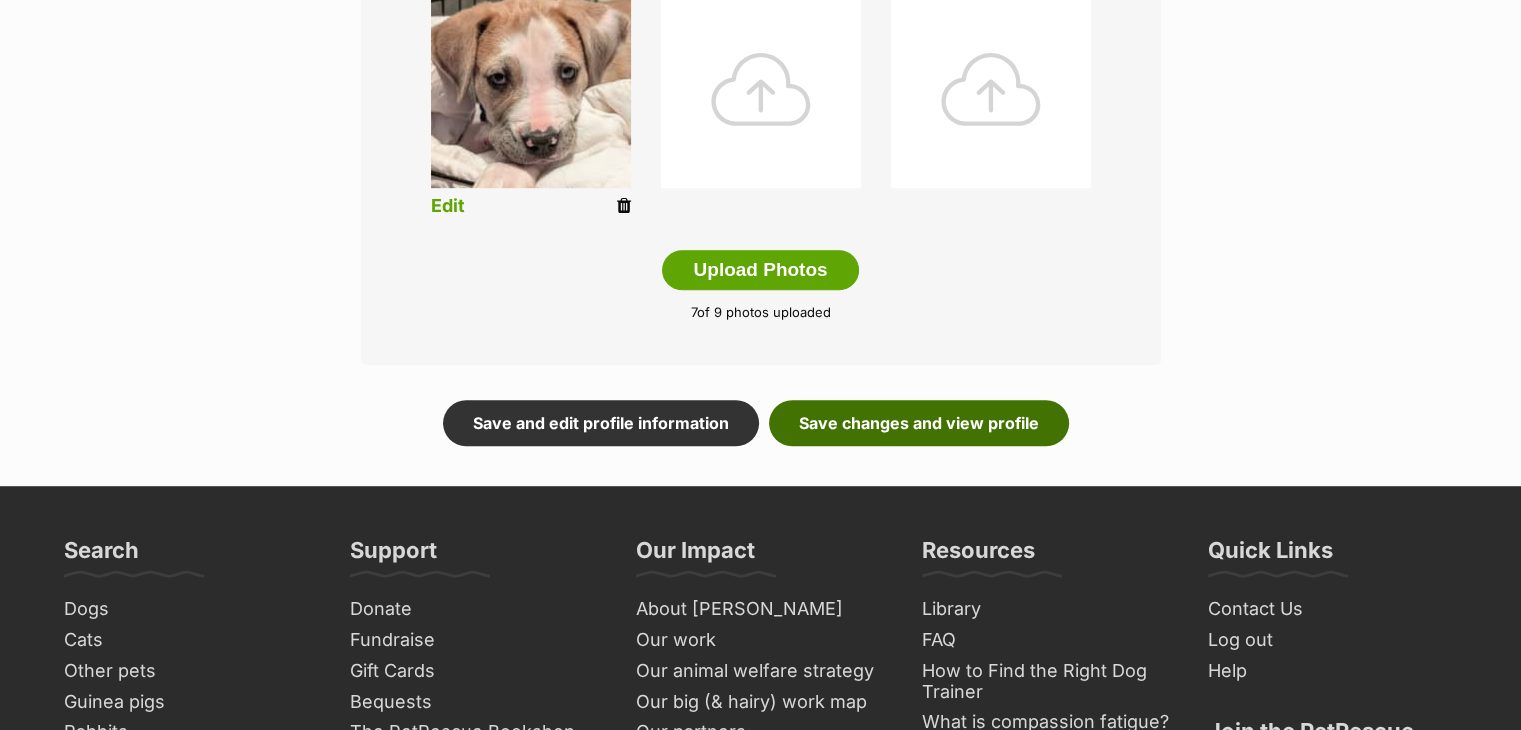 click on "Save changes and view profile" at bounding box center (919, 423) 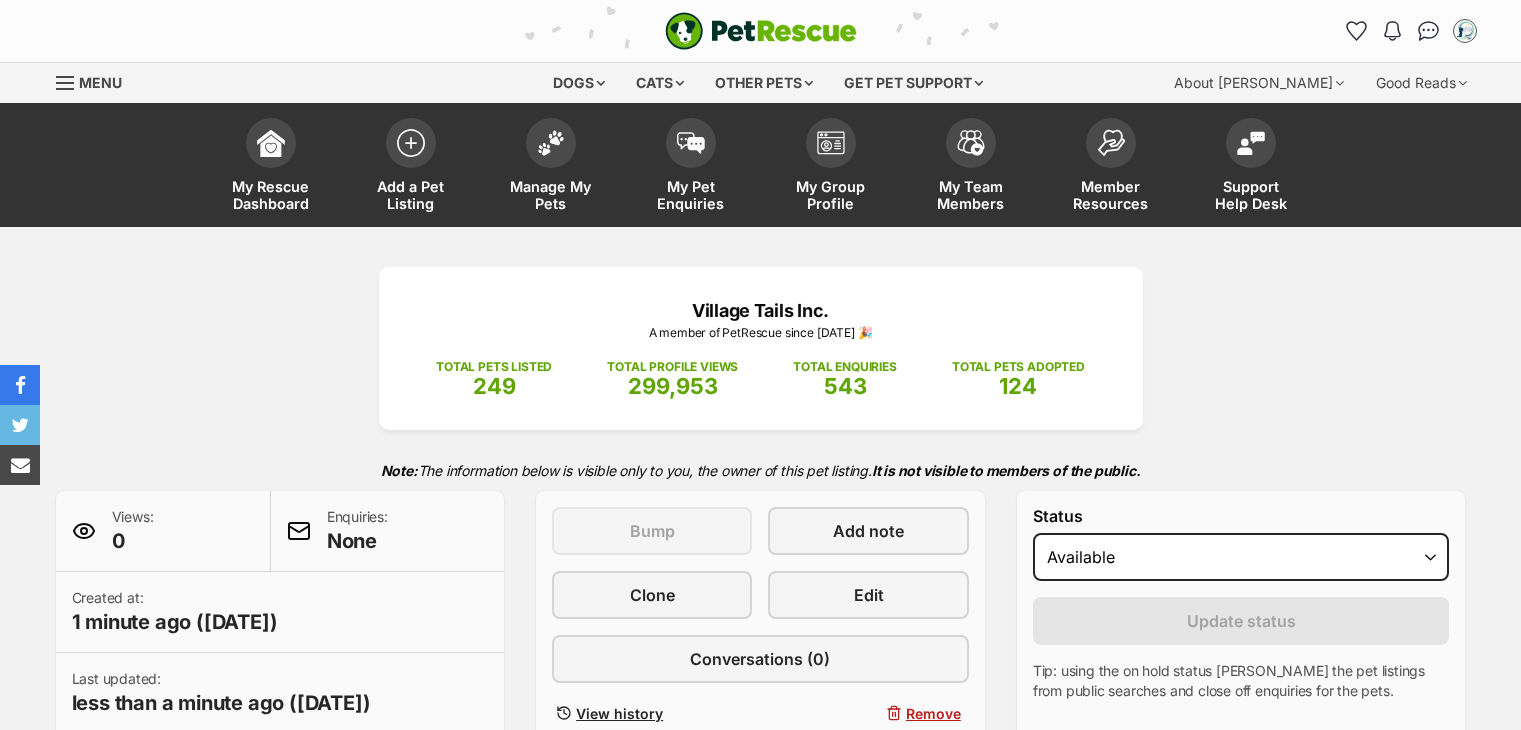 scroll, scrollTop: 0, scrollLeft: 0, axis: both 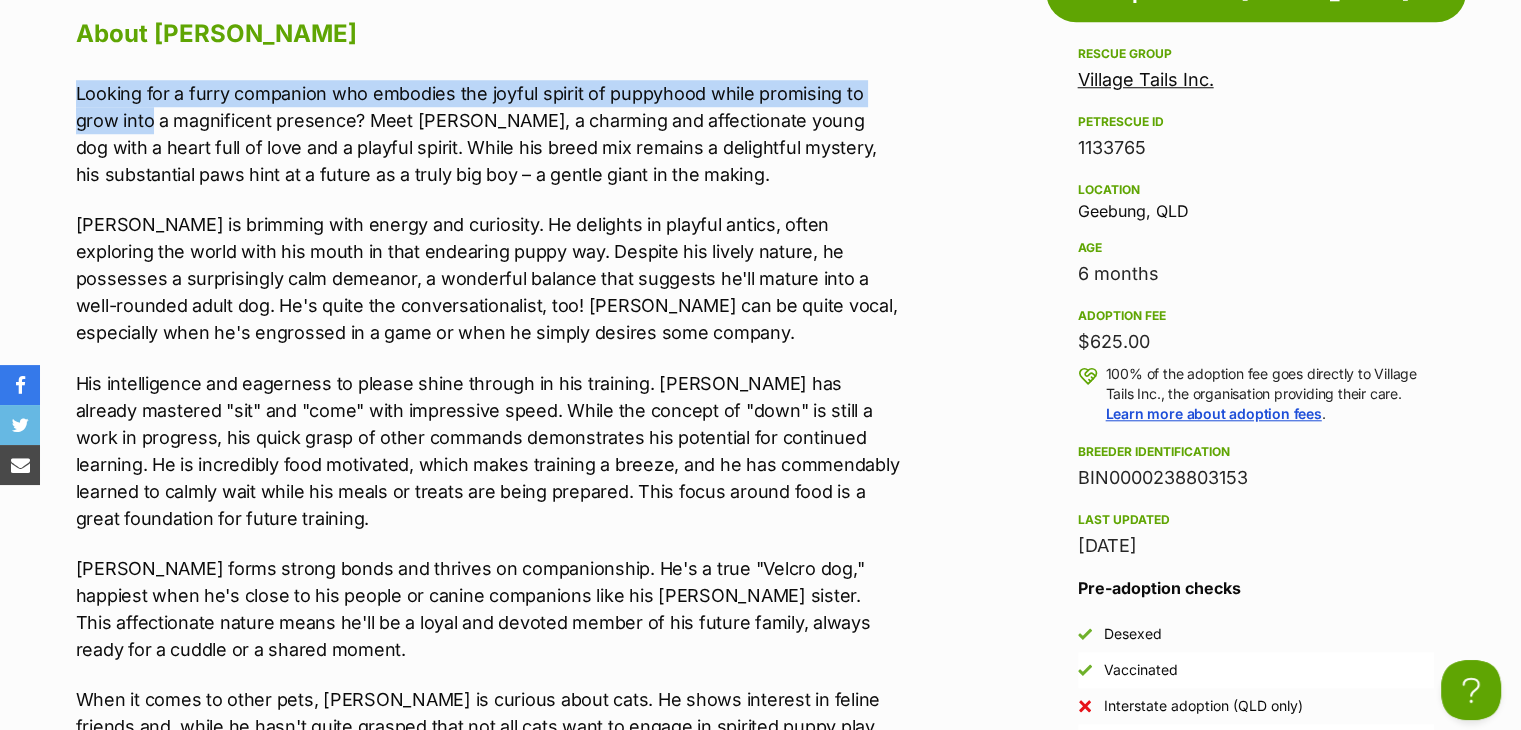 drag, startPoint x: 70, startPoint y: 90, endPoint x: 148, endPoint y: 115, distance: 81.908485 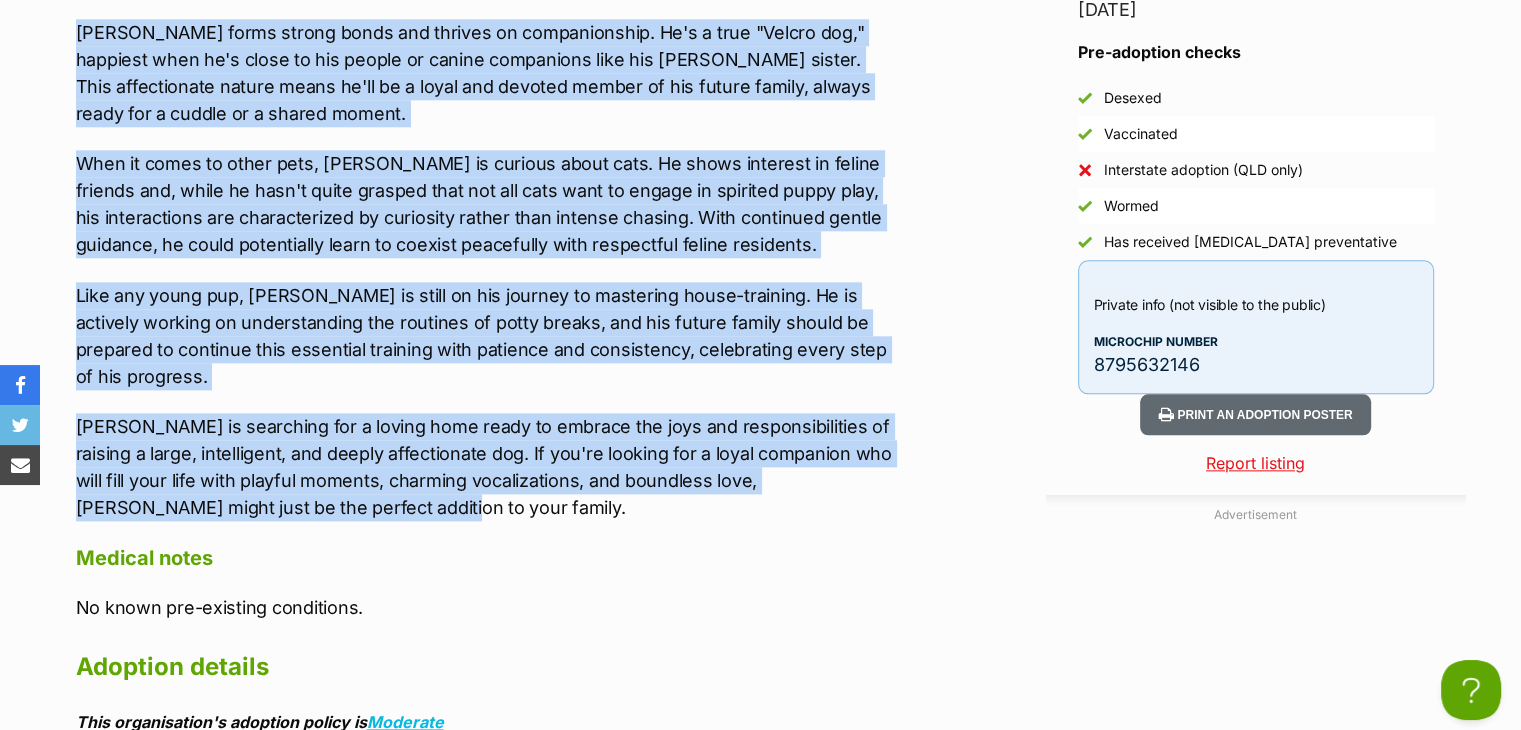 scroll, scrollTop: 2400, scrollLeft: 0, axis: vertical 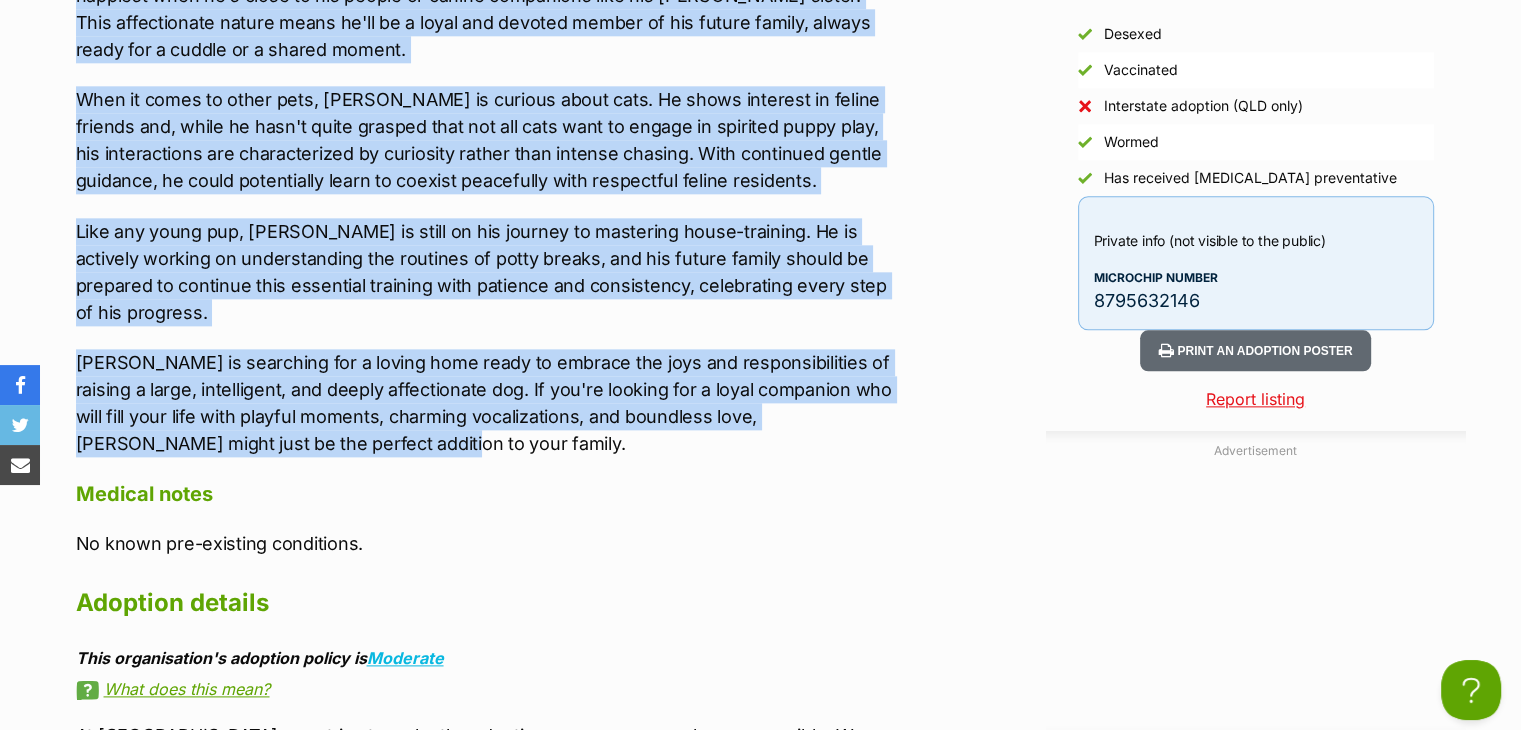 drag, startPoint x: 67, startPoint y: 80, endPoint x: 737, endPoint y: 413, distance: 748.1905 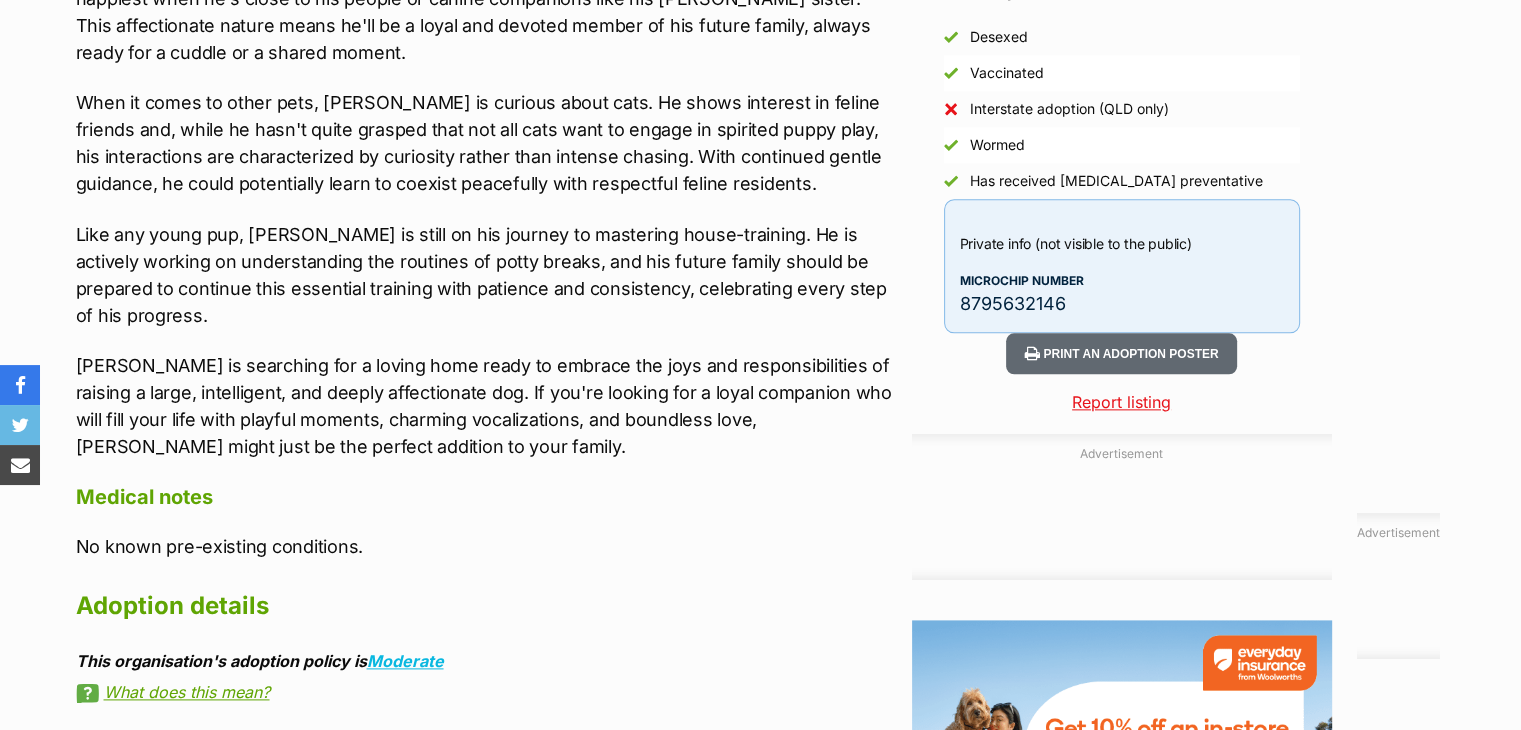 scroll, scrollTop: 0, scrollLeft: 0, axis: both 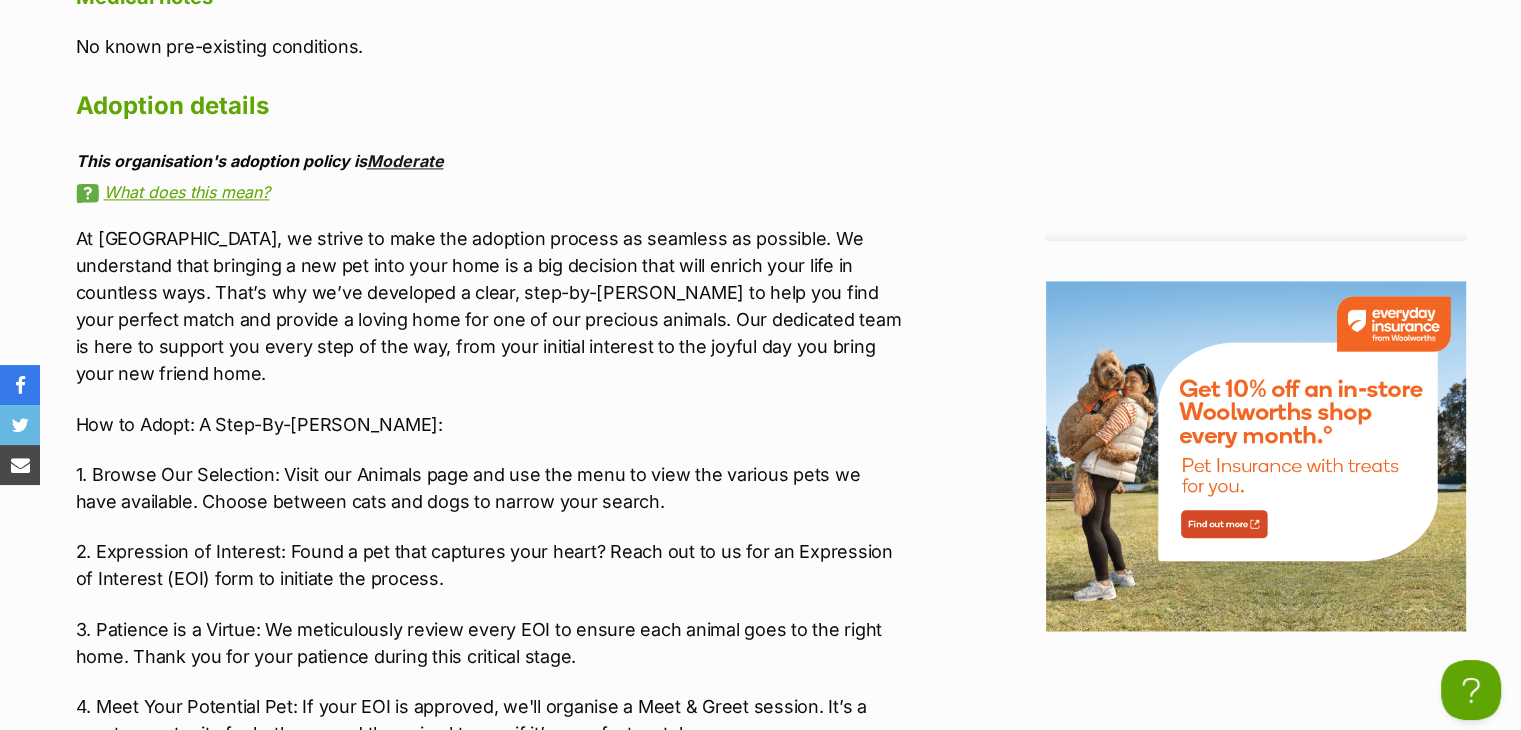 click on "Moderate" at bounding box center (405, 161) 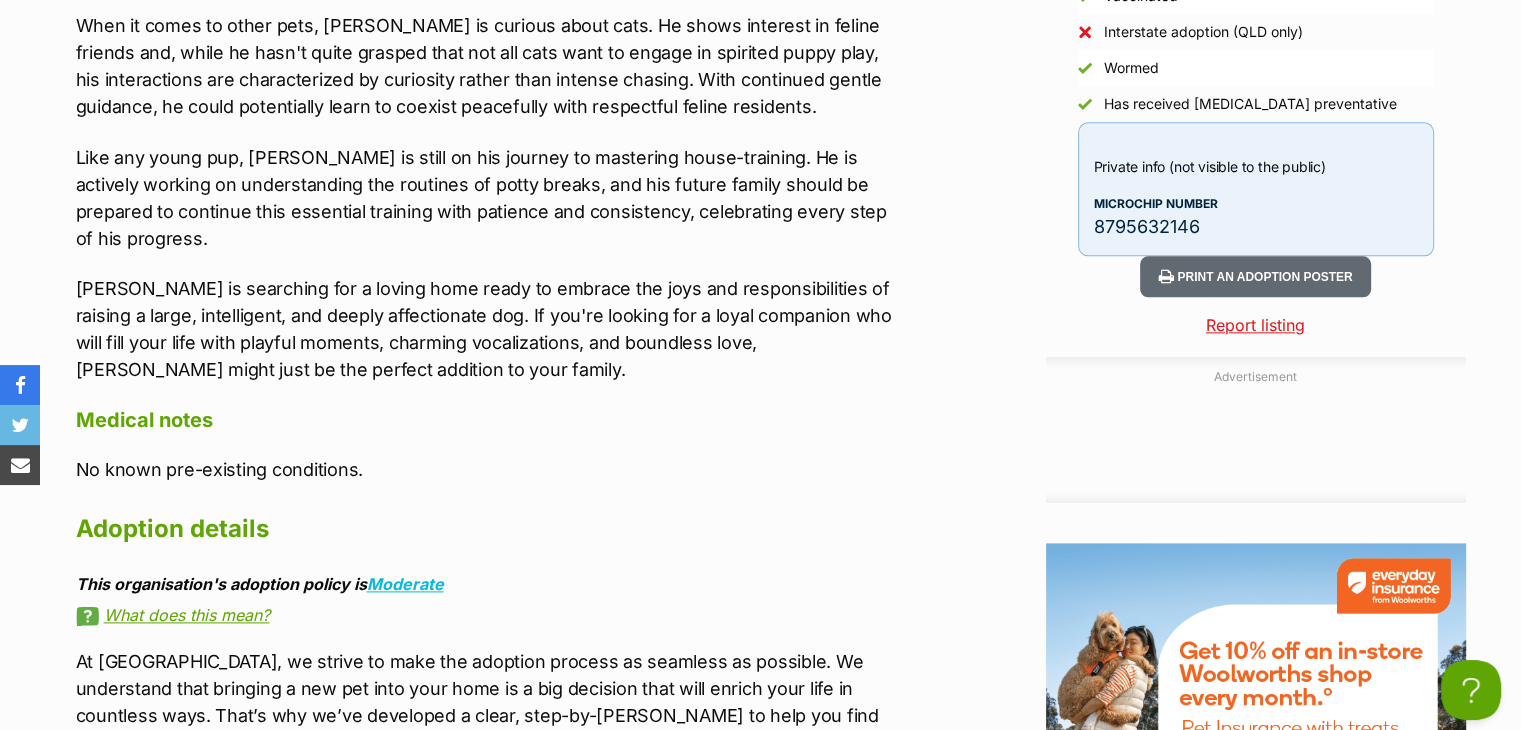 scroll, scrollTop: 2397, scrollLeft: 0, axis: vertical 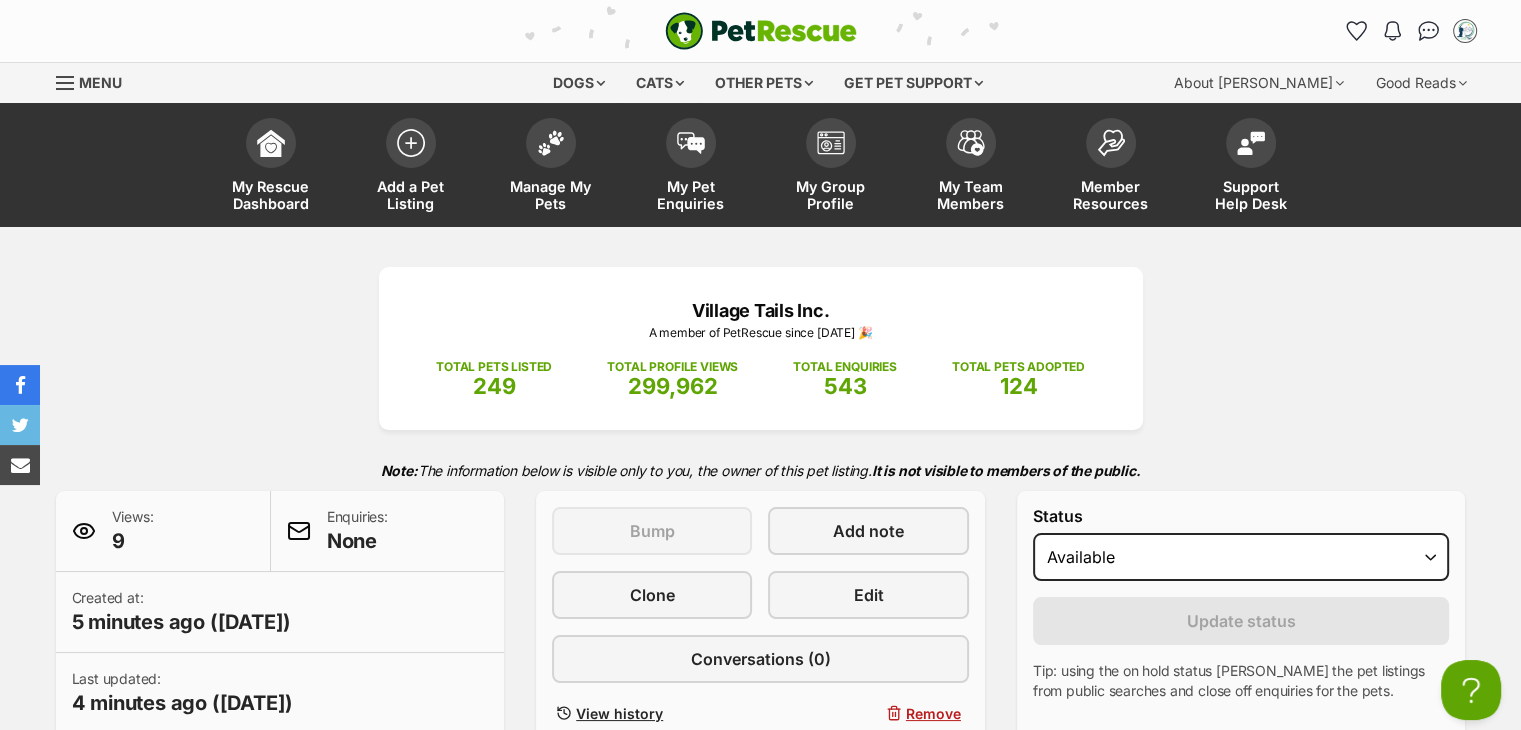 click on "Menu" at bounding box center (100, 82) 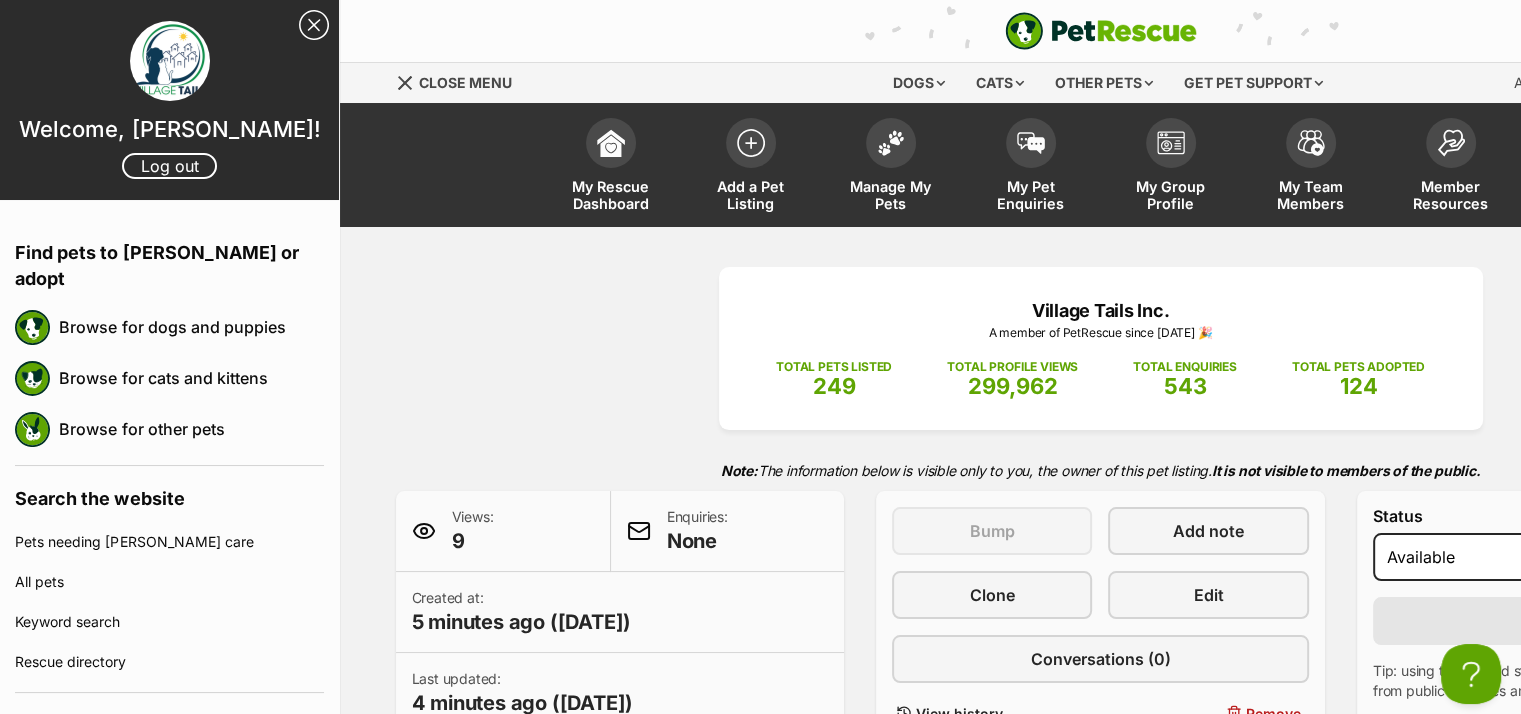 click on "Close Sidebar" at bounding box center [314, 25] 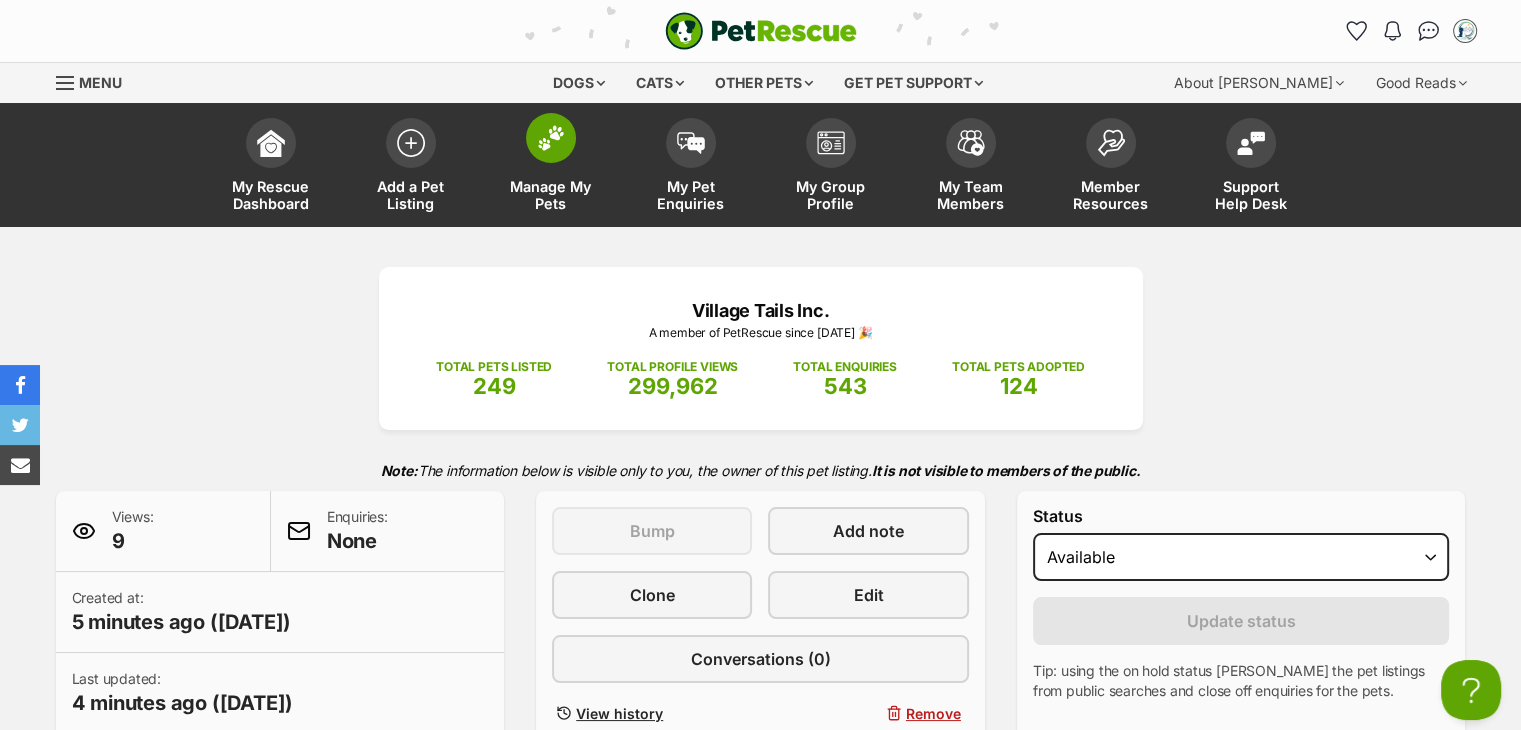 click at bounding box center (551, 138) 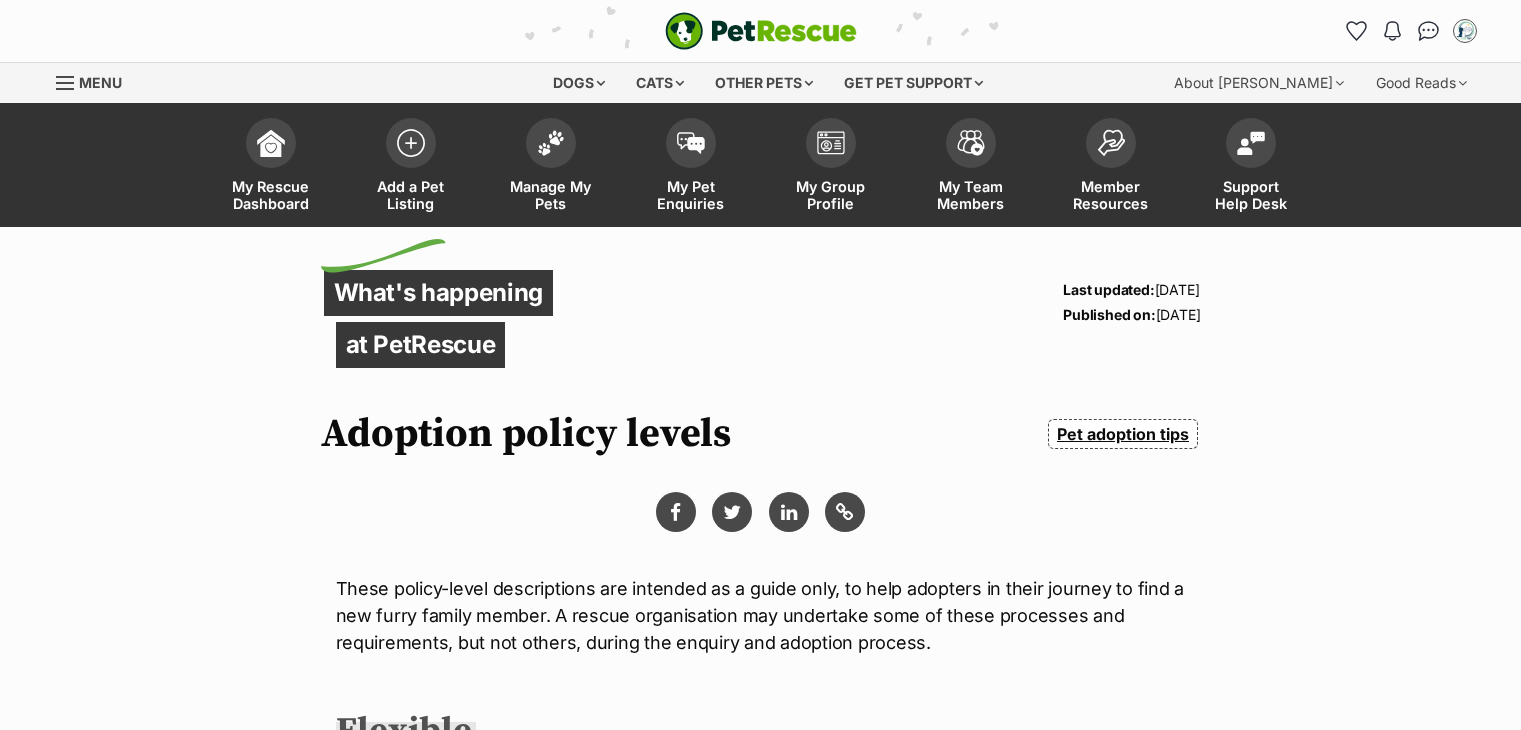 scroll, scrollTop: 400, scrollLeft: 0, axis: vertical 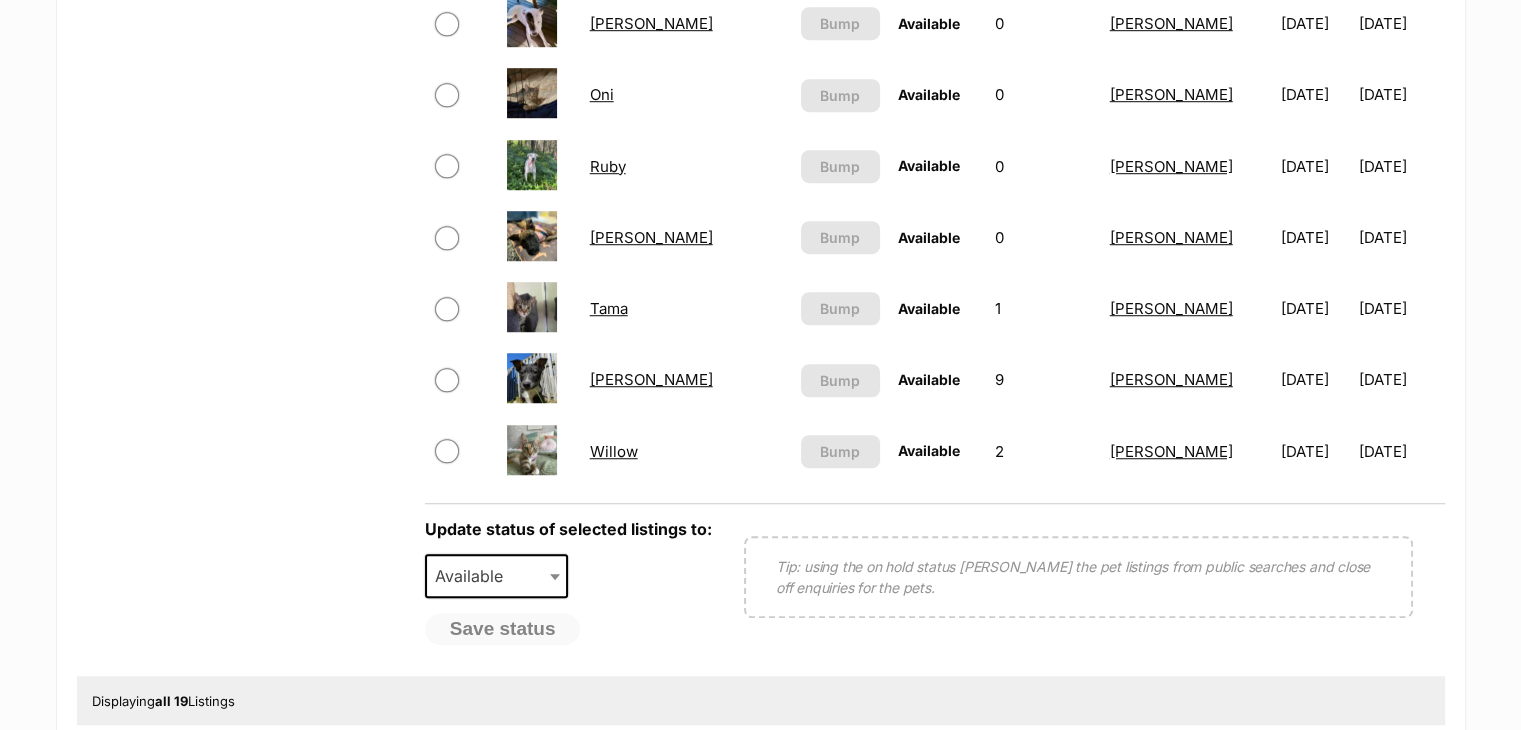 click on "[PERSON_NAME]" at bounding box center (651, 379) 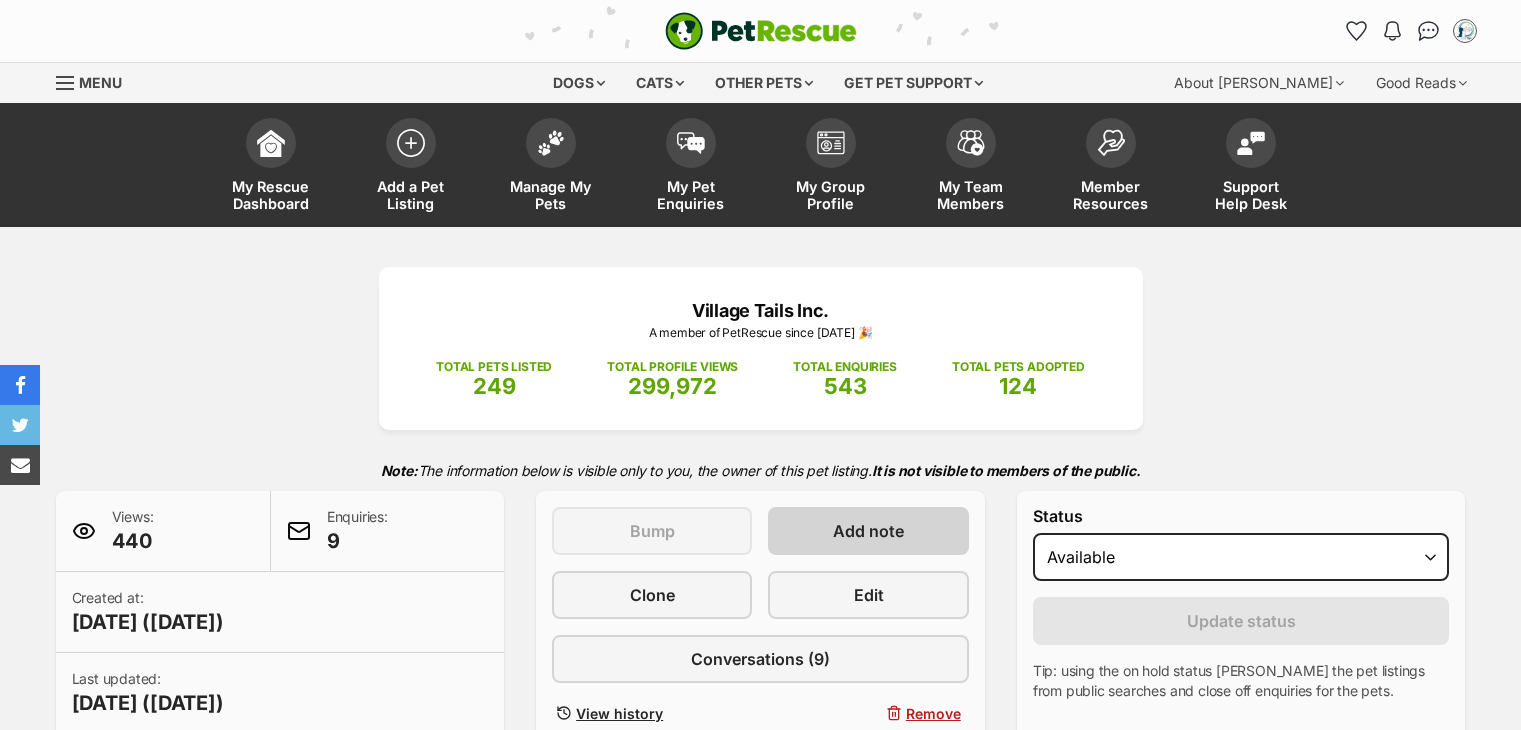 scroll, scrollTop: 0, scrollLeft: 0, axis: both 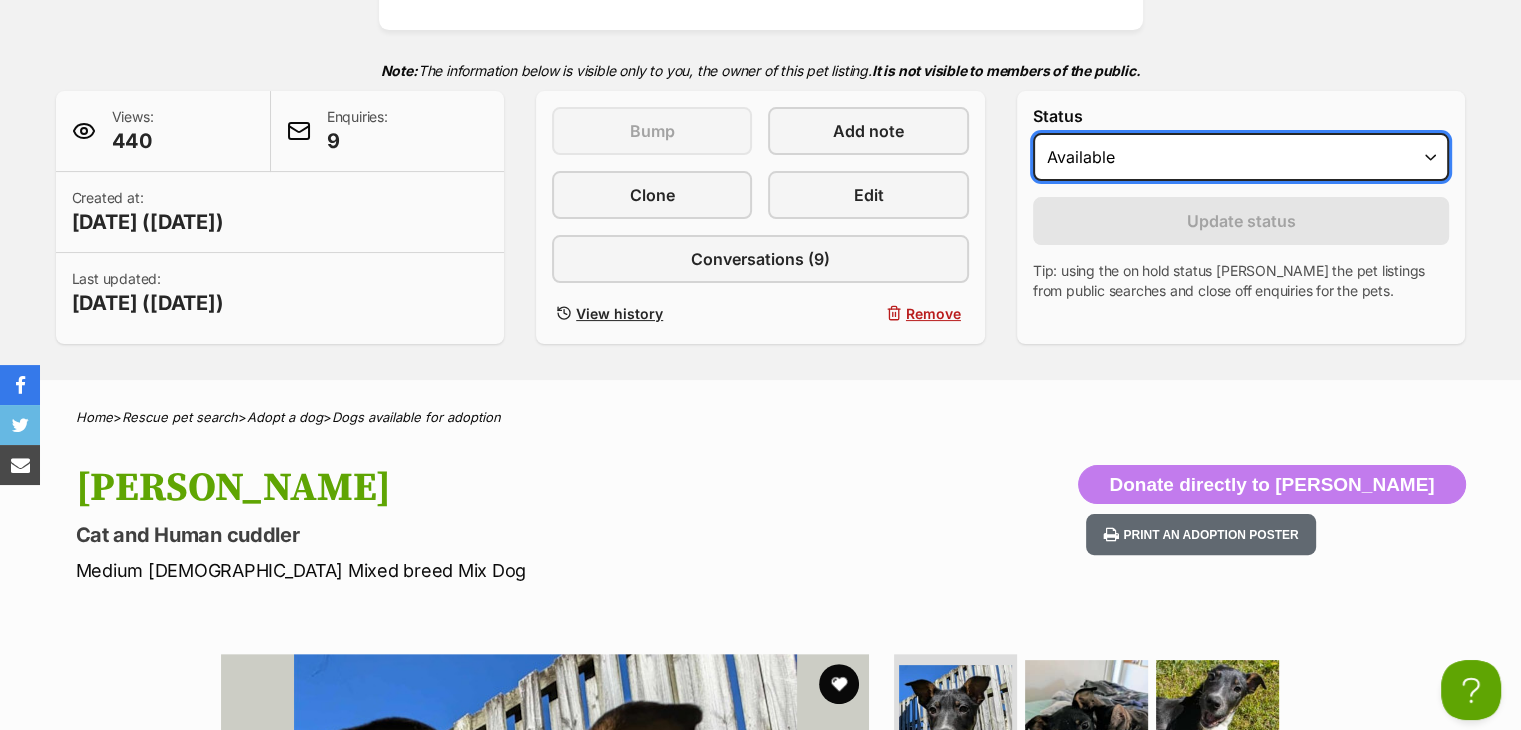 click on "Draft - not available as listing has enquires
Available
On hold
Adopted" at bounding box center [1241, 157] 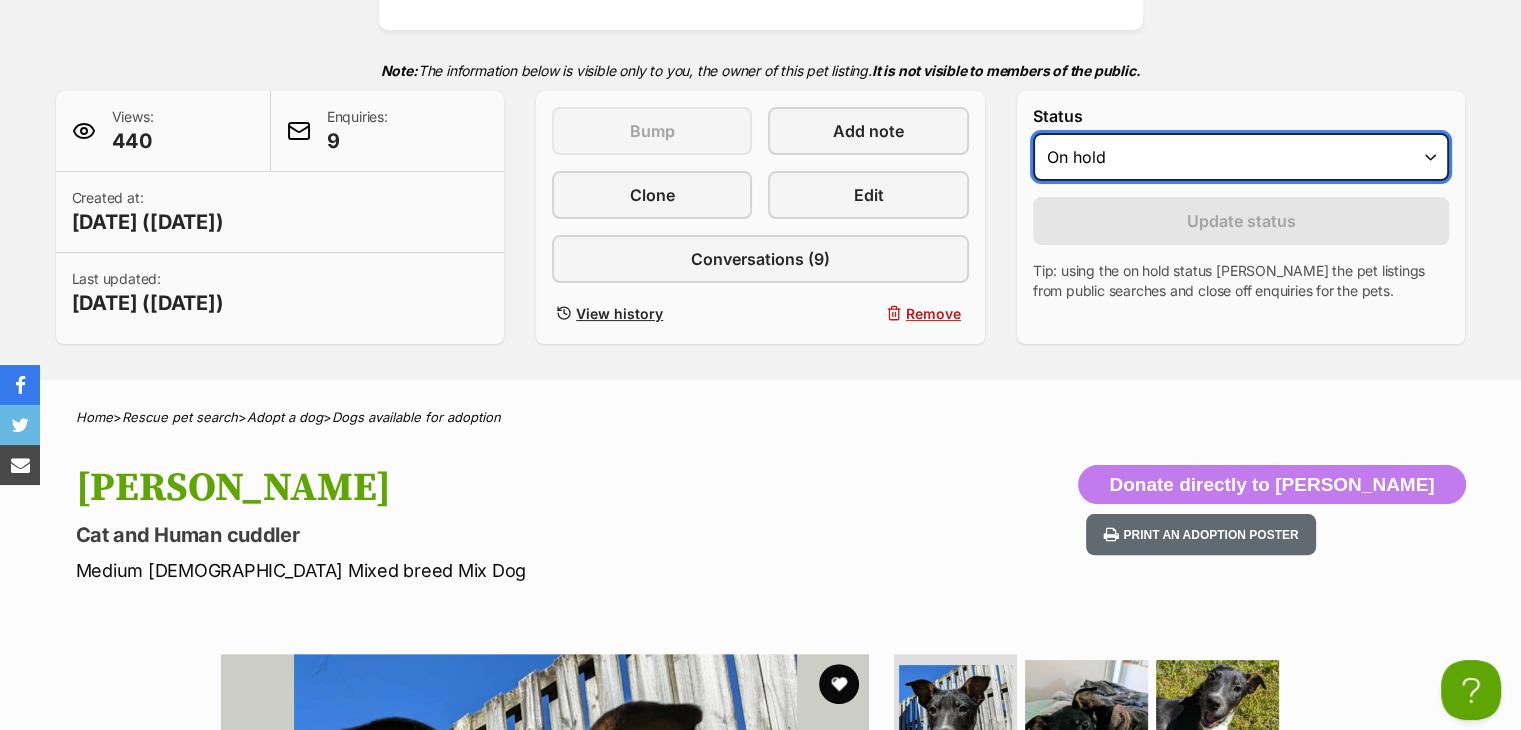 click on "Draft - not available as listing has enquires
Available
On hold
Adopted" at bounding box center [1241, 157] 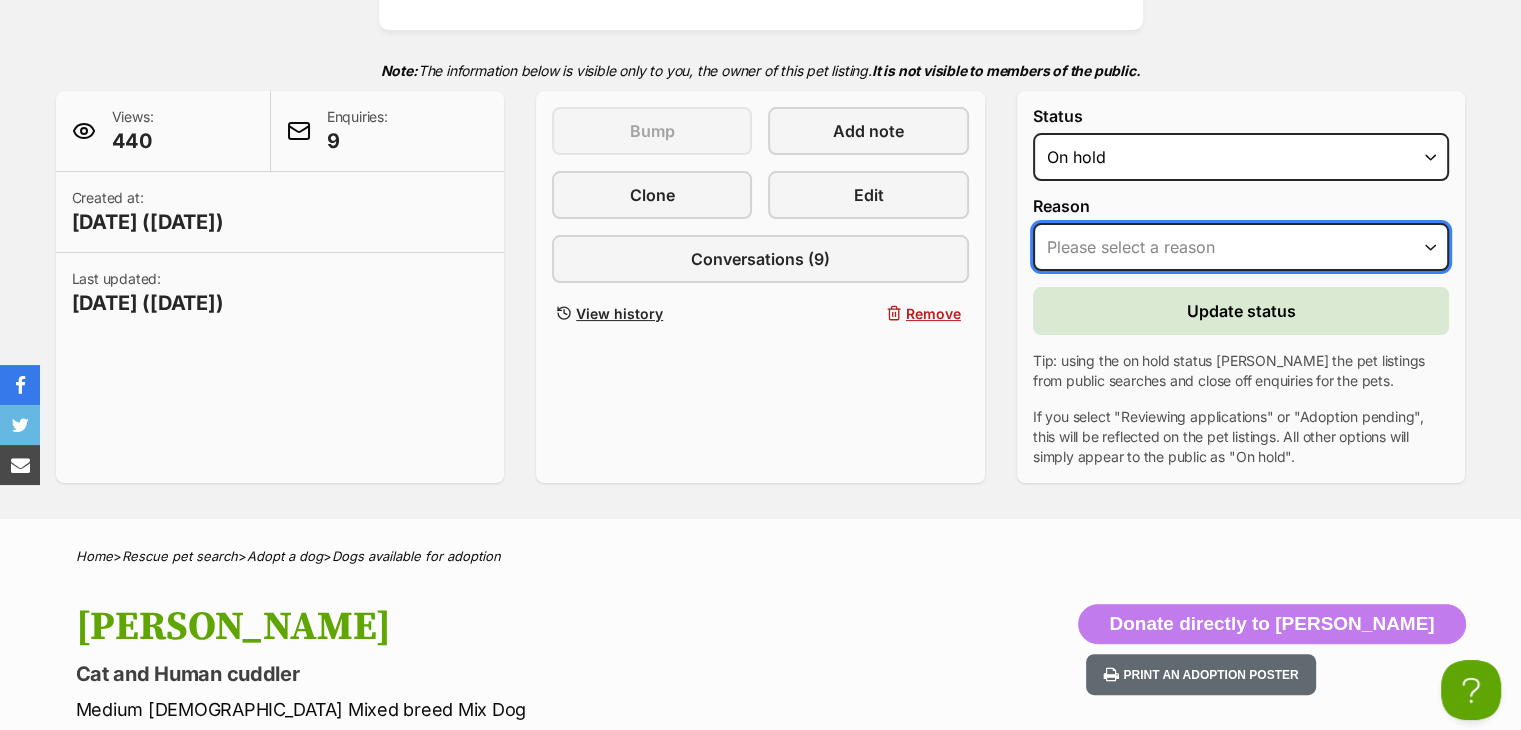 click on "Please select a reason
Medical reasons
Reviewing applications
Adoption pending
Other" at bounding box center (1241, 247) 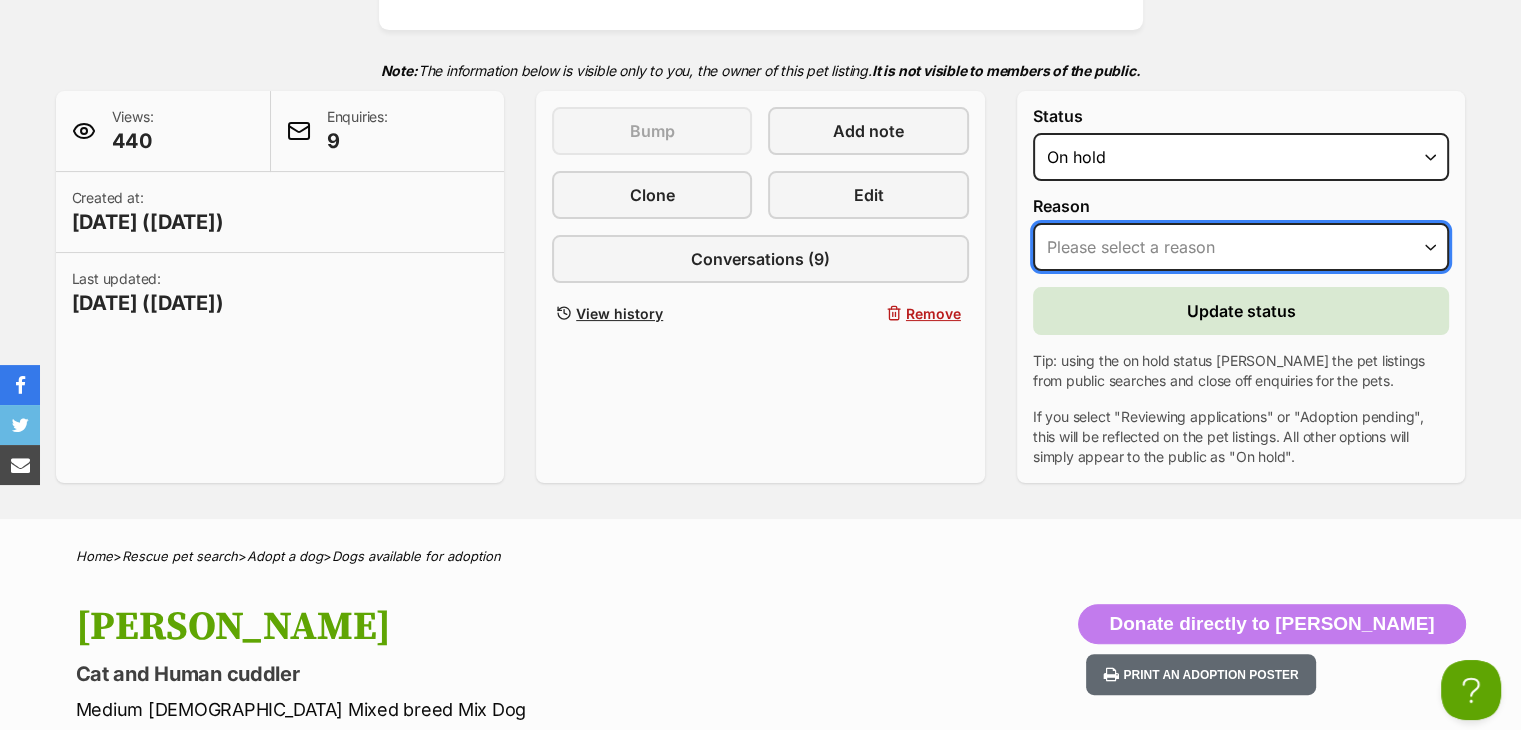 select on "reviewing_applications" 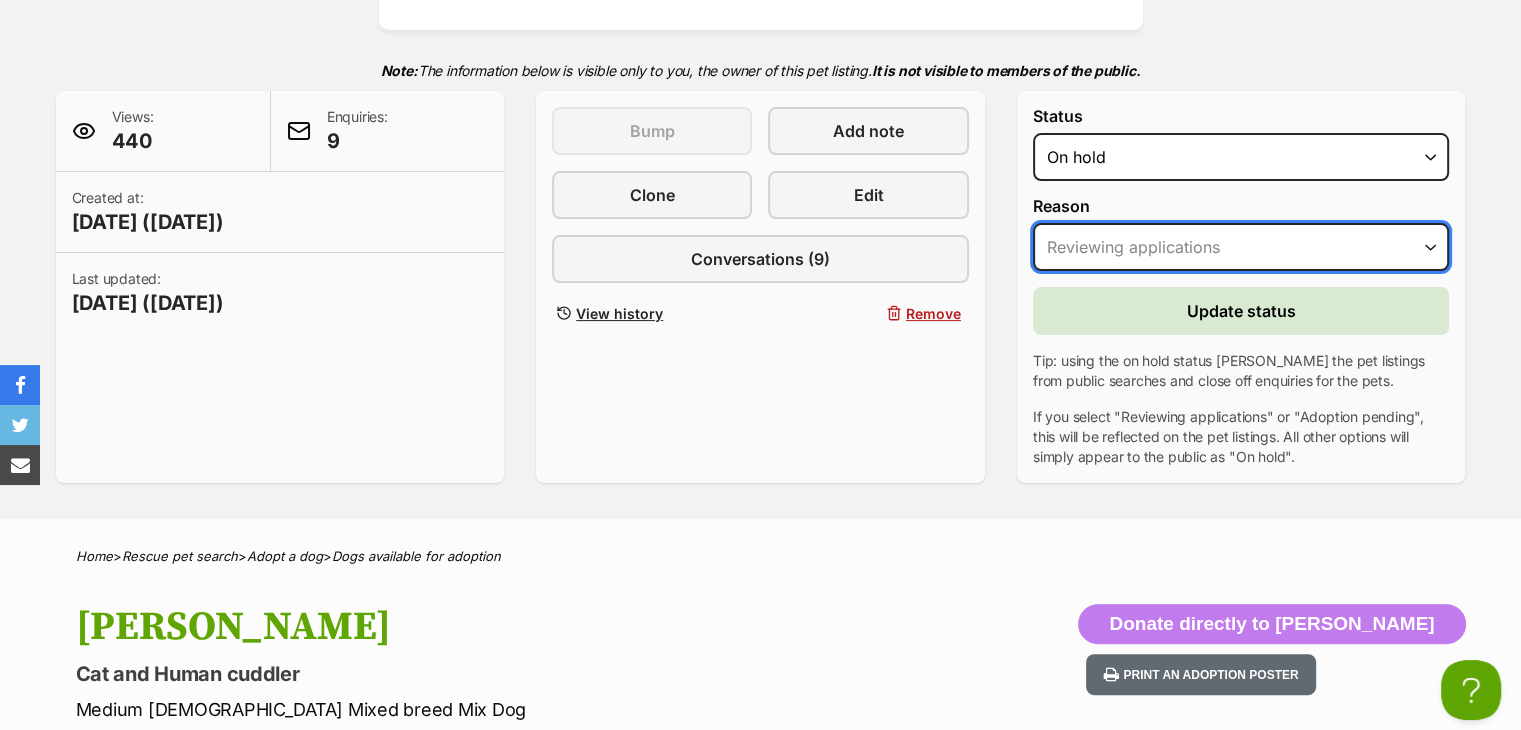 click on "Please select a reason
Medical reasons
Reviewing applications
Adoption pending
Other" at bounding box center (1241, 247) 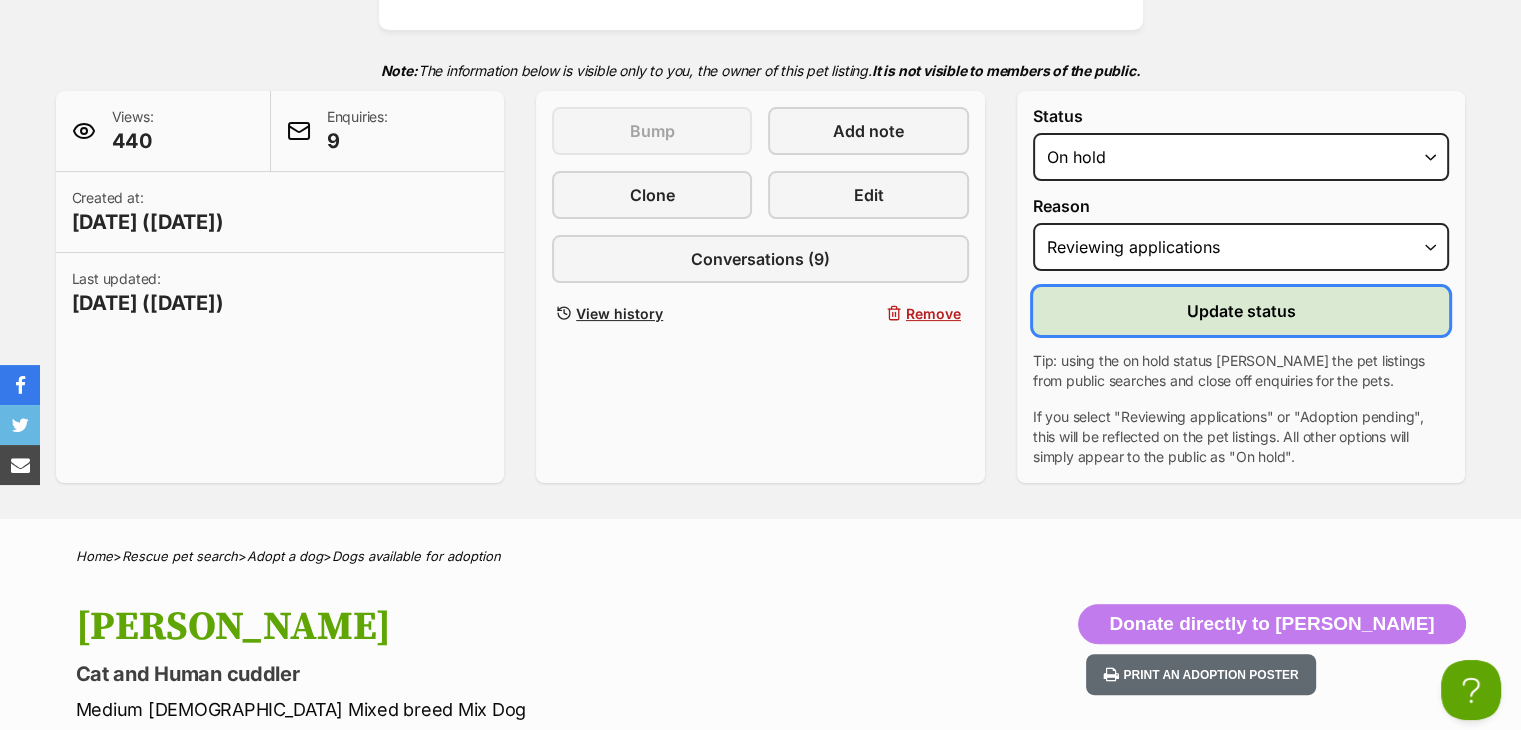 click on "Update status" at bounding box center (1241, 311) 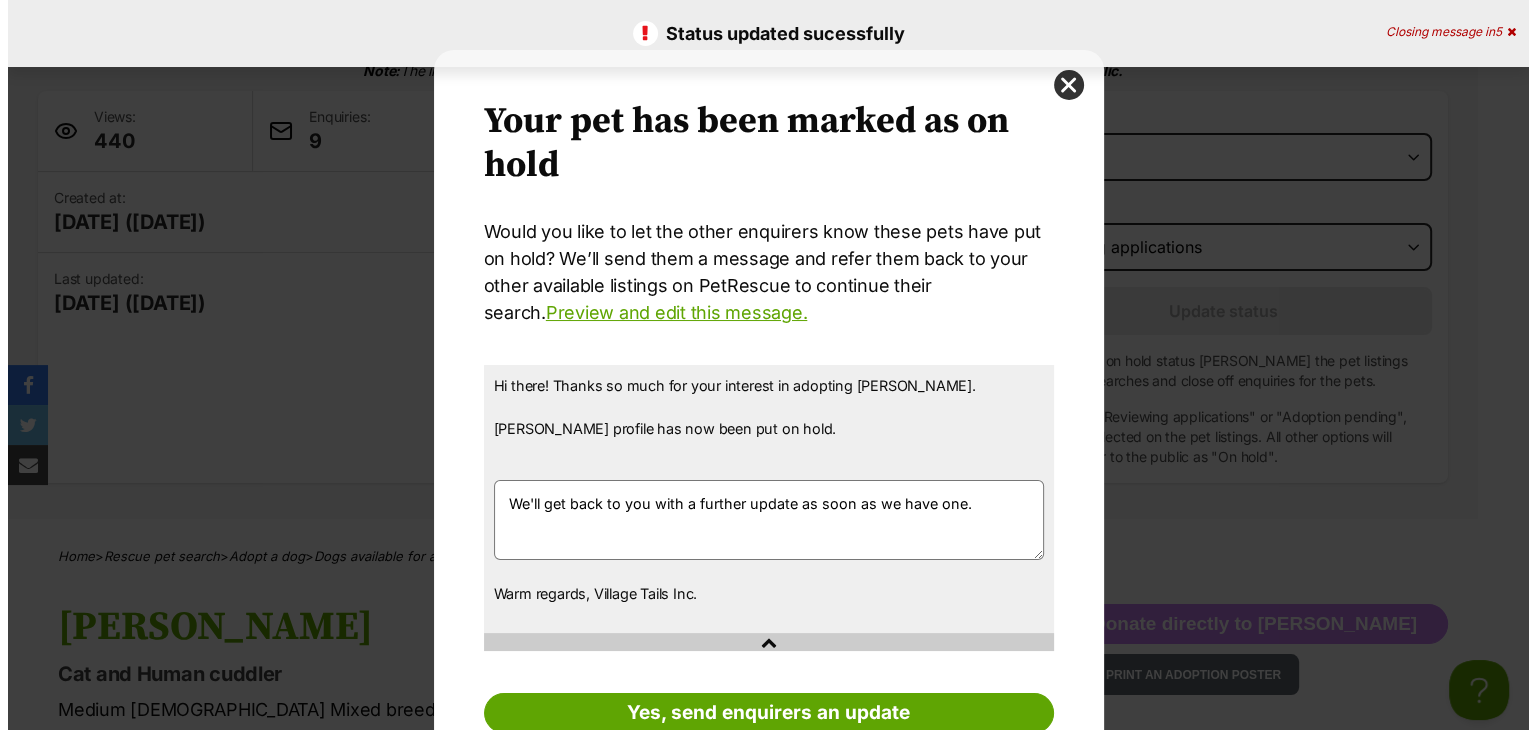 scroll, scrollTop: 0, scrollLeft: 0, axis: both 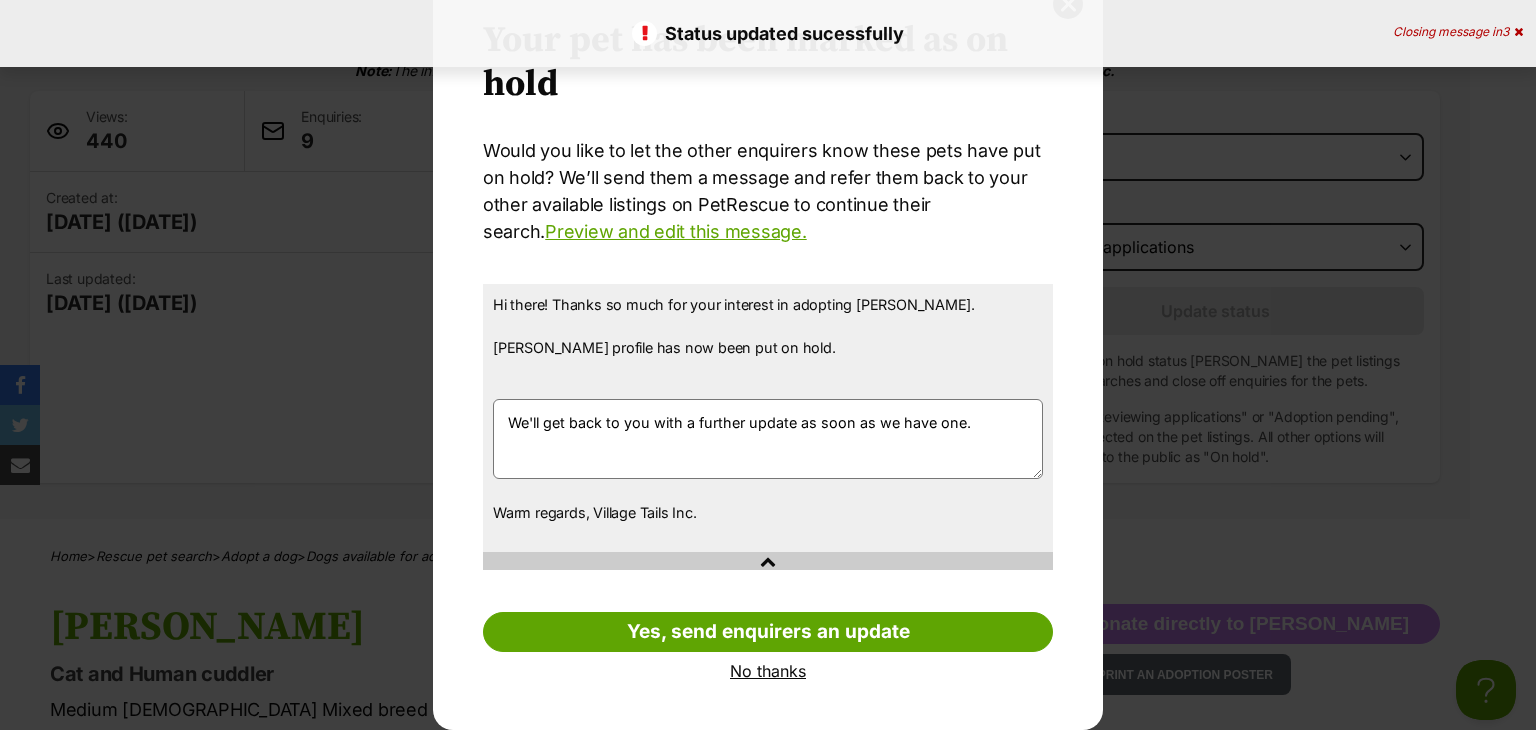 click on "No thanks" at bounding box center (768, 671) 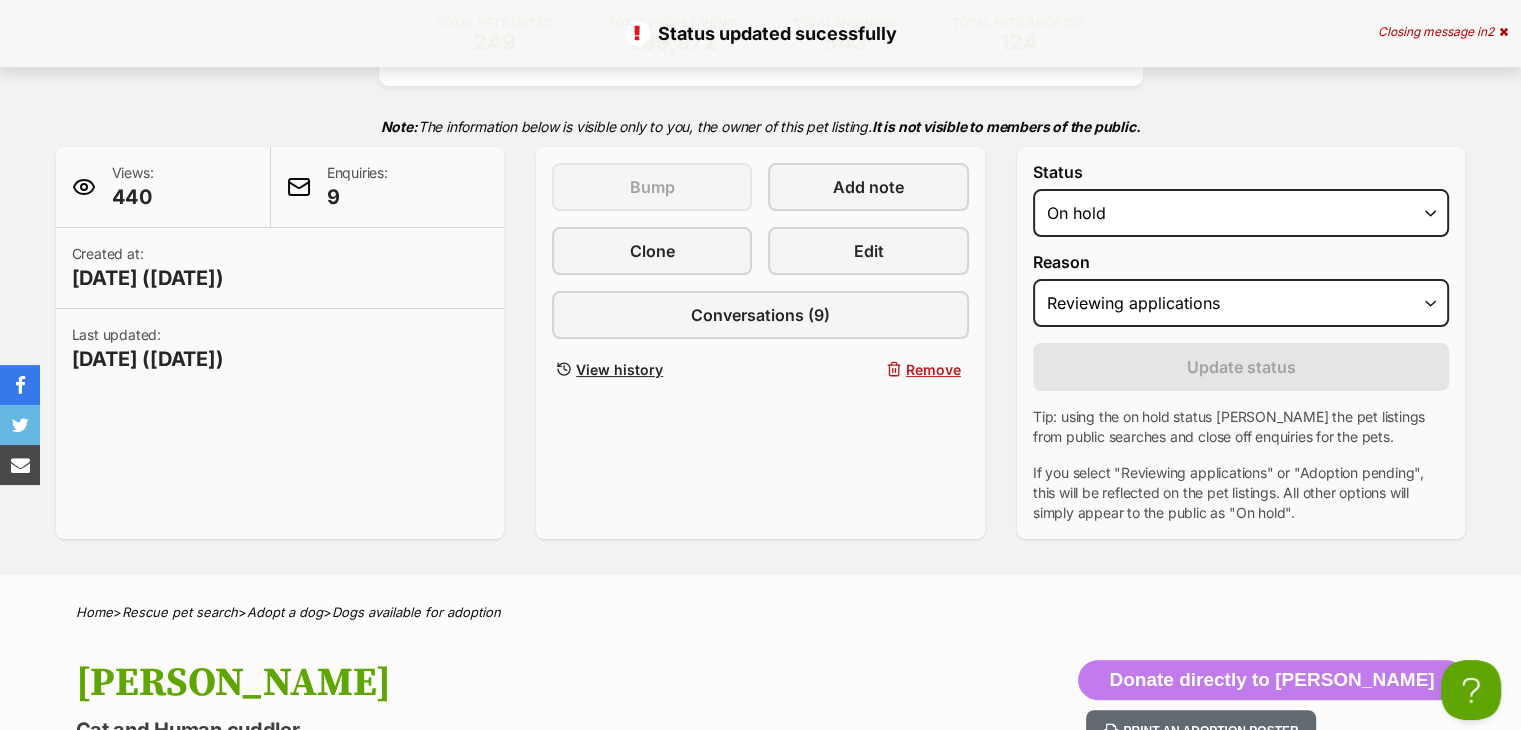 scroll, scrollTop: 0, scrollLeft: 0, axis: both 